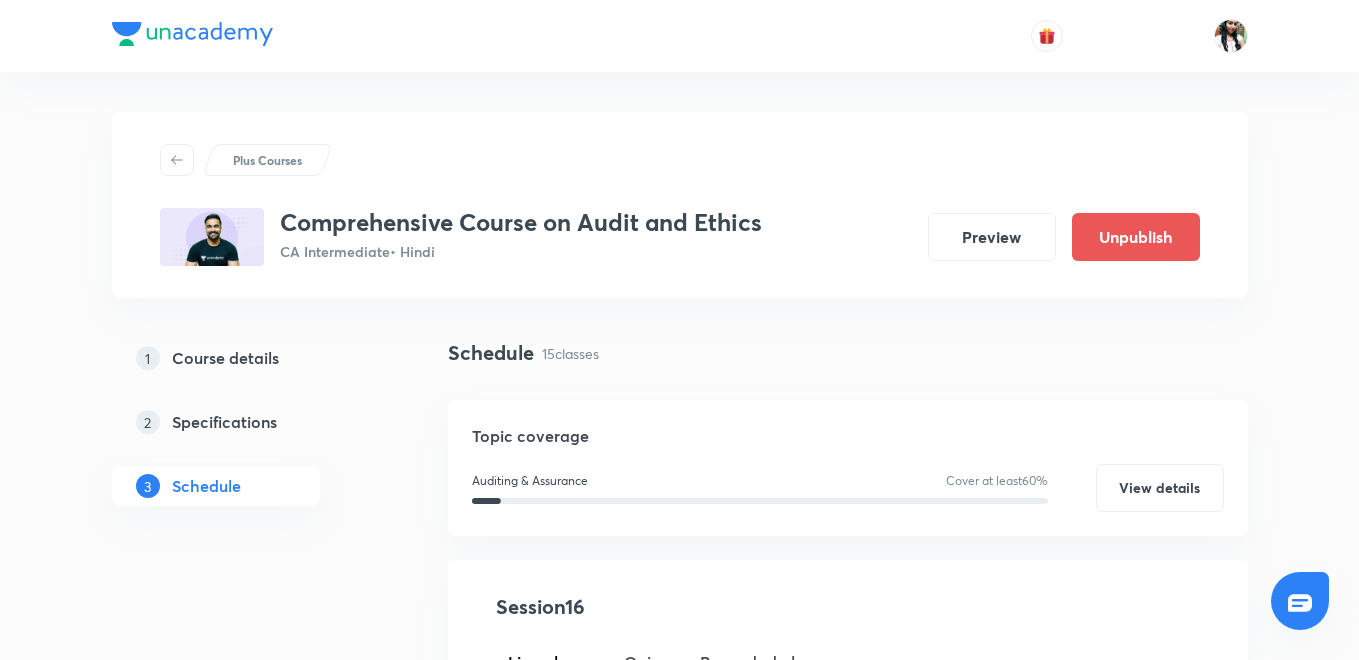 scroll, scrollTop: 967, scrollLeft: 0, axis: vertical 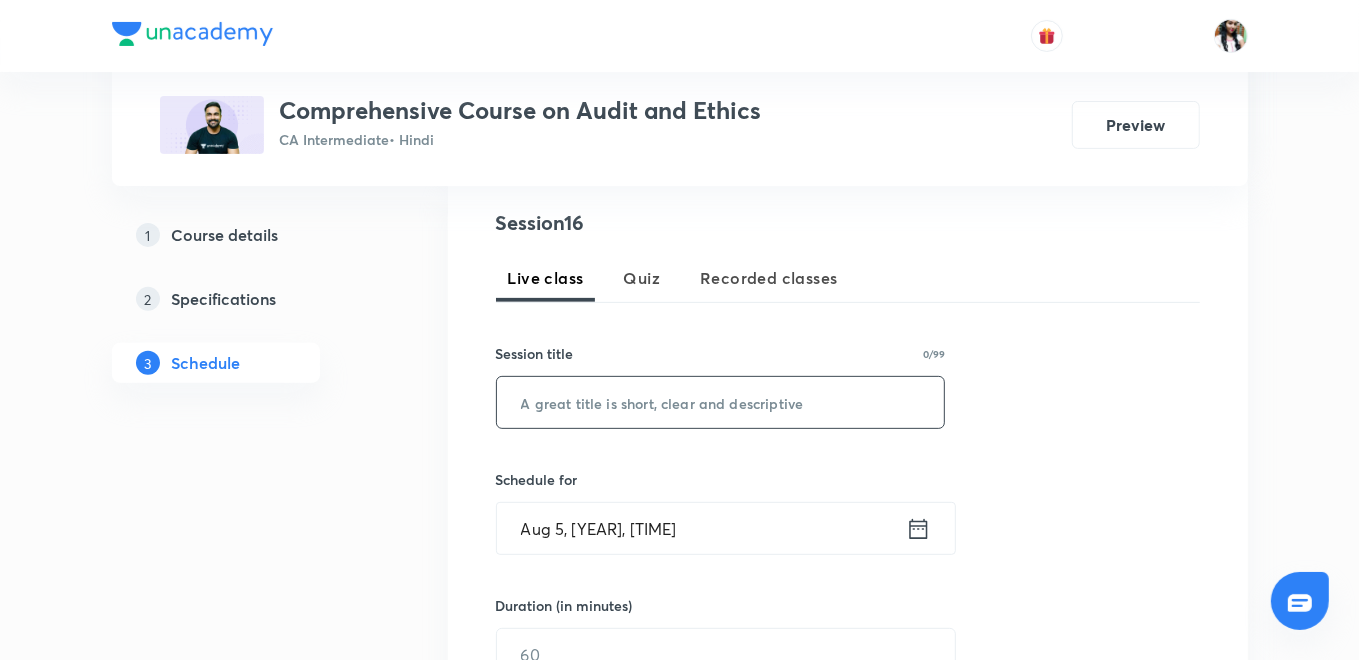 click at bounding box center [721, 402] 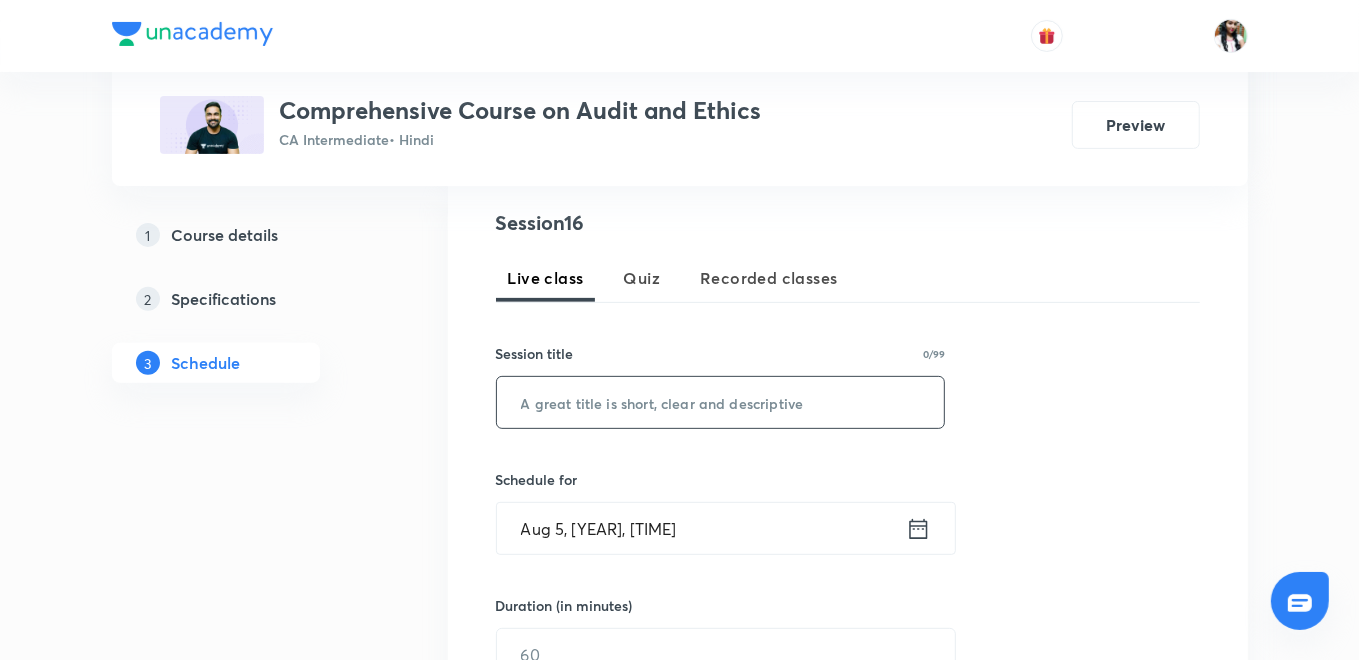 paste on "Audit evidence" 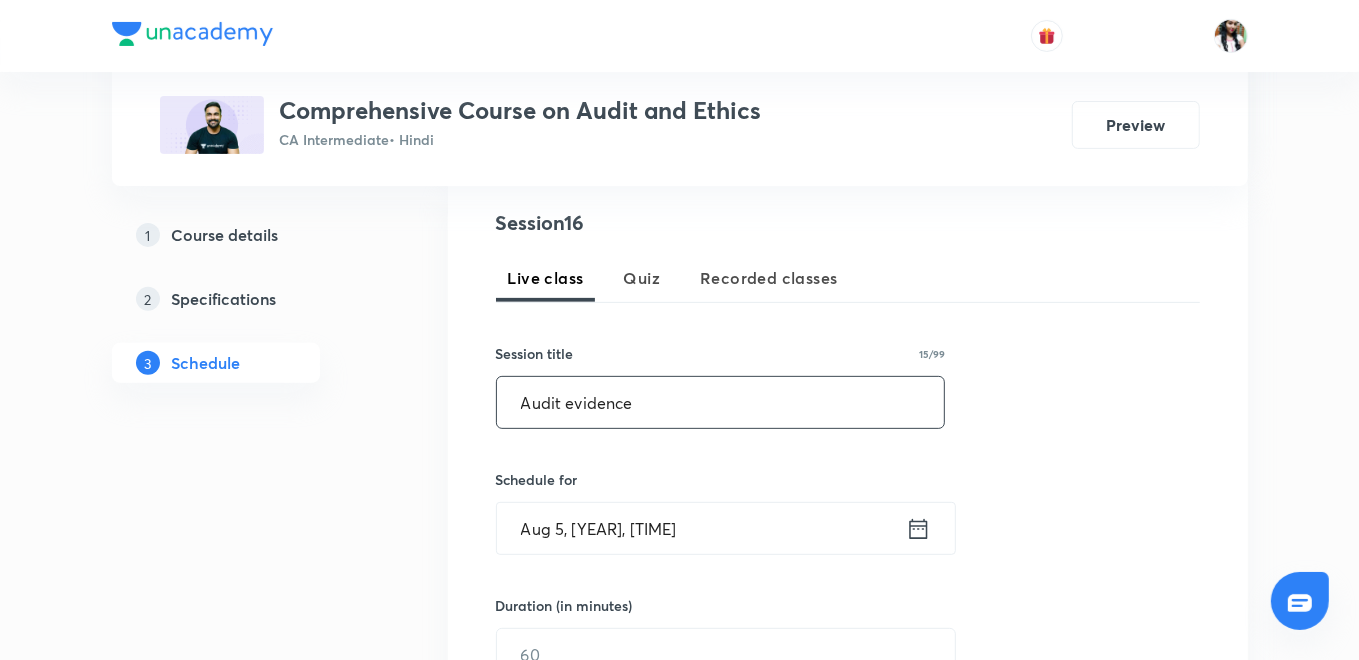 type on "Audit evidence" 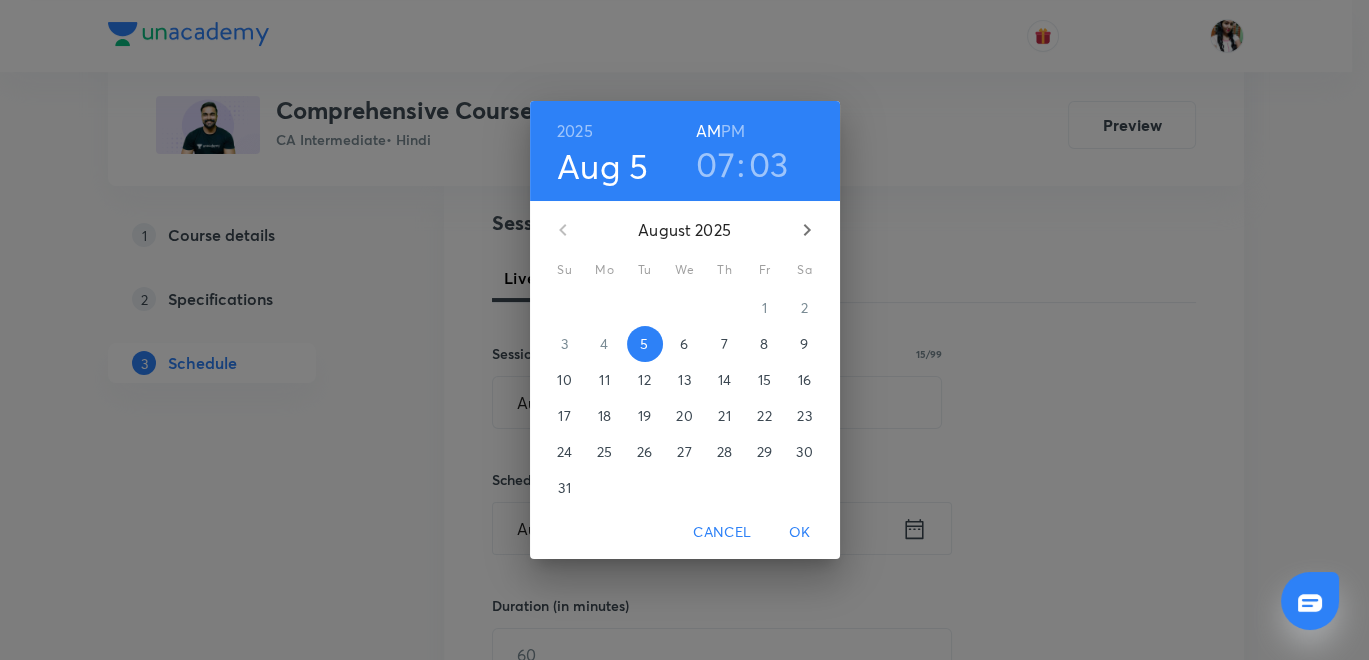 click on "PM" at bounding box center (733, 131) 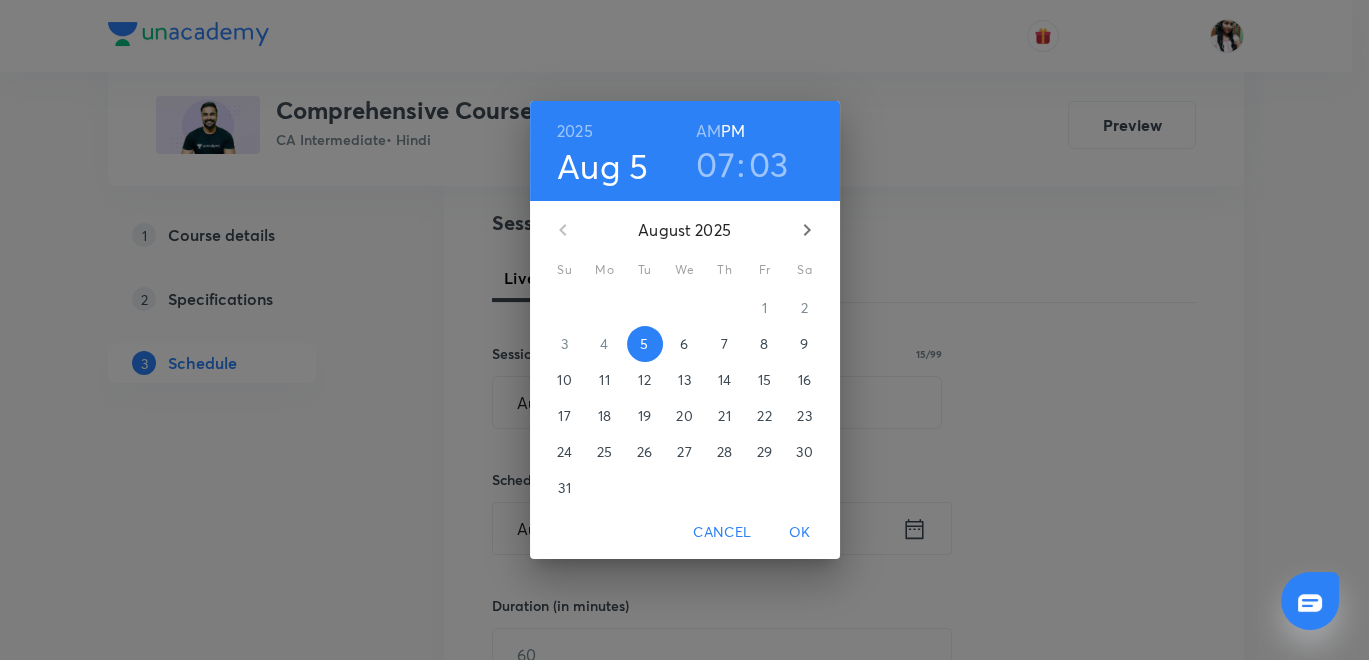 click on "07" at bounding box center [715, 164] 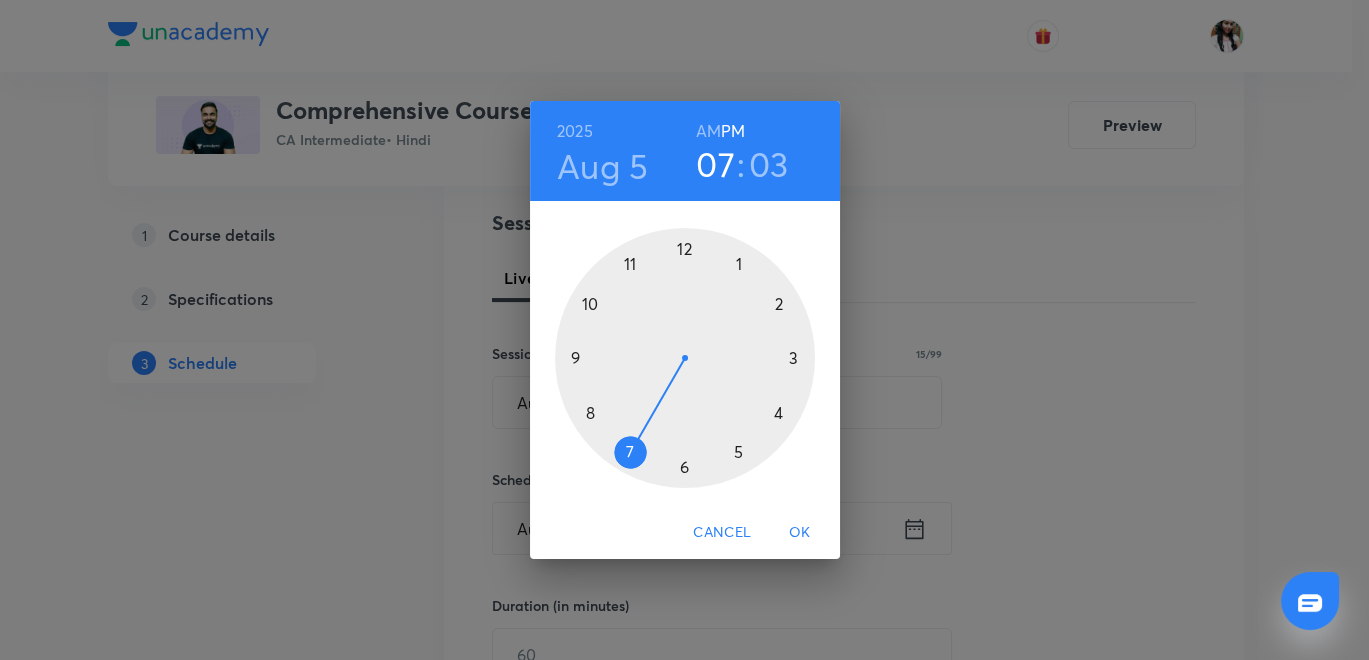 click at bounding box center (685, 358) 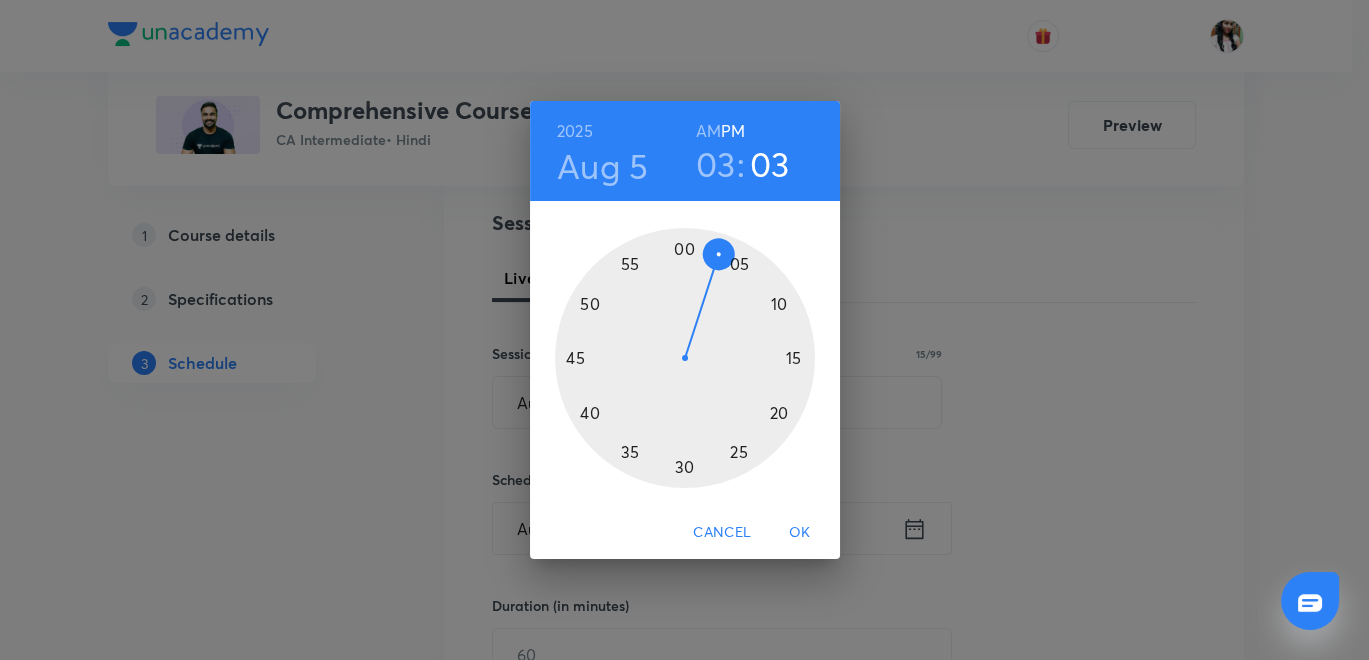 click at bounding box center [685, 358] 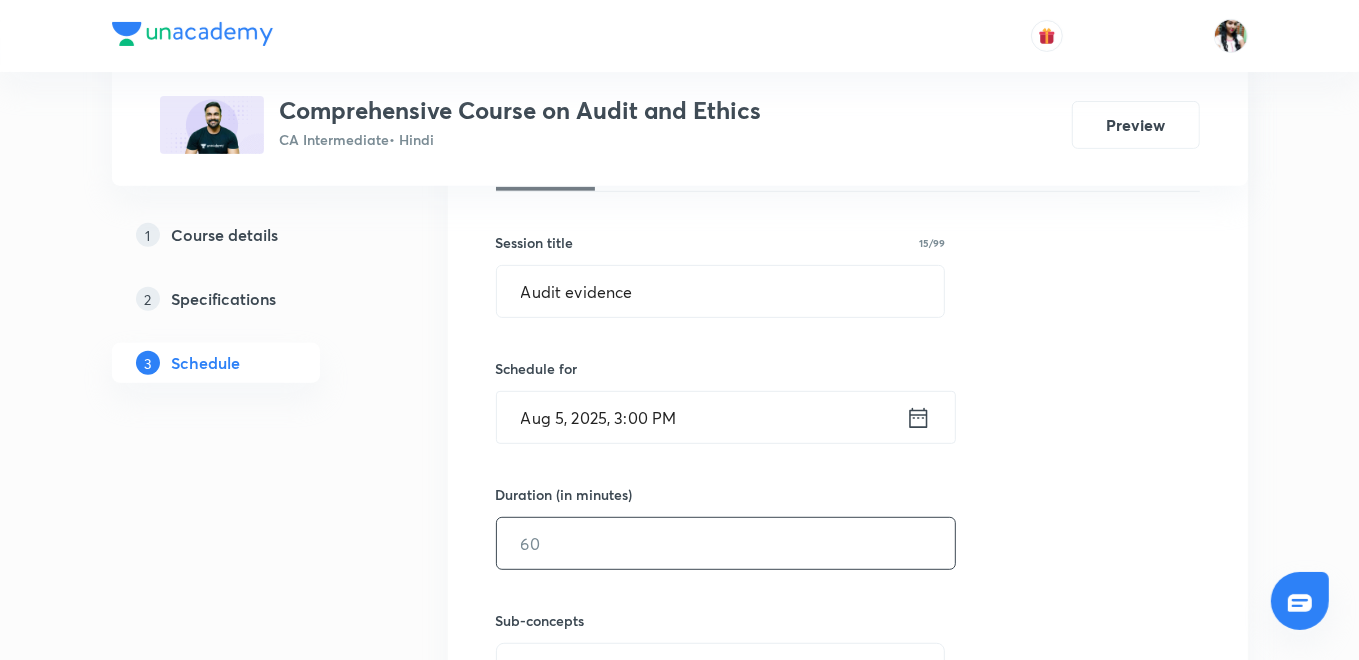 scroll, scrollTop: 606, scrollLeft: 0, axis: vertical 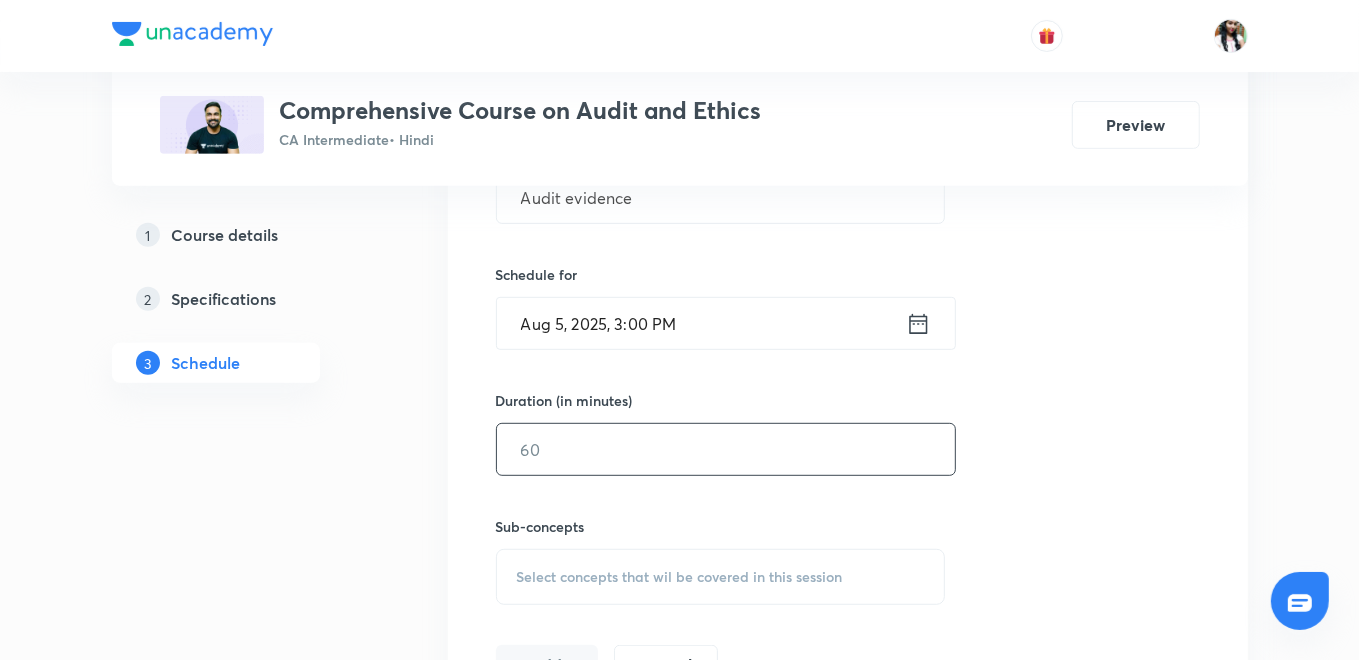 drag, startPoint x: 624, startPoint y: 537, endPoint x: 633, endPoint y: 528, distance: 12.727922 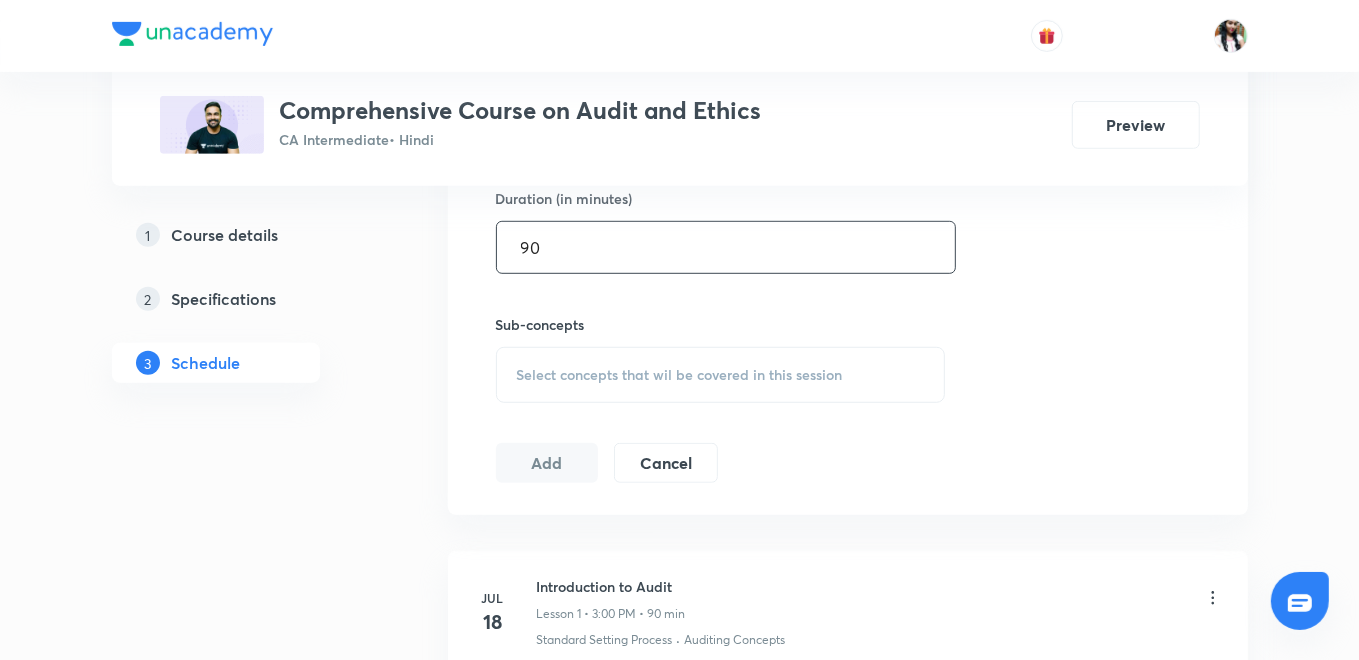 scroll, scrollTop: 828, scrollLeft: 0, axis: vertical 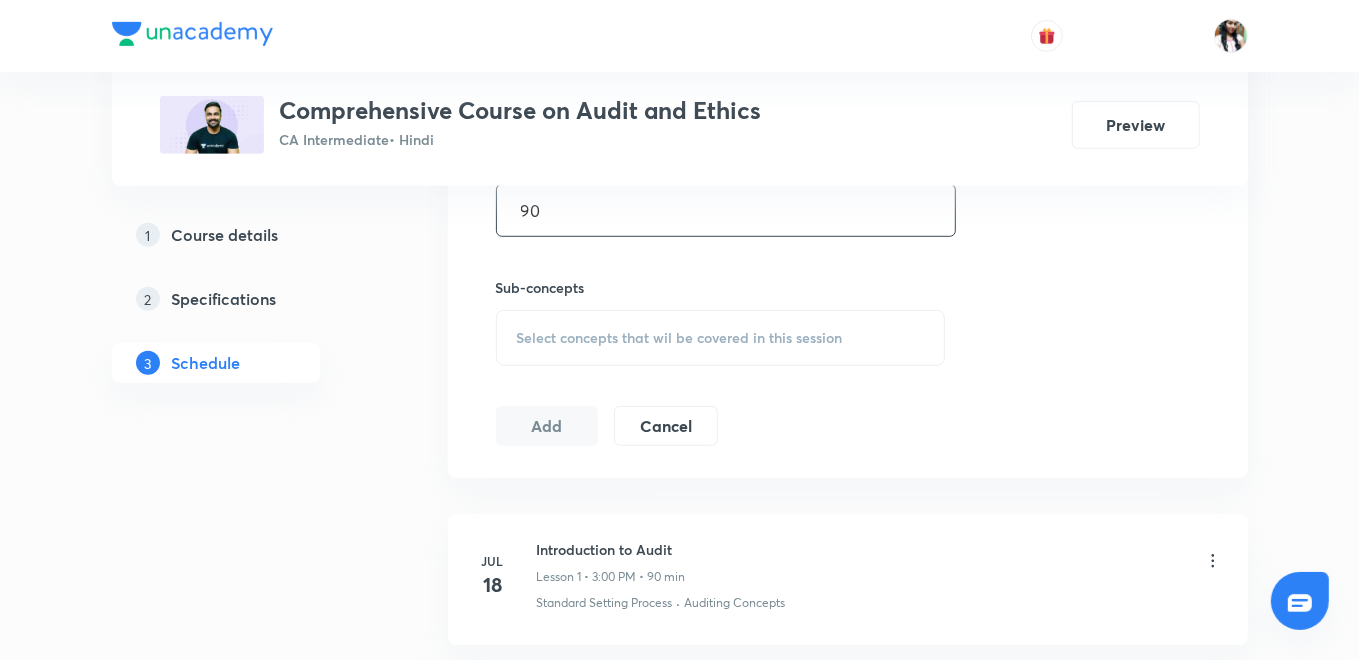 type on "90" 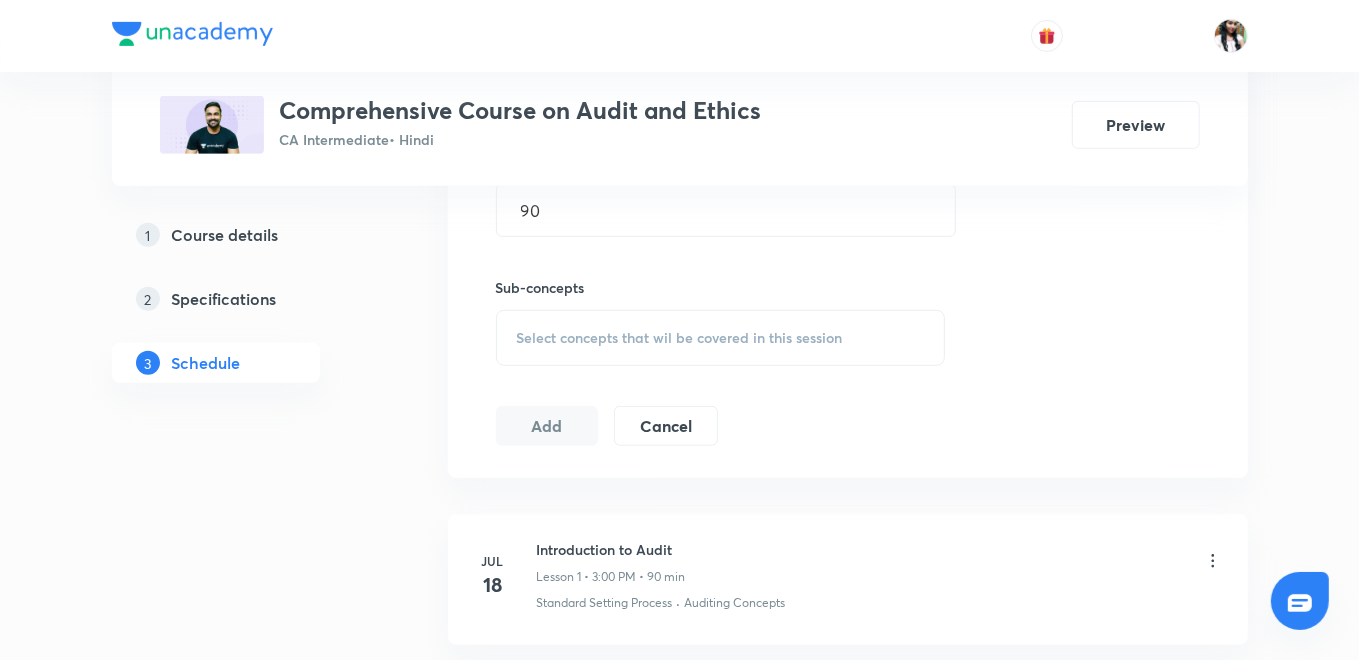 click on "Select concepts that wil be covered in this session" at bounding box center [680, 338] 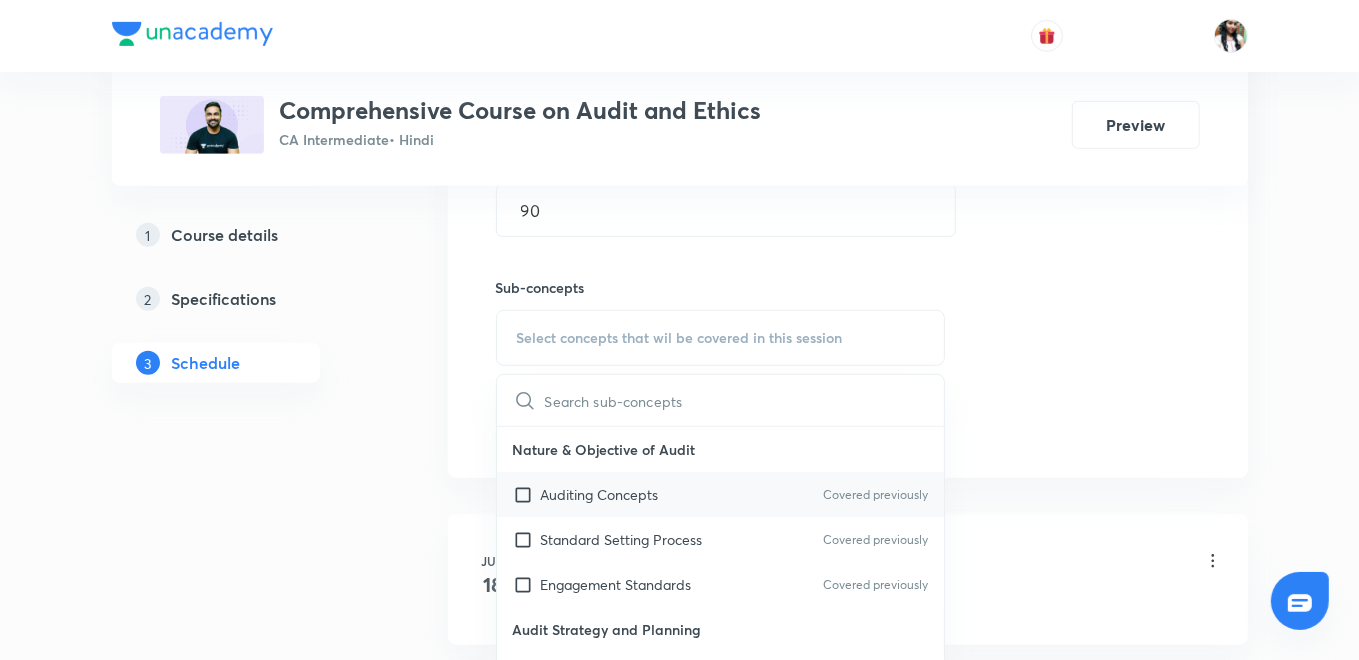 click on "Auditing Concepts" at bounding box center (600, 494) 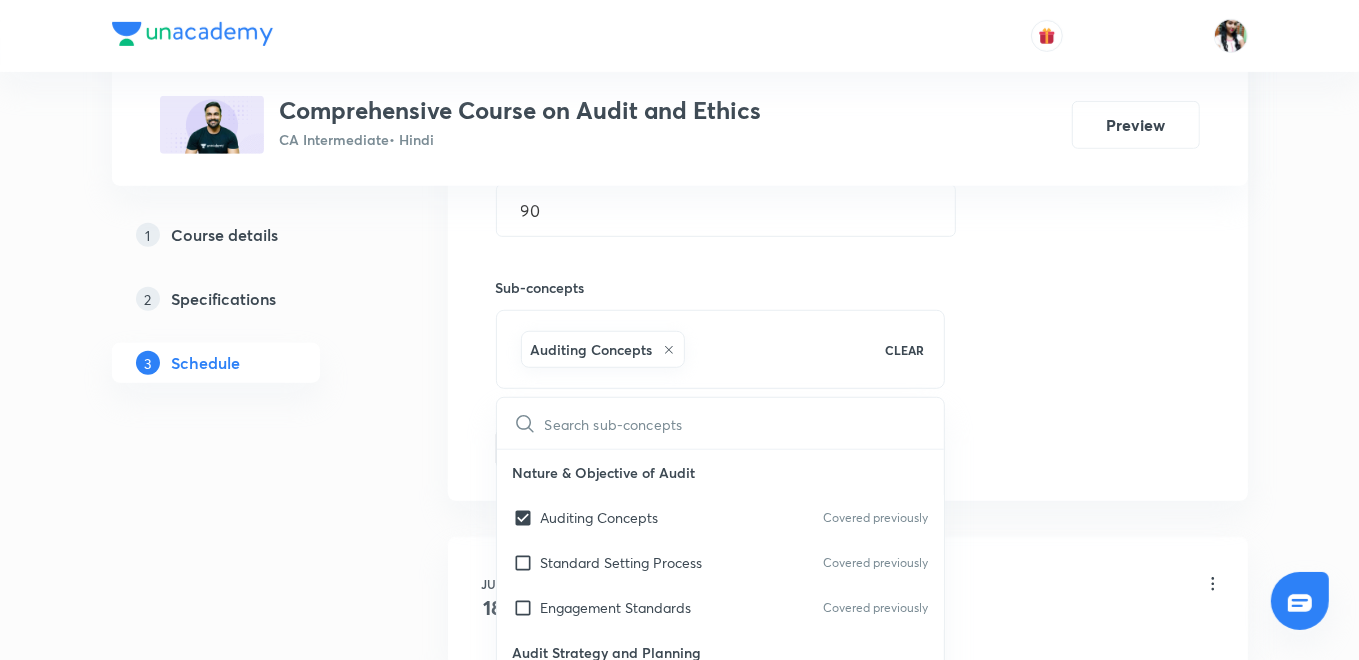 click on "Plus Courses Comprehensive Course on Audit and Ethics CA Intermediate  • Hindi Preview 1 Course details 2 Specifications 3 Schedule Schedule 15  classes Topic coverage Auditing & Assurance Cover at least  60 % View details Session  16 Live class Quiz Recorded classes Session title 15/99 Audit evidence ​ Schedule for Aug 5, 2025, 3:00 PM ​ Duration (in minutes) 90 ​ Sub-concepts Auditing Concepts CLEAR ​ Nature & Objective of Audit Auditing Concepts Covered previously Standard Setting Process Covered previously Engagement Standards Covered previously Audit Strategy and Planning Audit Strategy Covered previously Audit Planning (SA 300) Covered previously Audit Programme Covered previously Development of Audit Plan and Programme Control of Quality of Audit Work Delegation and Supervision of Audit Work Materiality and Audit Plan Revision of Materiality Documenting the Materiality Performance Materiality (SA 320 Materiality in Planning and Performing an Audit) Audit Documentation & Evidence Audit Risk 18" at bounding box center (680, 1138) 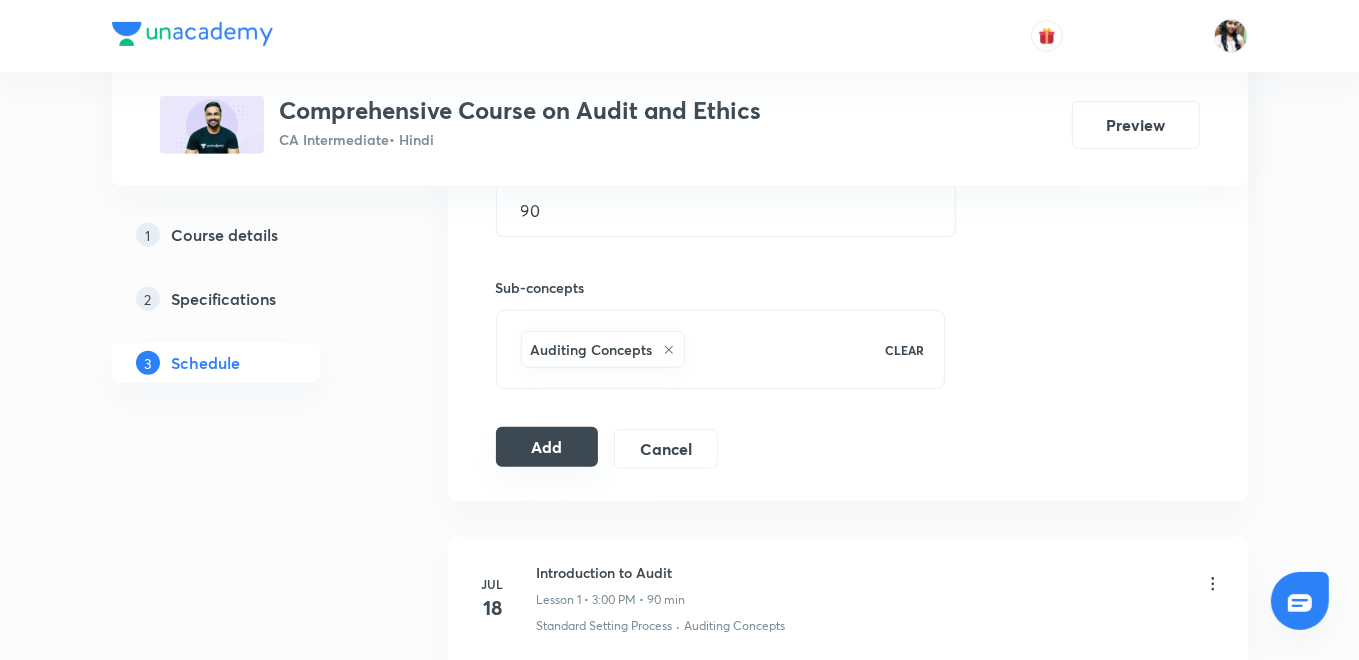 click on "Add" at bounding box center [547, 447] 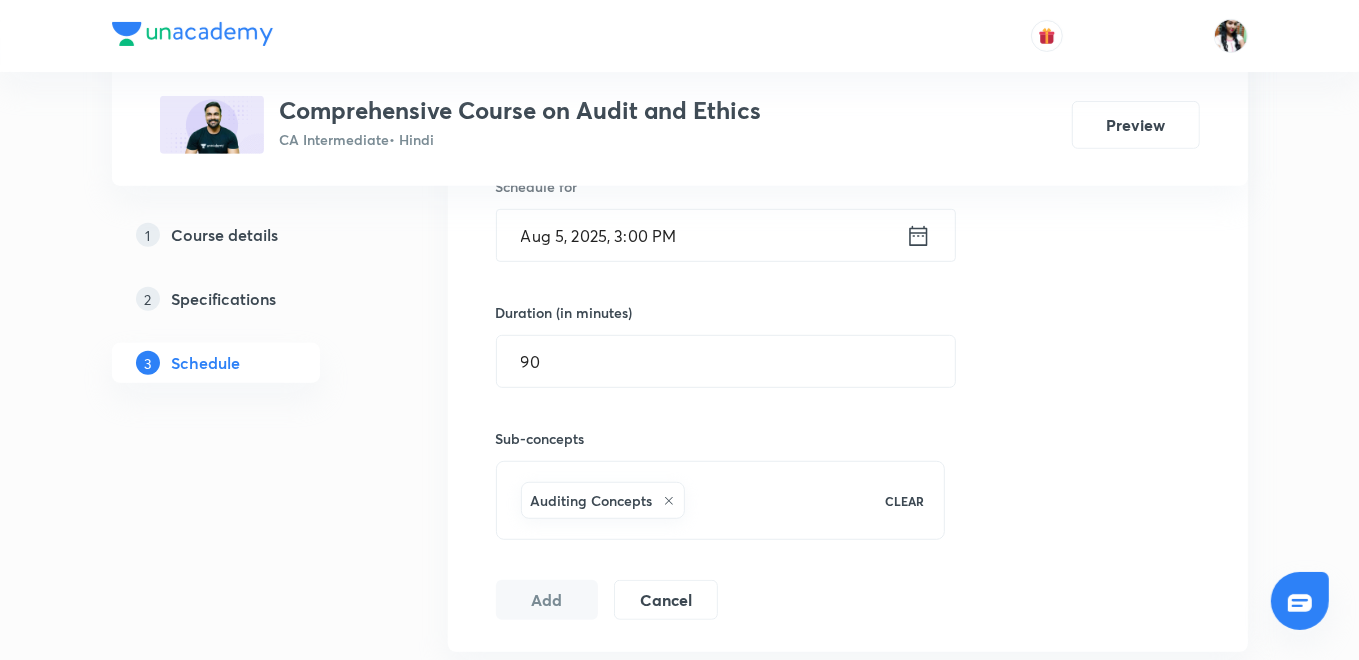scroll, scrollTop: 717, scrollLeft: 0, axis: vertical 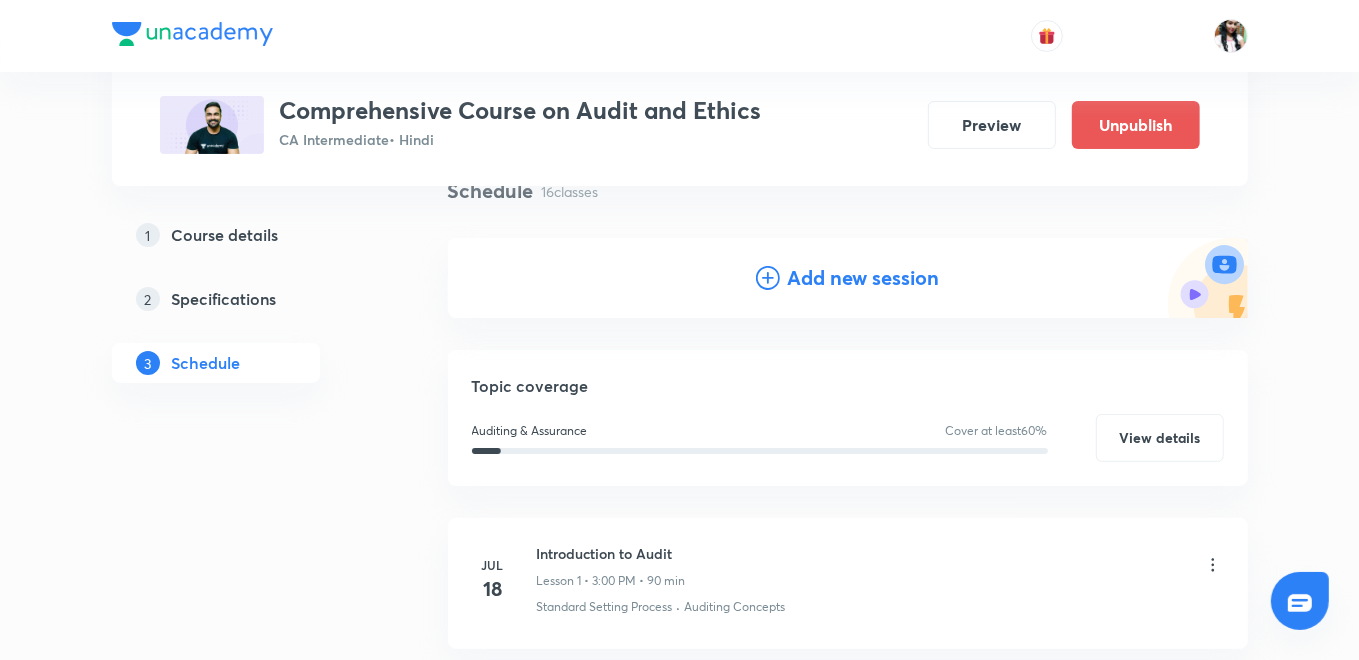 click on "Add new session" at bounding box center [864, 278] 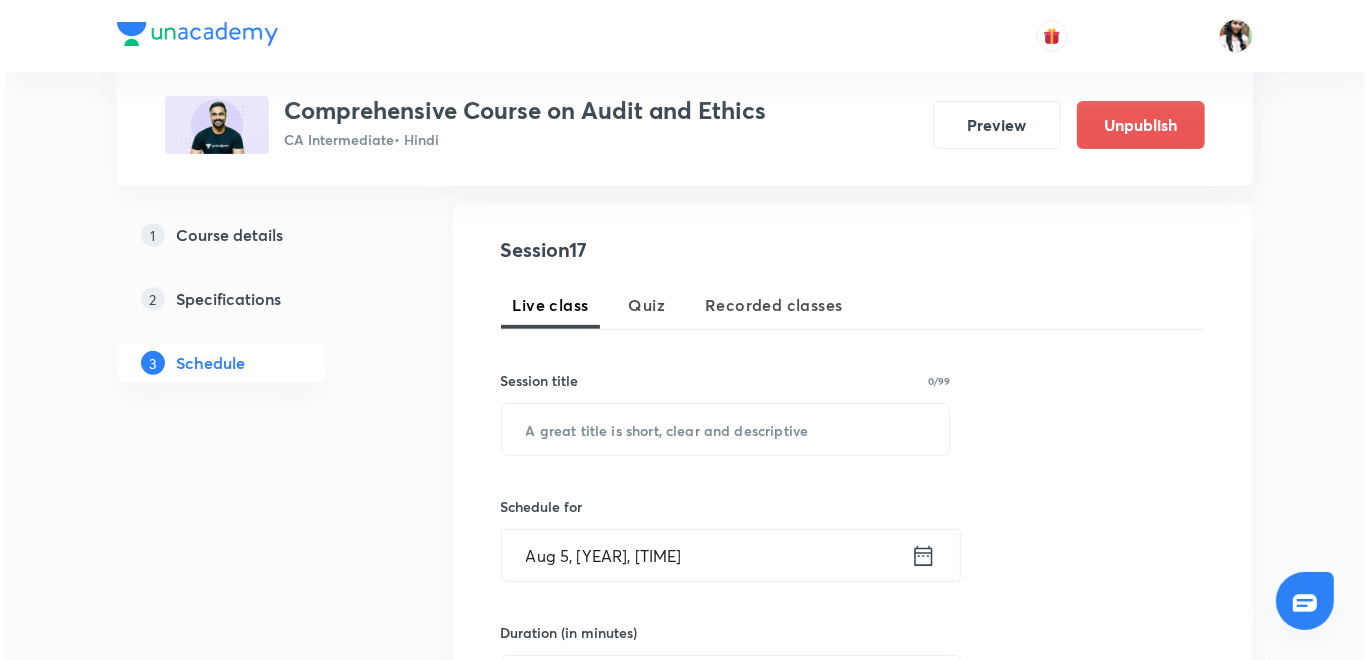 scroll, scrollTop: 384, scrollLeft: 0, axis: vertical 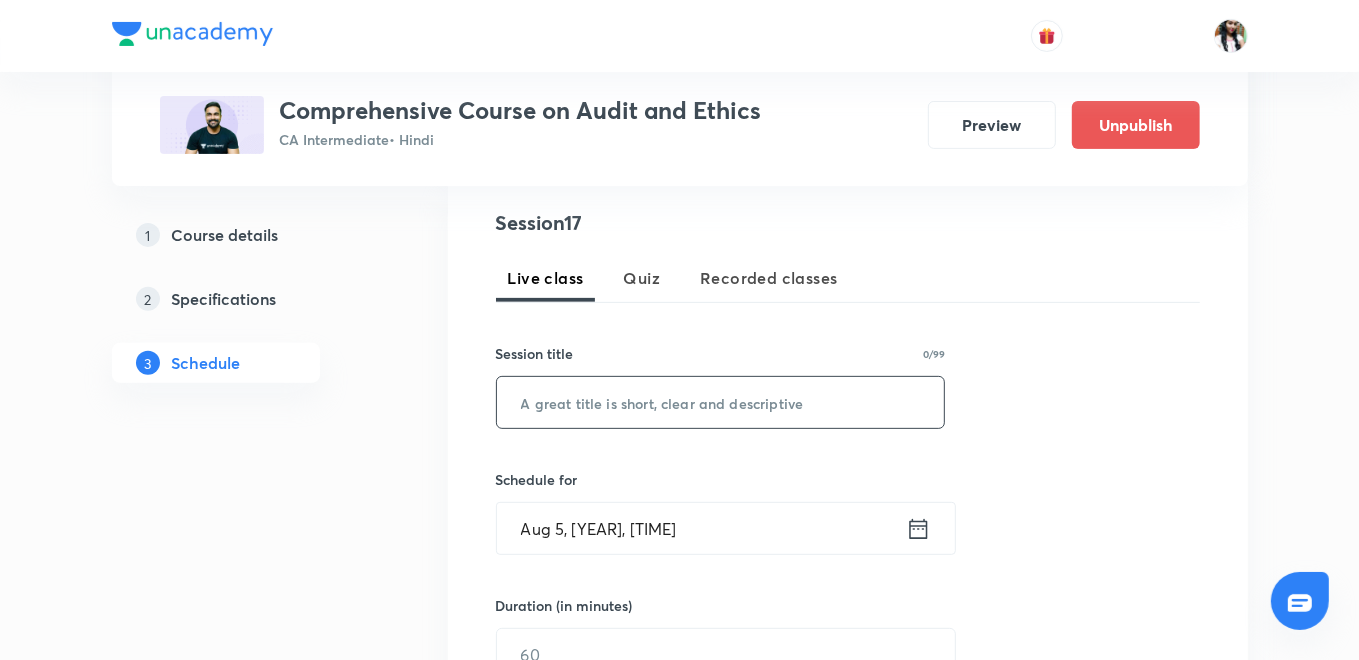 paste on "Audit evidence" 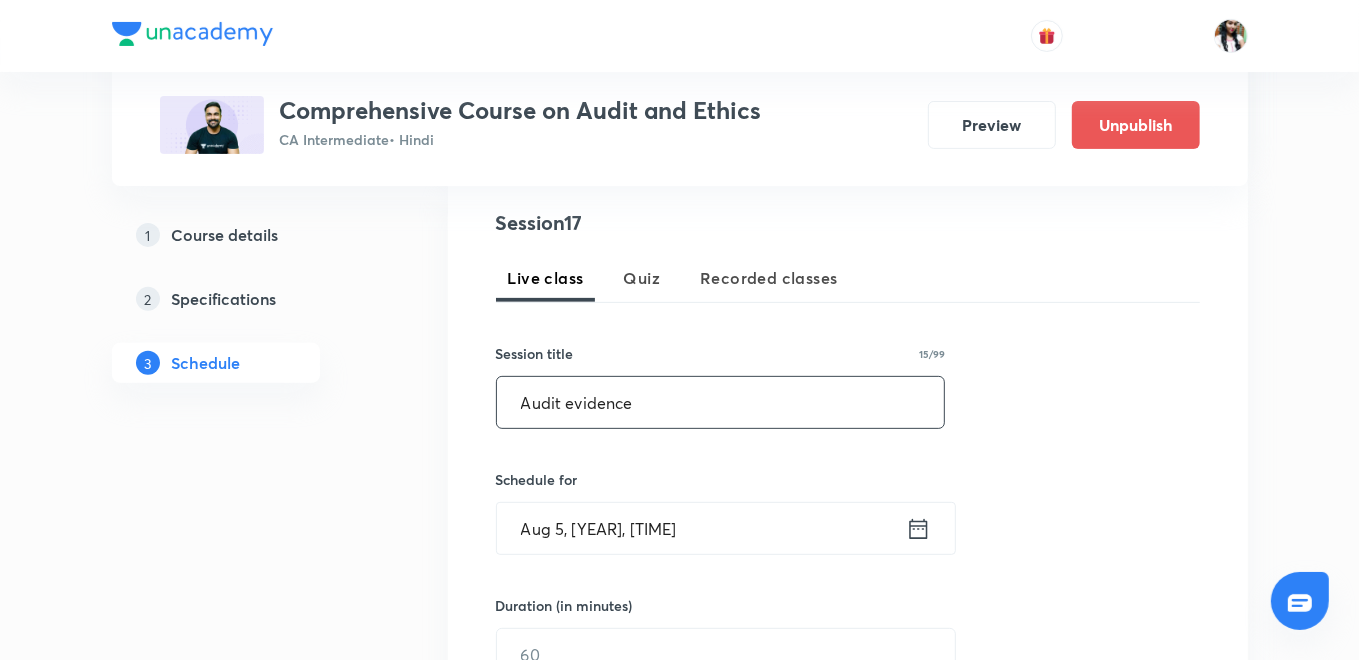 type on "Audit evidence" 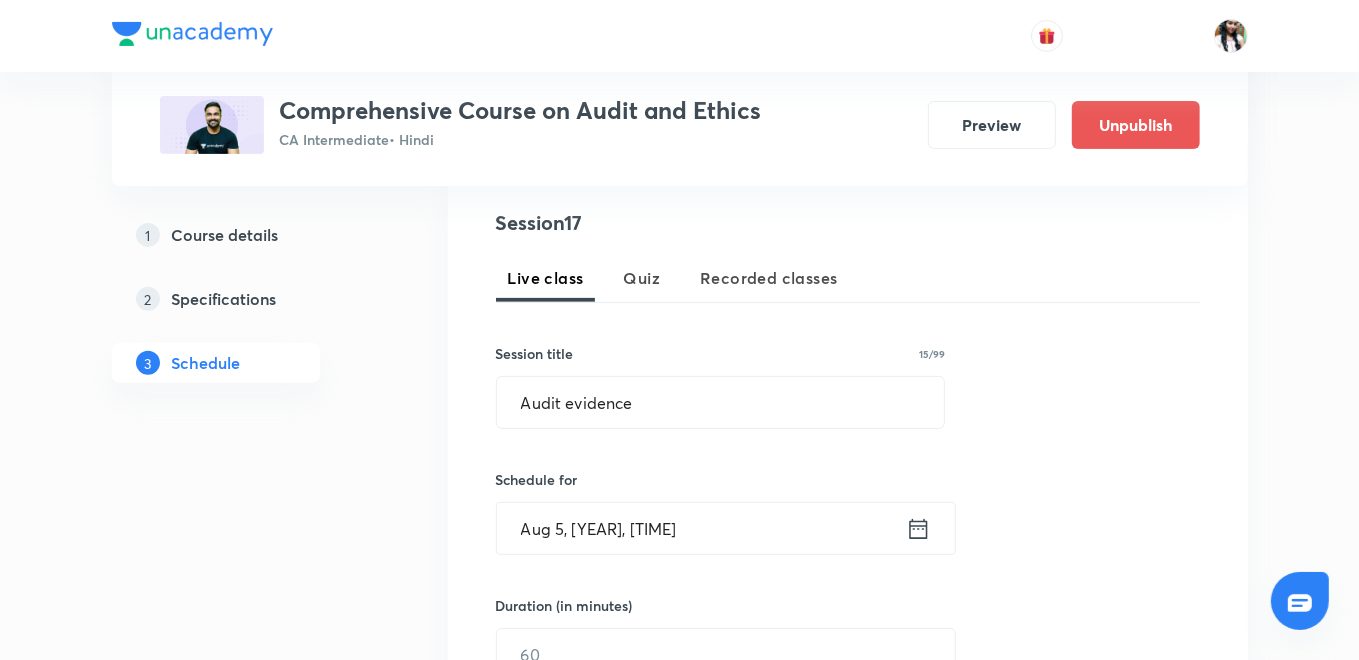 click 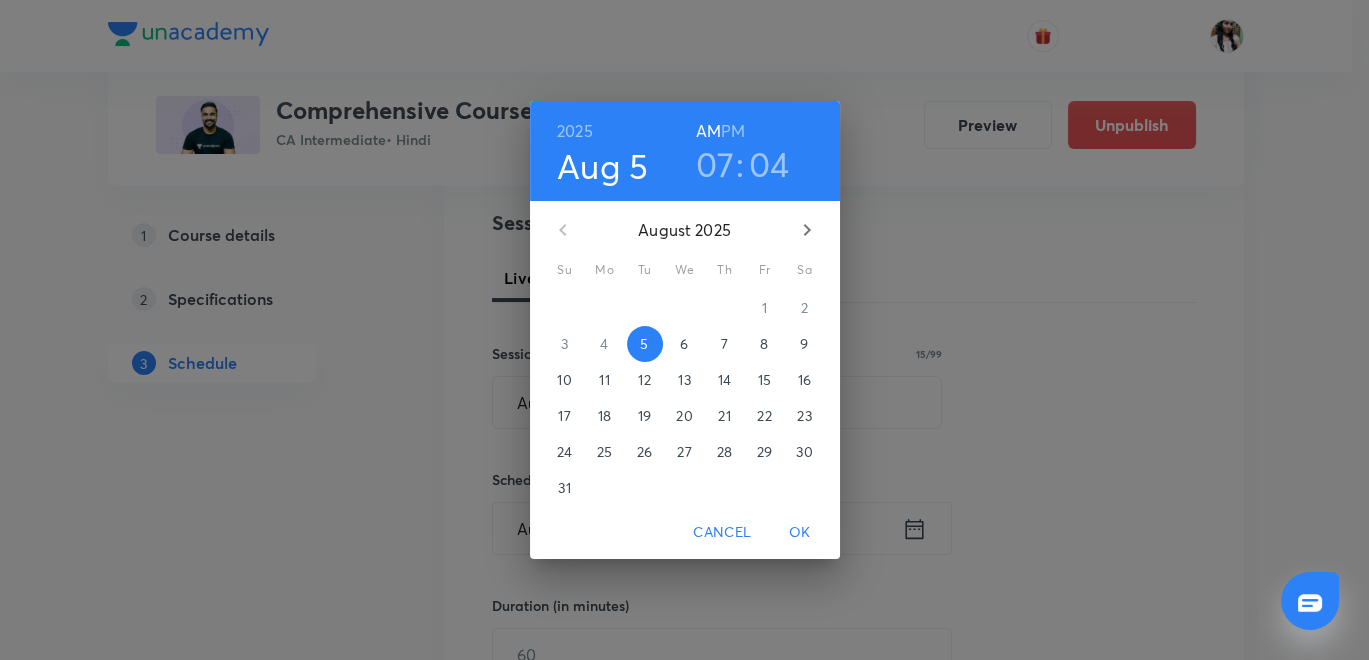 click on "6" at bounding box center [684, 344] 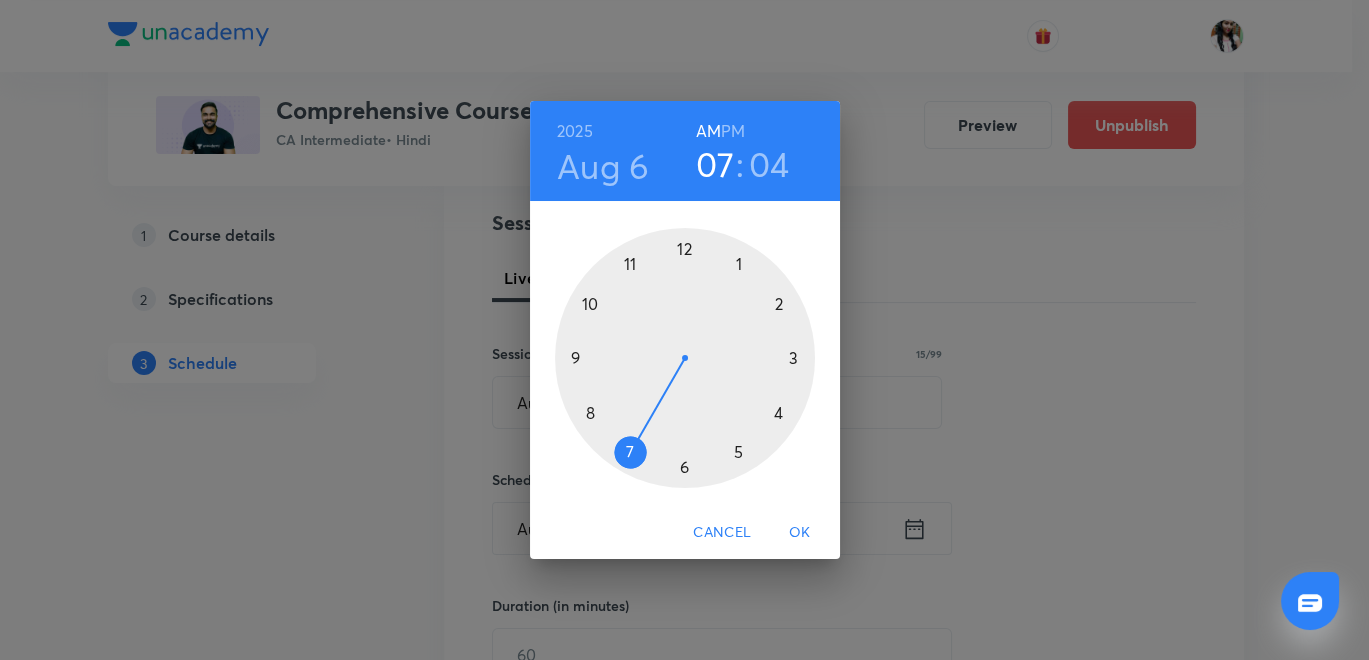 click on "PM" at bounding box center [733, 131] 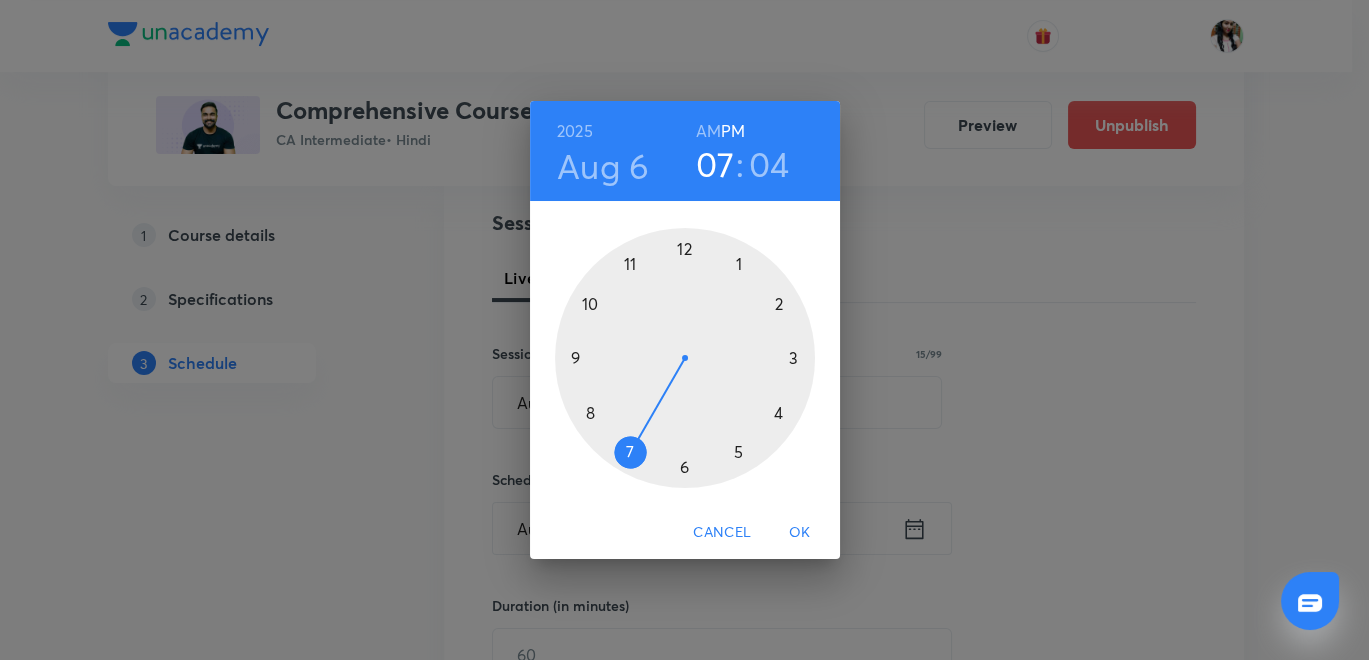 click at bounding box center (685, 358) 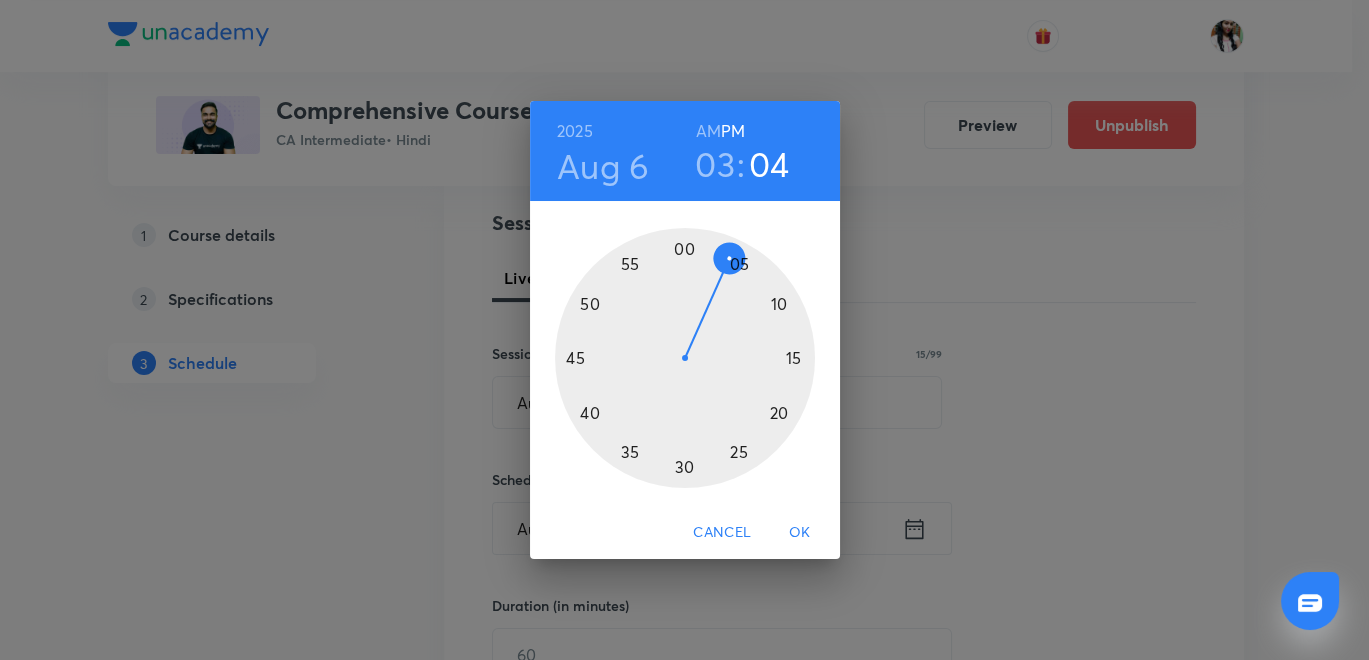 click at bounding box center (685, 358) 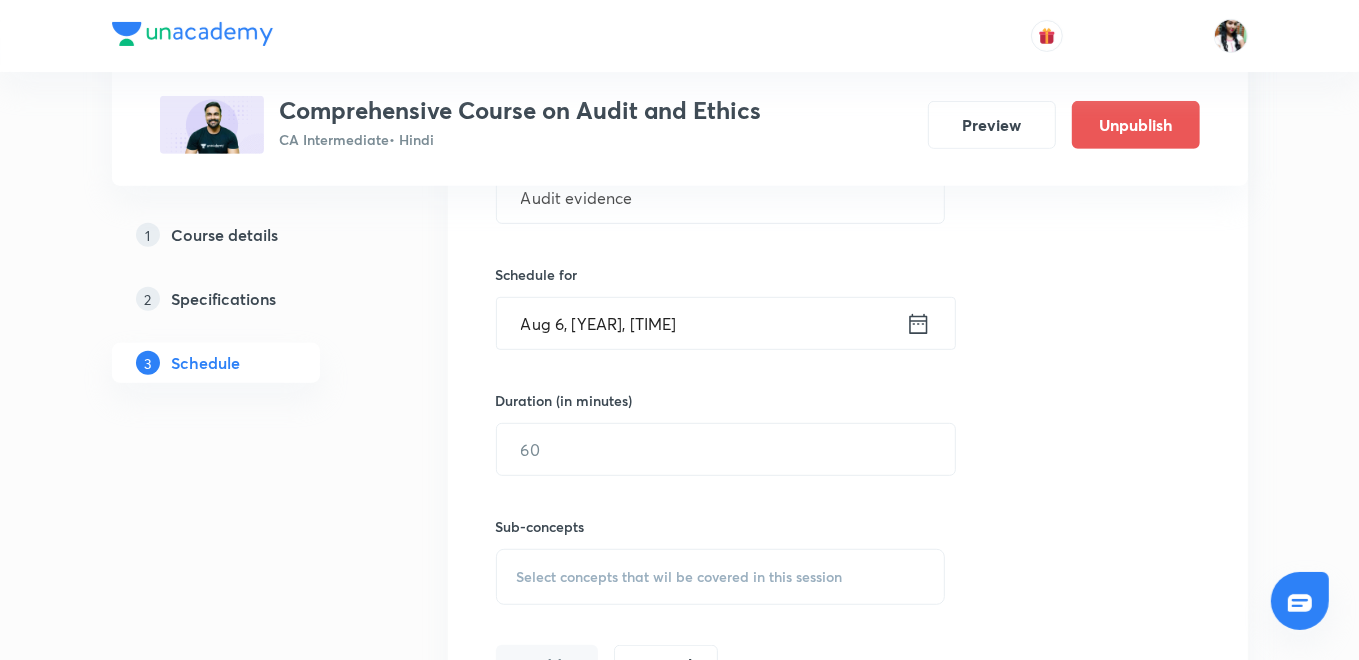 scroll, scrollTop: 606, scrollLeft: 0, axis: vertical 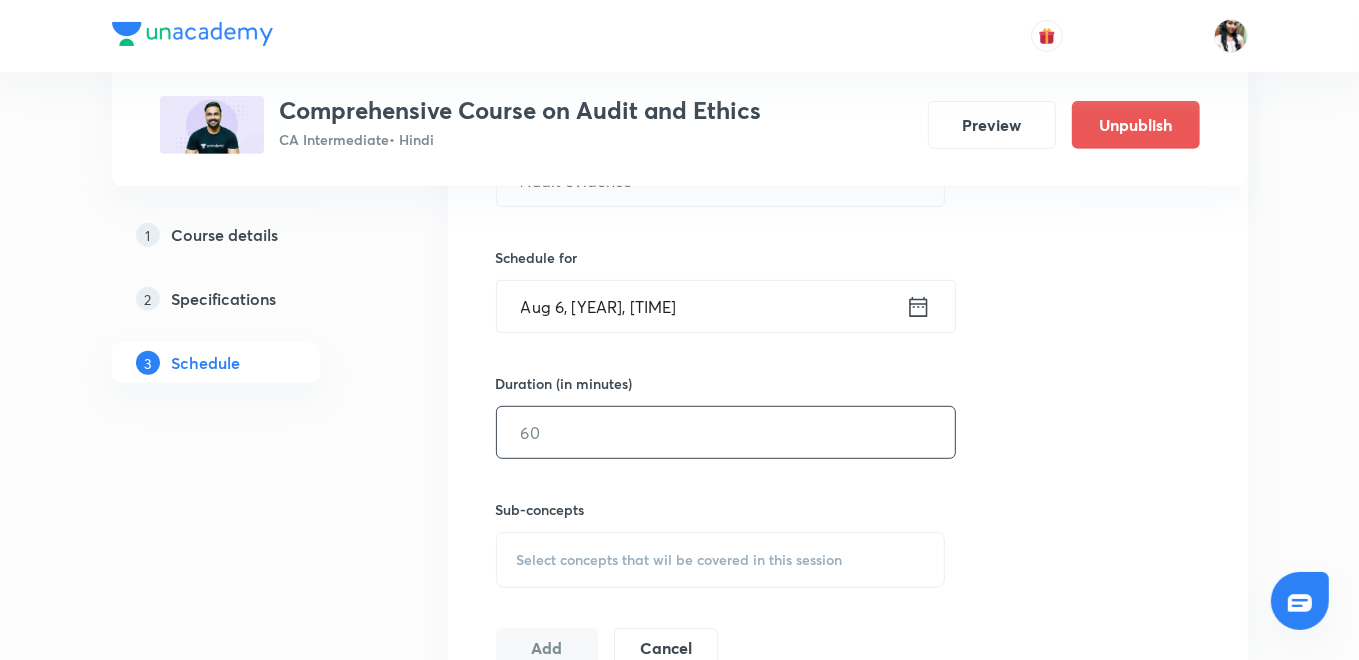 click at bounding box center (726, 432) 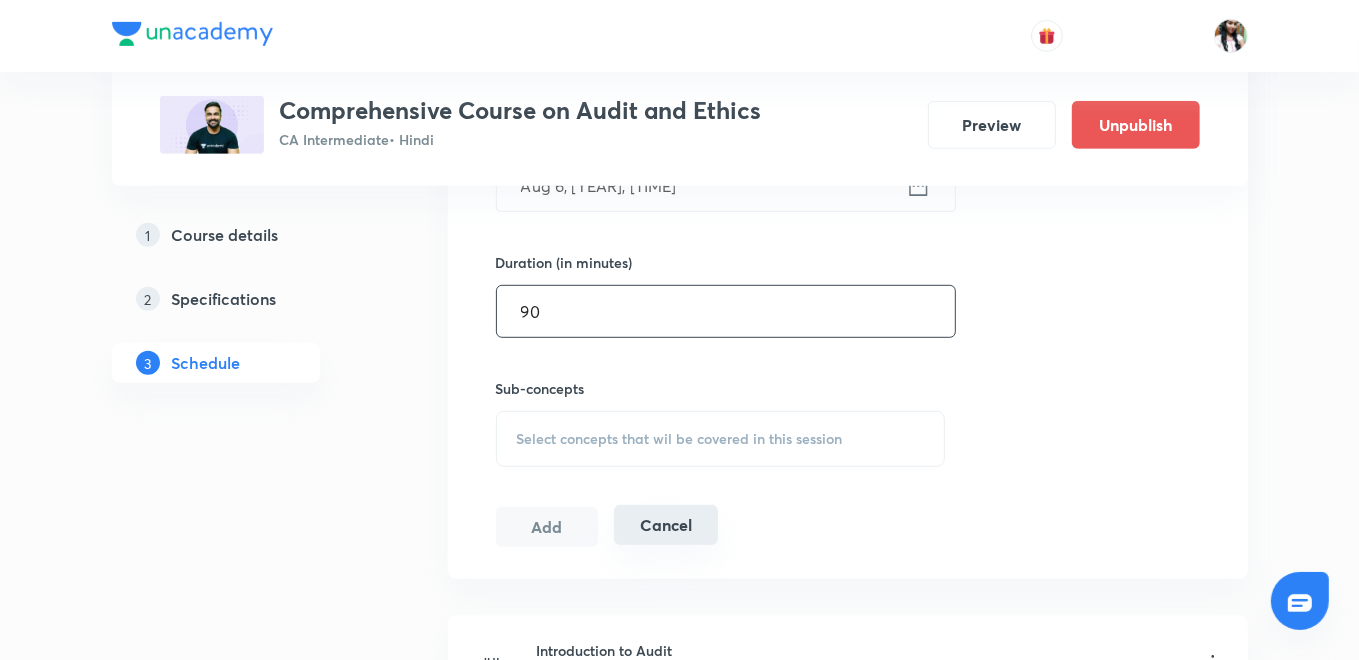 scroll, scrollTop: 828, scrollLeft: 0, axis: vertical 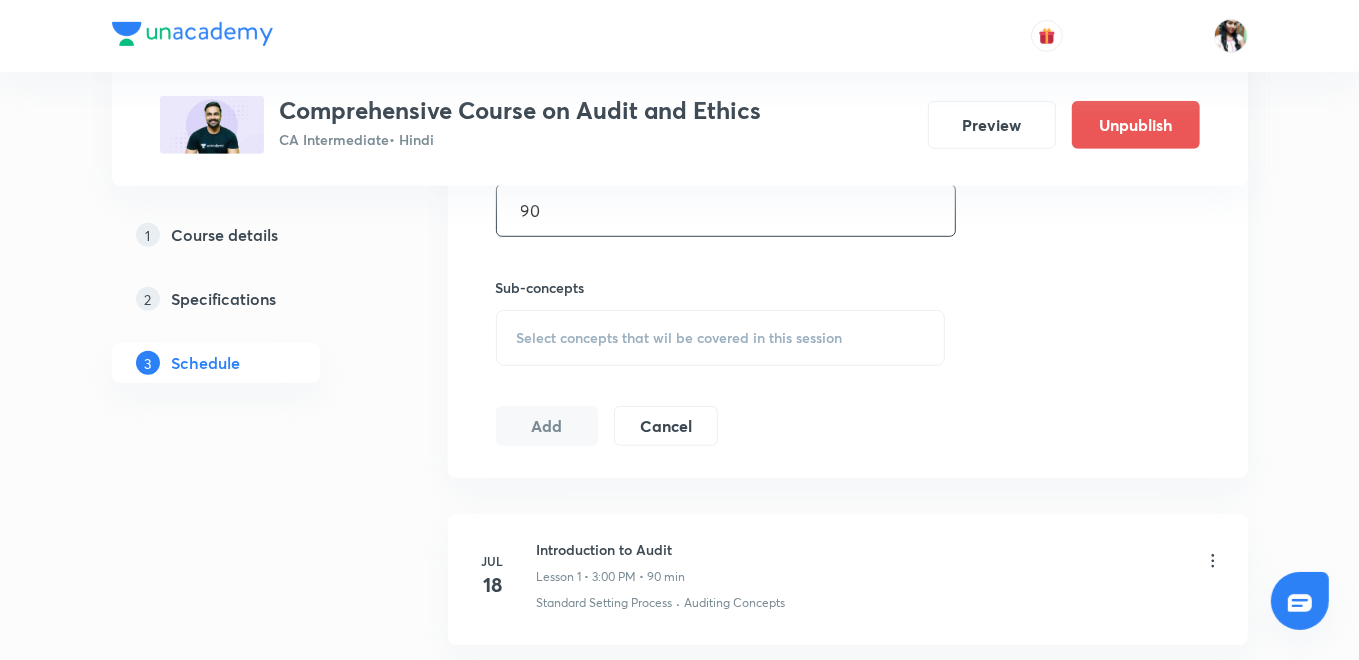 type on "90" 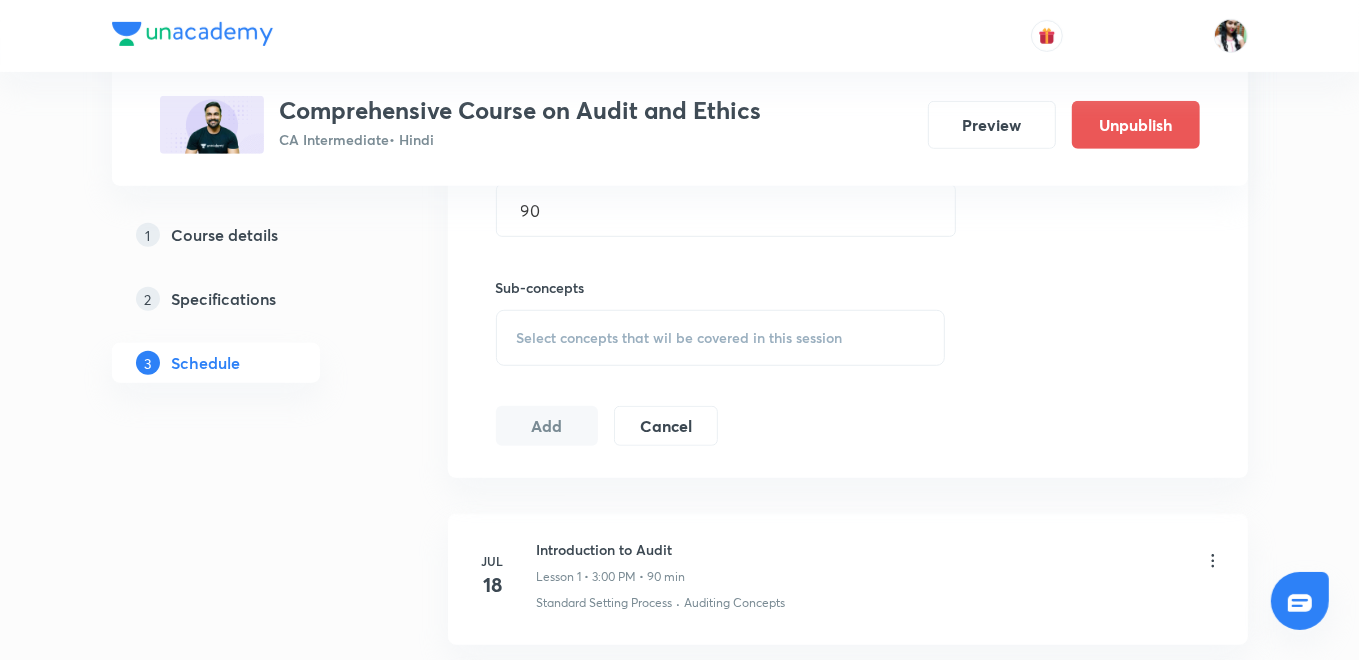 click on "Select concepts that wil be covered in this session" at bounding box center [721, 338] 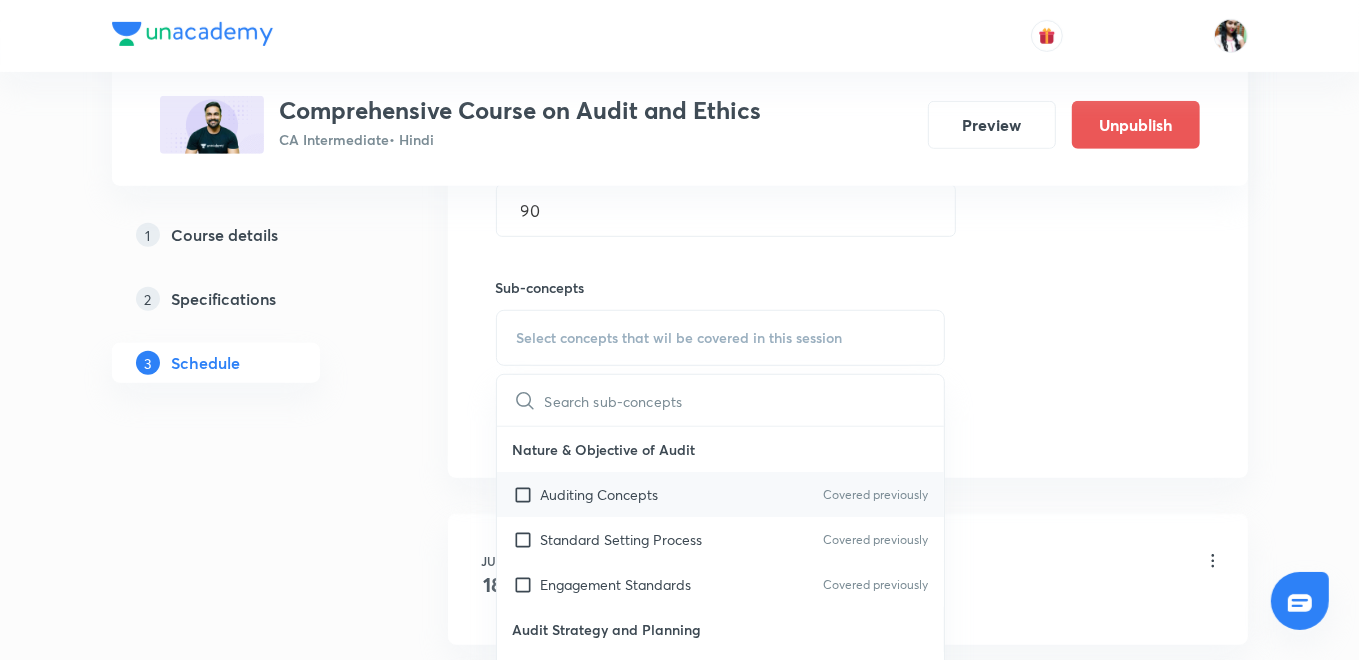 click on "Auditing Concepts Covered previously" at bounding box center [721, 494] 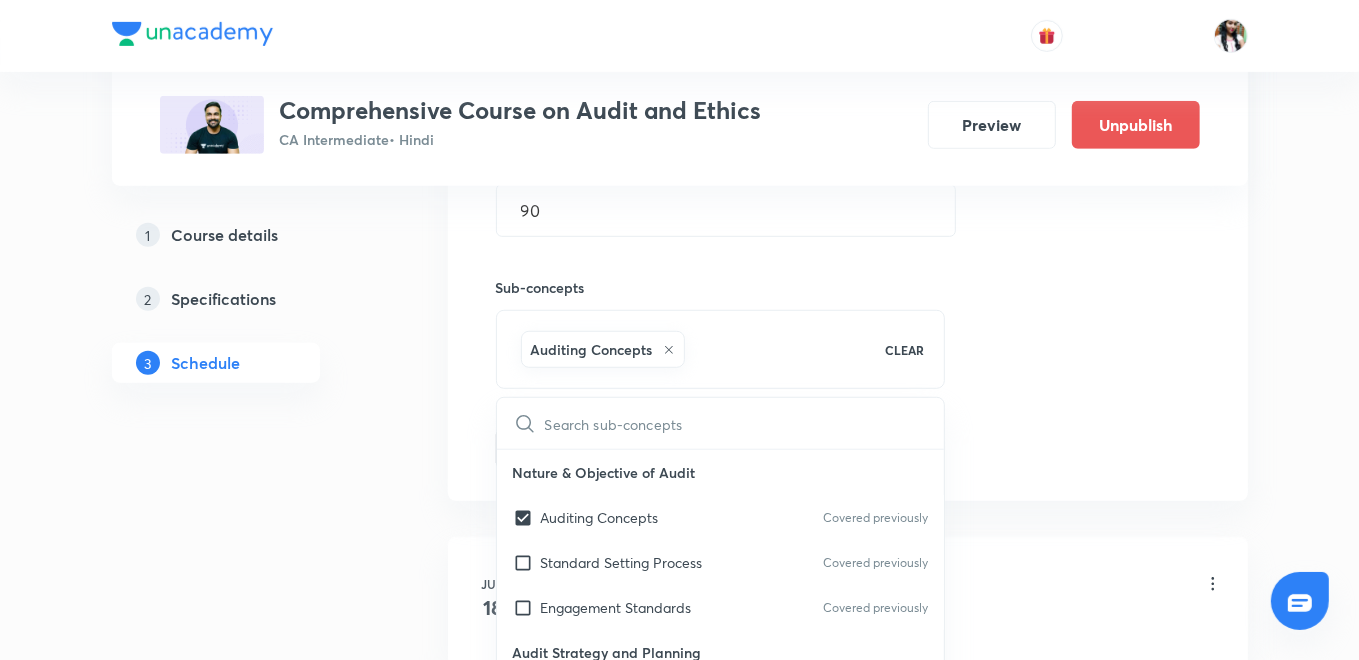 click on "Plus Courses Comprehensive Course on Audit and Ethics CA Intermediate  • Hindi Preview Unpublish 1 Course details 2 Specifications 3 Schedule Schedule 16  classes Topic coverage Auditing & Assurance Cover at least  60 % View details Session  17 Live class Quiz Recorded classes Session title 15/99 Audit evidence ​ Schedule for Aug 6, 2025, 3:00 PM ​ Duration (in minutes) 90 ​ Sub-concepts Auditing Concepts CLEAR ​ Nature & Objective of Audit Auditing Concepts Covered previously Standard Setting Process Covered previously Engagement Standards Covered previously Audit Strategy and Planning Audit Strategy Covered previously Audit Planning (SA 300) Covered previously Audit Programme Covered previously Development of Audit Plan and Programme Control of Quality of Audit Work Delegation and Supervision of Audit Work Materiality and Audit Plan Revision of Materiality Documenting the Materiality Performance Materiality (SA 320 Materiality in Planning and Performing an Audit) Audit Documentation & Evidence Add" at bounding box center [680, 1215] 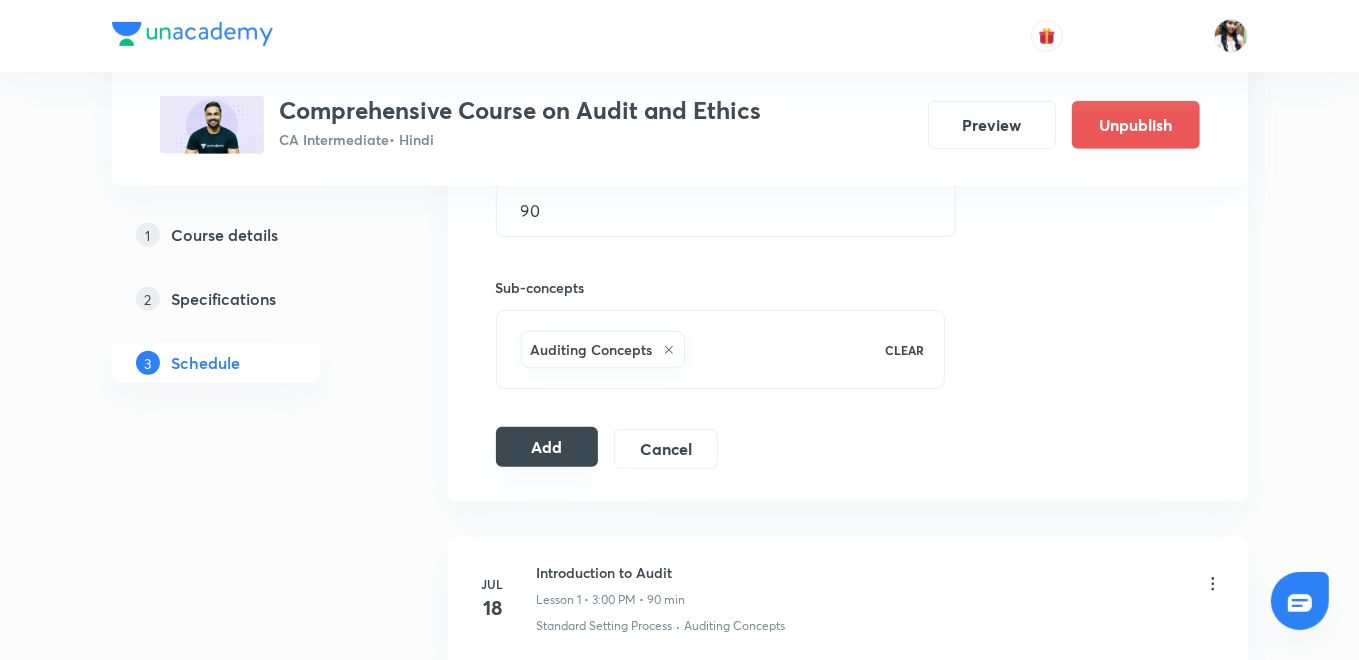 click on "Add" at bounding box center [547, 447] 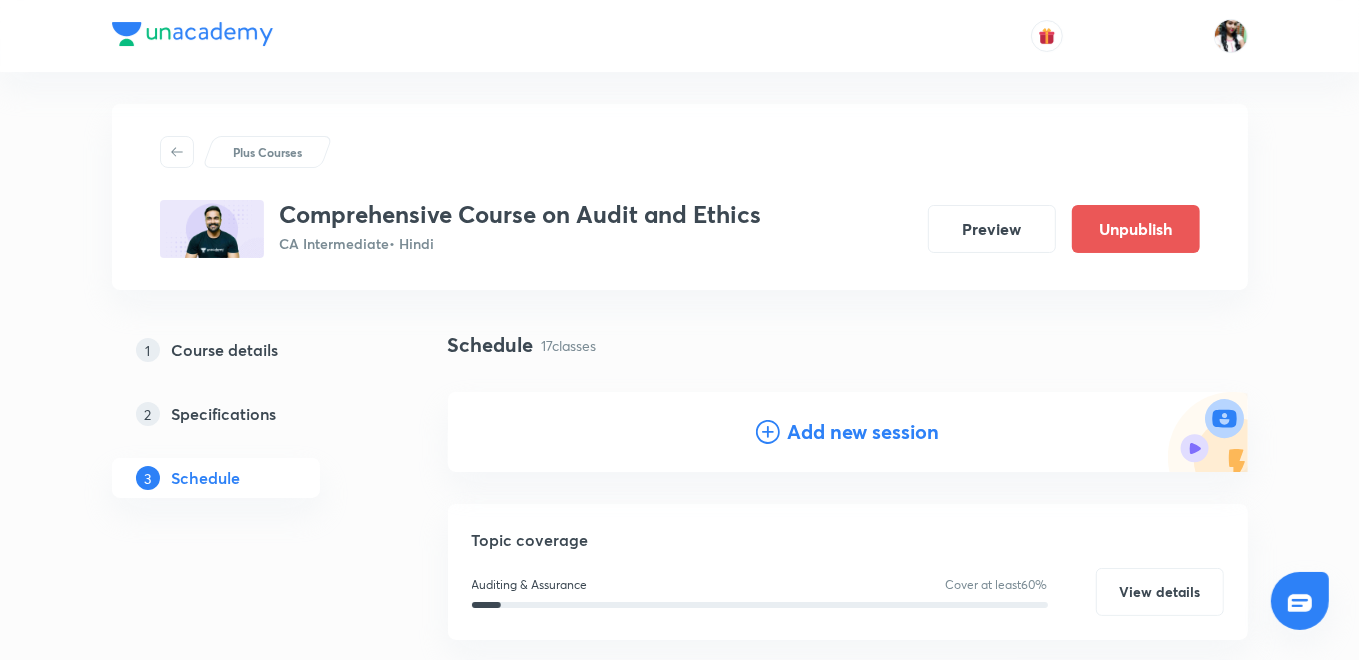 scroll, scrollTop: 0, scrollLeft: 0, axis: both 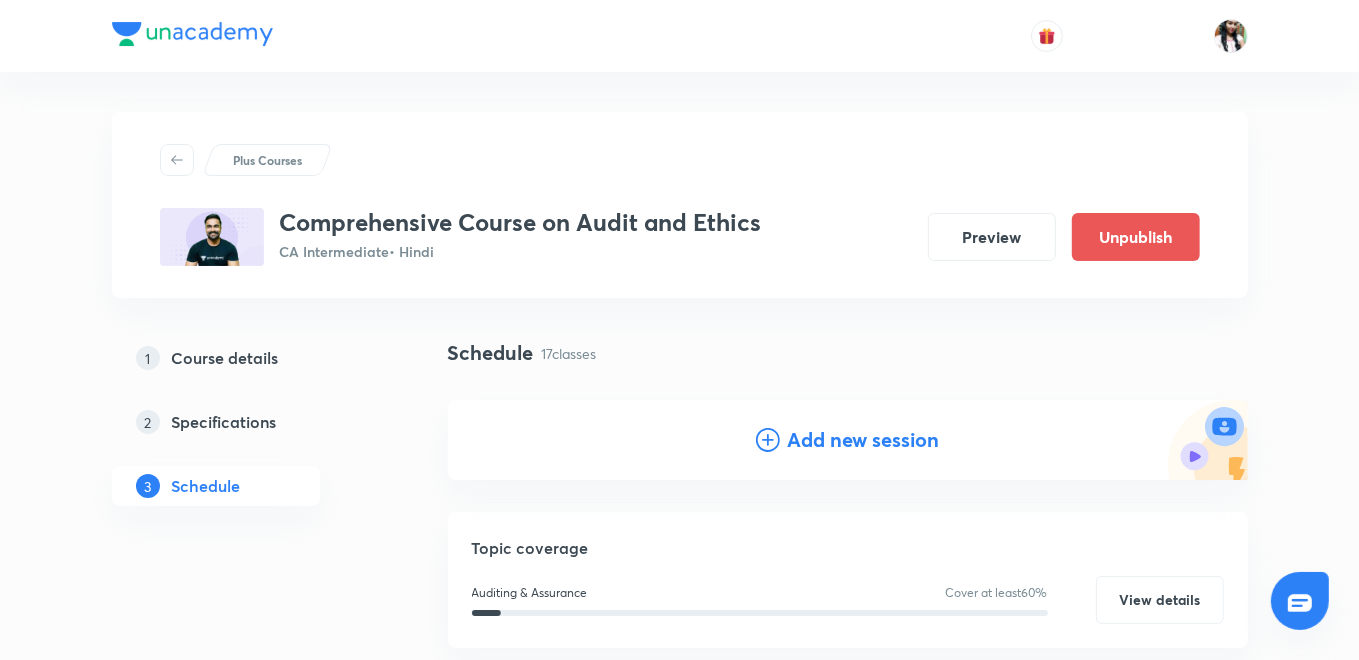 click on "Add new session" at bounding box center [864, 440] 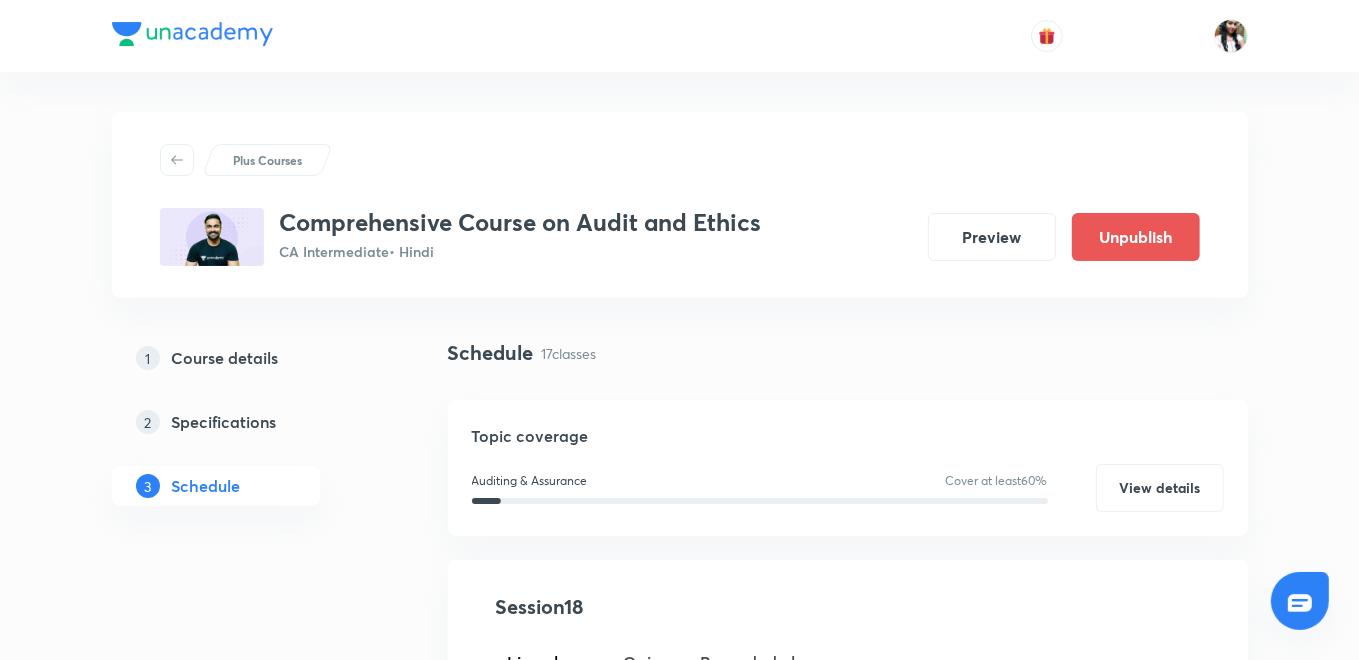 scroll, scrollTop: 444, scrollLeft: 0, axis: vertical 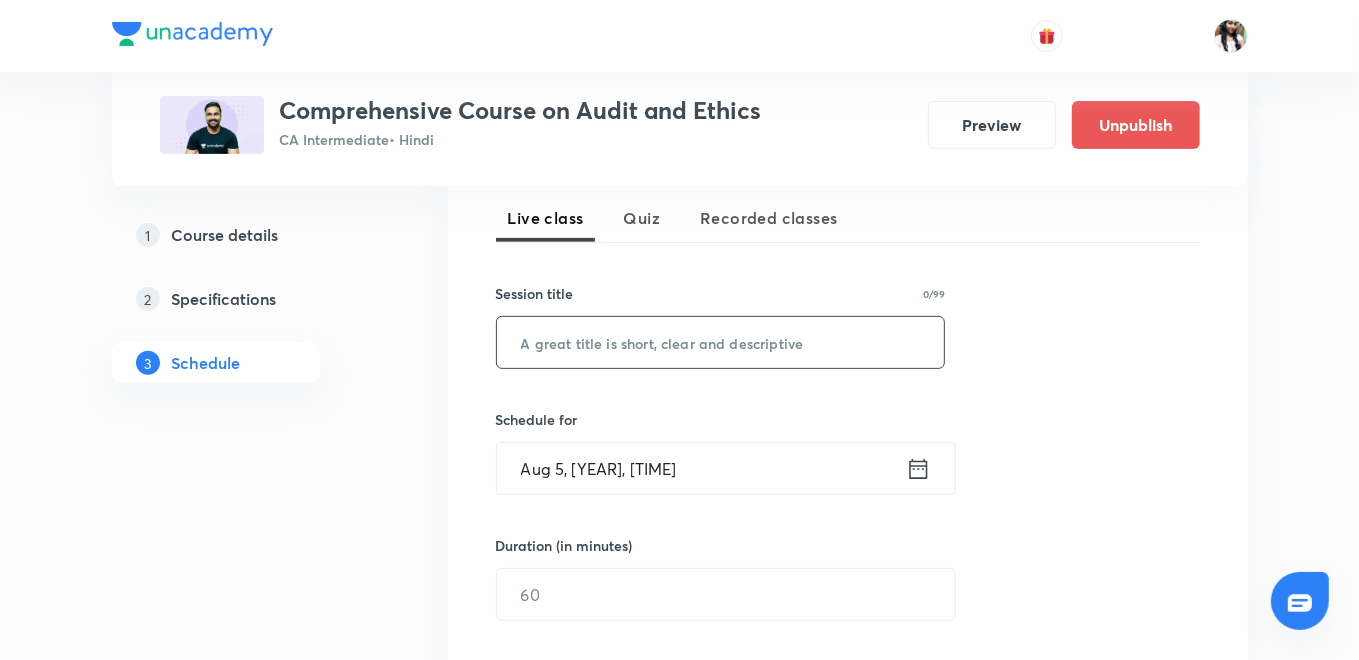 paste on "Audit evidence" 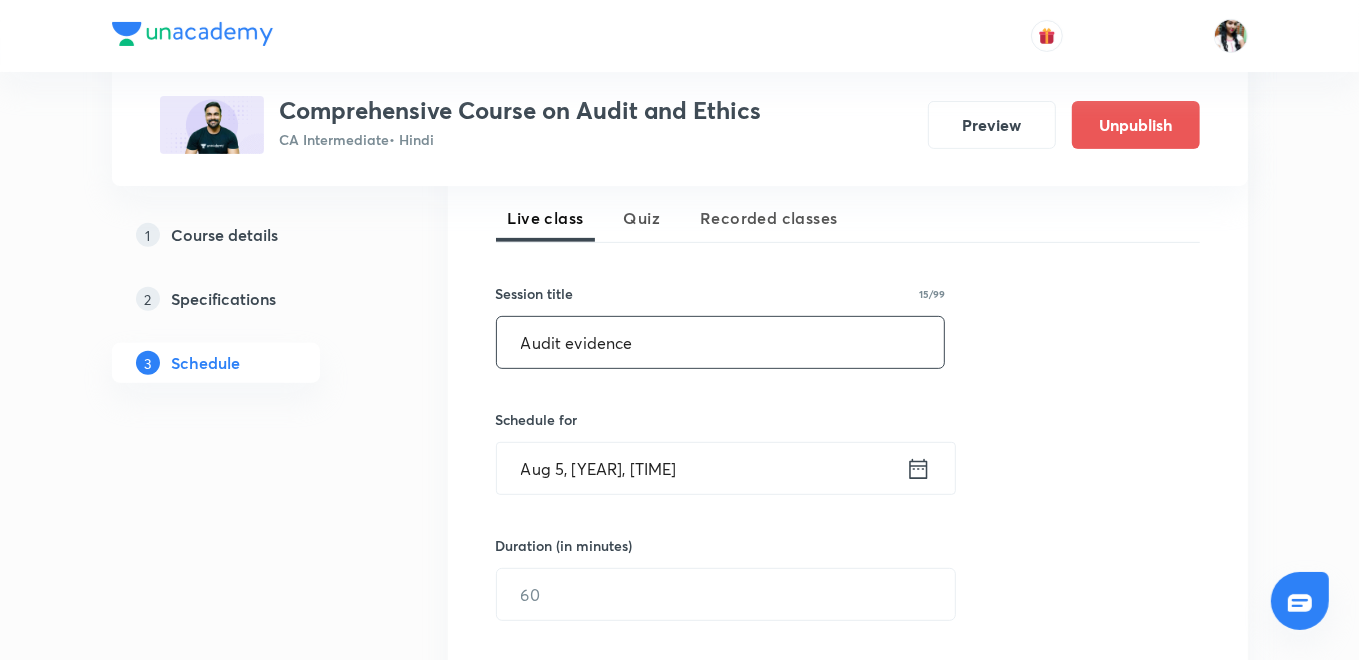 type on "Audit evidence" 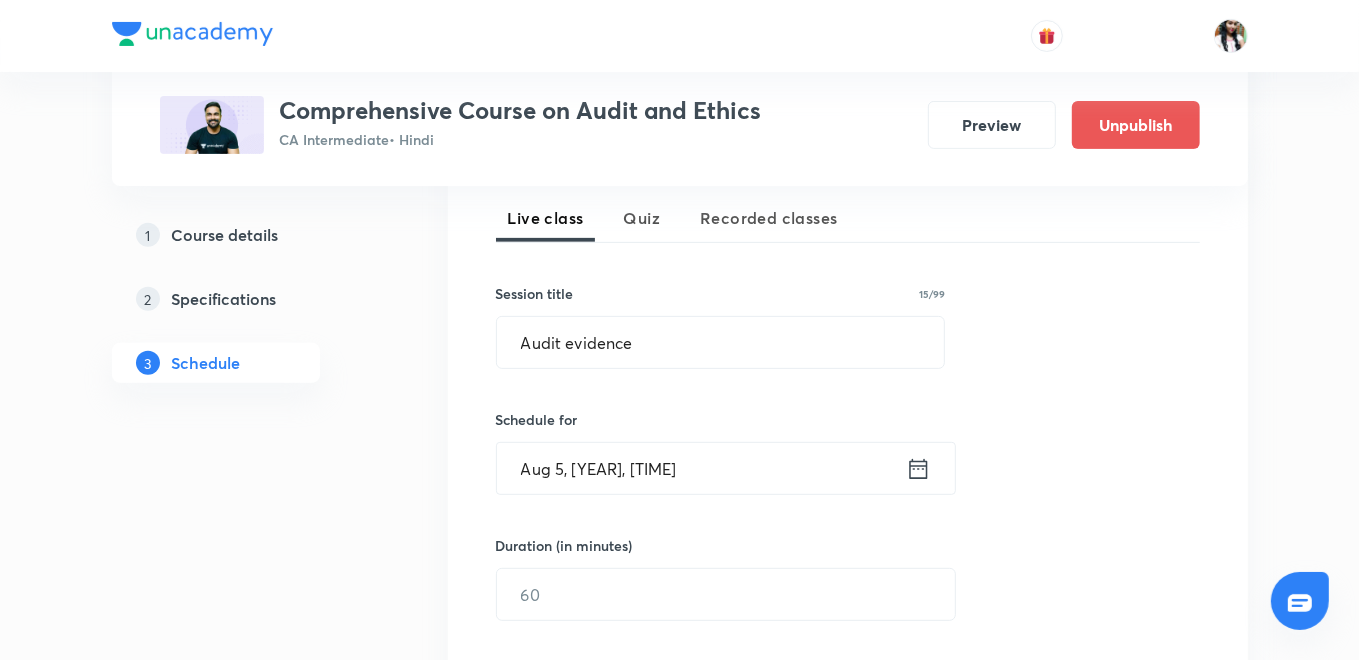 click 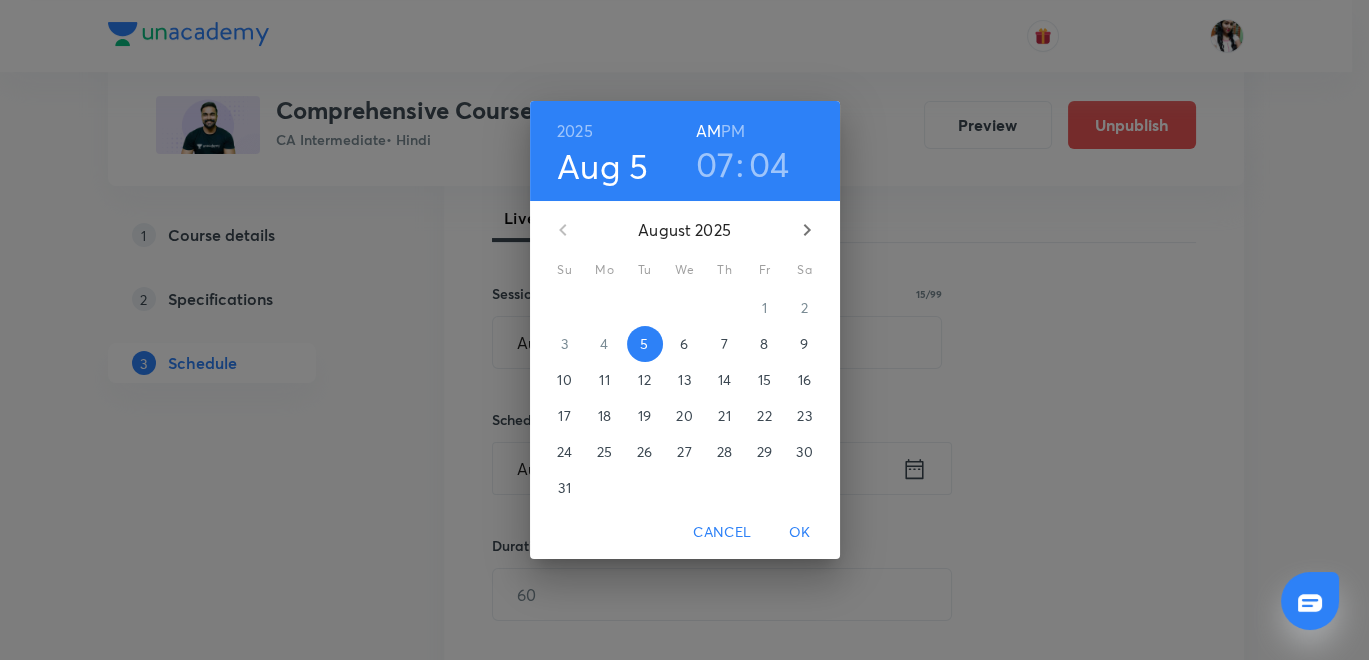click on "7" at bounding box center [725, 344] 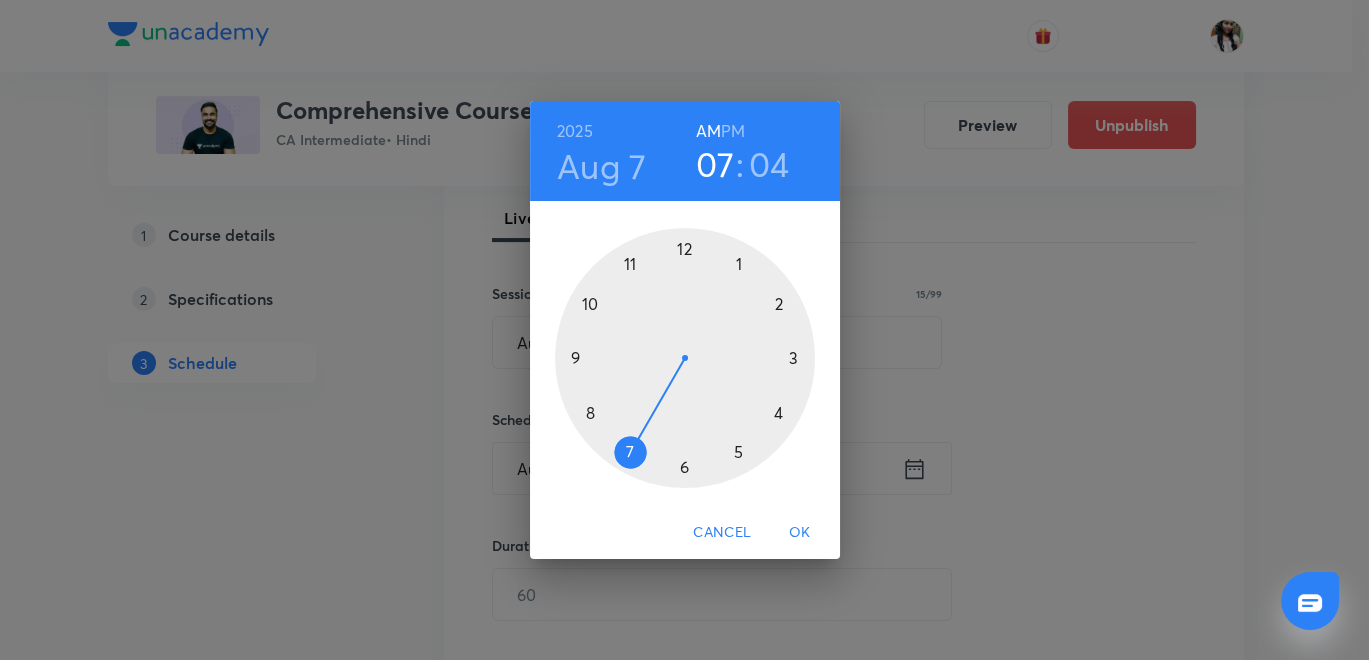 click on "PM" at bounding box center (733, 131) 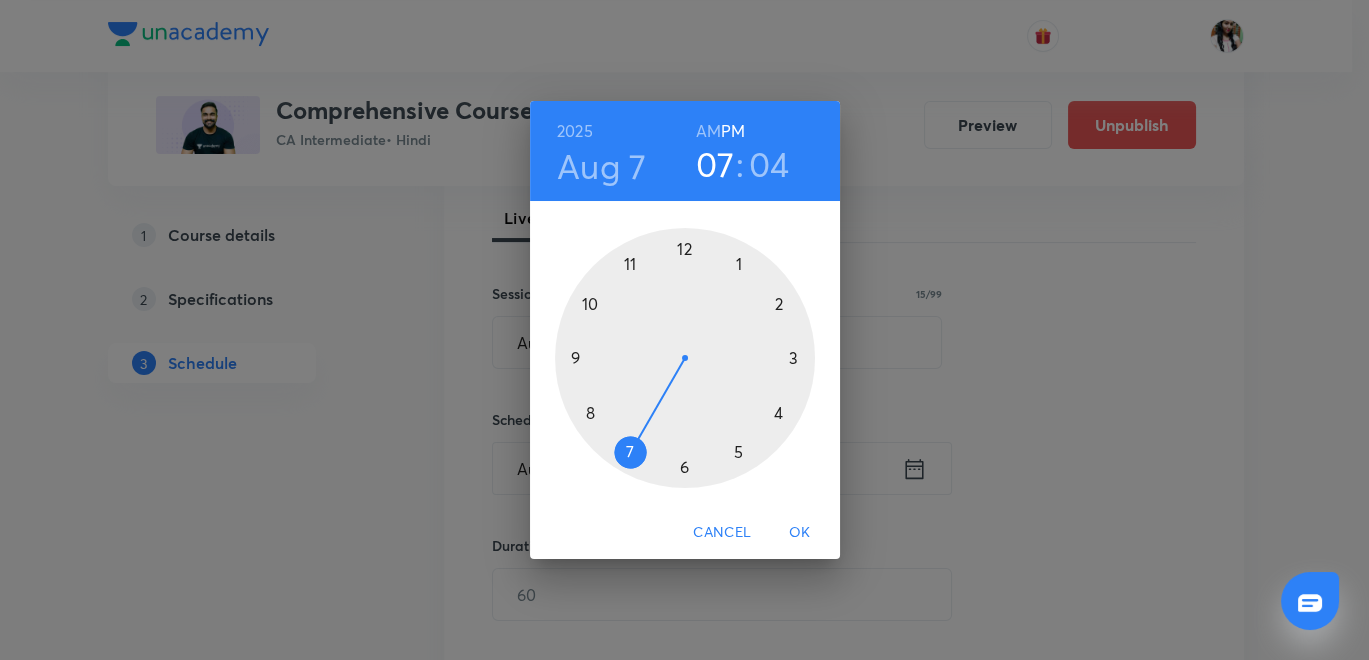 click at bounding box center (685, 358) 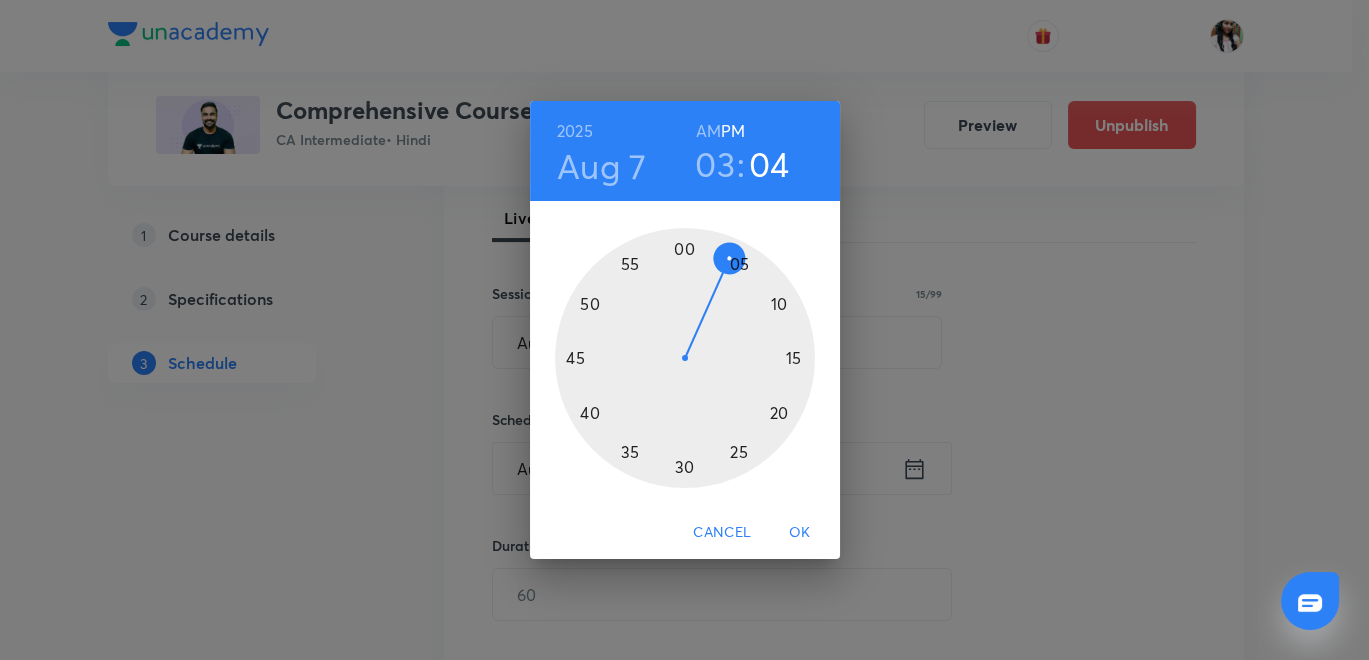 click at bounding box center [685, 358] 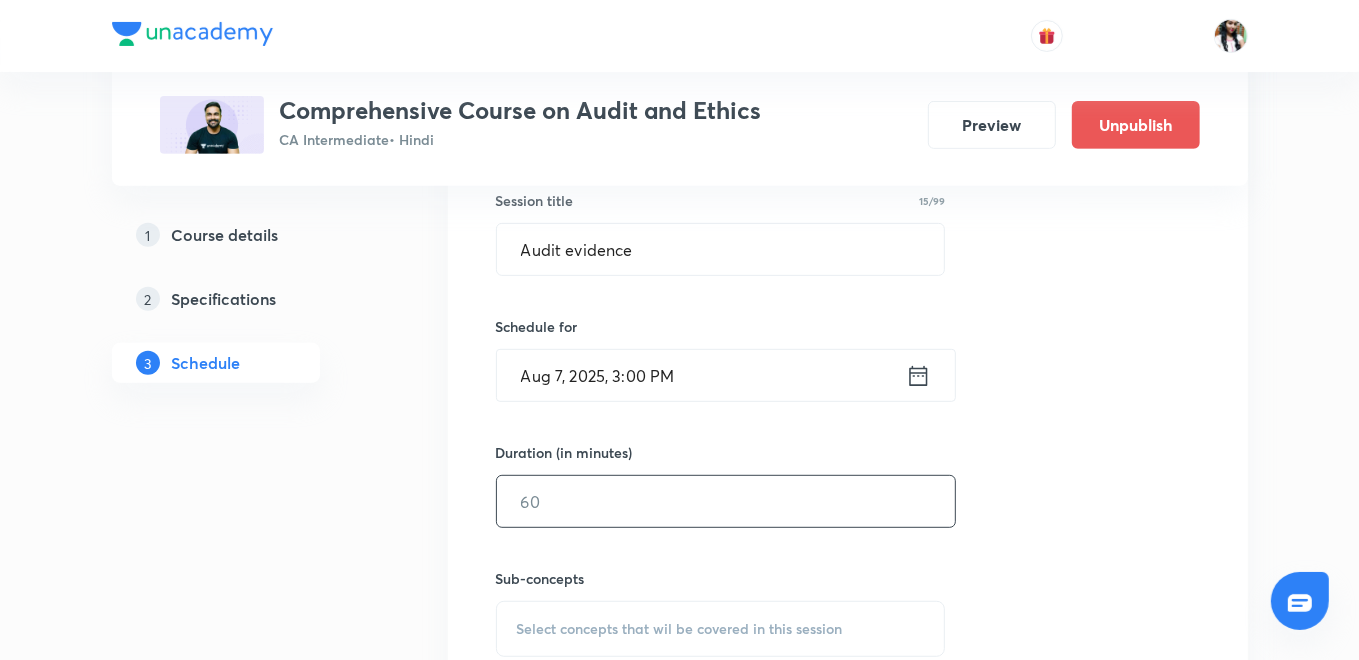 scroll, scrollTop: 555, scrollLeft: 0, axis: vertical 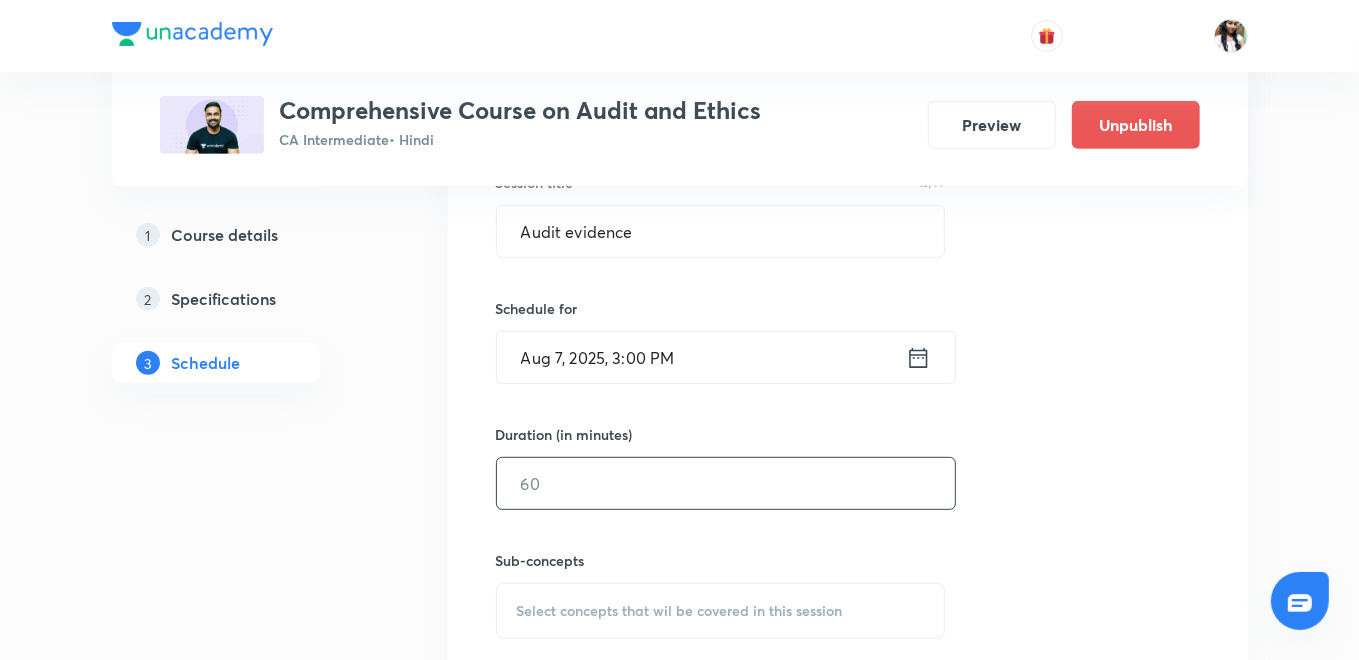 click at bounding box center [726, 483] 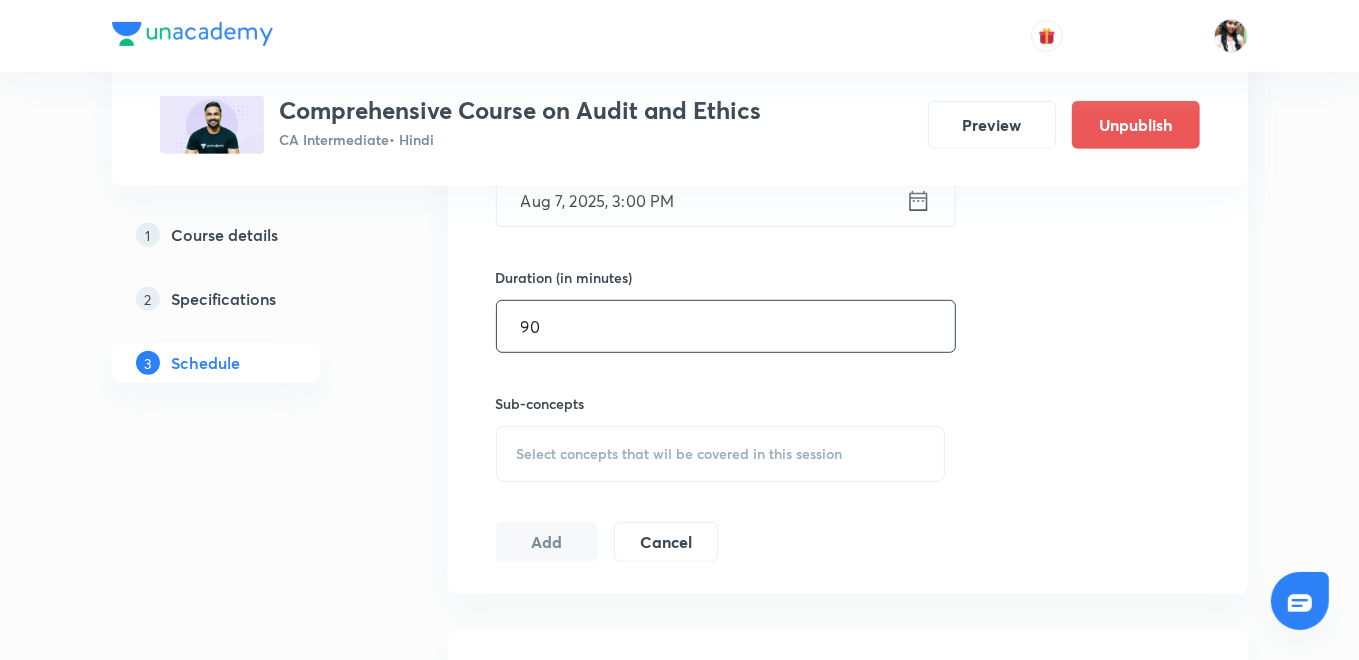 scroll, scrollTop: 777, scrollLeft: 0, axis: vertical 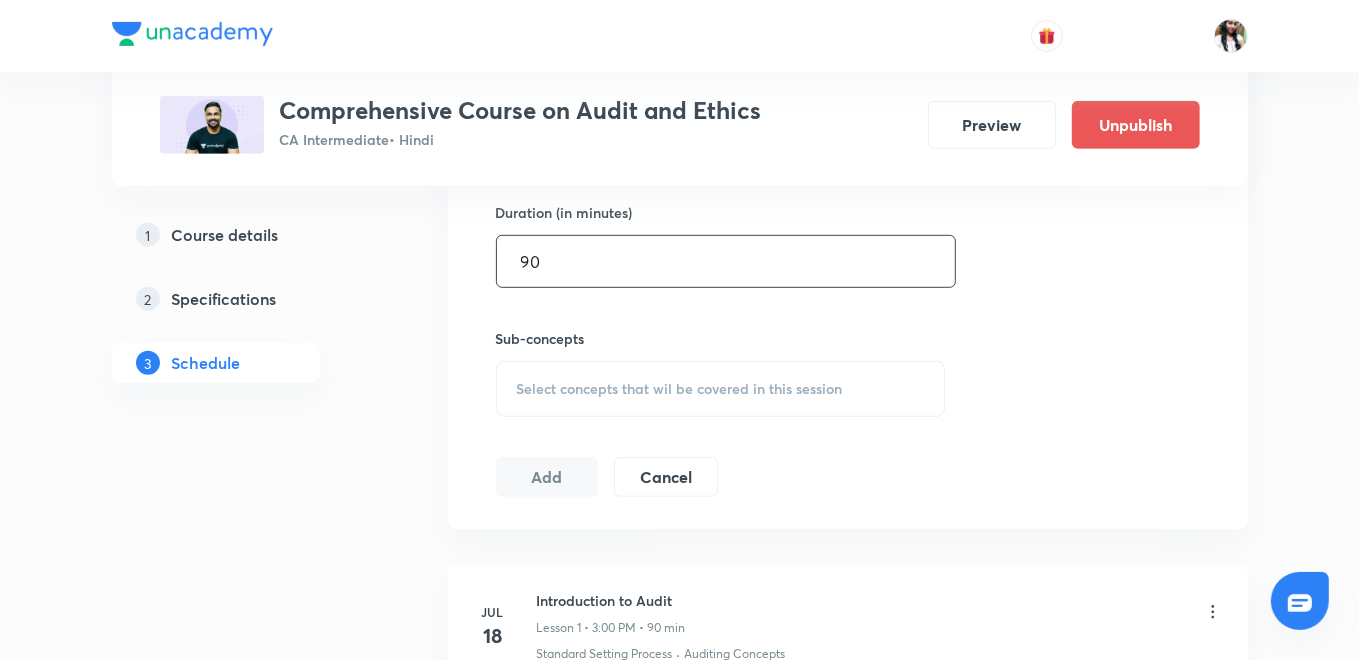 type on "90" 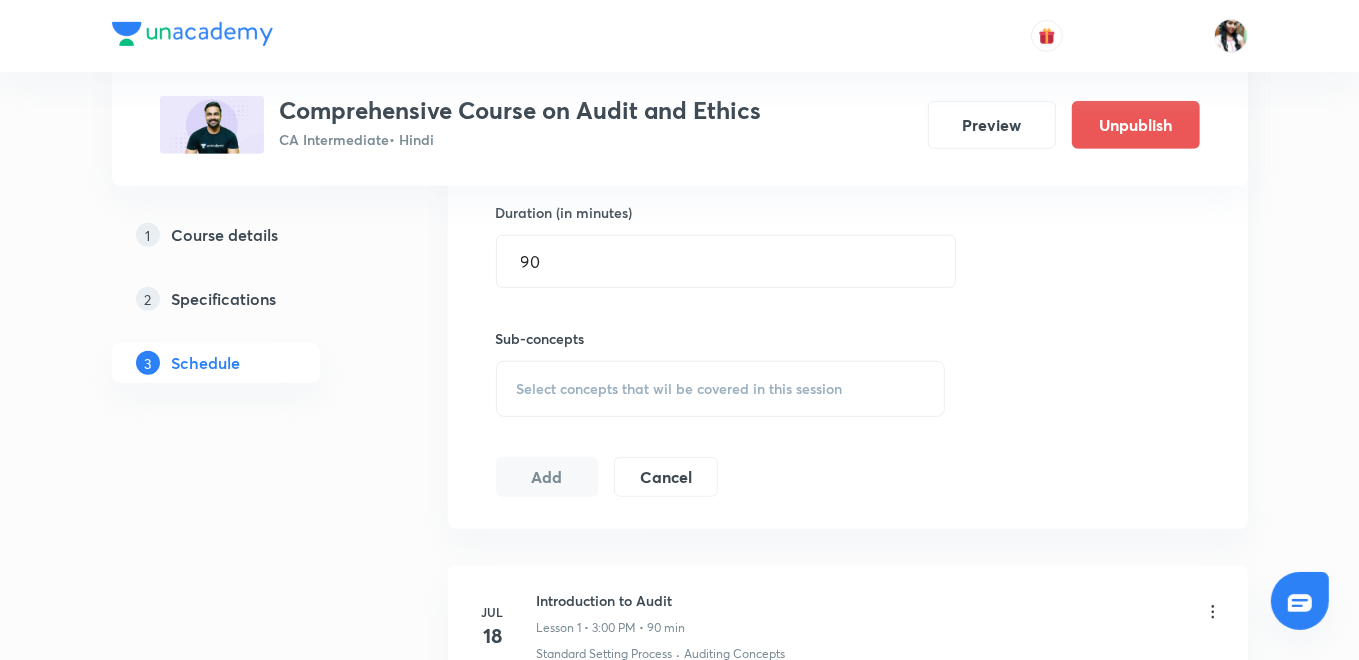 click on "Select concepts that wil be covered in this session" at bounding box center [721, 389] 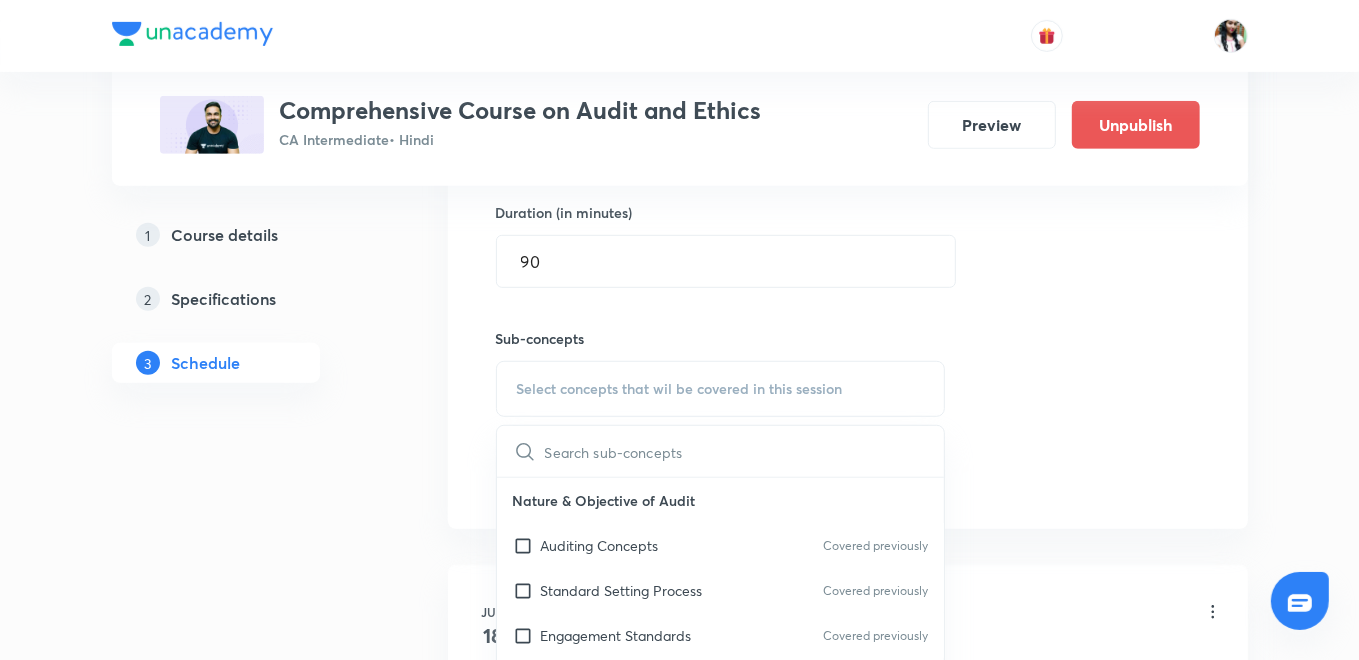 click on "Auditing Concepts" at bounding box center [600, 545] 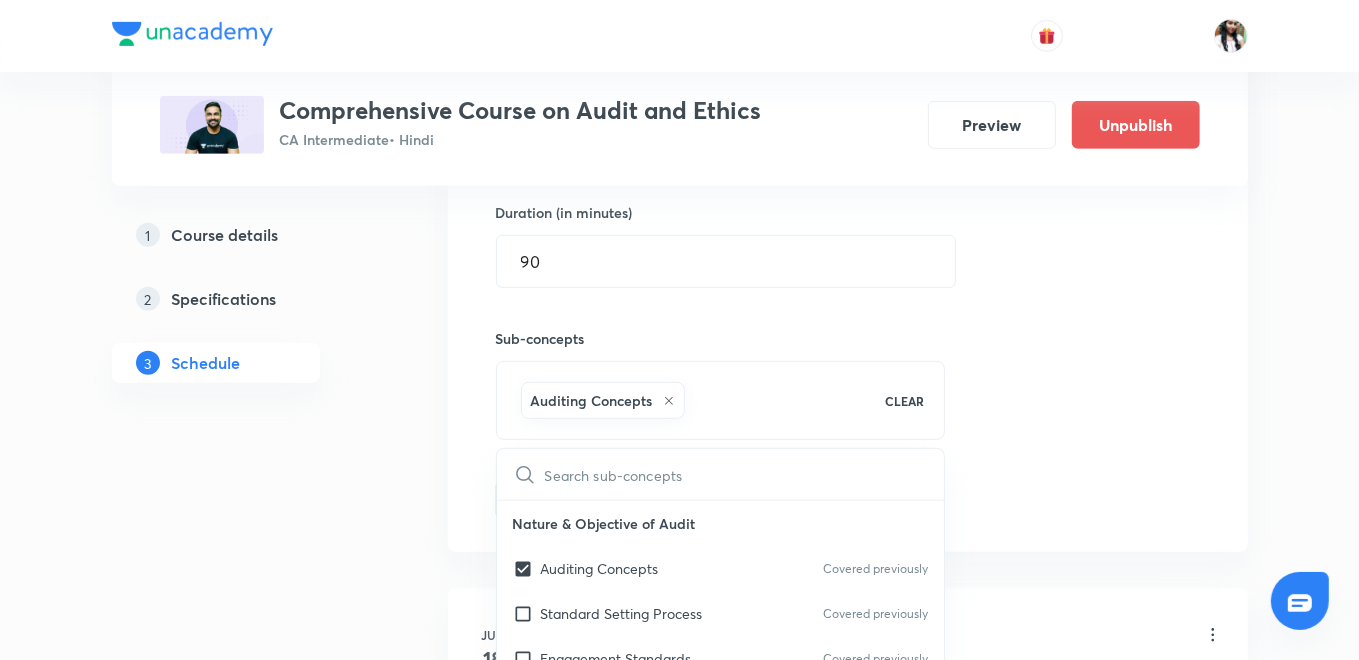 click on "Session  18 Live class Quiz Recorded classes Session title 15/99 Audit evidence ​ Schedule for Aug 7, 2025, 3:00 PM ​ Duration (in minutes) 90 ​ Sub-concepts Auditing Concepts CLEAR ​ Nature & Objective of Audit Auditing Concepts Covered previously Standard Setting Process Covered previously Engagement Standards Covered previously Audit Strategy and Planning Audit Strategy Covered previously Audit Planning (SA 300) Covered previously Audit Programme Covered previously Development of Audit Plan and Programme Control of Quality of Audit Work Delegation and Supervision of Audit Work Materiality and Audit Plan Revision of Materiality Documenting the Materiality Performance Materiality (SA 320 Materiality in Planning and Performing an Audit) Audit Documentation & Evidence Audit Procedure to Identify Litigation & Claims (SA 501 Audit Evidence - Specific Considerations for Audit Procedures When Events or Conditions Are Identified (SA 570 Going Concern) Objectives of the Auditor Regarding Going Concern Nature" at bounding box center [848, 167] 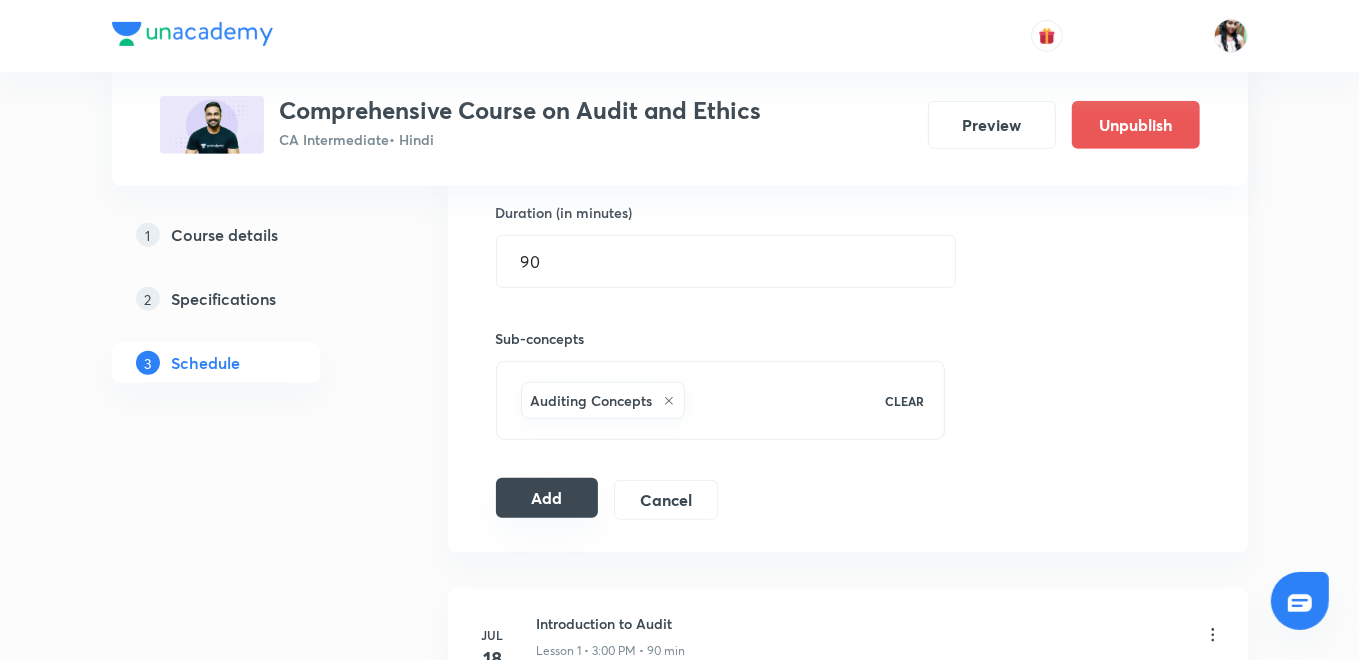 click on "Add" at bounding box center [547, 498] 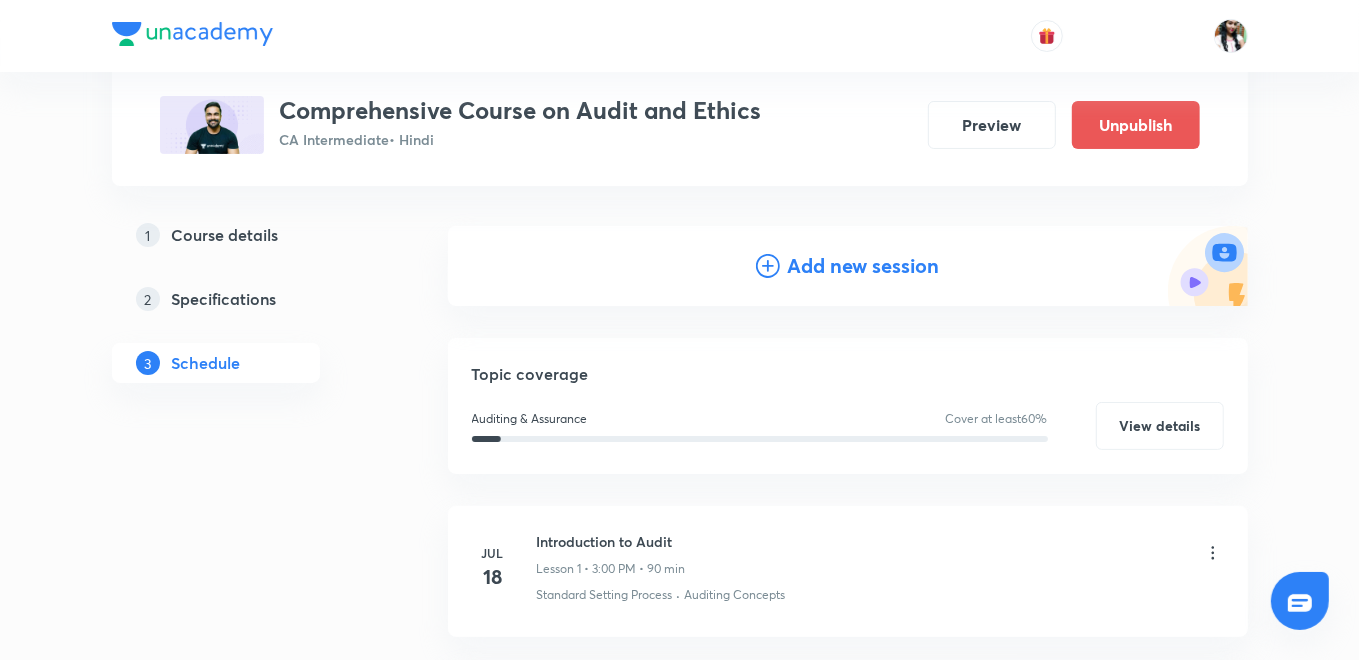 scroll, scrollTop: 0, scrollLeft: 0, axis: both 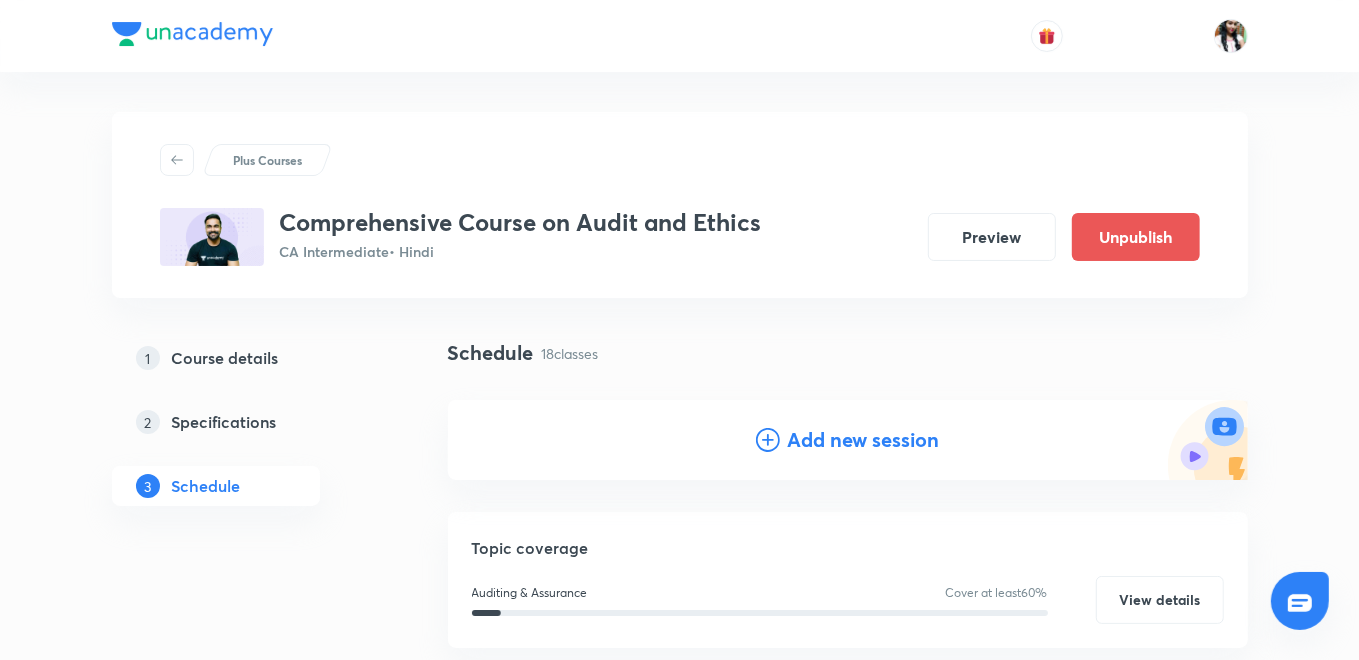 click on "Add new session" at bounding box center [864, 440] 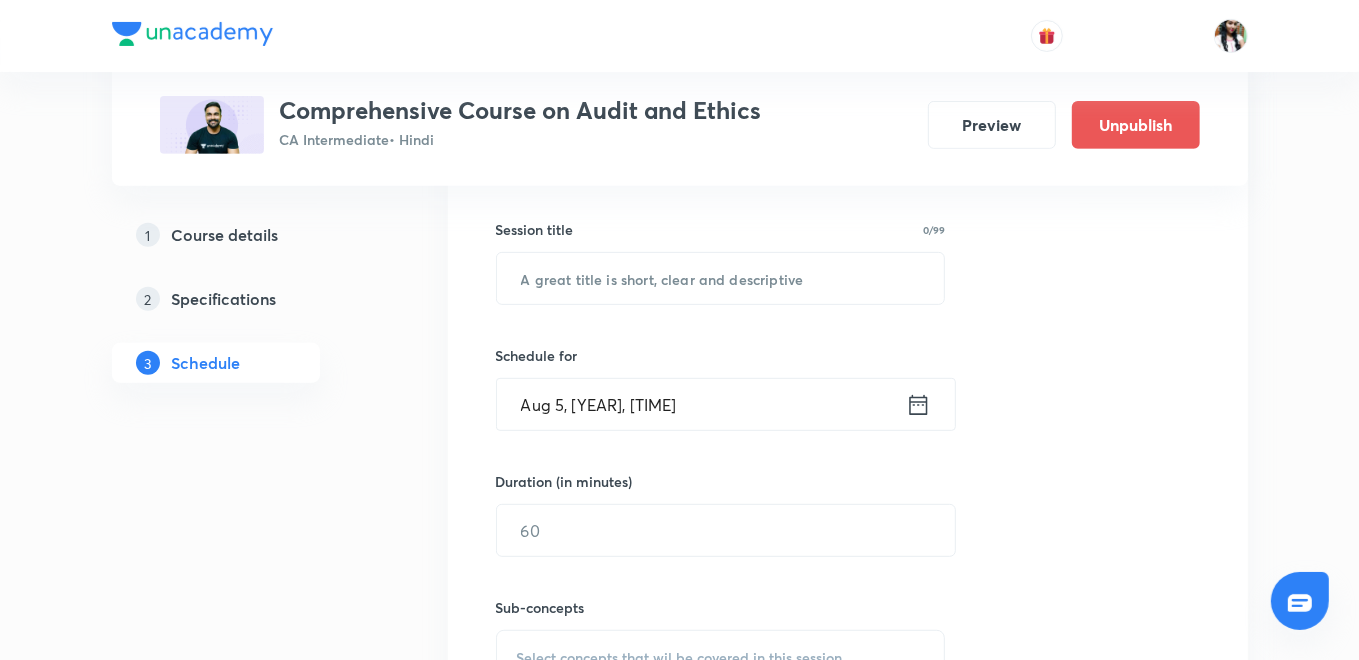 scroll, scrollTop: 555, scrollLeft: 0, axis: vertical 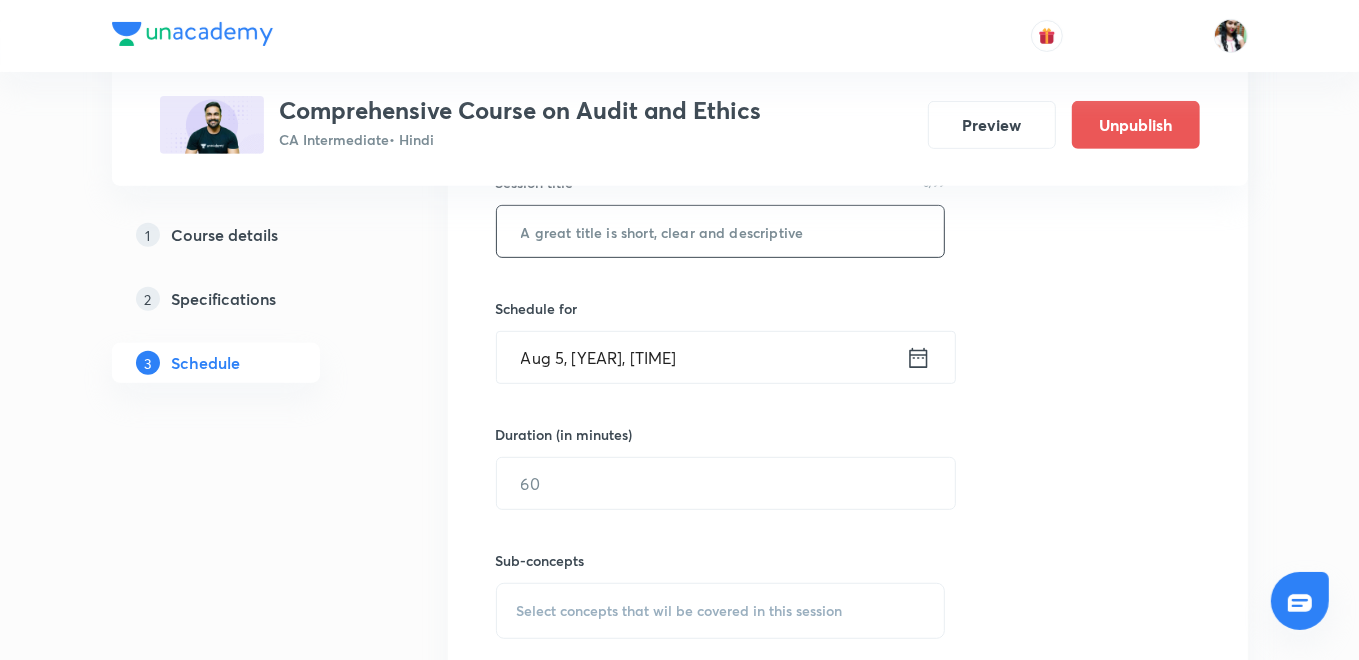 paste on "Audit evidence" 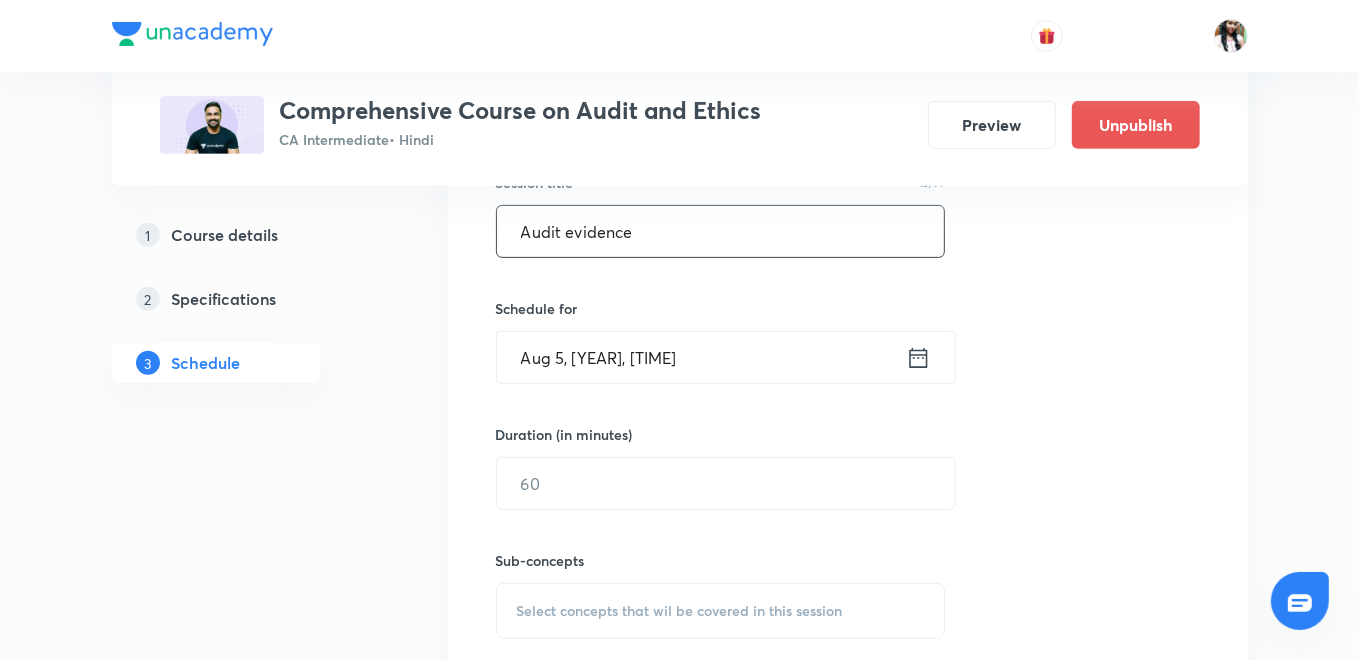 type on "Audit evidence" 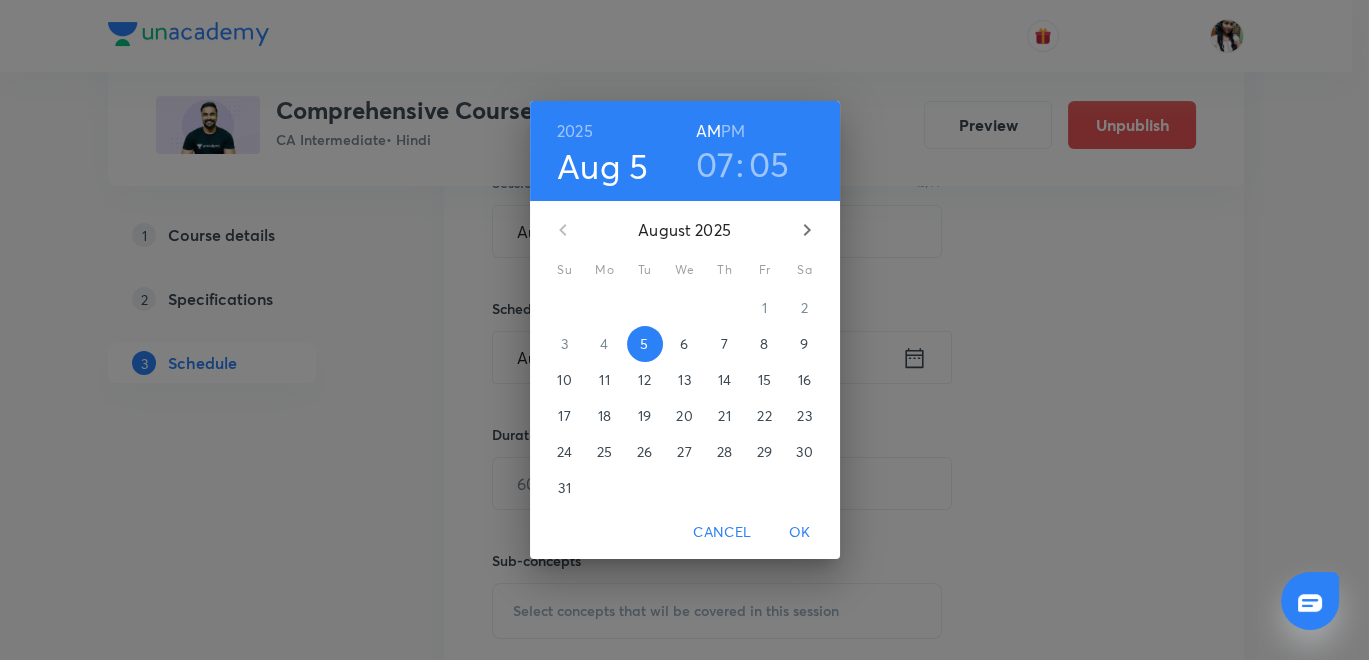 click on "8" at bounding box center [764, 344] 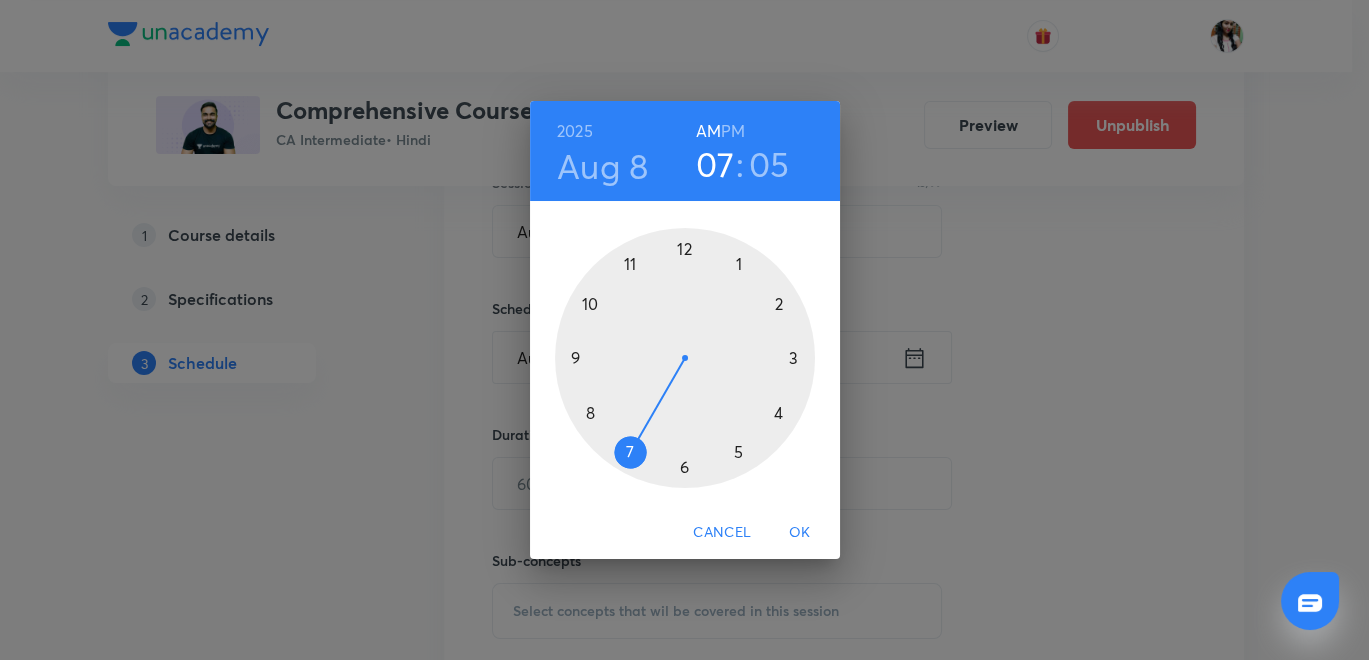 click on "PM" at bounding box center (733, 131) 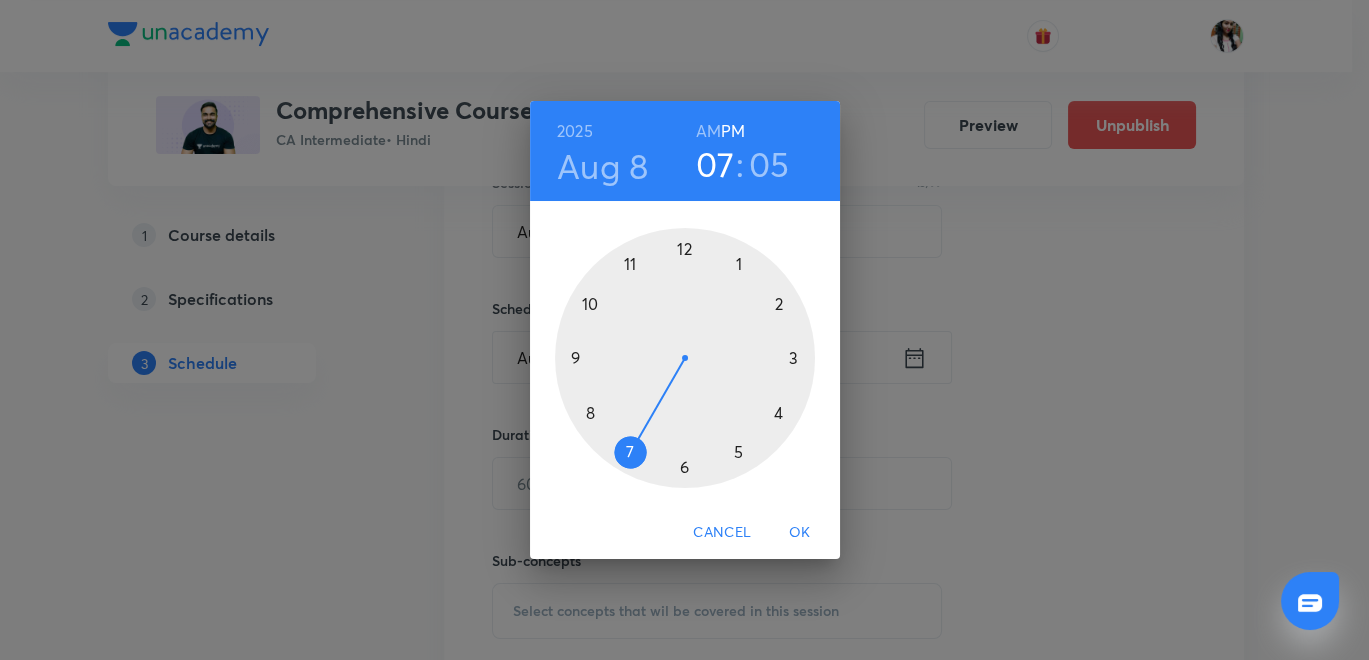 click at bounding box center (685, 358) 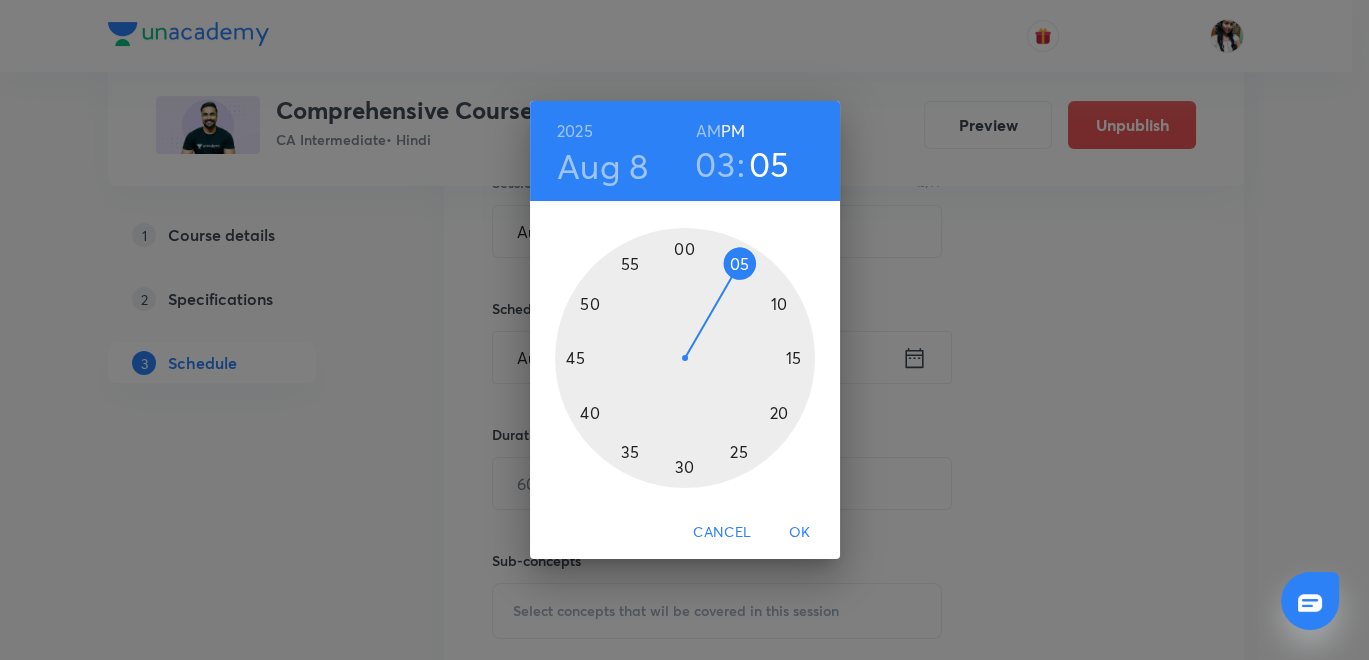 click at bounding box center [685, 358] 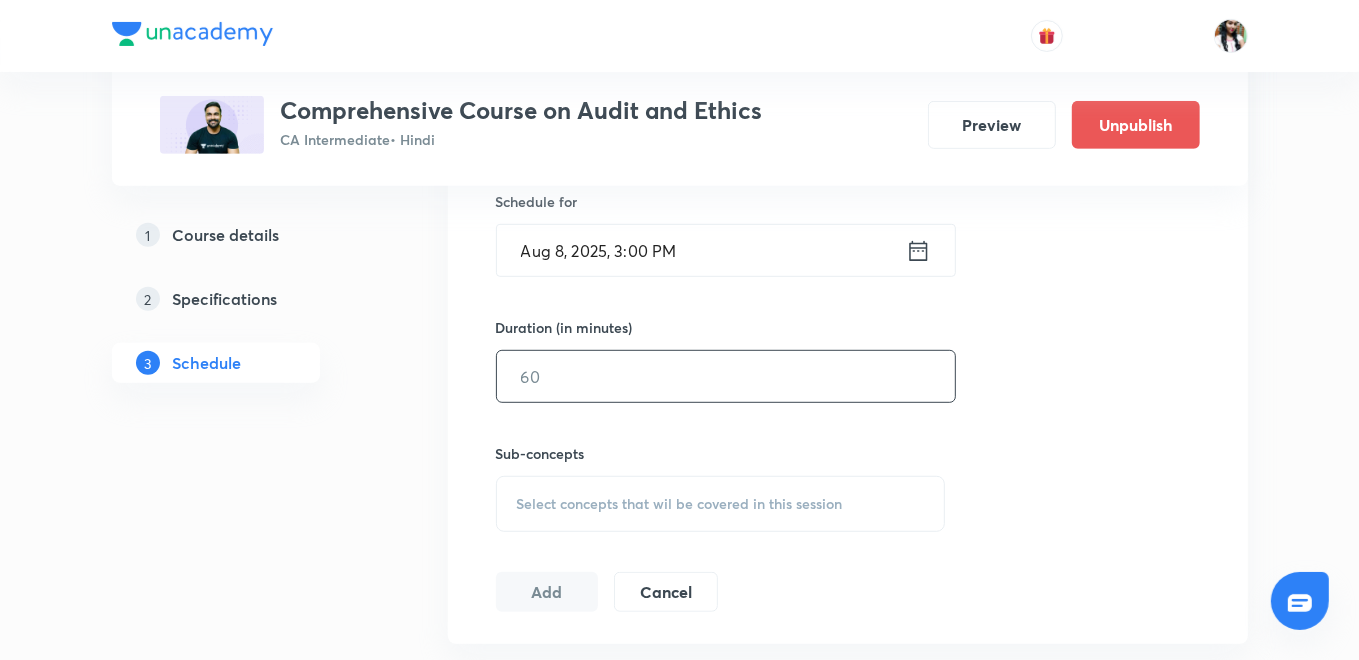 scroll, scrollTop: 666, scrollLeft: 0, axis: vertical 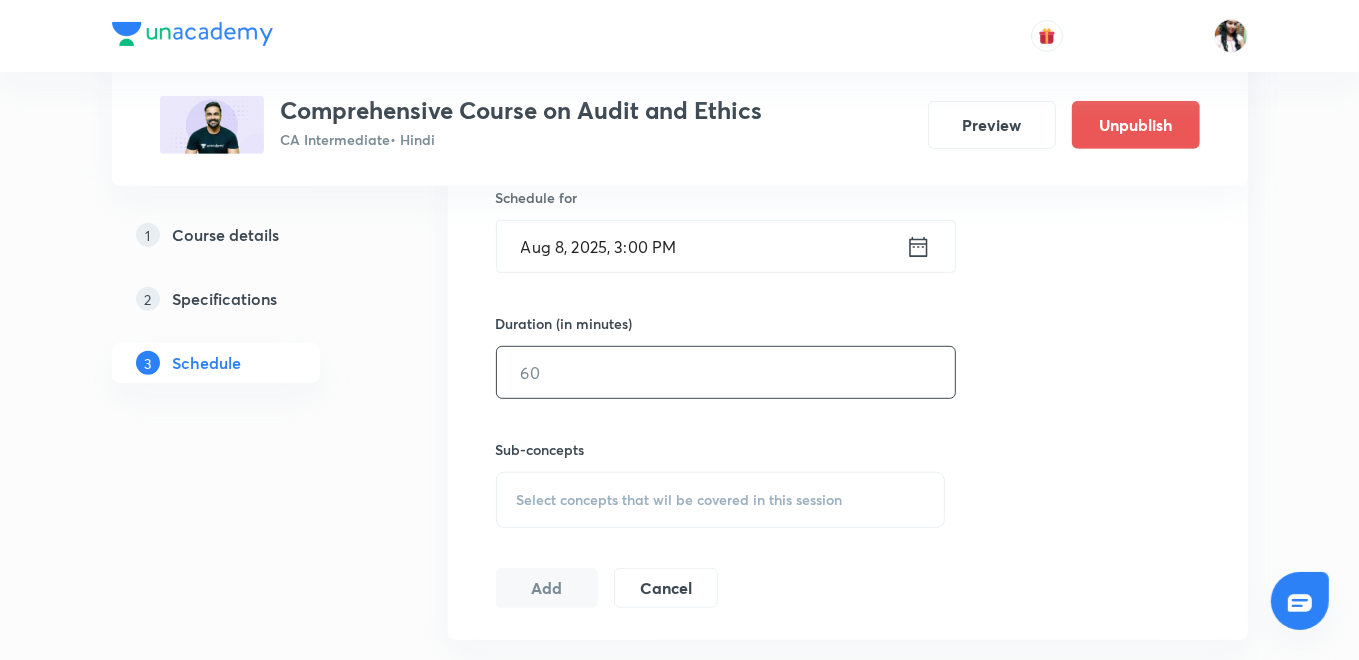 click at bounding box center [726, 372] 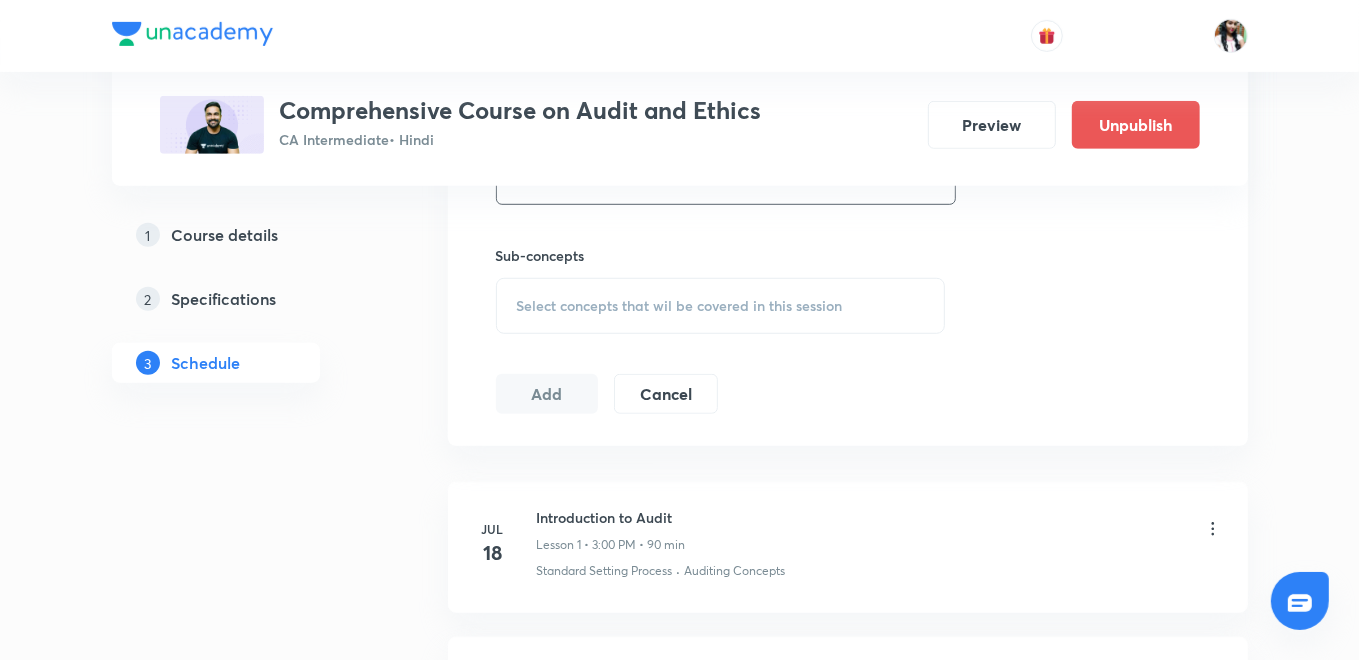 scroll, scrollTop: 888, scrollLeft: 0, axis: vertical 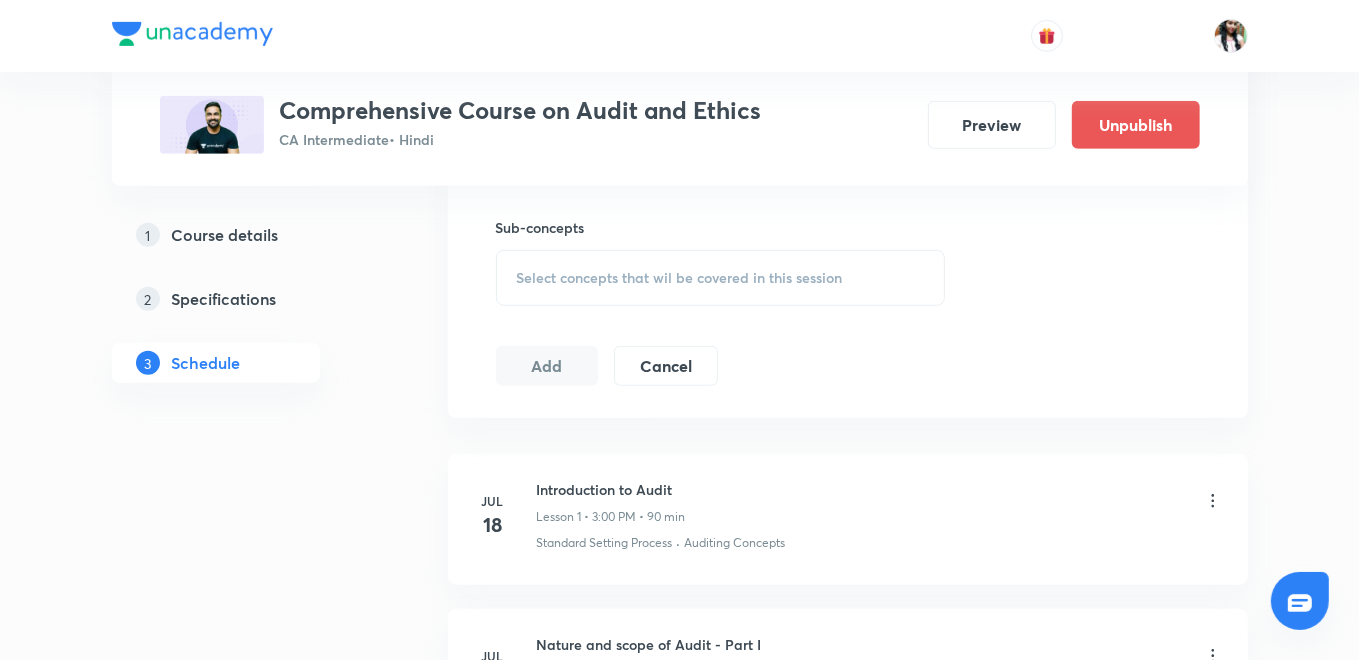type on "90" 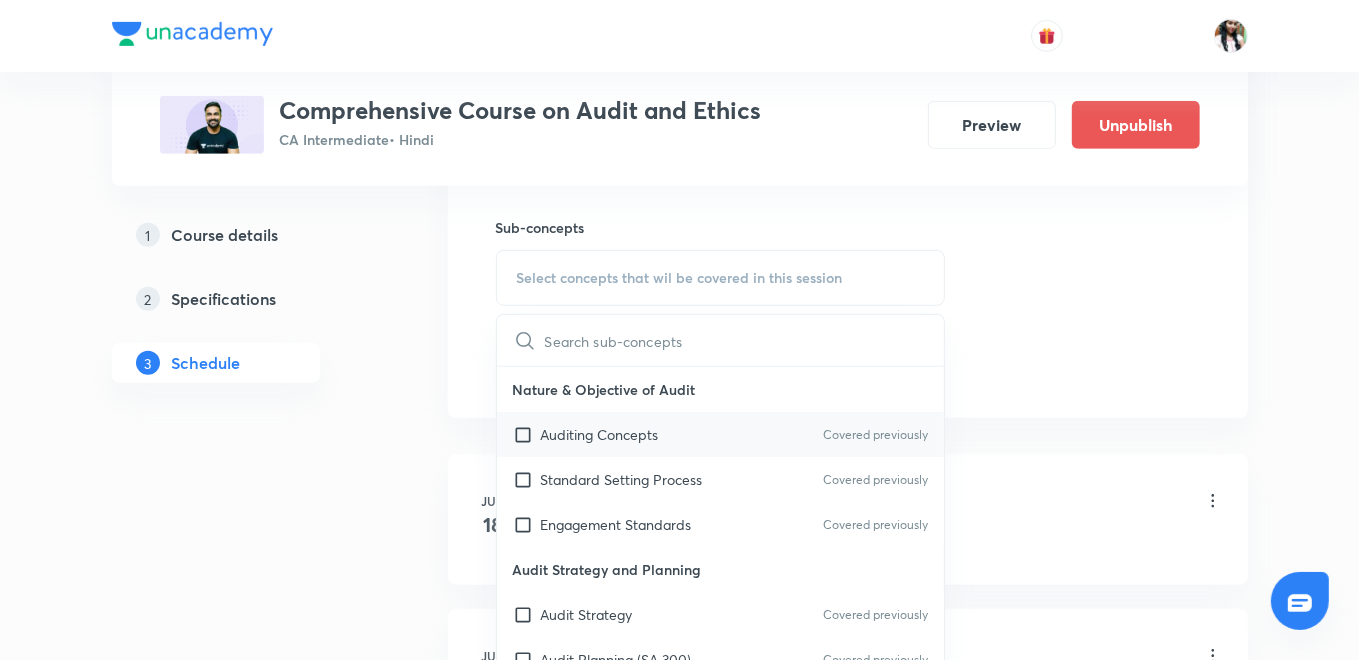 click on "Auditing Concepts" at bounding box center [600, 434] 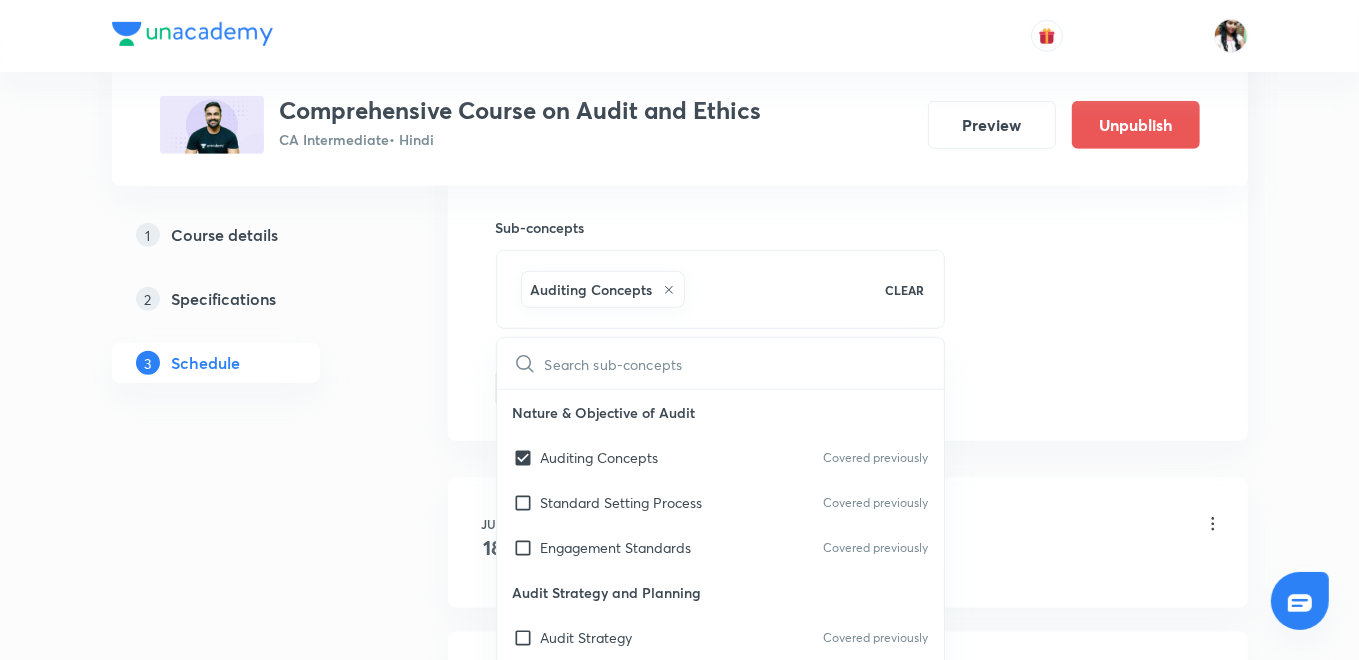click on "Plus Courses Comprehensive Course on Audit and Ethics CA Intermediate  • Hindi Preview Unpublish 1 Course details 2 Specifications 3 Schedule Schedule 18  classes Topic coverage Auditing & Assurance Cover at least  60 % View details Session  19 Live class Quiz Recorded classes Session title 15/99 Audit evidence ​ Schedule for Aug 8, 2025, 3:00 PM ​ Duration (in minutes) 90 ​ Sub-concepts Auditing Concepts CLEAR ​ Nature & Objective of Audit Auditing Concepts Covered previously Standard Setting Process Covered previously Engagement Standards Covered previously Audit Strategy and Planning Audit Strategy Covered previously Audit Planning (SA 300) Covered previously Audit Programme Covered previously Development of Audit Plan and Programme Control of Quality of Audit Work Delegation and Supervision of Audit Work Materiality and Audit Plan Revision of Materiality Documenting the Materiality Performance Materiality (SA 320 Materiality in Planning and Performing an Audit) Audit Documentation & Evidence Add" at bounding box center (680, 1310) 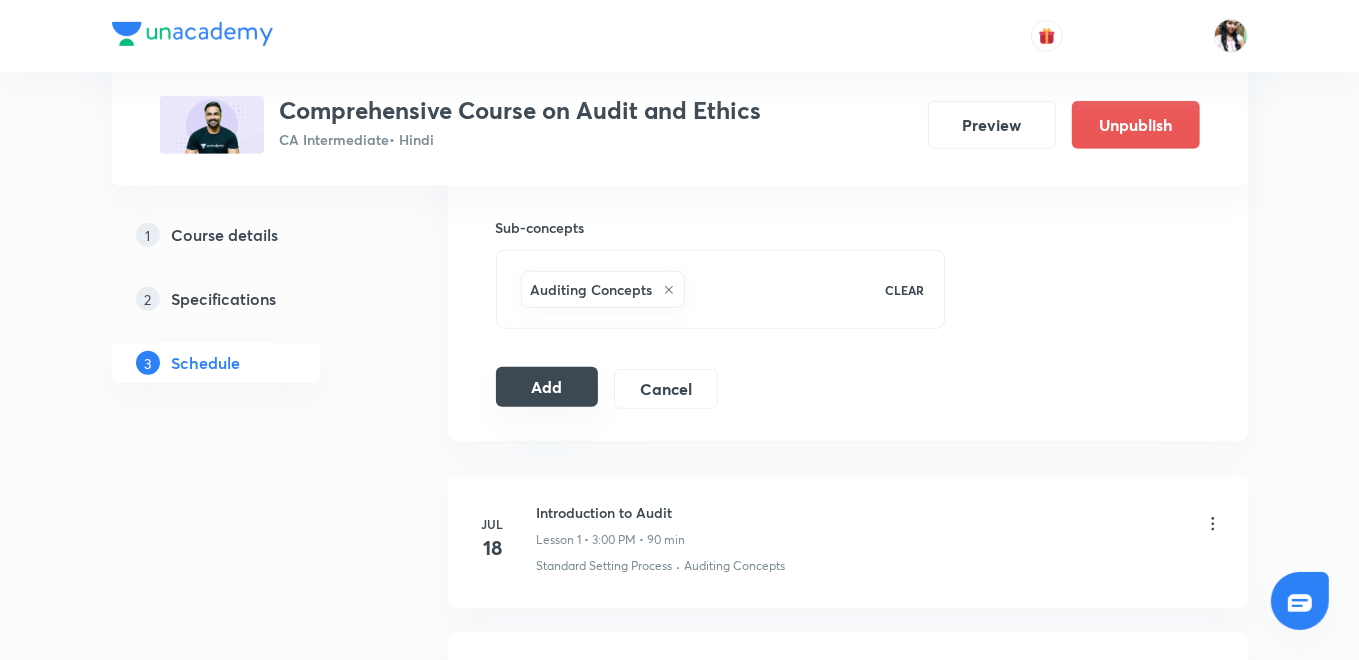 click on "Add" at bounding box center [547, 387] 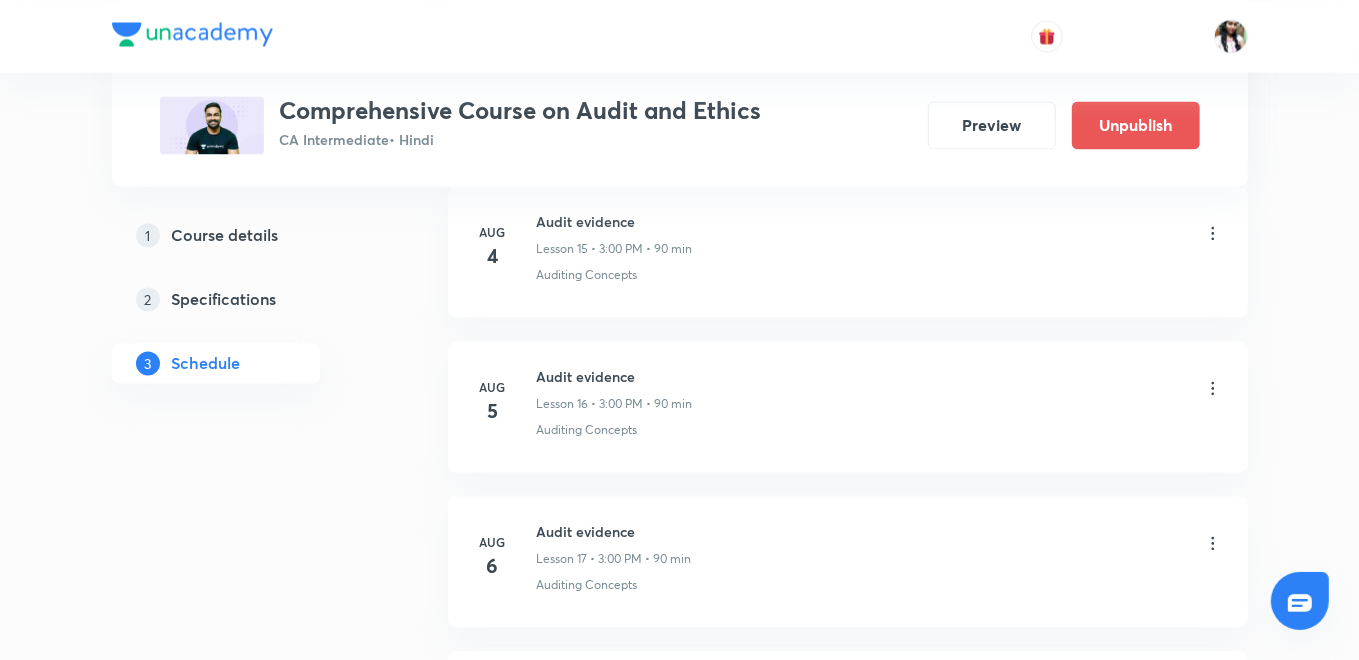 scroll, scrollTop: 3120, scrollLeft: 0, axis: vertical 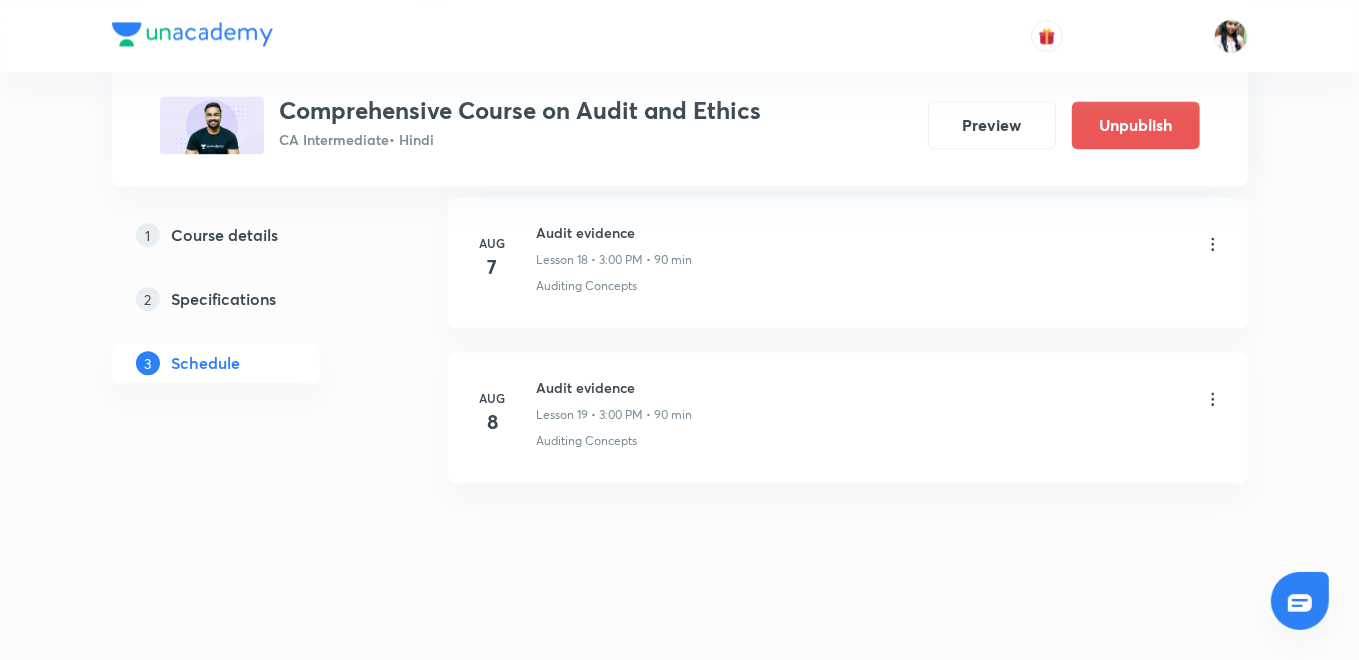 click on "Audit evidence" at bounding box center [615, 387] 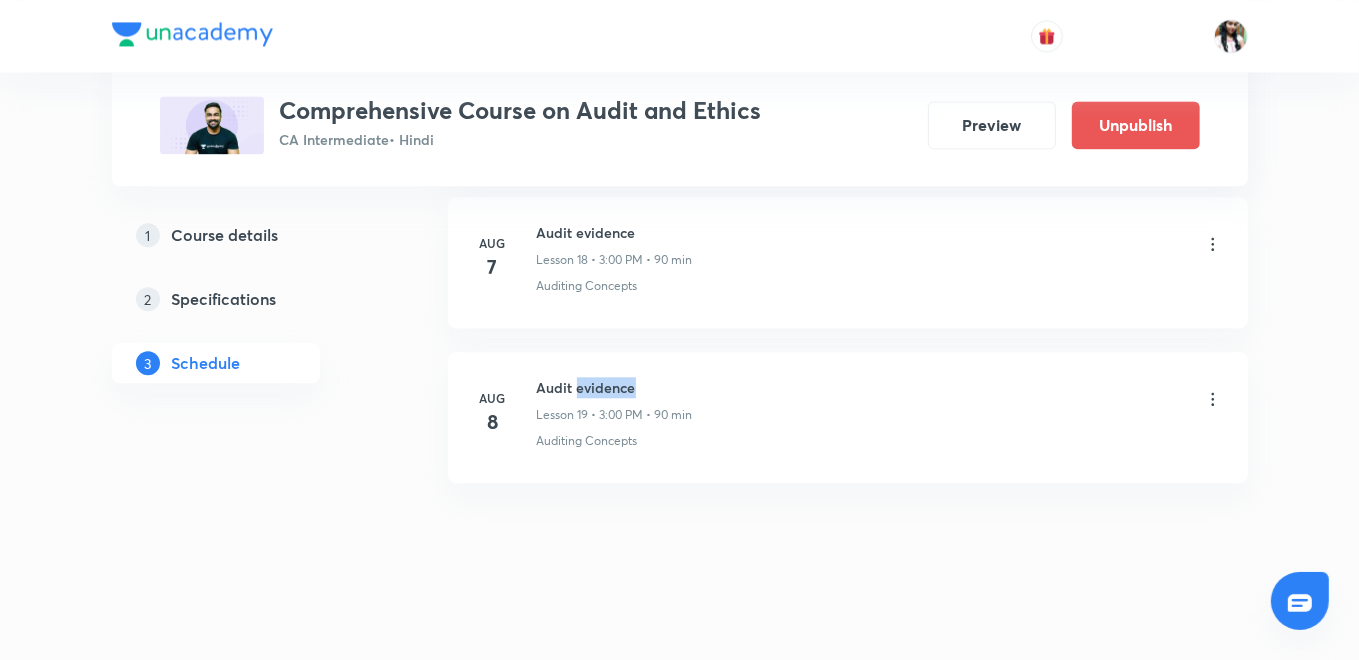 click on "Audit evidence" at bounding box center [615, 387] 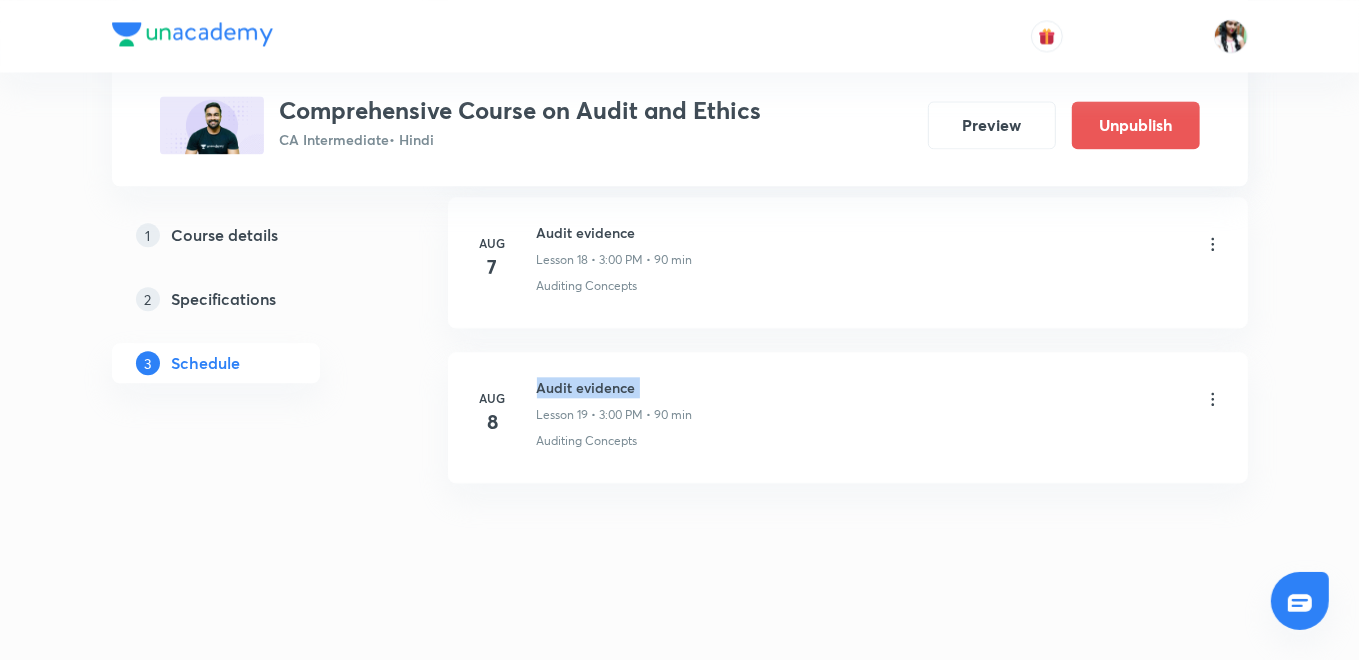 copy on "Audit evidence" 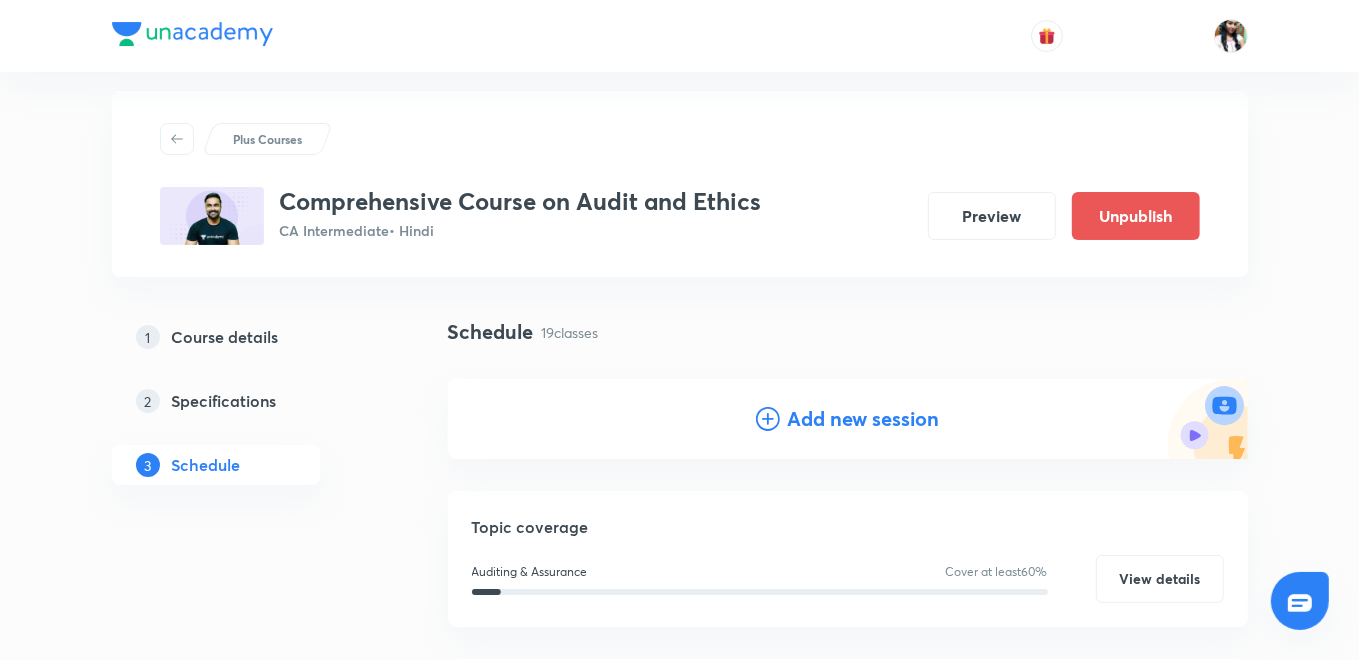 scroll, scrollTop: 8, scrollLeft: 0, axis: vertical 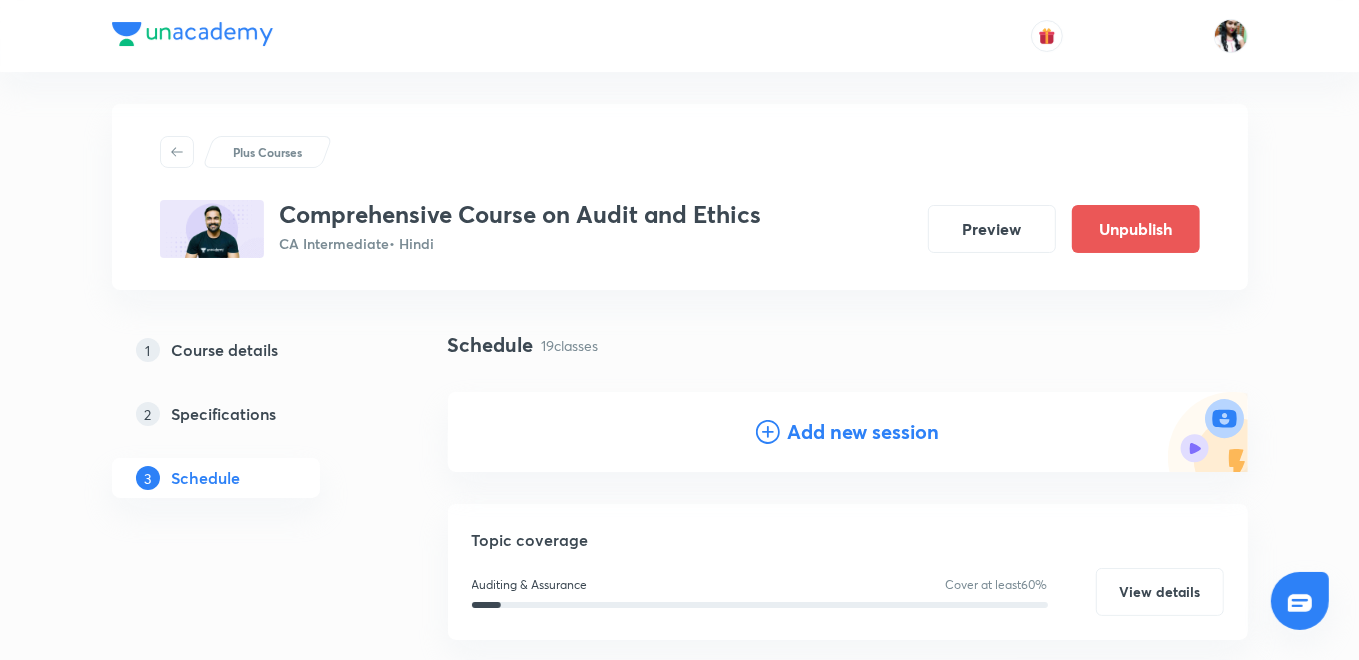 click on "Add new session" at bounding box center (864, 432) 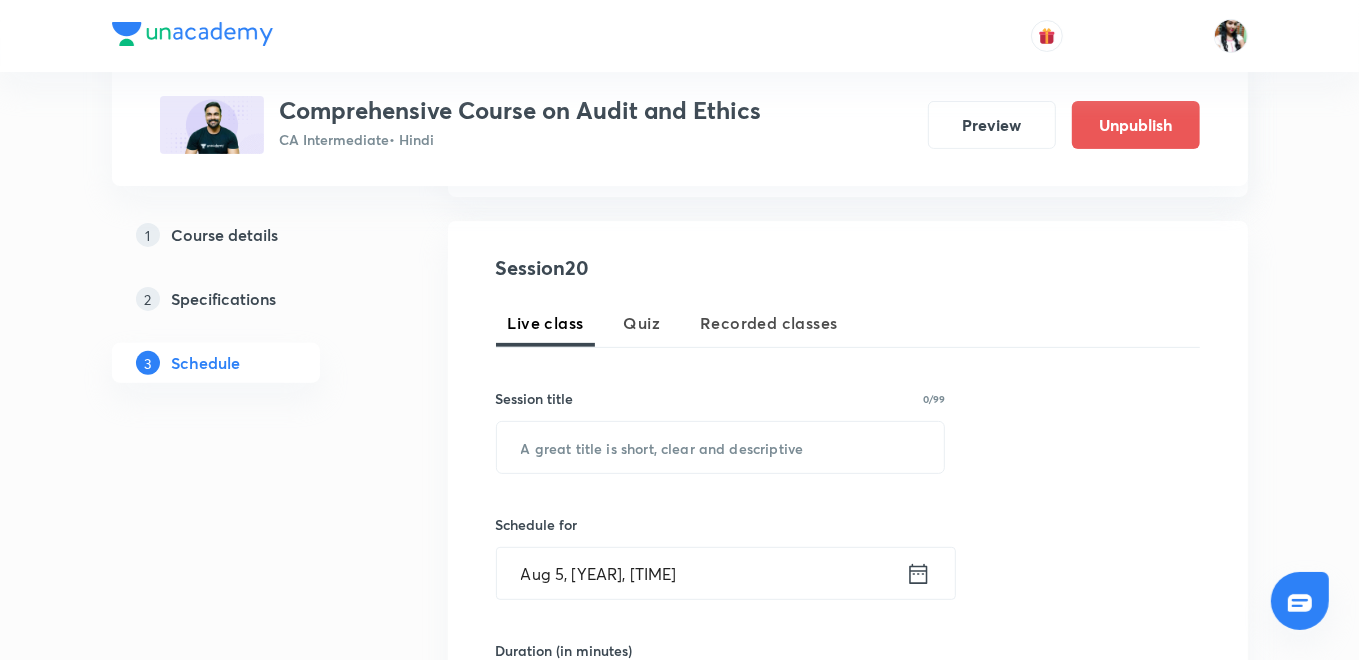 scroll, scrollTop: 342, scrollLeft: 0, axis: vertical 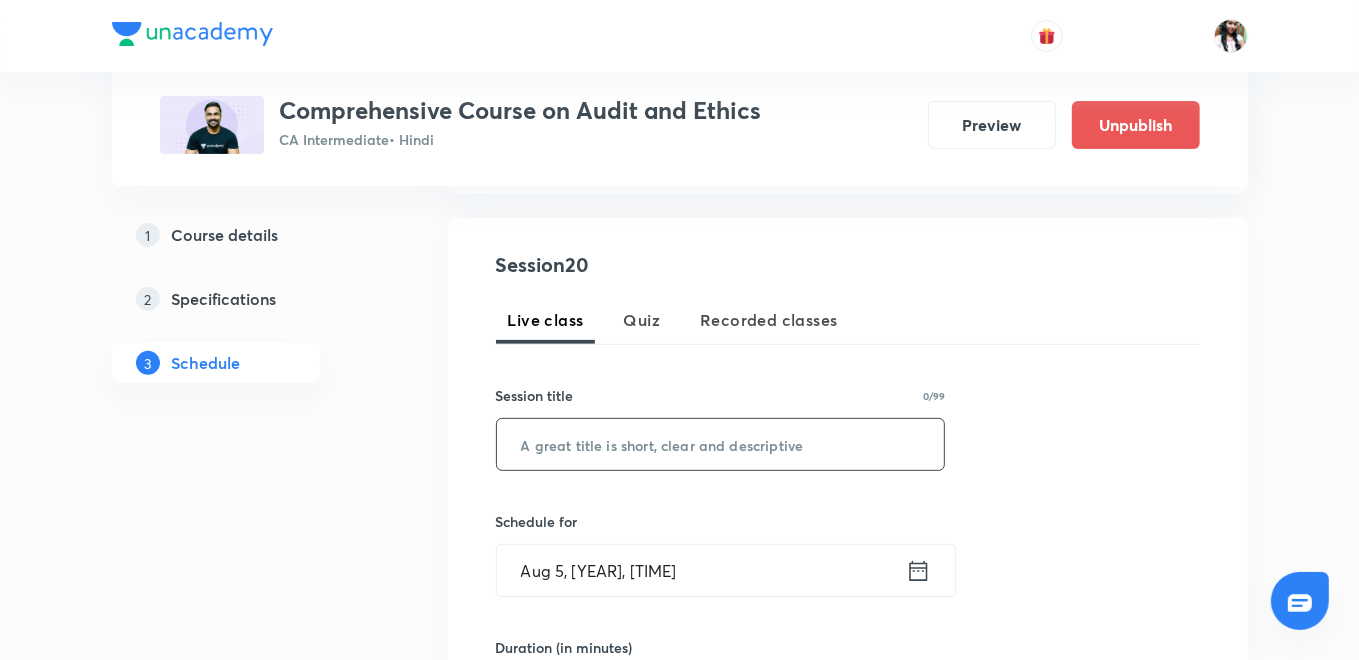paste on "Audit evidence" 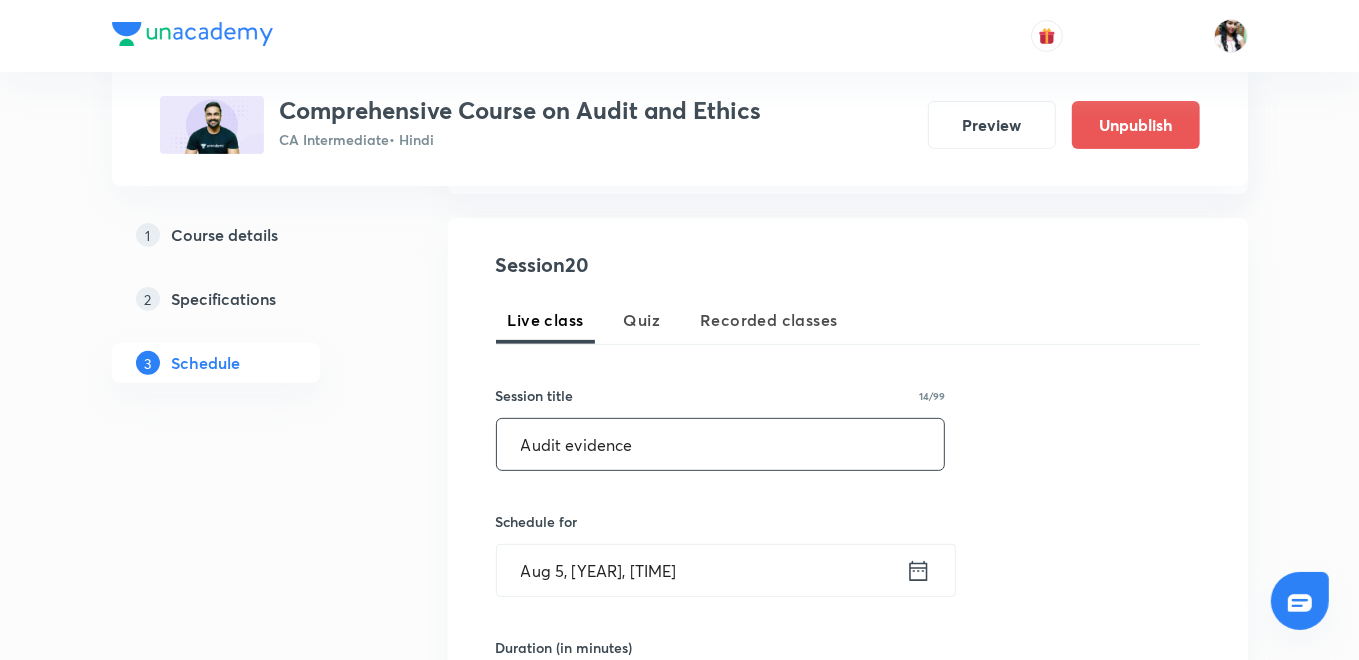 type on "Audit evidence" 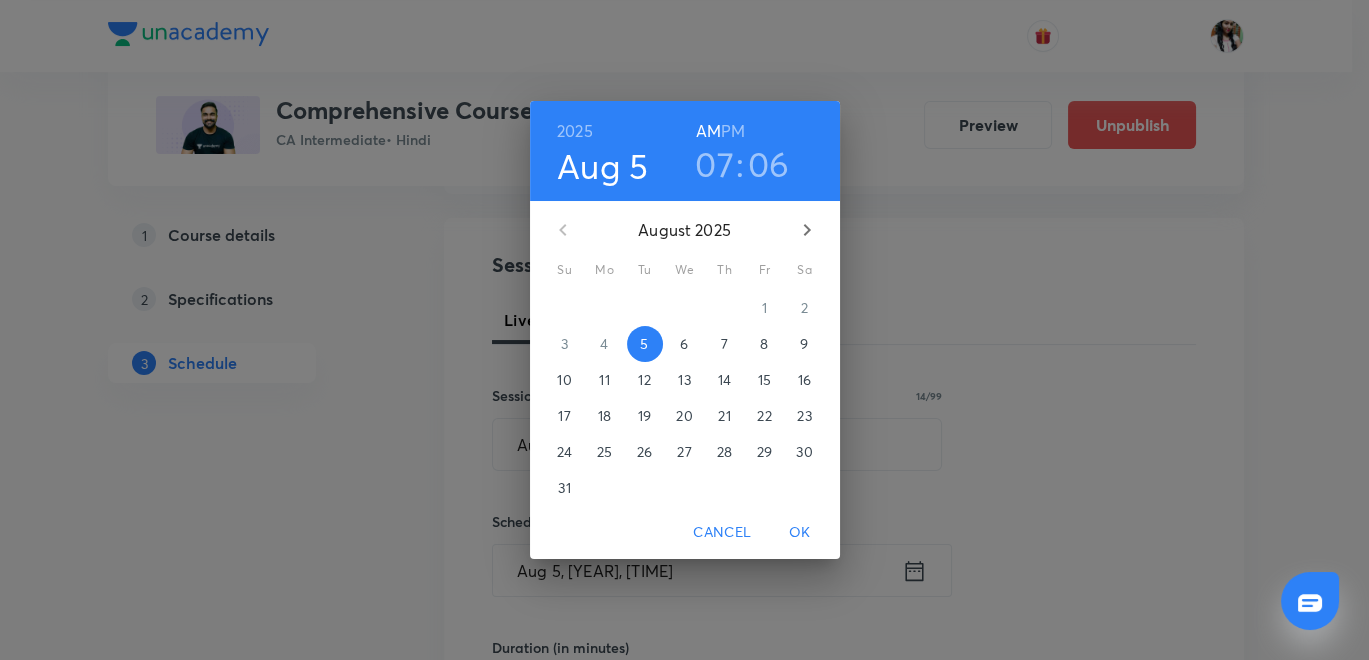 click on "9" at bounding box center (805, 344) 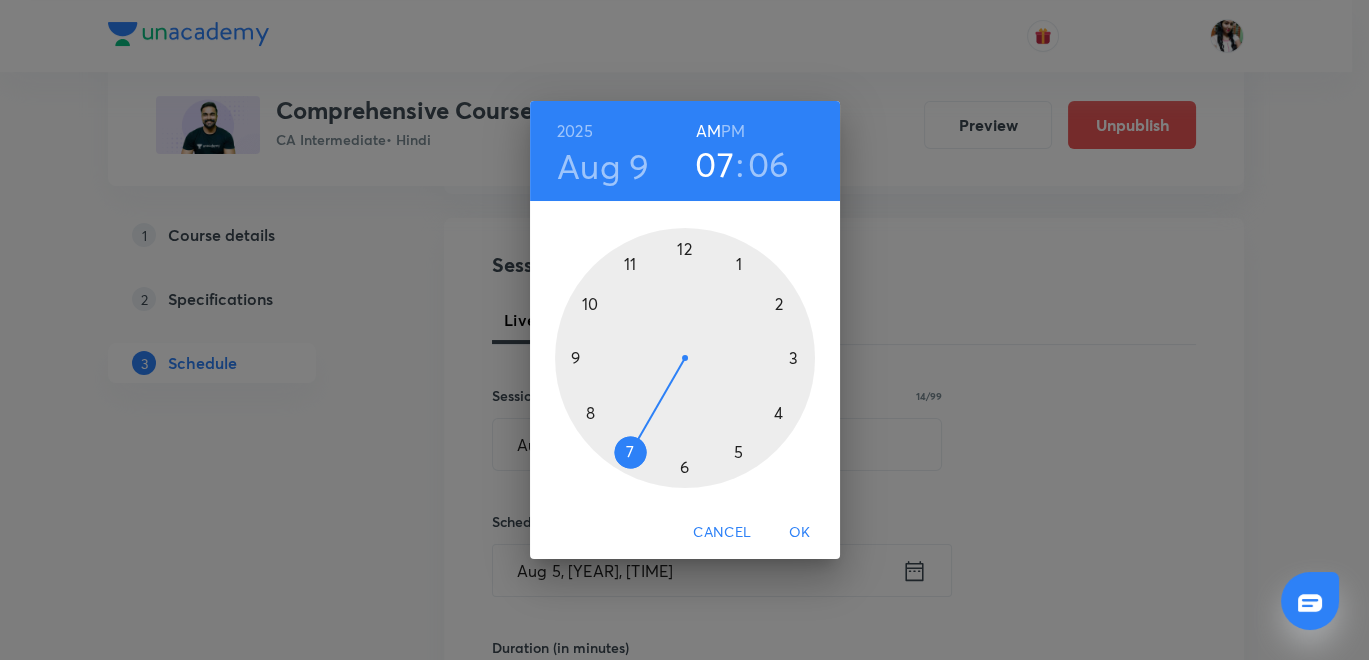 click on "PM" at bounding box center (733, 131) 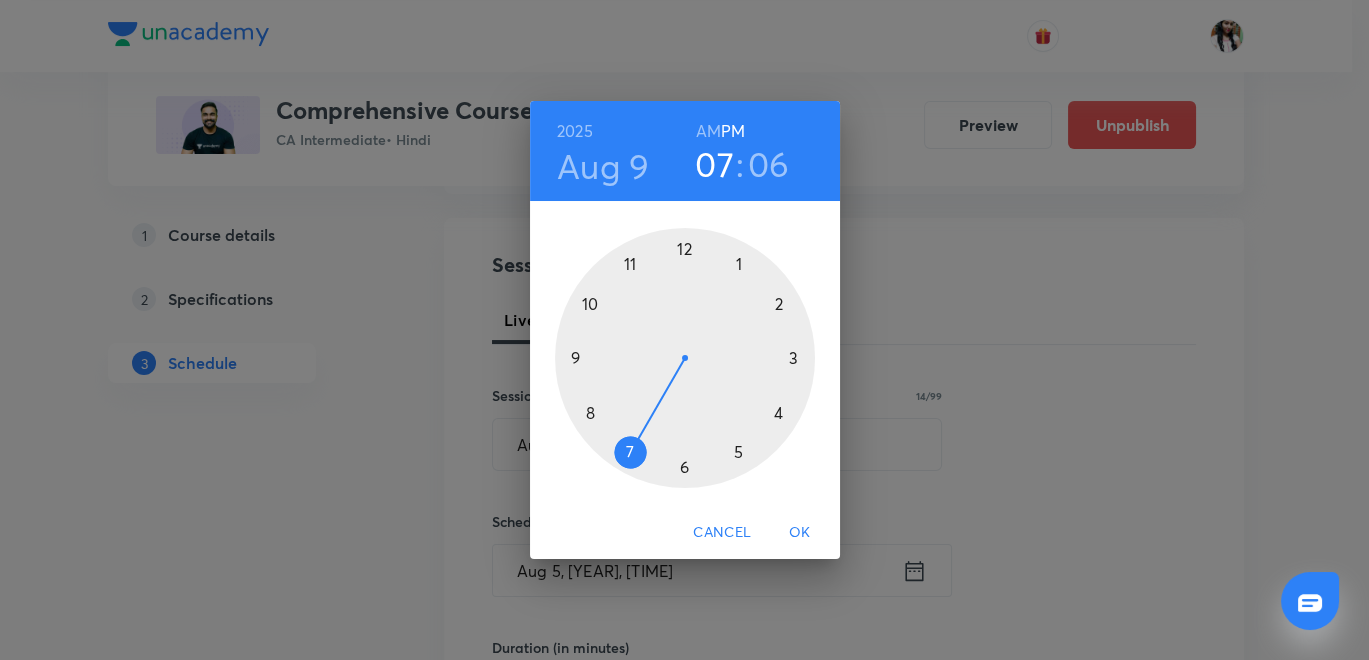 click at bounding box center [685, 358] 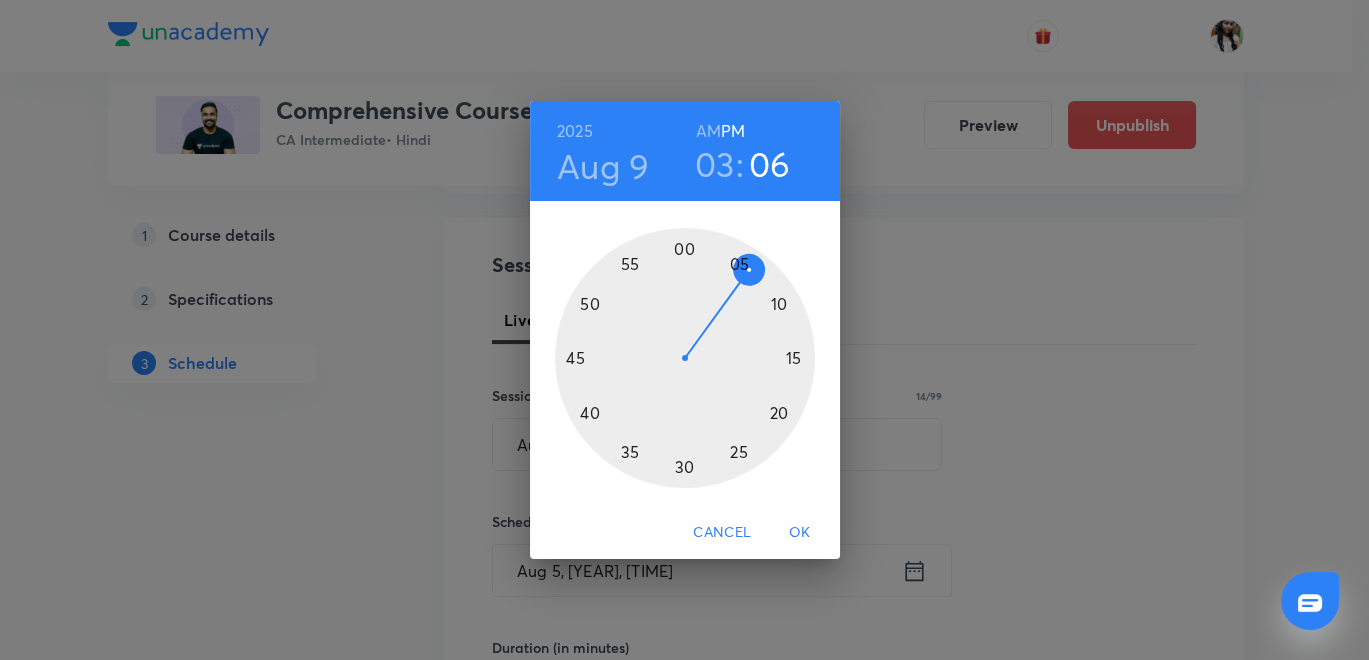 click at bounding box center (685, 358) 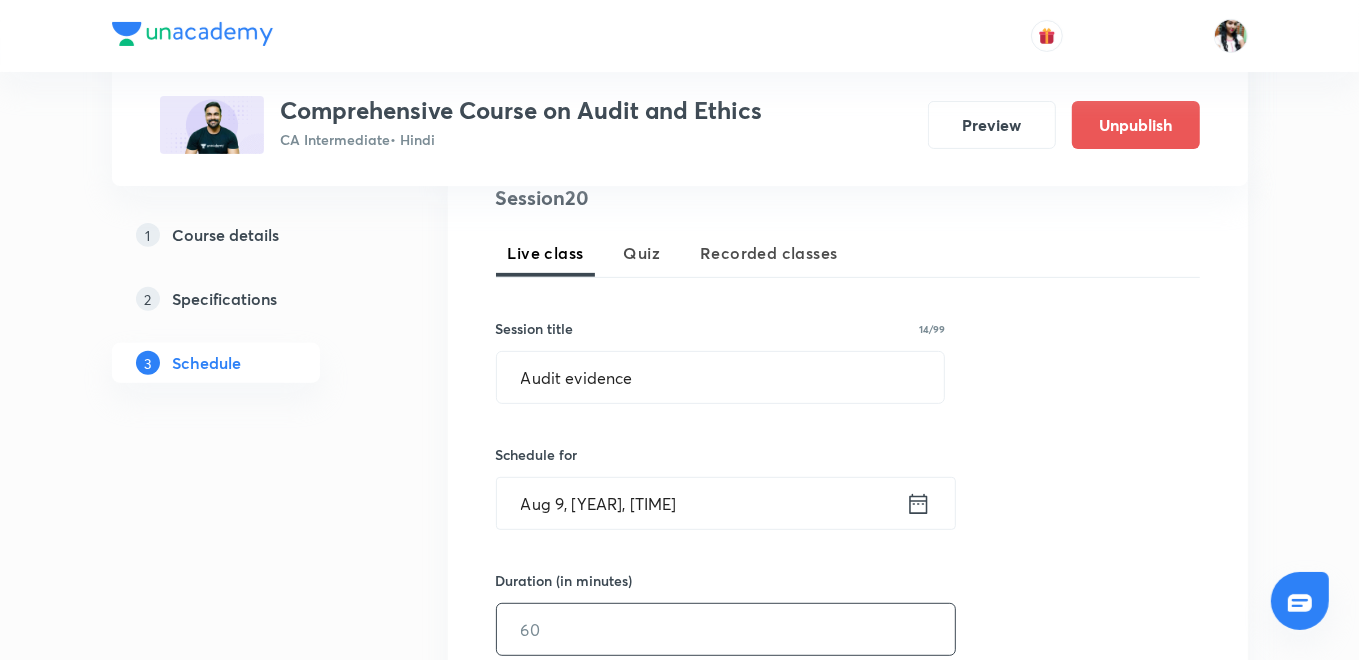 scroll, scrollTop: 564, scrollLeft: 0, axis: vertical 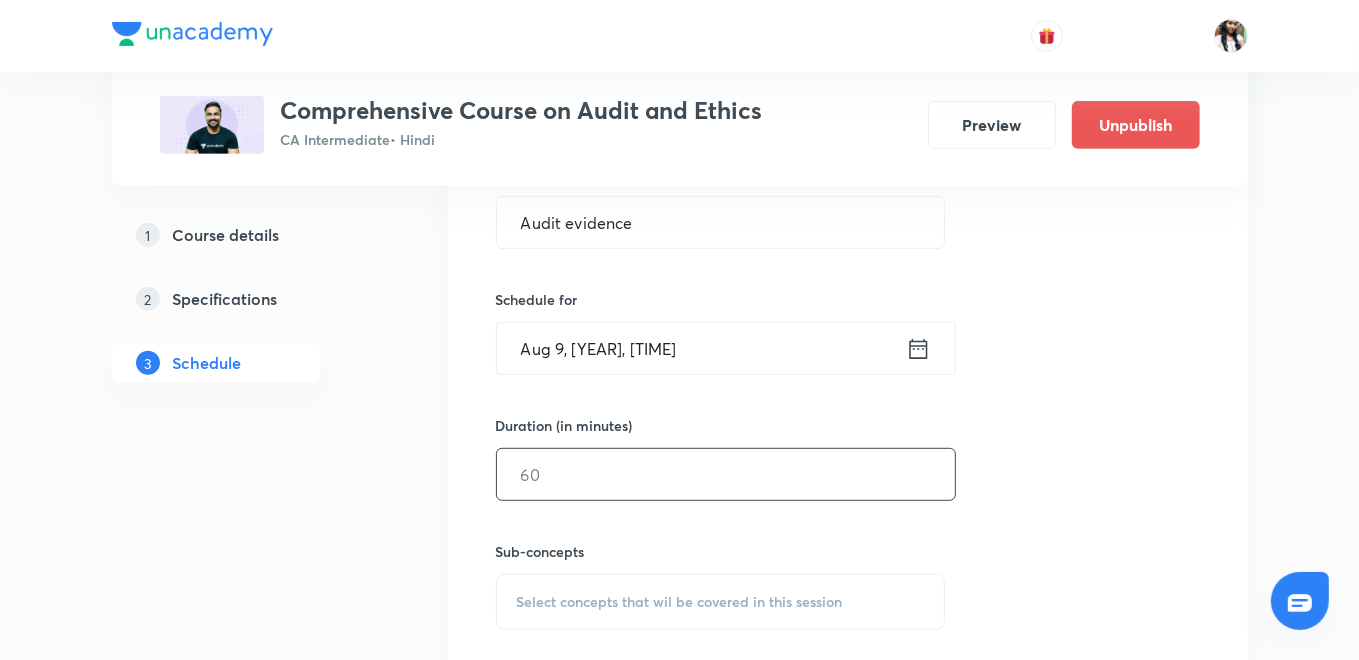 click at bounding box center (726, 474) 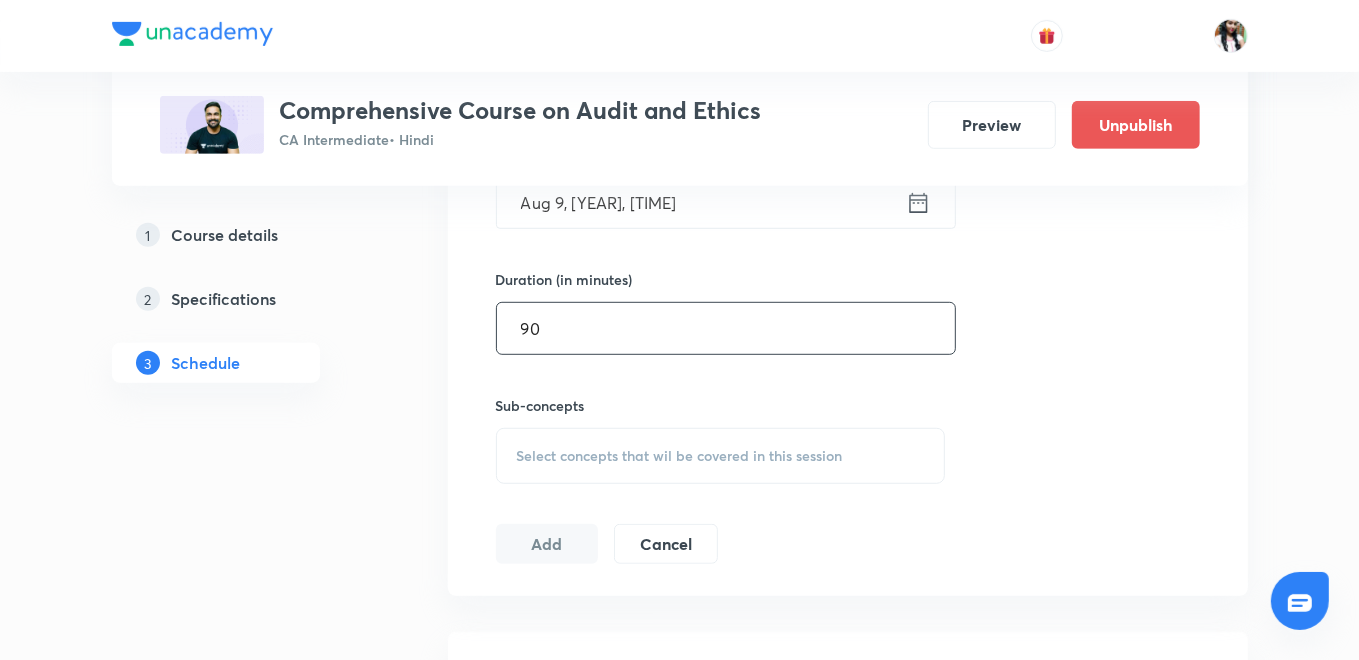 scroll, scrollTop: 786, scrollLeft: 0, axis: vertical 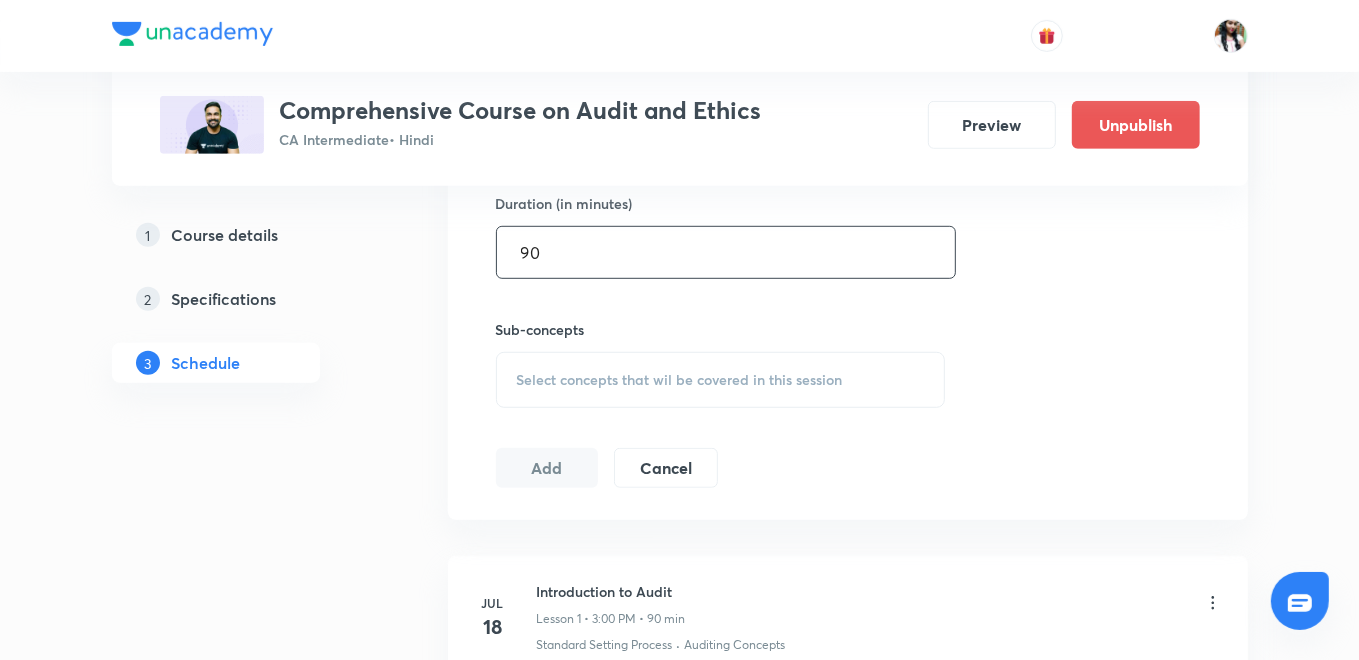 type on "90" 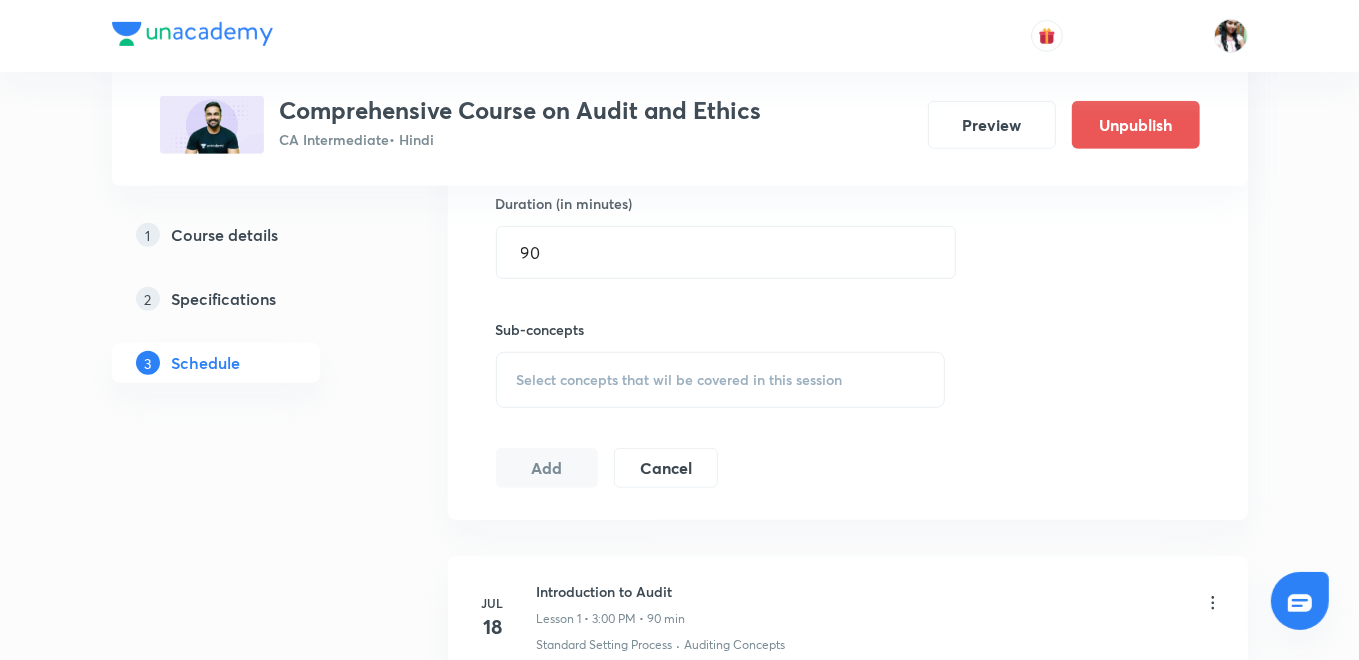 click on "Select concepts that wil be covered in this session" at bounding box center [721, 380] 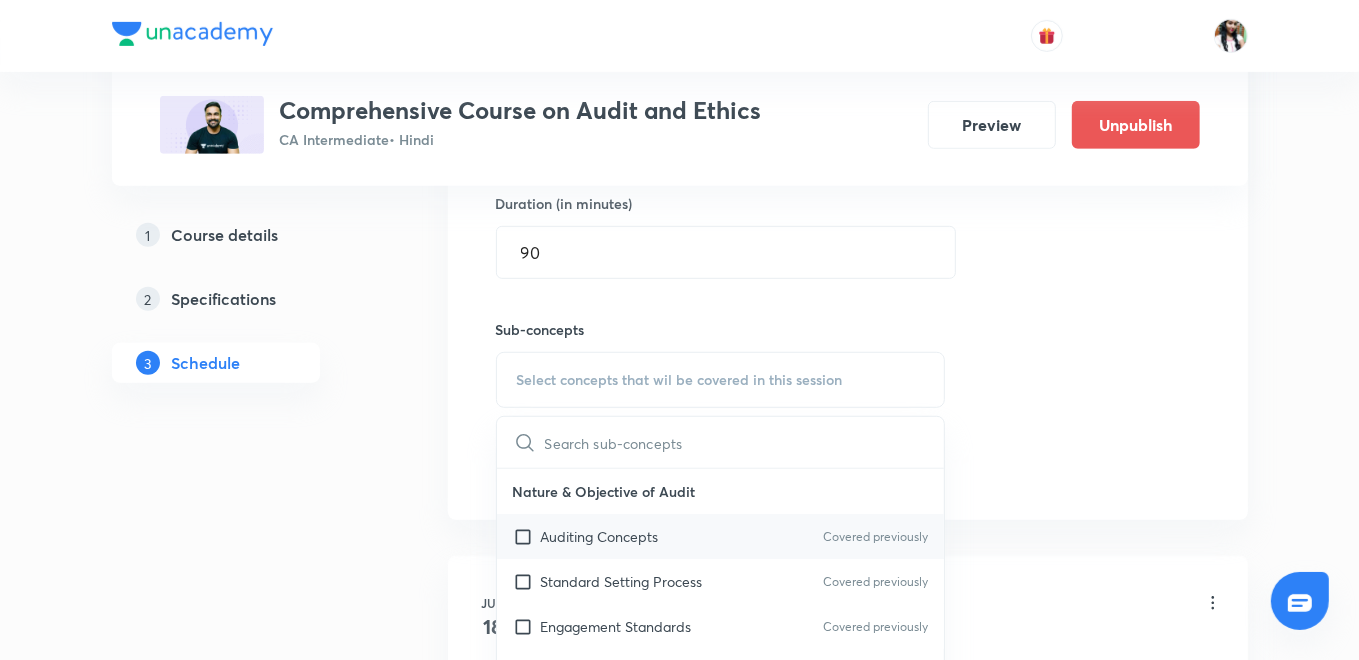 click on "Auditing Concepts Covered previously" at bounding box center (721, 536) 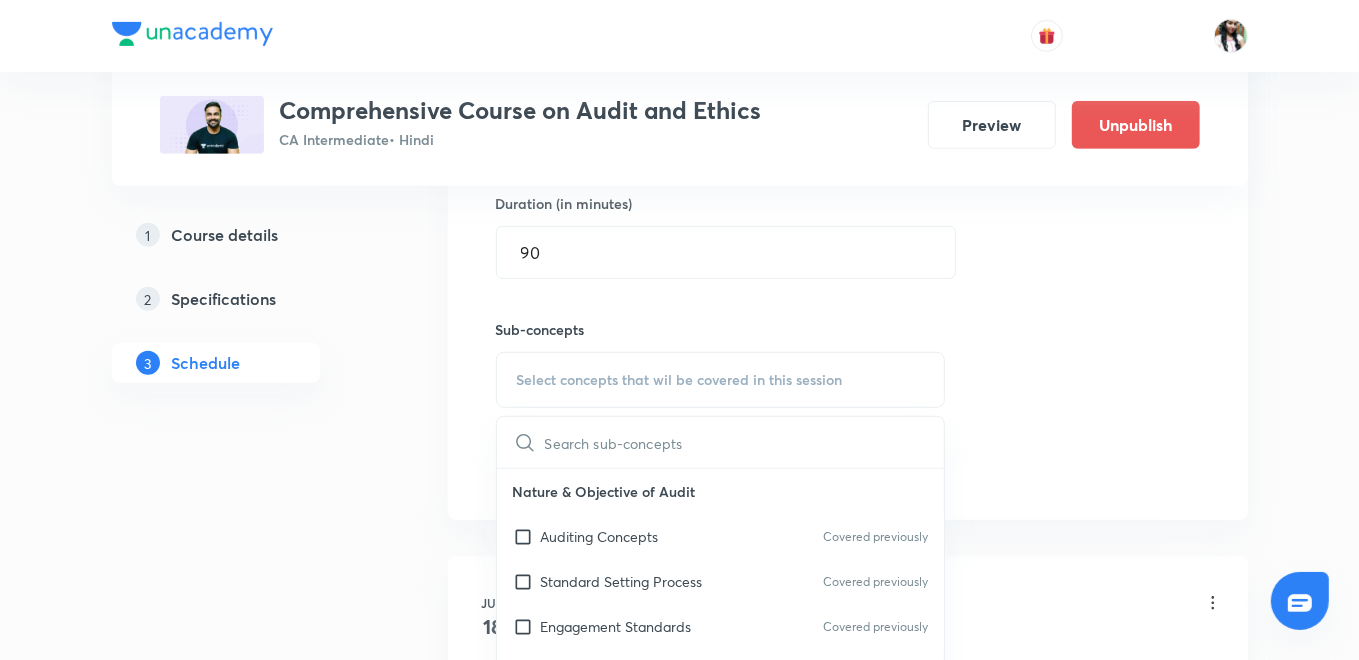 checkbox on "true" 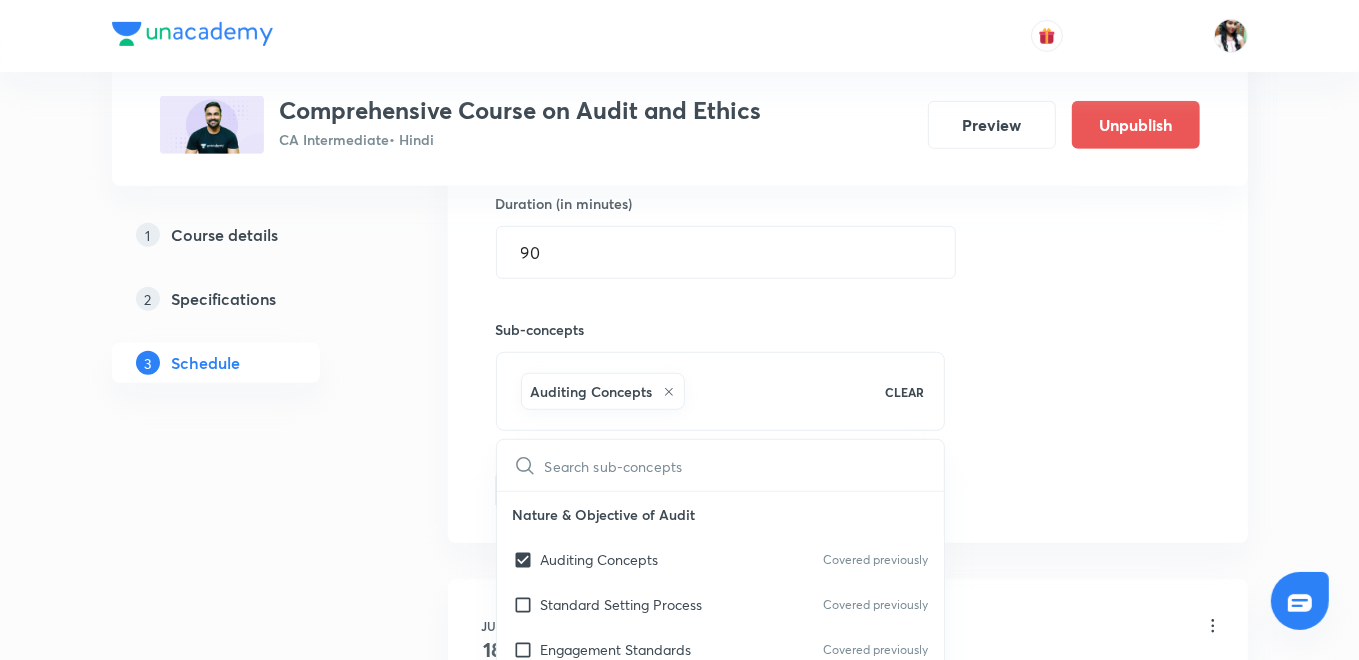 click on "Session  20 Live class Quiz Recorded classes Session title 14/99 Audit evidence ​ Schedule for Aug 9, 2025, 3:00 PM ​ Duration (in minutes) 90 ​ Sub-concepts Auditing Concepts CLEAR ​ Nature & Objective of Audit Auditing Concepts Covered previously Standard Setting Process Covered previously Engagement Standards Covered previously Audit Strategy and Planning Audit Strategy Covered previously Audit Planning (SA 300) Covered previously Audit Programme Covered previously Development of Audit Plan and Programme Control of Quality of Audit Work Delegation and Supervision of Audit Work Materiality and Audit Plan Revision of Materiality Documenting the Materiality Performance Materiality (SA 320 Materiality in Planning and Performing an Audit) Audit Documentation & Evidence Audit Procedure to Identify Litigation & Claims (SA 501 Audit Evidence - Specific Considerations for Audit Procedures When Events or Conditions Are Identified (SA 570 Going Concern) Objectives of the Auditor Regarding Going Concern Nature" at bounding box center (848, 158) 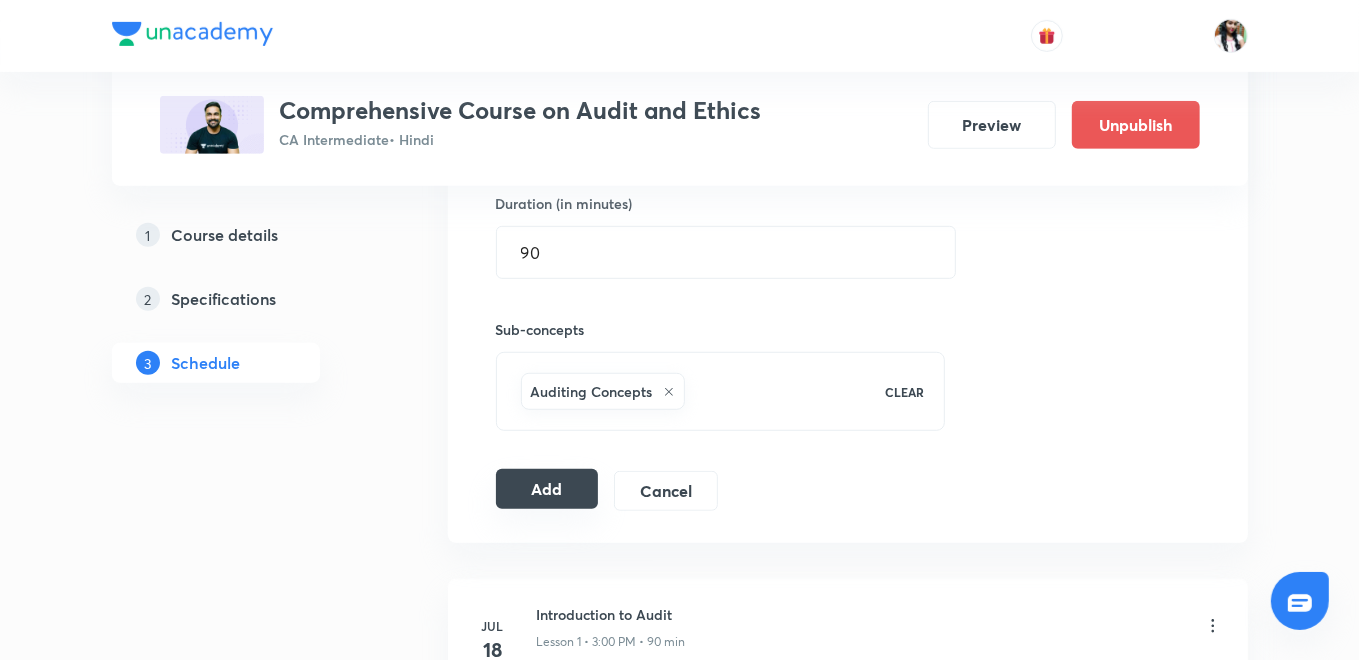 click on "Add" at bounding box center (547, 489) 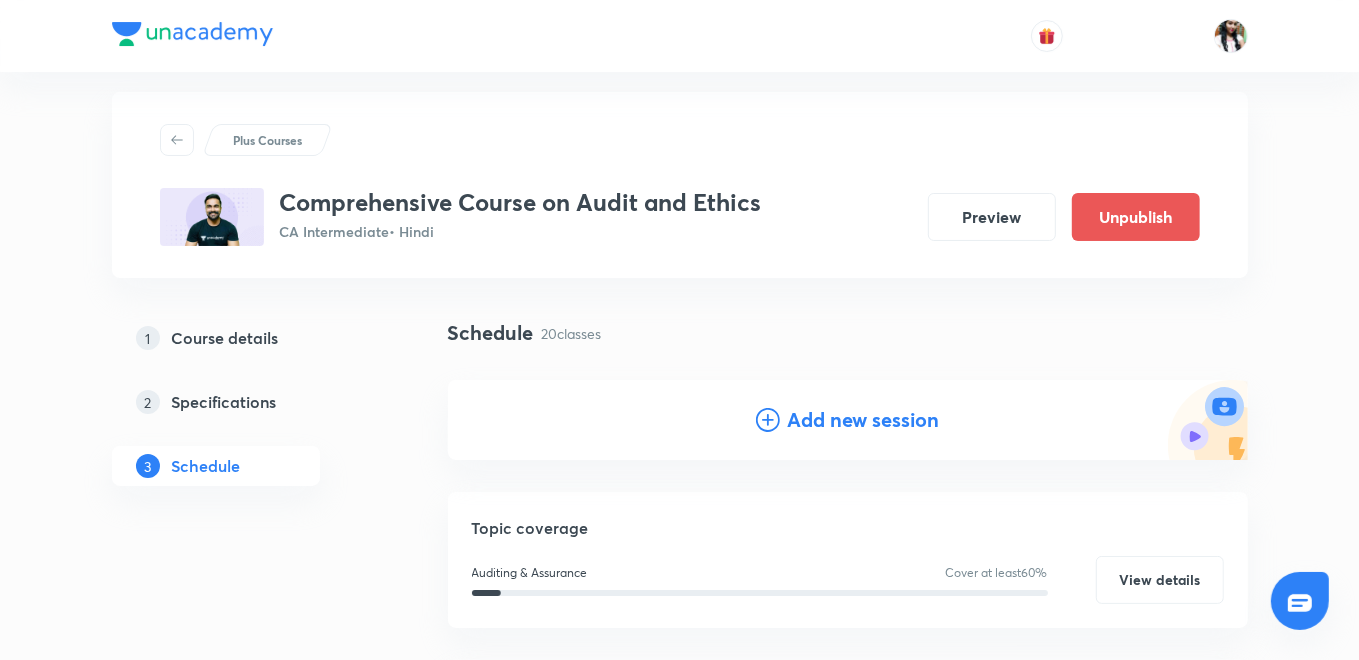 scroll, scrollTop: 0, scrollLeft: 0, axis: both 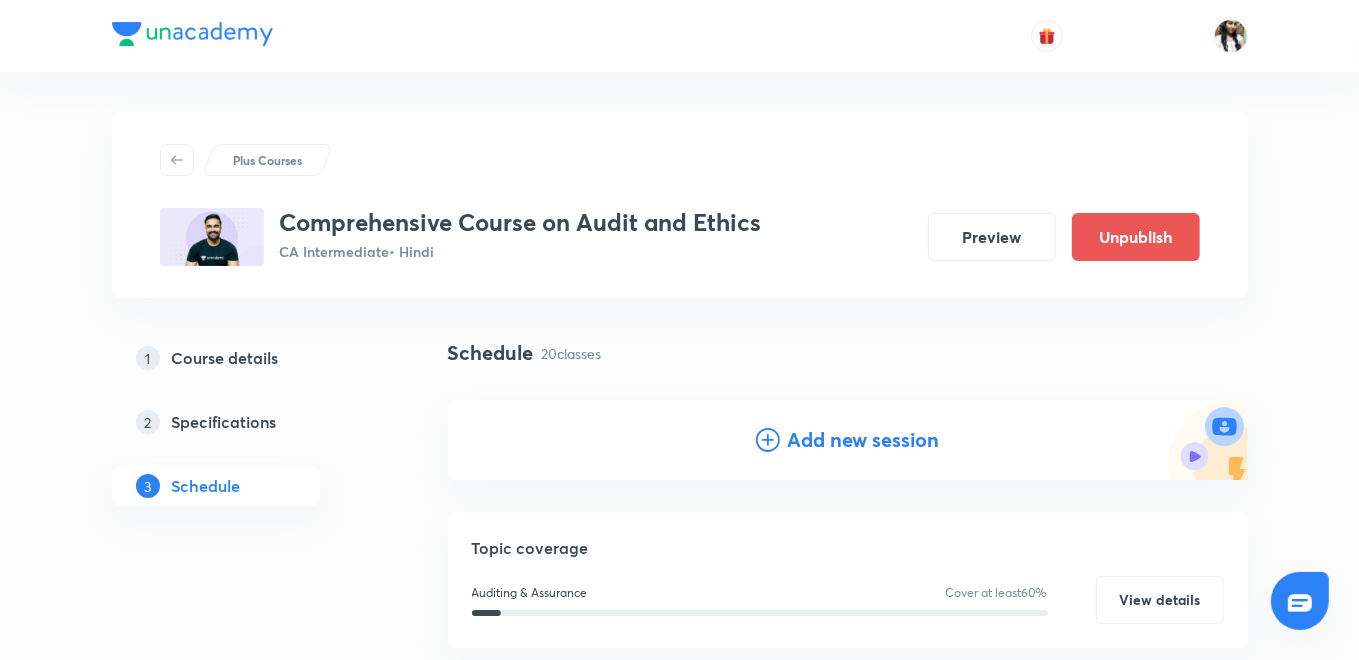 click on "Add new session" at bounding box center [848, 440] 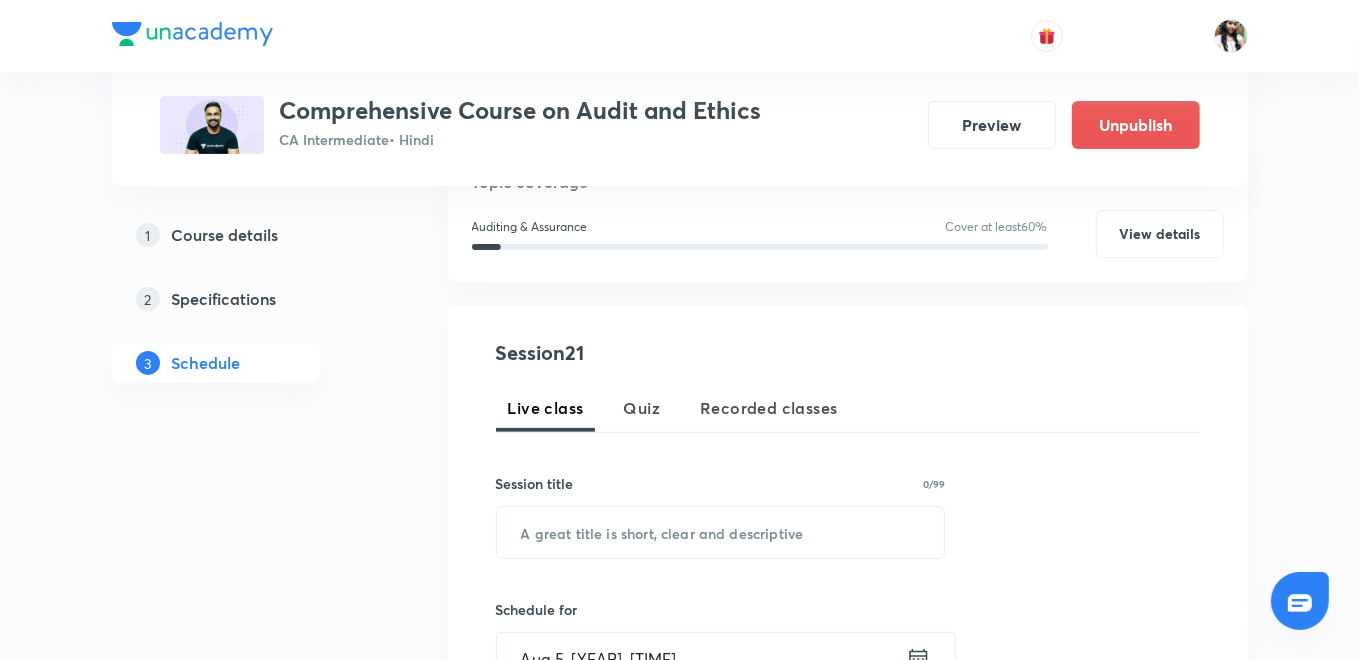 scroll, scrollTop: 555, scrollLeft: 0, axis: vertical 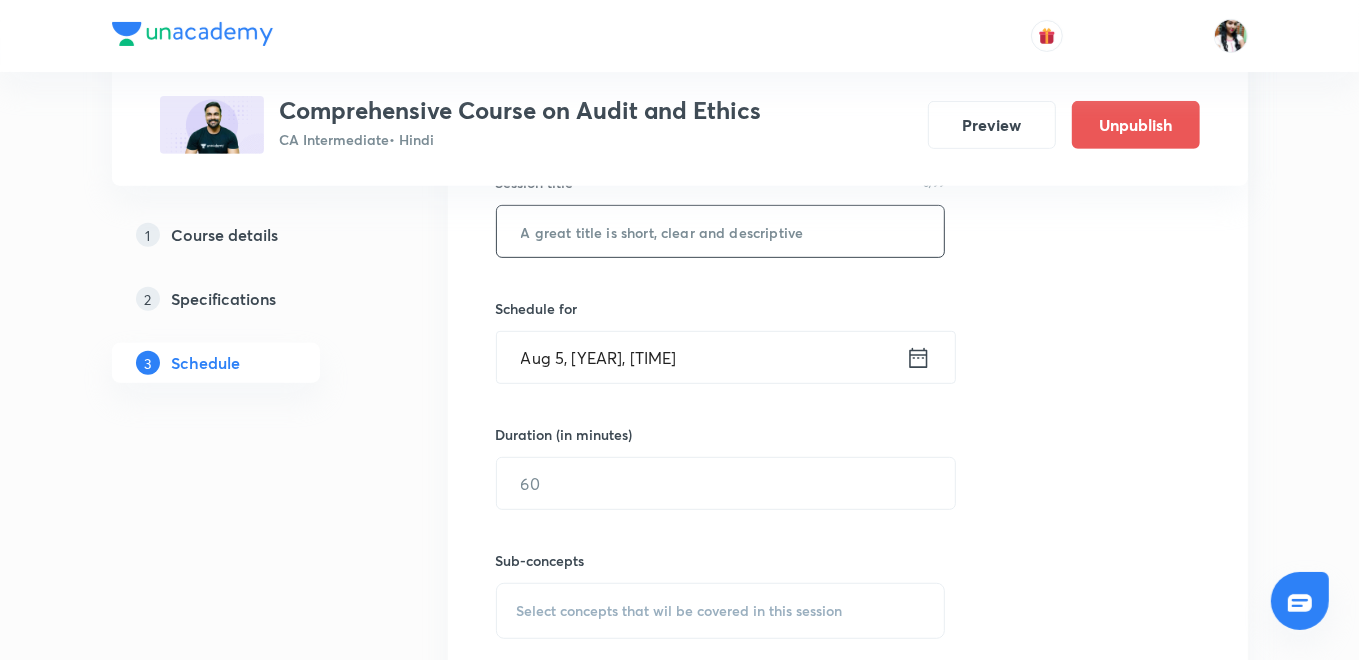 paste on "Audit evidence" 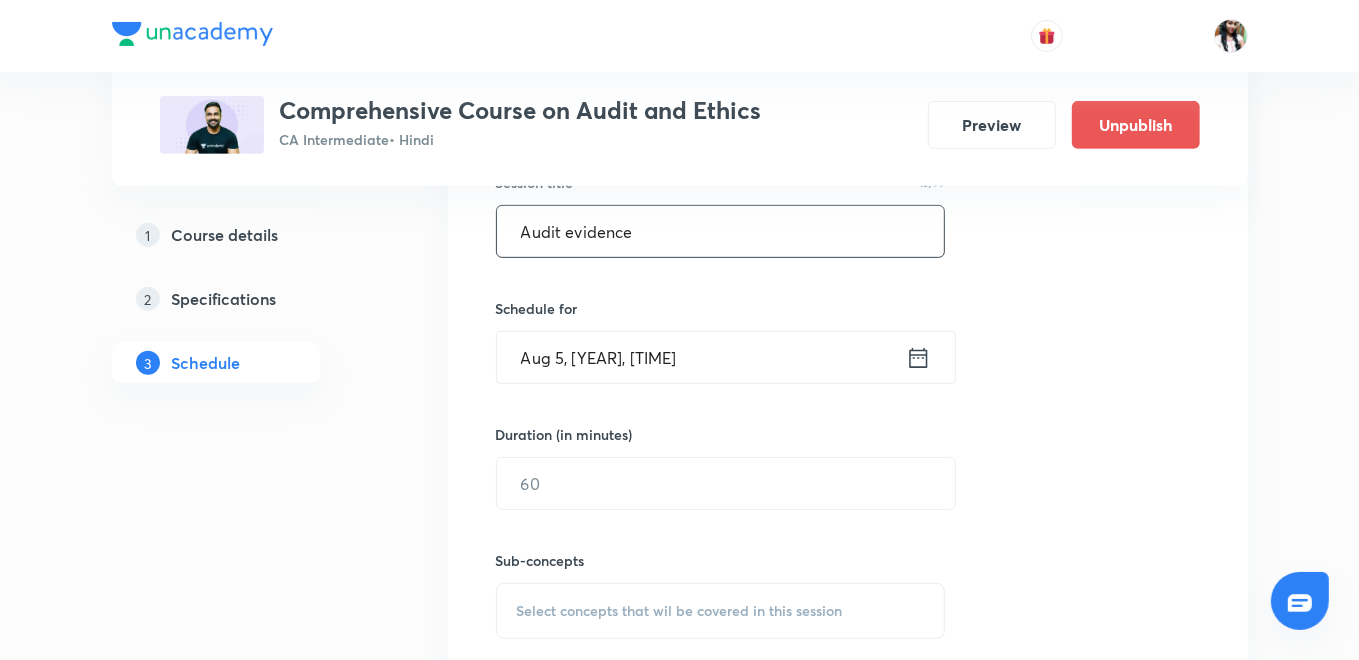 type on "Audit evidence" 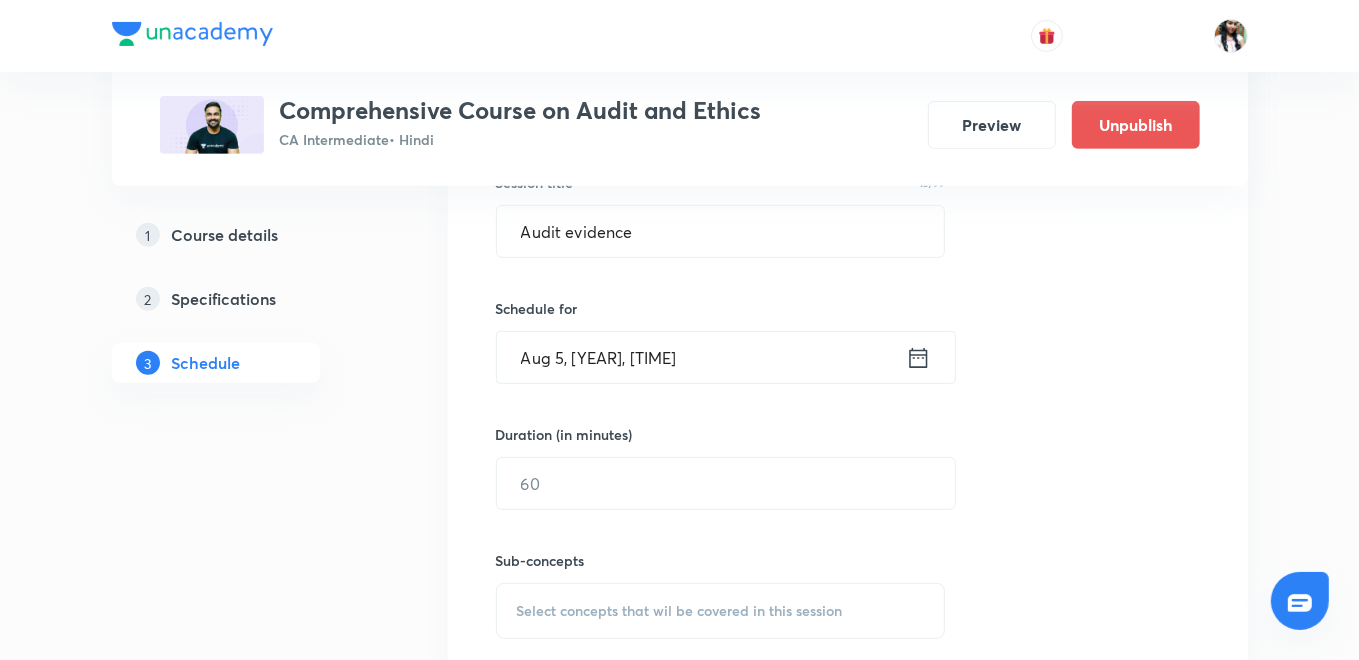click 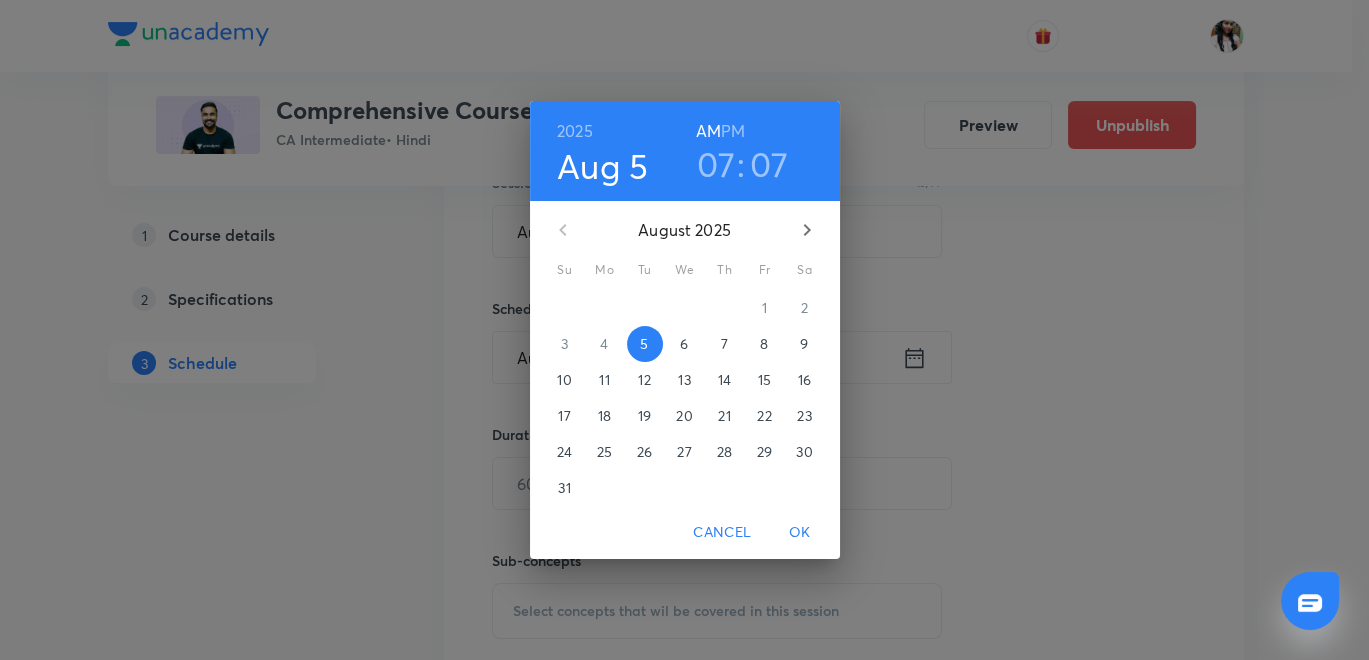 click on "10" at bounding box center [565, 380] 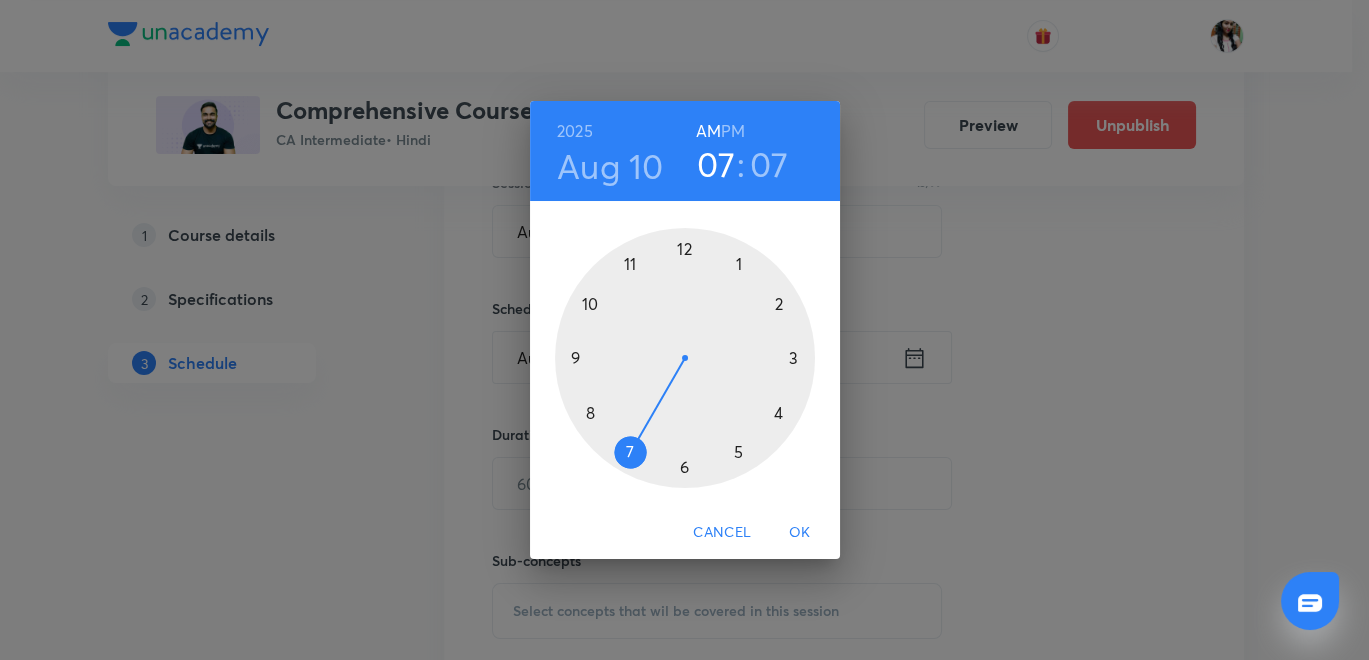 click on "PM" at bounding box center [733, 131] 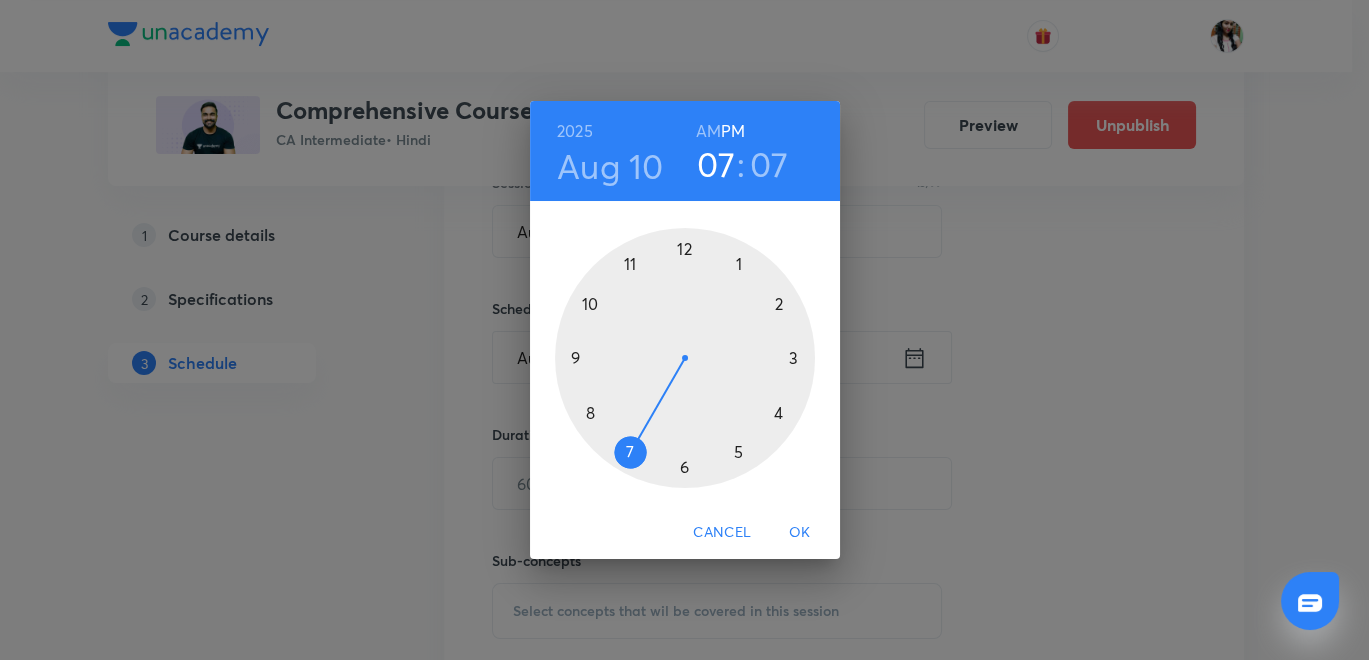 click at bounding box center [685, 358] 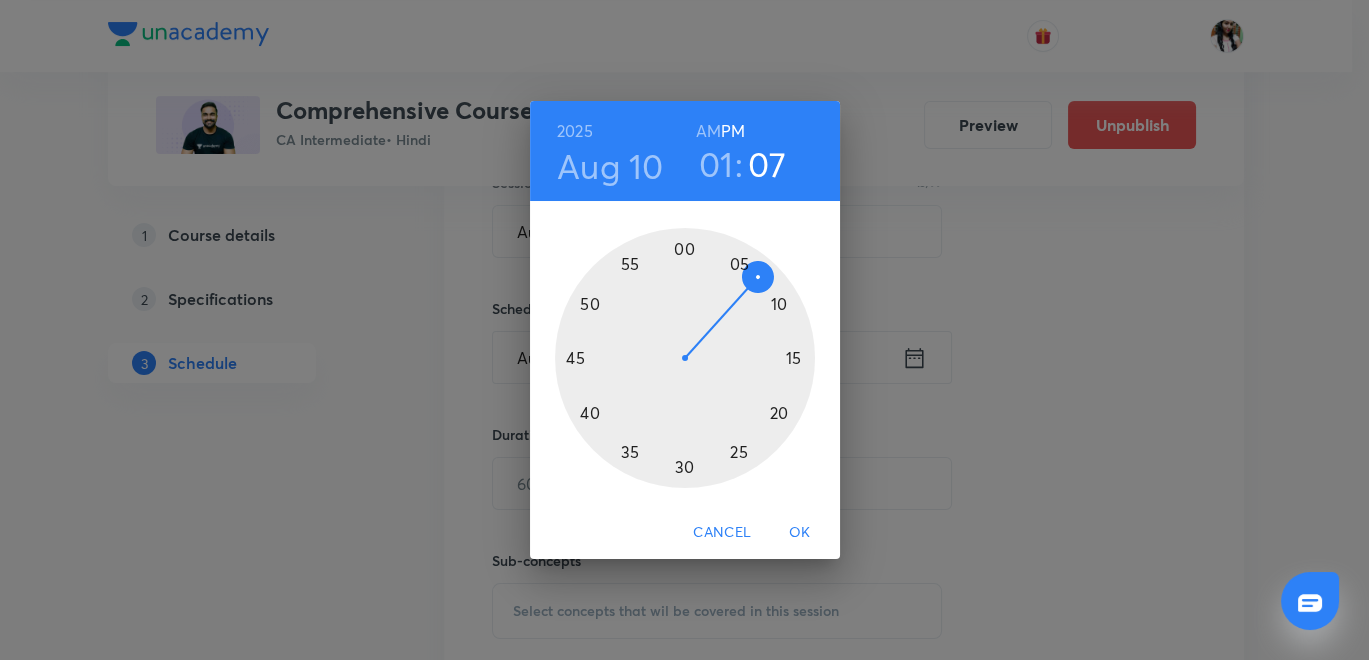 click at bounding box center [685, 358] 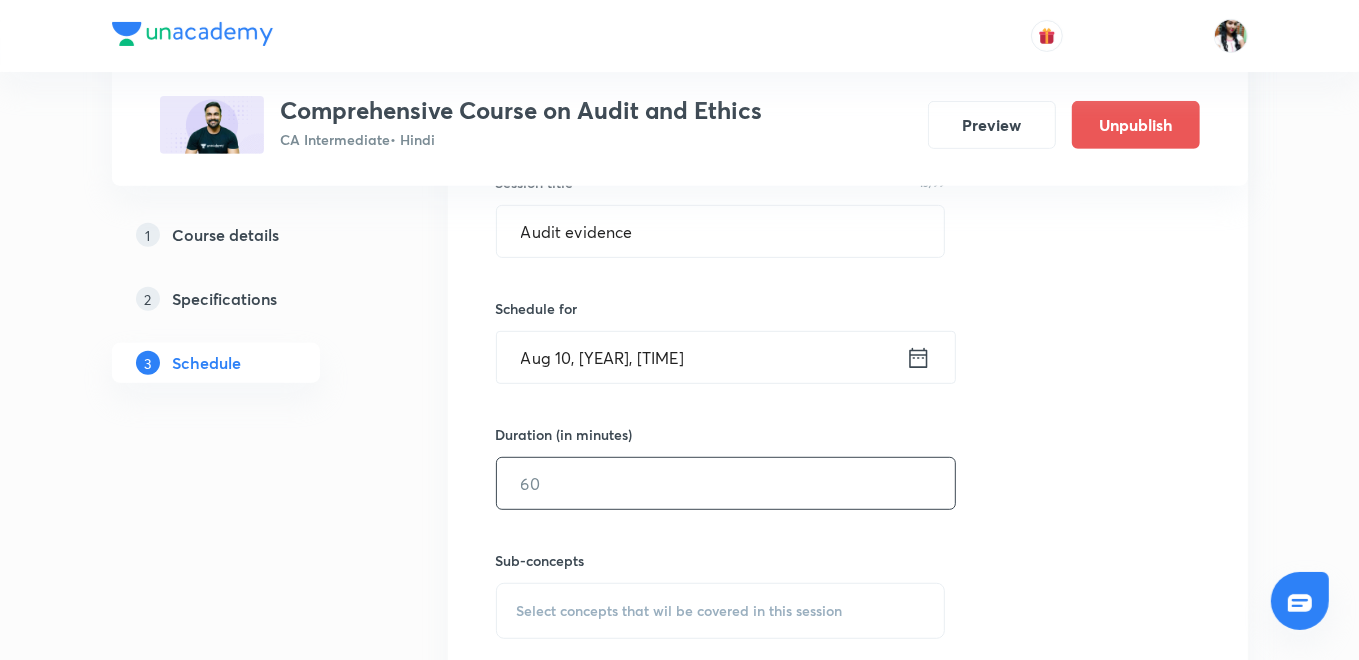 click at bounding box center (726, 483) 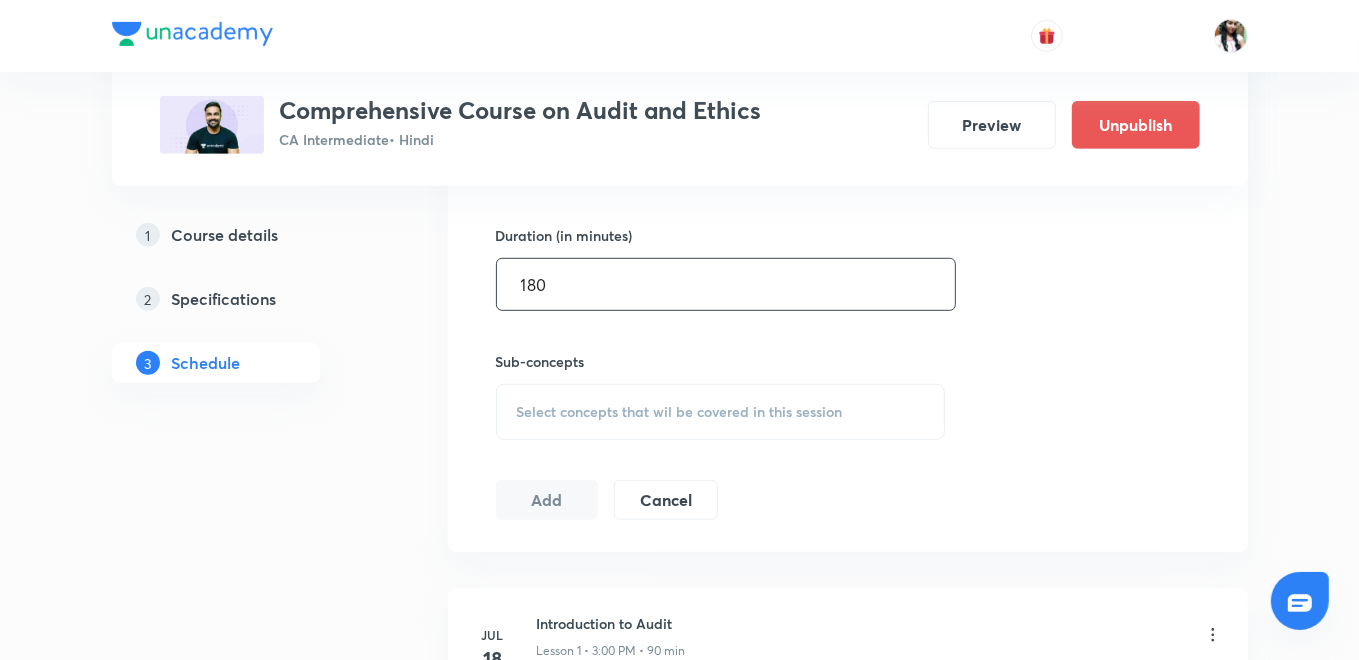 scroll, scrollTop: 777, scrollLeft: 0, axis: vertical 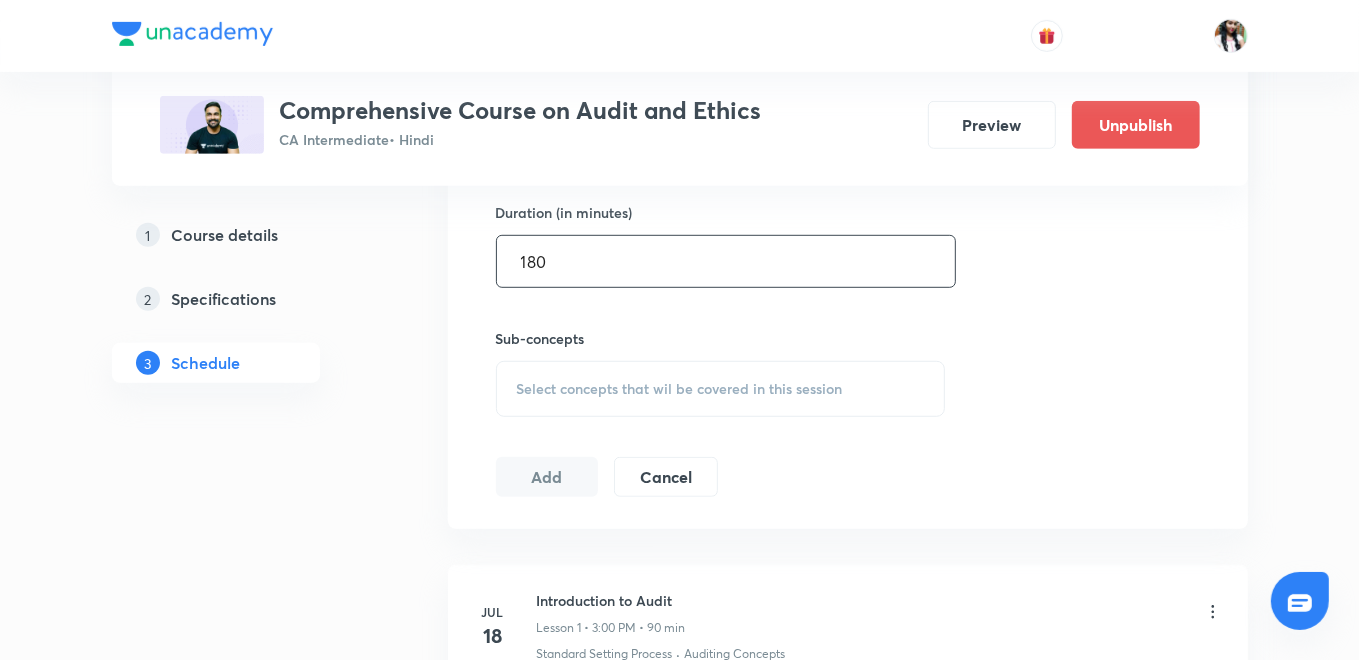 type on "180" 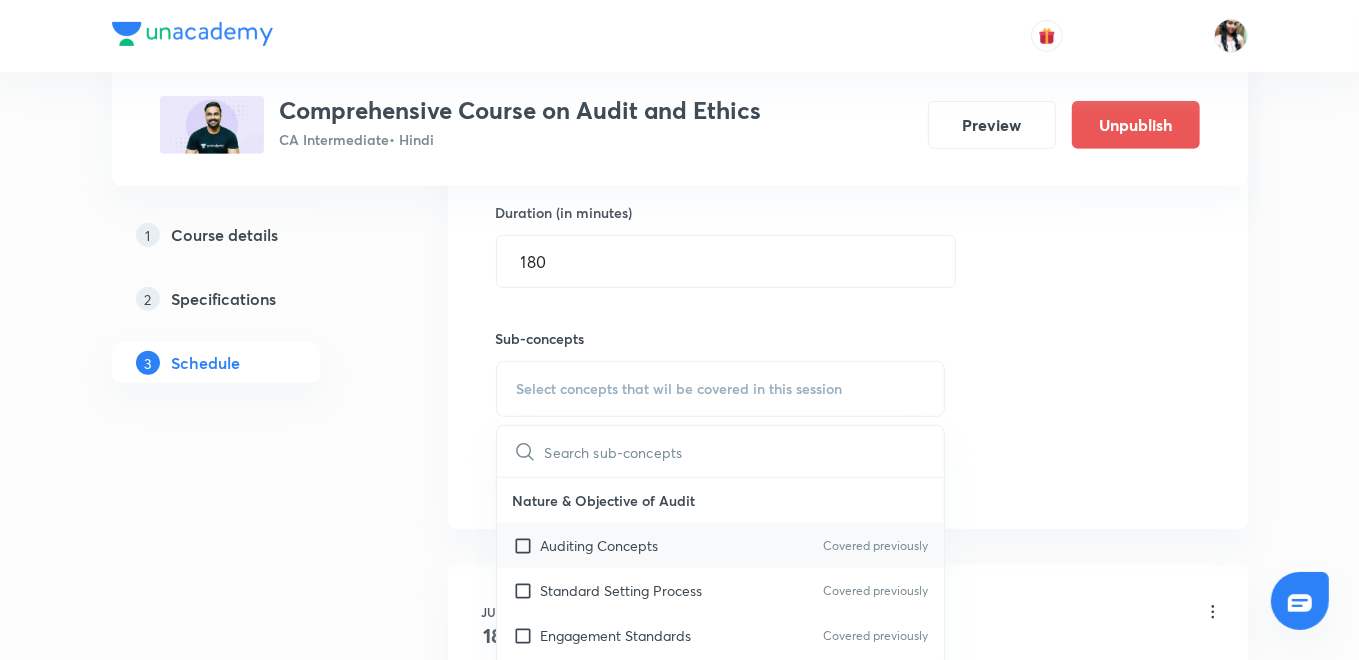 click on "Auditing Concepts Covered previously" at bounding box center (721, 545) 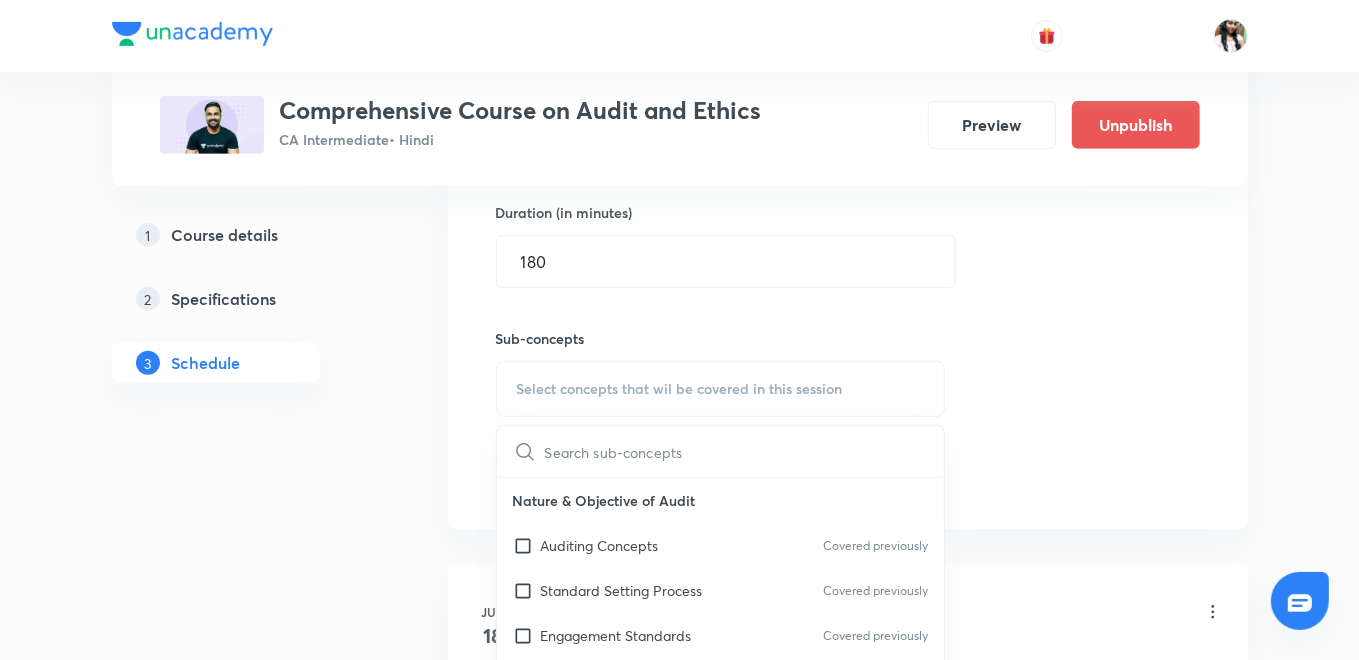 checkbox on "true" 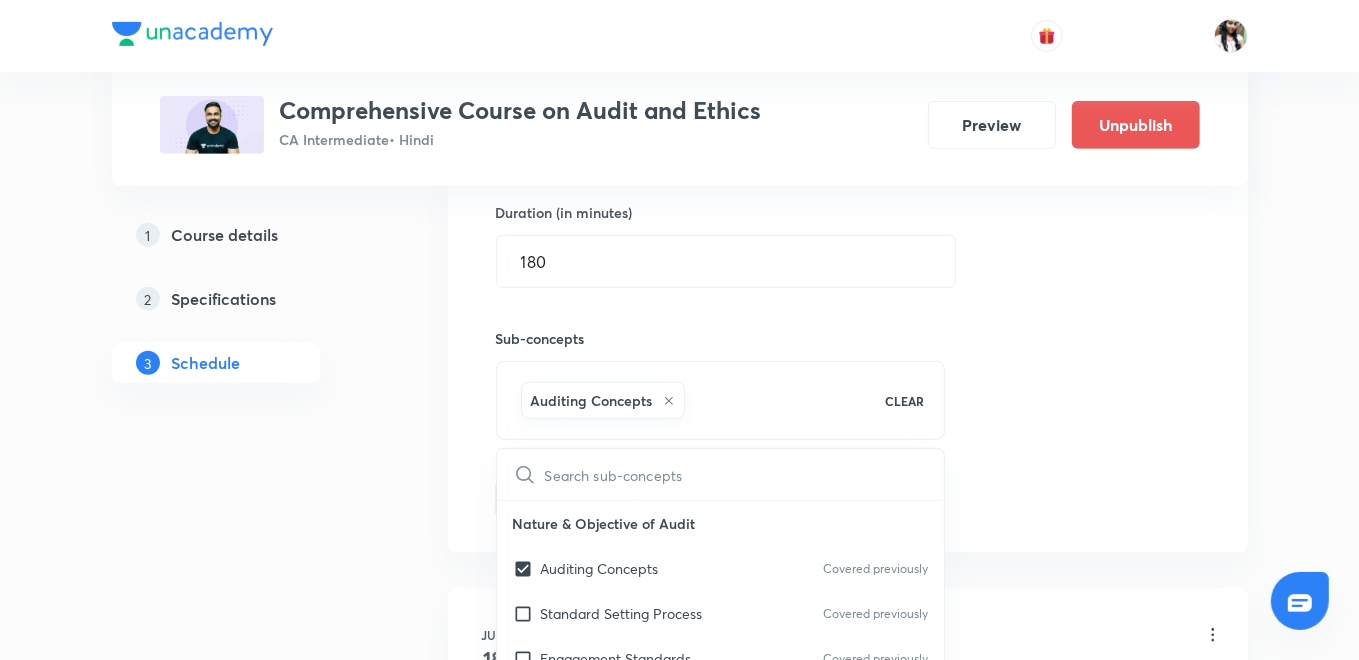 click on "Plus Courses Comprehensive Course on Audit and Ethics CA Intermediate  • Hindi Preview Unpublish 1 Course details 2 Specifications 3 Schedule Schedule 20  classes Topic coverage Auditing & Assurance Cover at least  60 % View details Session  21 Live class Quiz Recorded classes Session title 15/99 Audit evidence ​ Schedule for Aug 10, 2025, 1:30 PM ​ Duration (in minutes) 180 ​ Sub-concepts Auditing Concepts CLEAR ​ Nature & Objective of Audit Auditing Concepts Covered previously Standard Setting Process Covered previously Engagement Standards Covered previously Audit Strategy and Planning Audit Strategy Covered previously Audit Planning (SA 300) Covered previously Audit Programme Covered previously Development of Audit Plan and Programme Control of Quality of Audit Work Delegation and Supervision of Audit Work Materiality and Audit Plan Revision of Materiality Documenting the Materiality Performance Materiality (SA 320 Materiality in Planning and Performing an Audit) Audit Documentation & Evidence 1" at bounding box center [680, 1576] 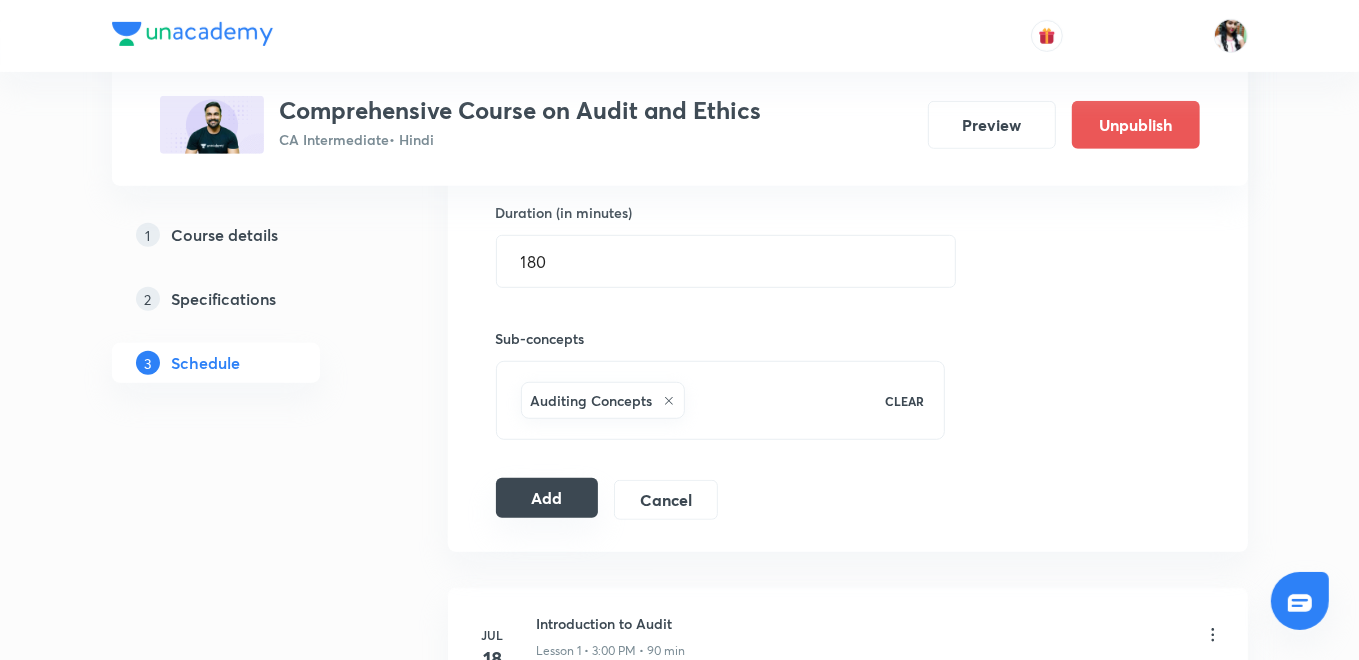 click on "Add" at bounding box center [547, 498] 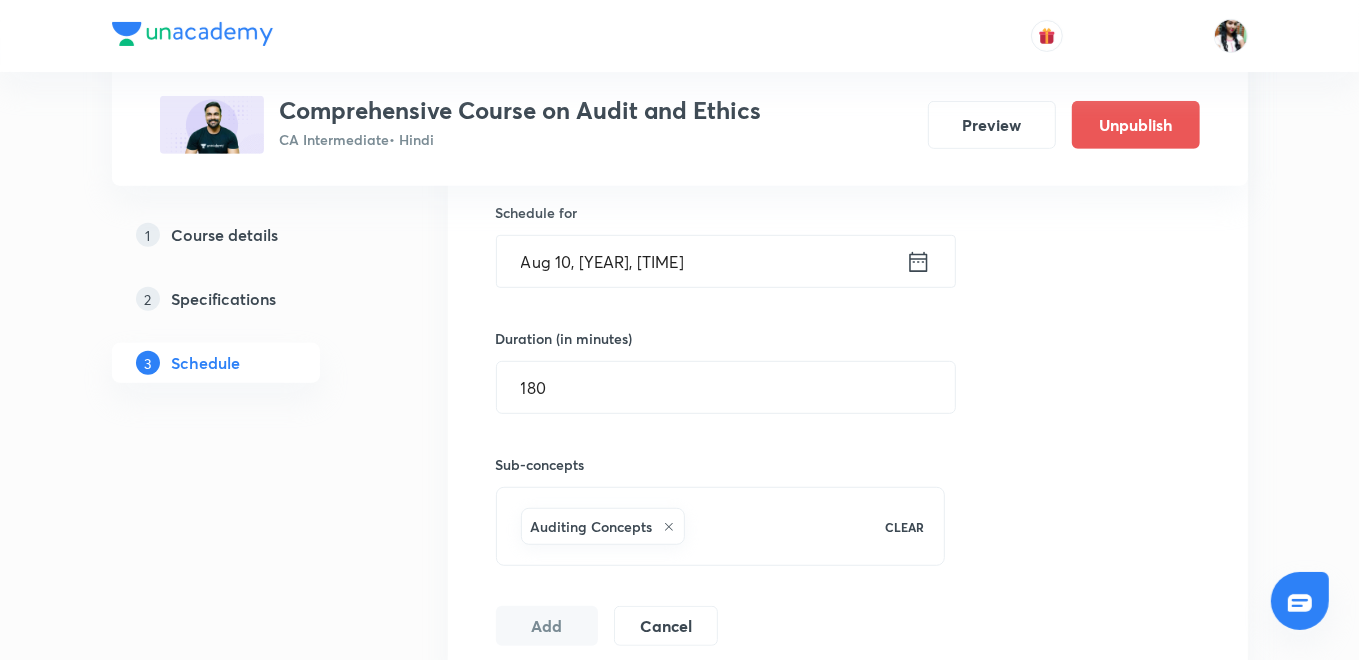scroll, scrollTop: 444, scrollLeft: 0, axis: vertical 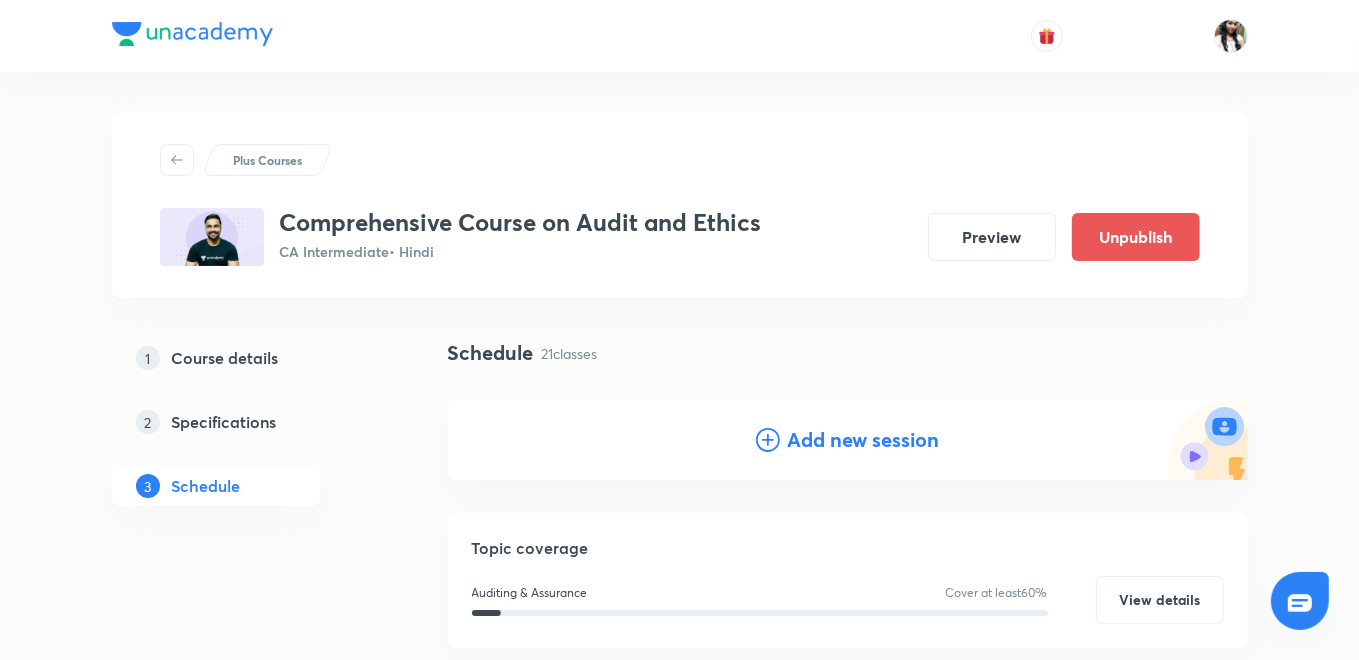 click on "Add new session" at bounding box center [864, 440] 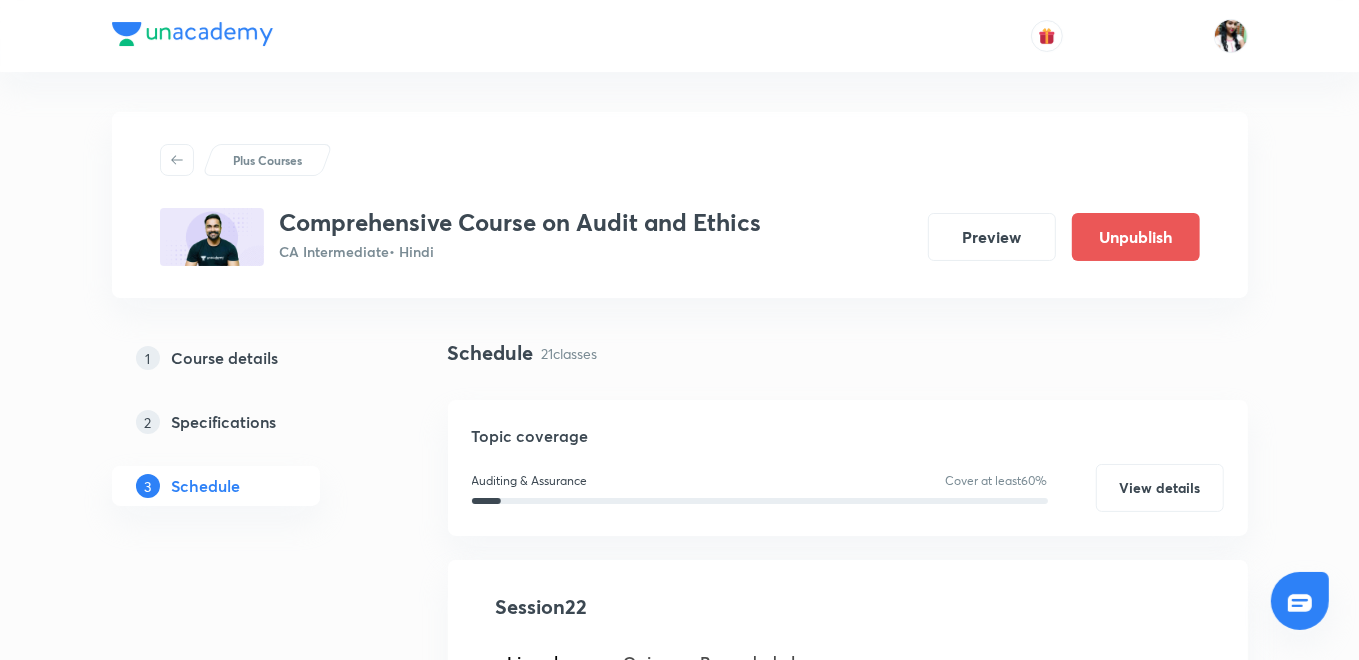 scroll, scrollTop: 444, scrollLeft: 0, axis: vertical 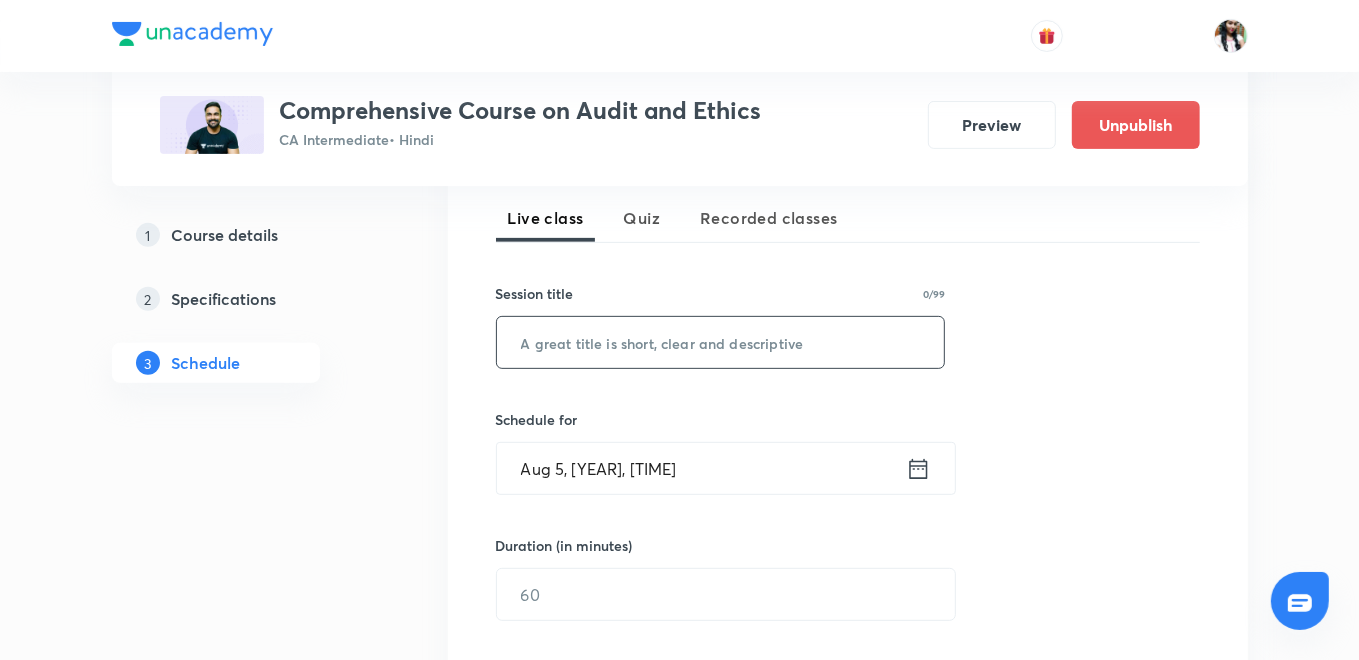 paste on "Audit evidence" 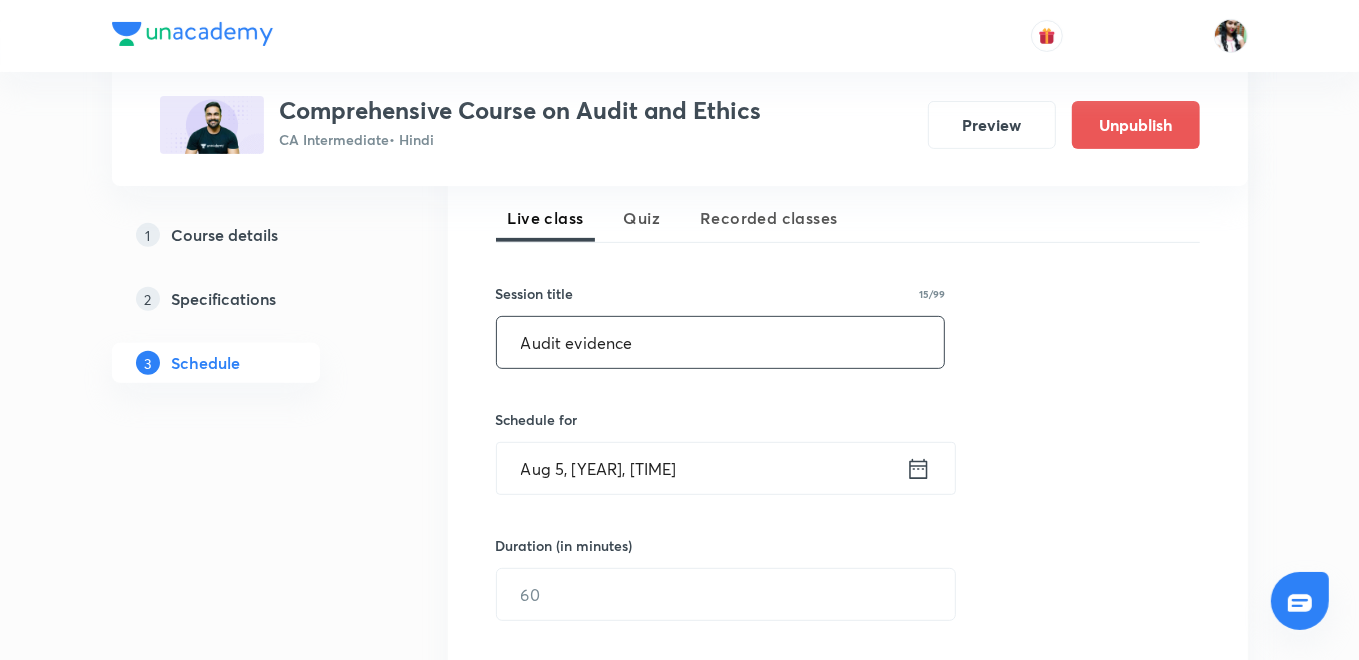 type on "Audit evidence" 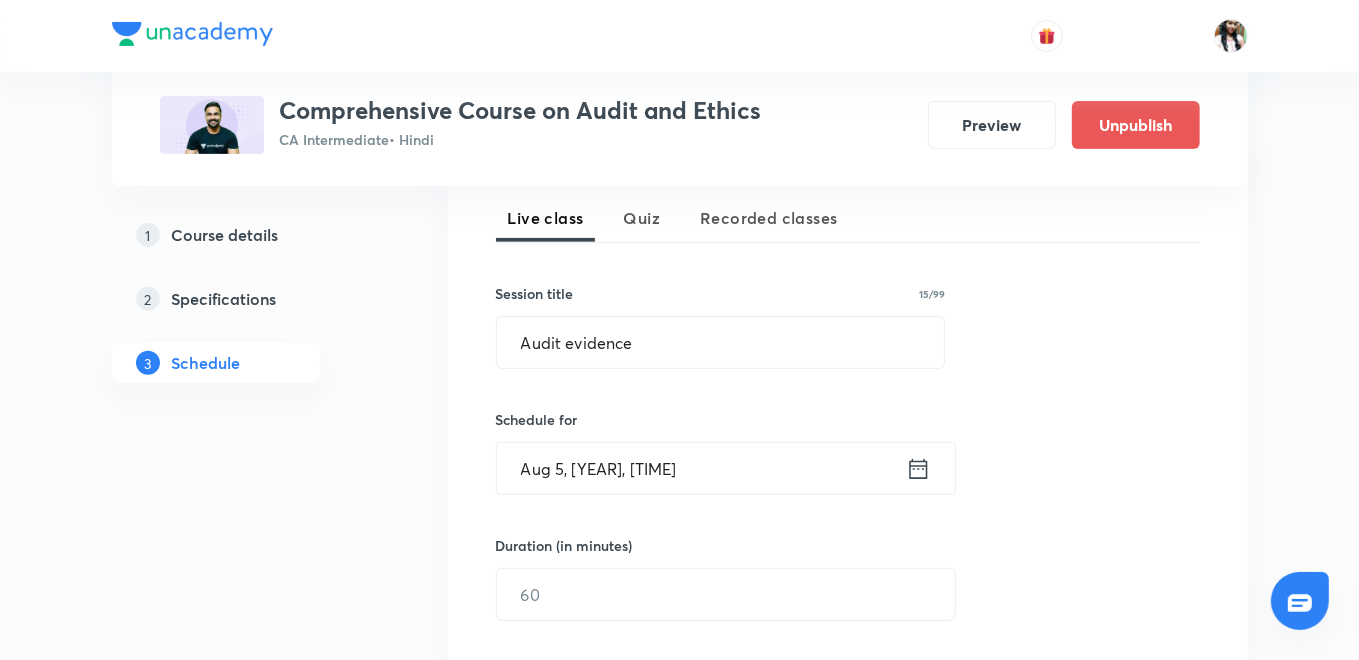 click 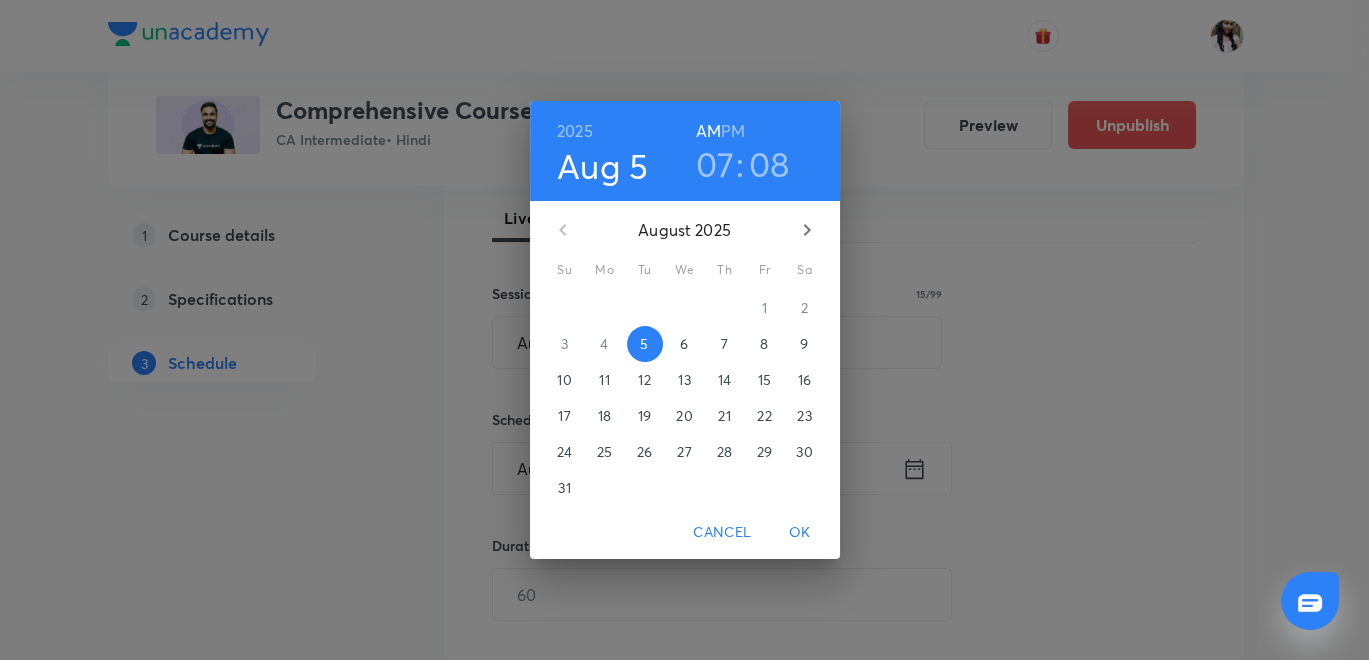 click on "11" at bounding box center (604, 380) 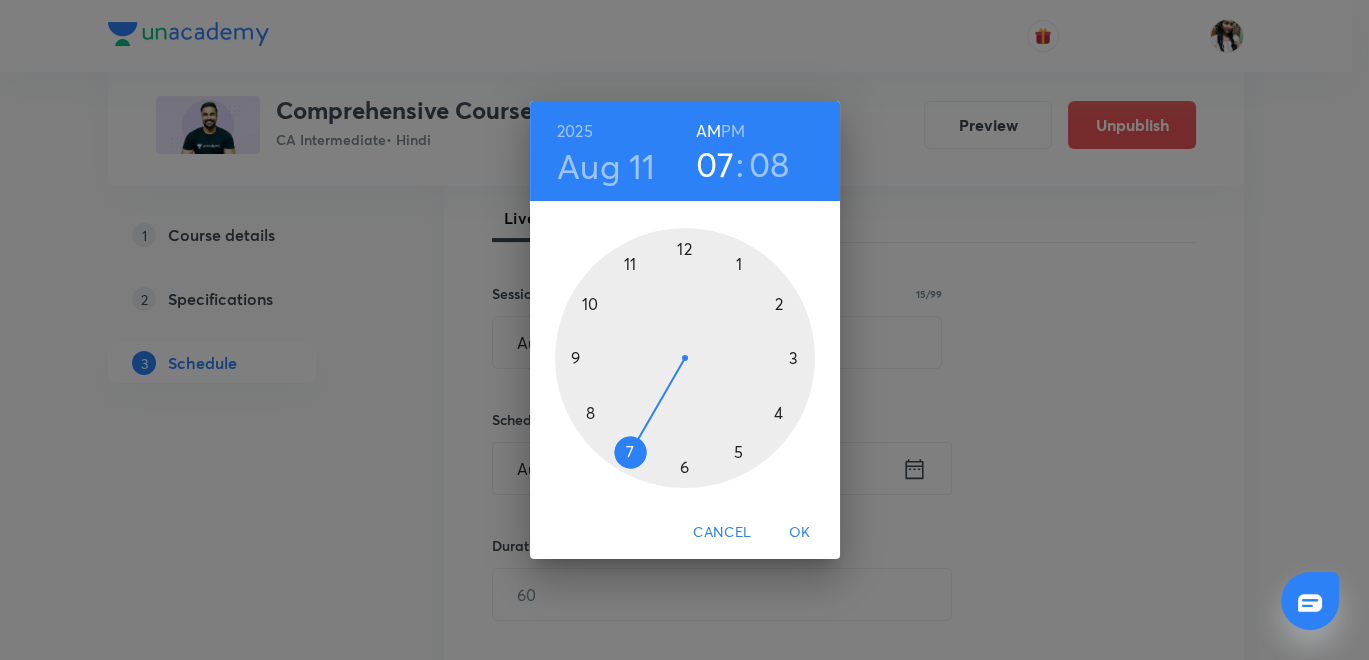 click on "PM" at bounding box center [733, 131] 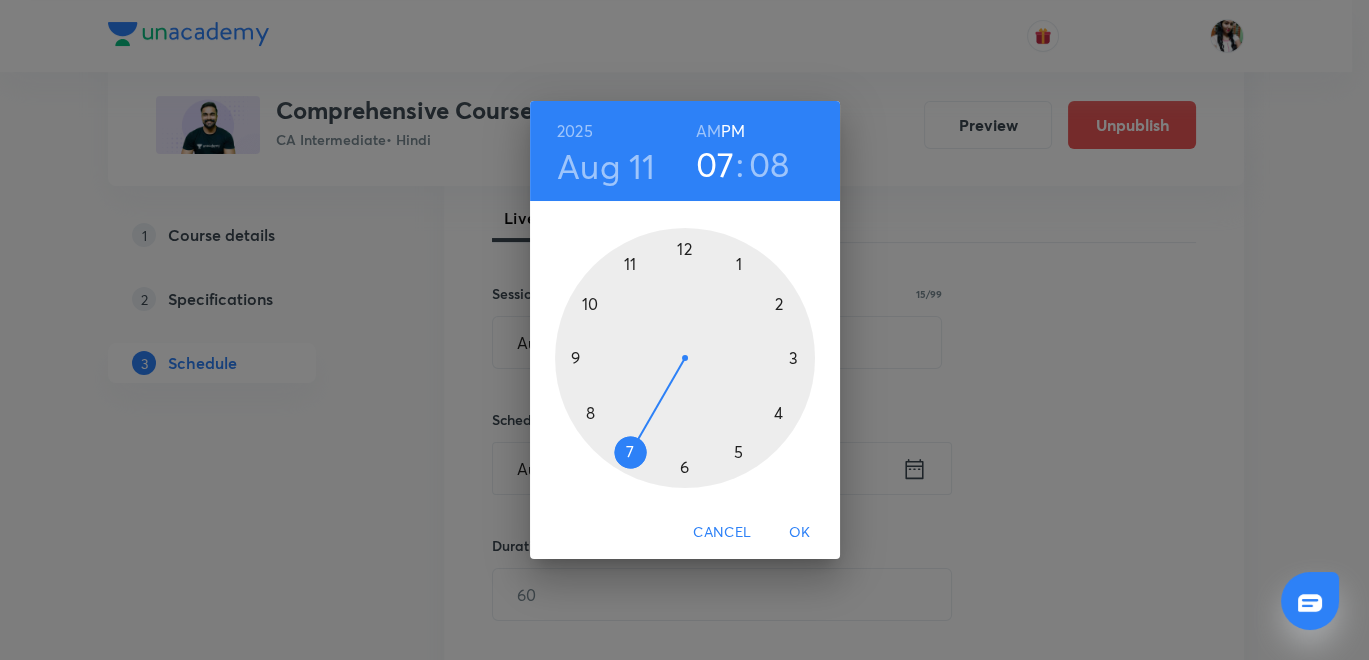 click at bounding box center (685, 358) 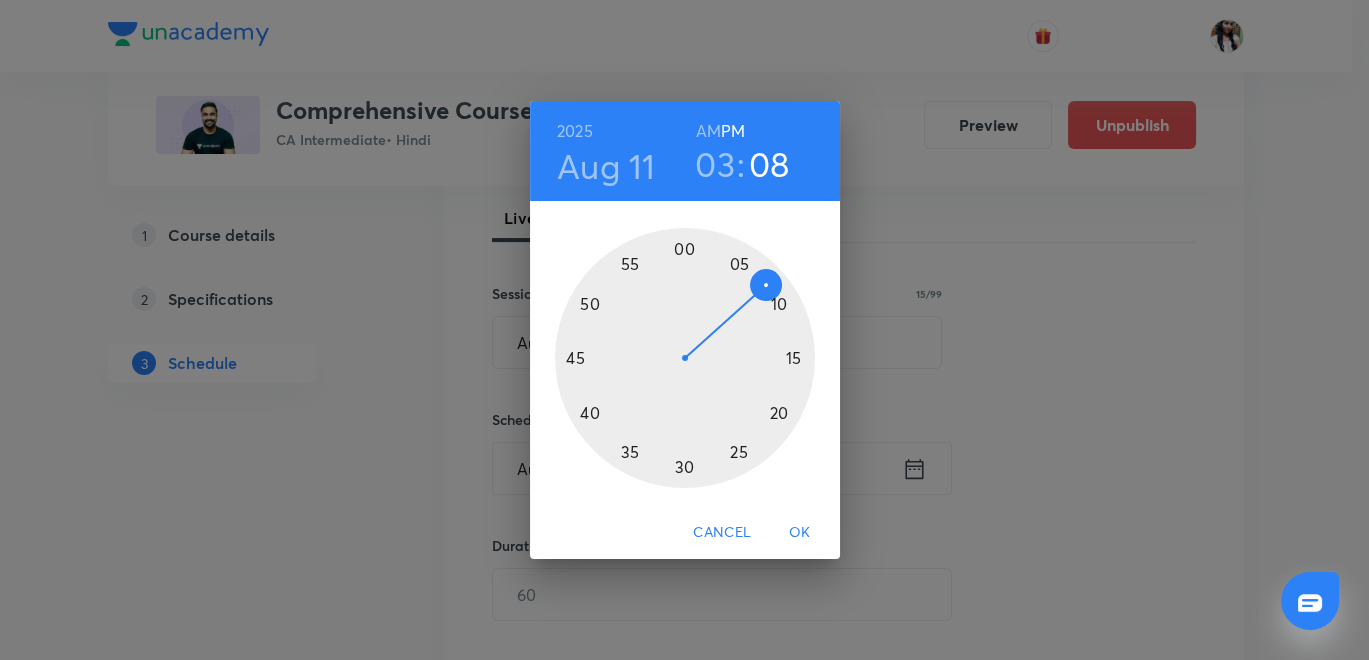 click at bounding box center (685, 358) 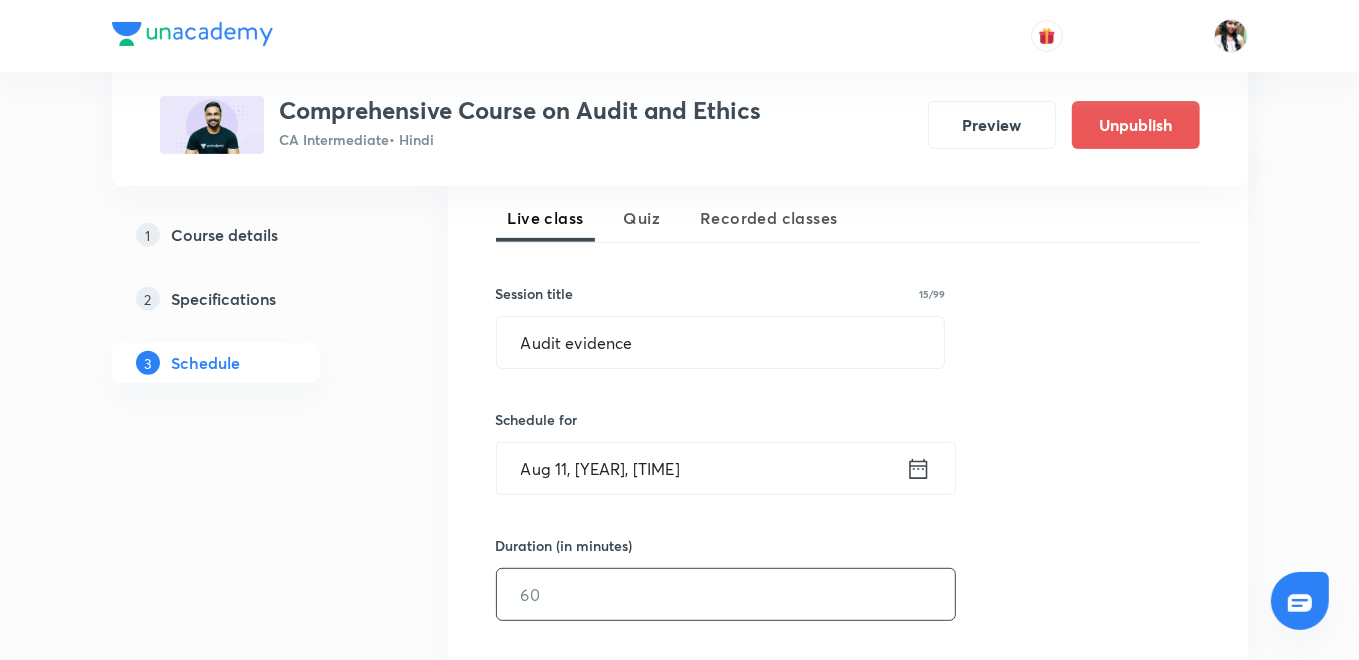 click at bounding box center (726, 594) 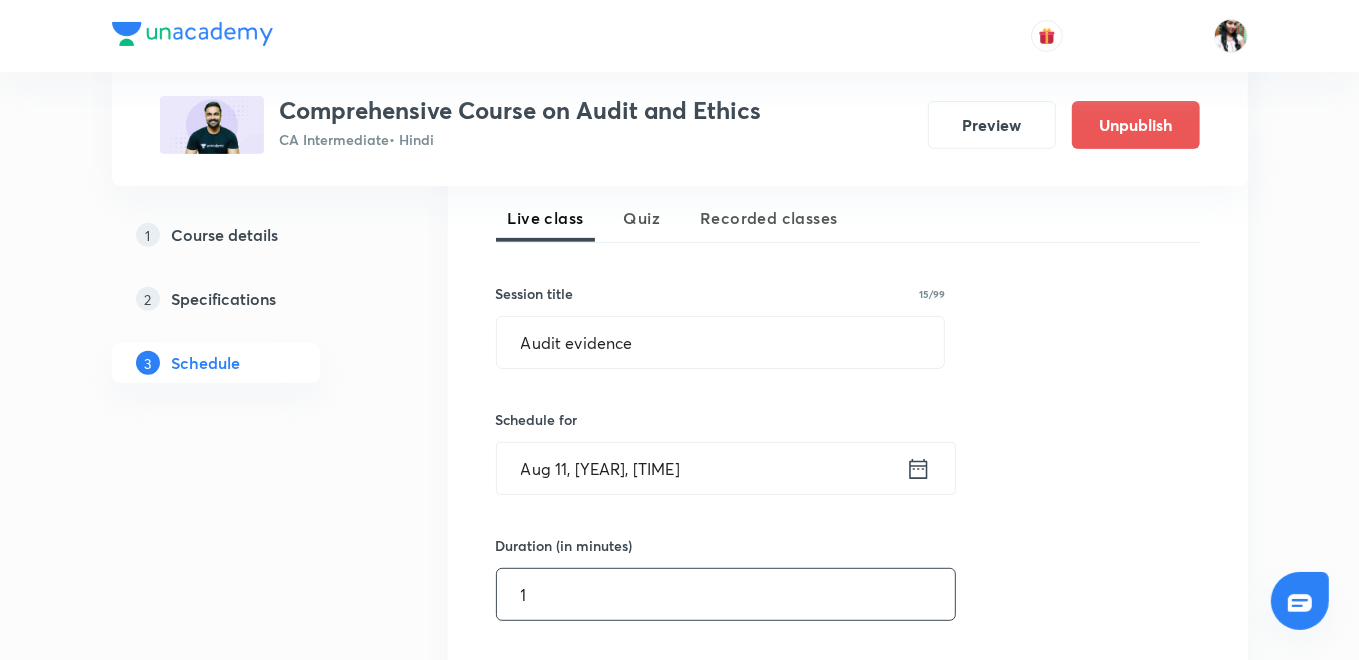 type on "1" 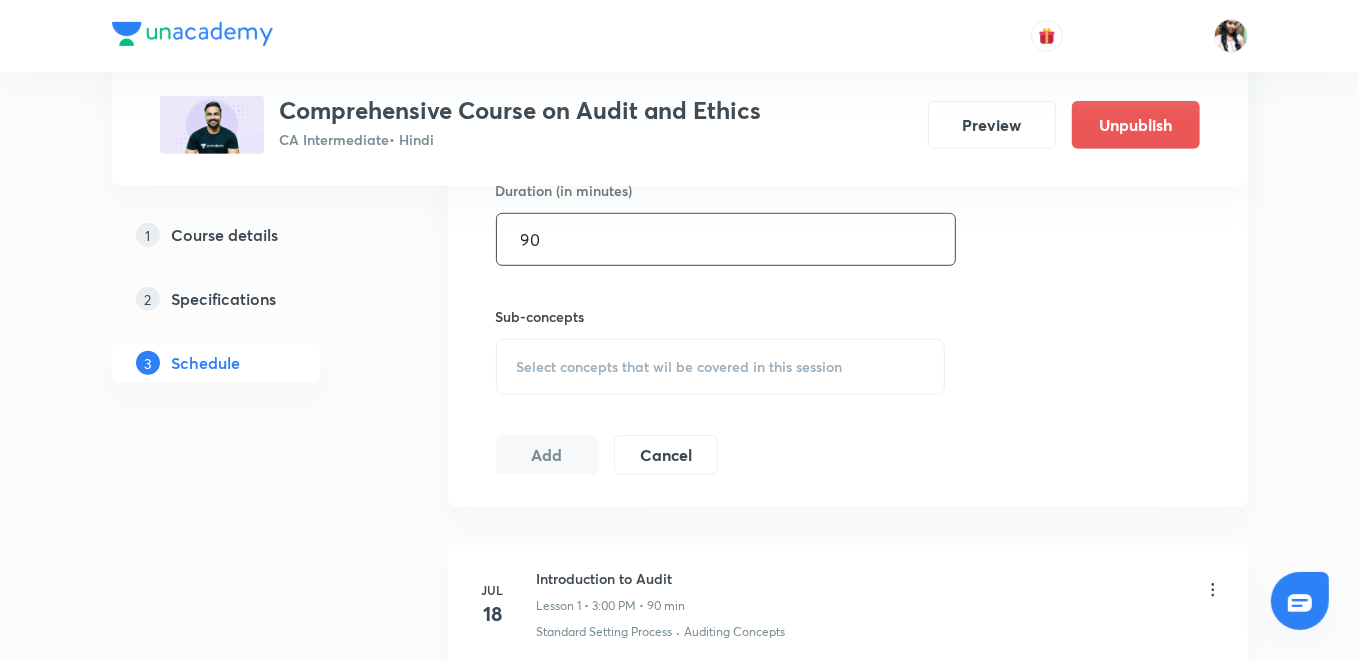 scroll, scrollTop: 777, scrollLeft: 0, axis: vertical 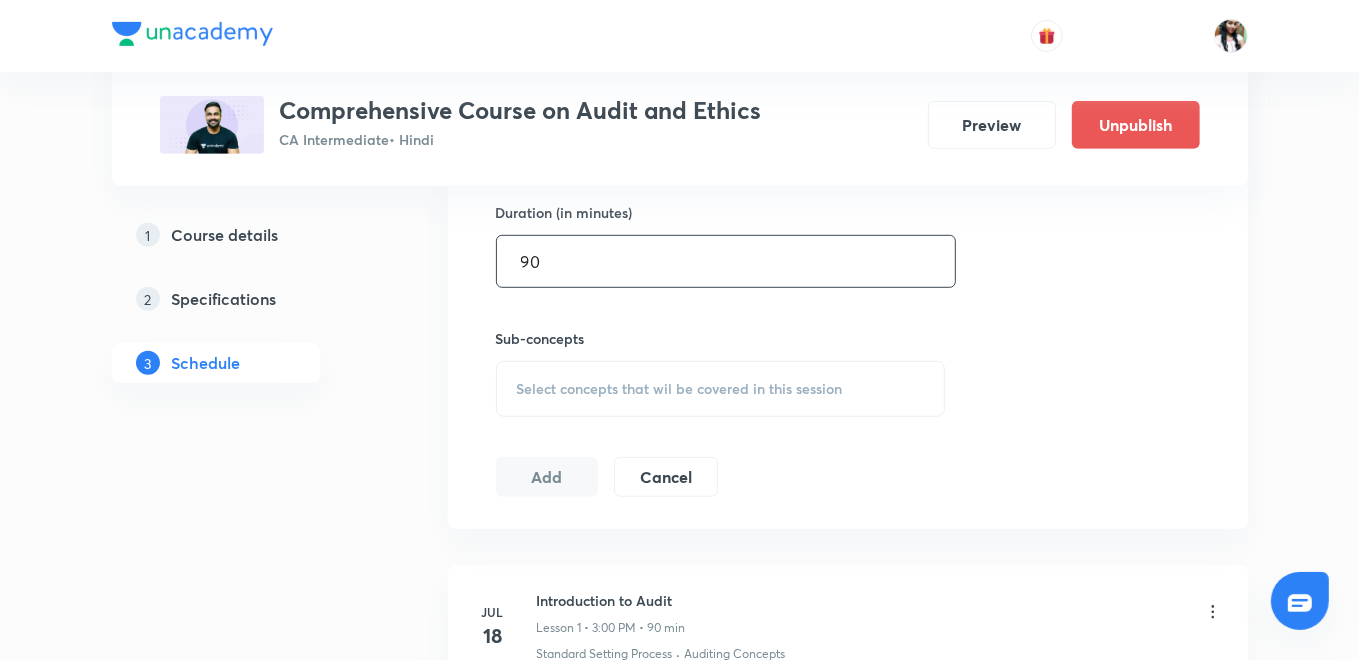 type on "90" 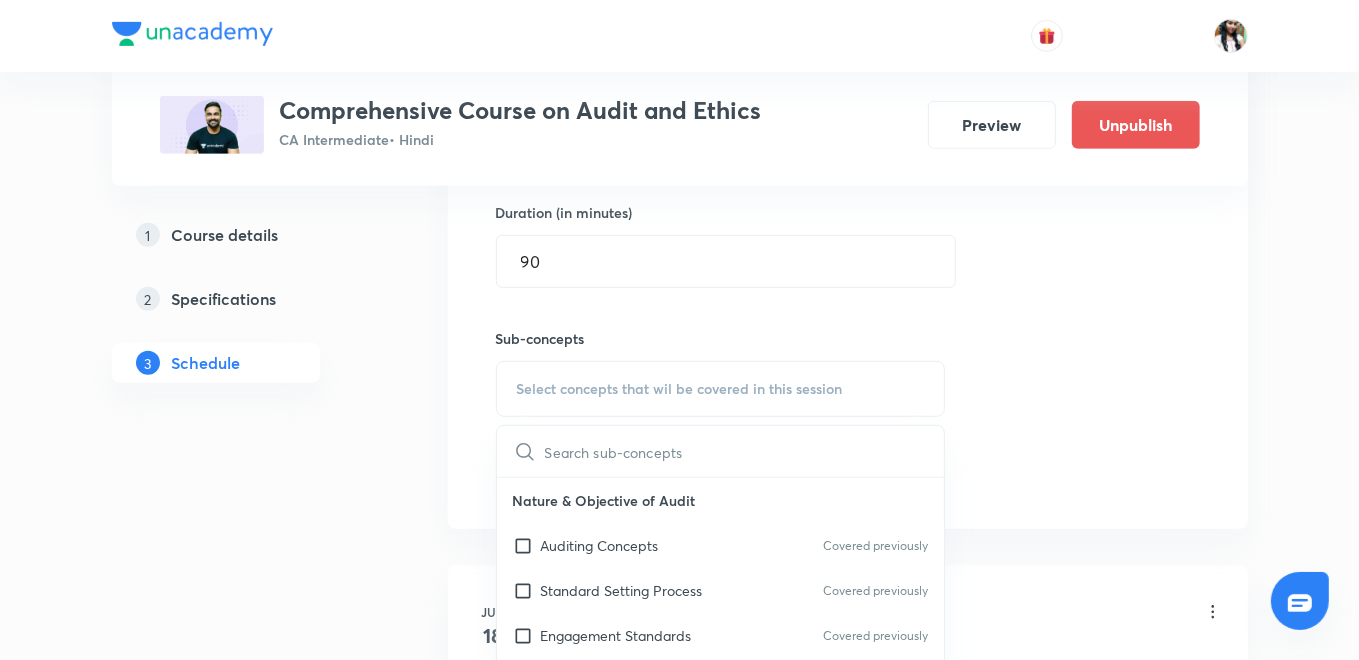 drag, startPoint x: 610, startPoint y: 542, endPoint x: 553, endPoint y: 510, distance: 65.36819 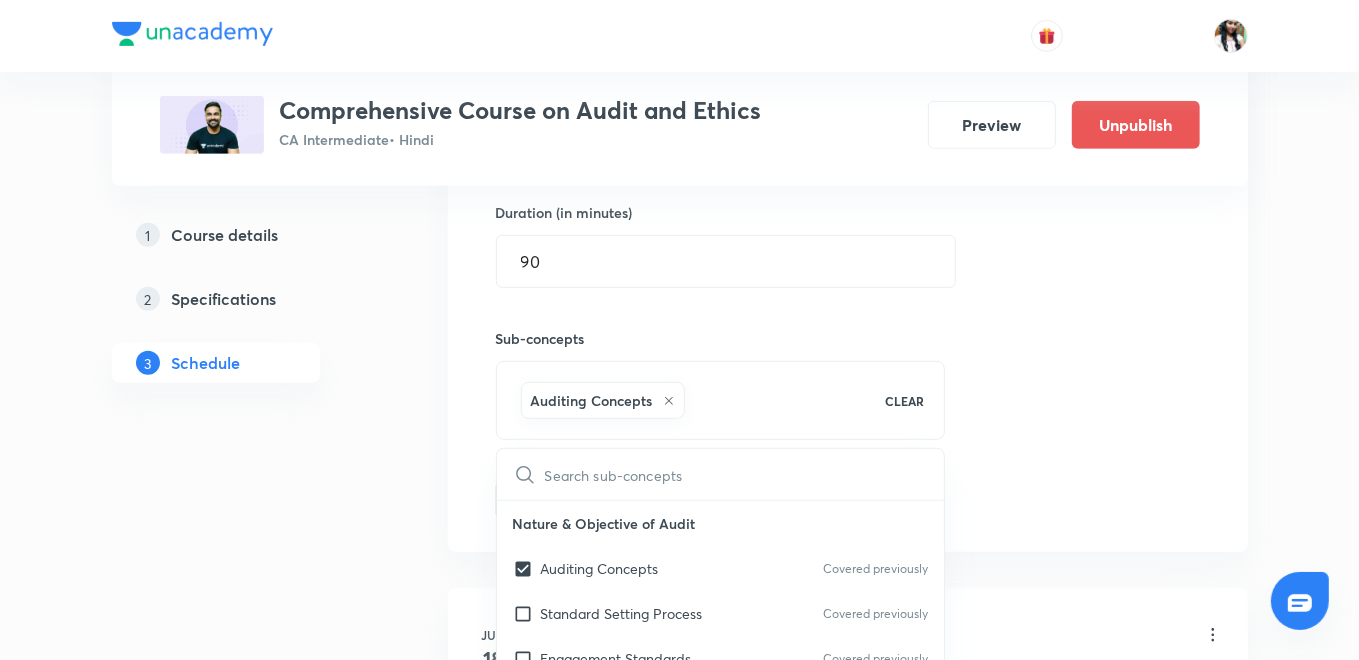 checkbox on "true" 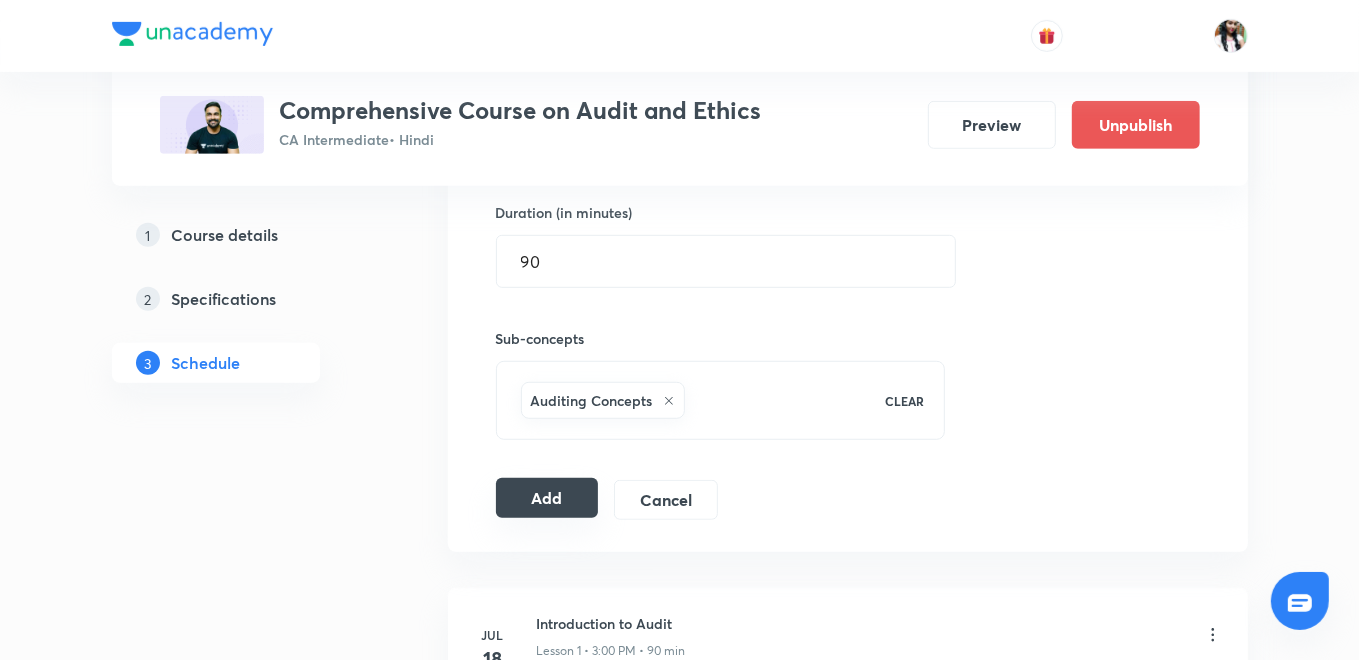 click on "Add" at bounding box center [547, 498] 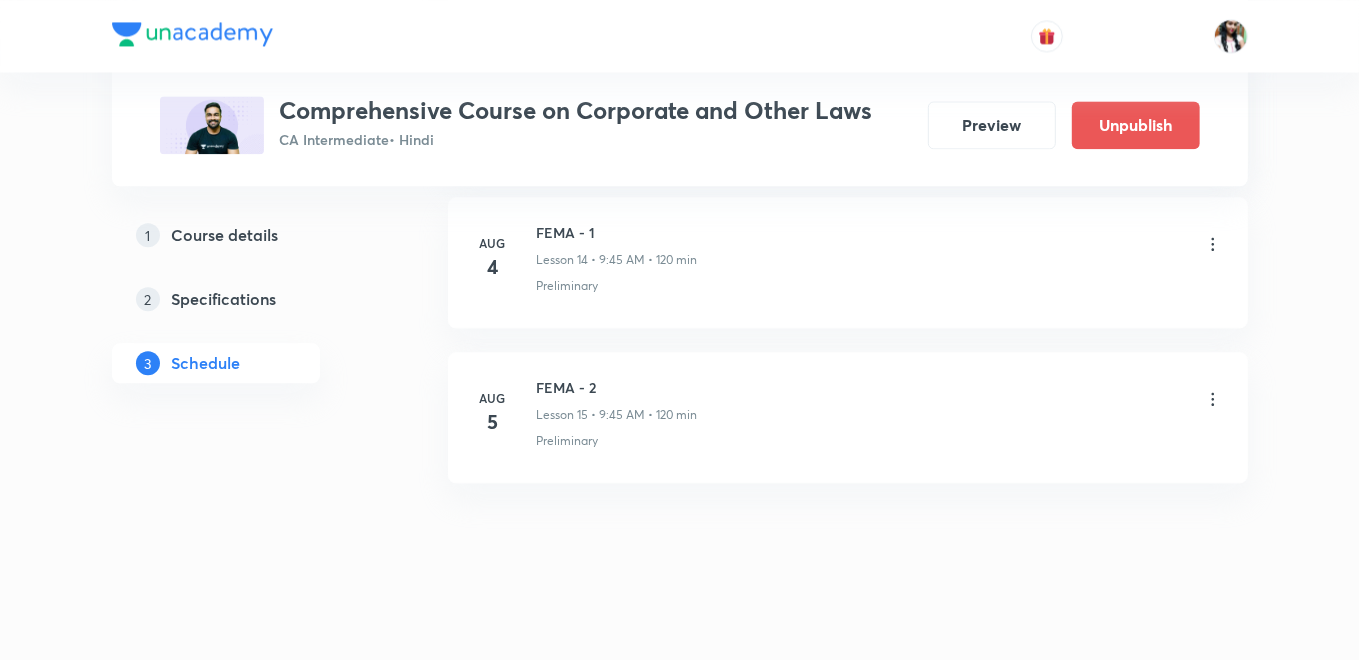 scroll, scrollTop: 3161, scrollLeft: 0, axis: vertical 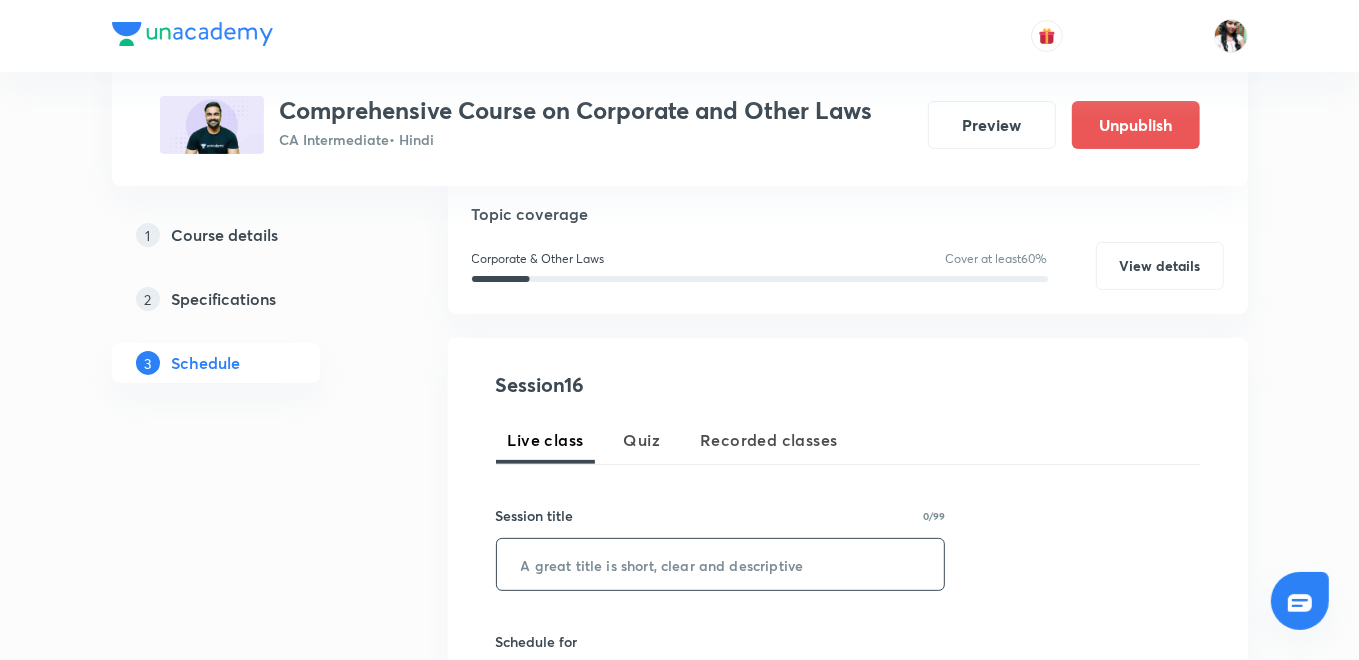 paste on "FEMA" 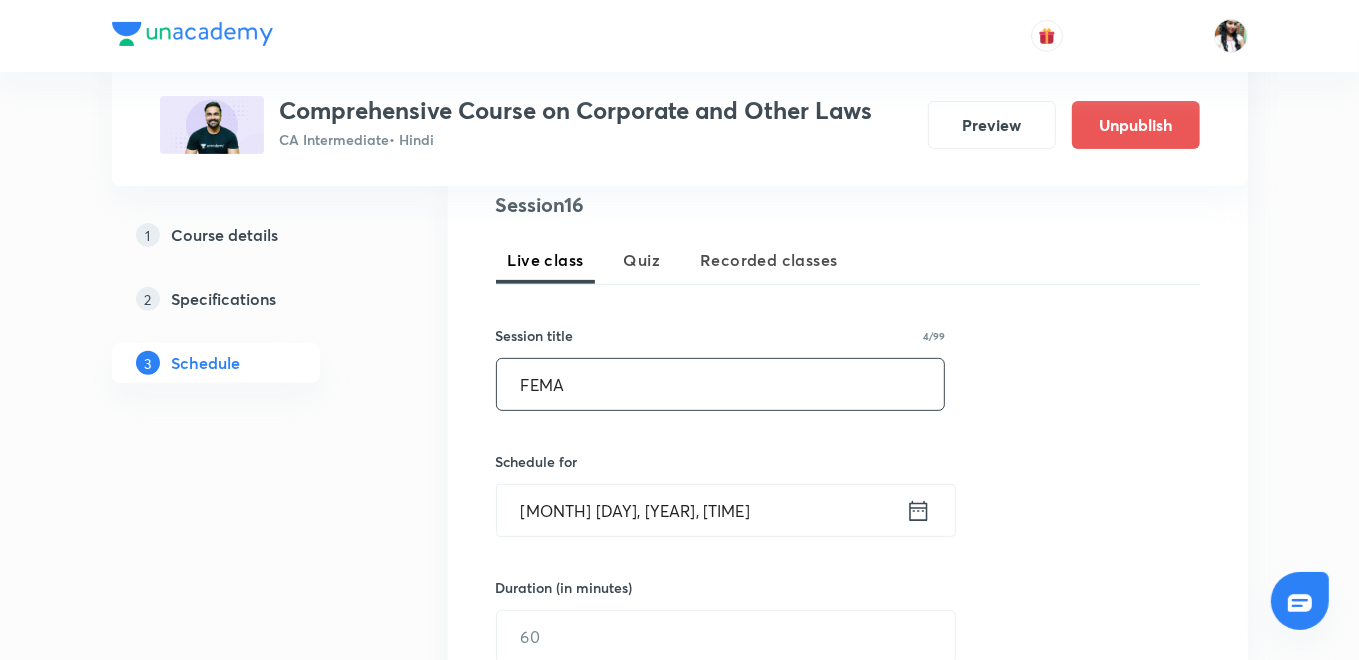 scroll, scrollTop: 444, scrollLeft: 0, axis: vertical 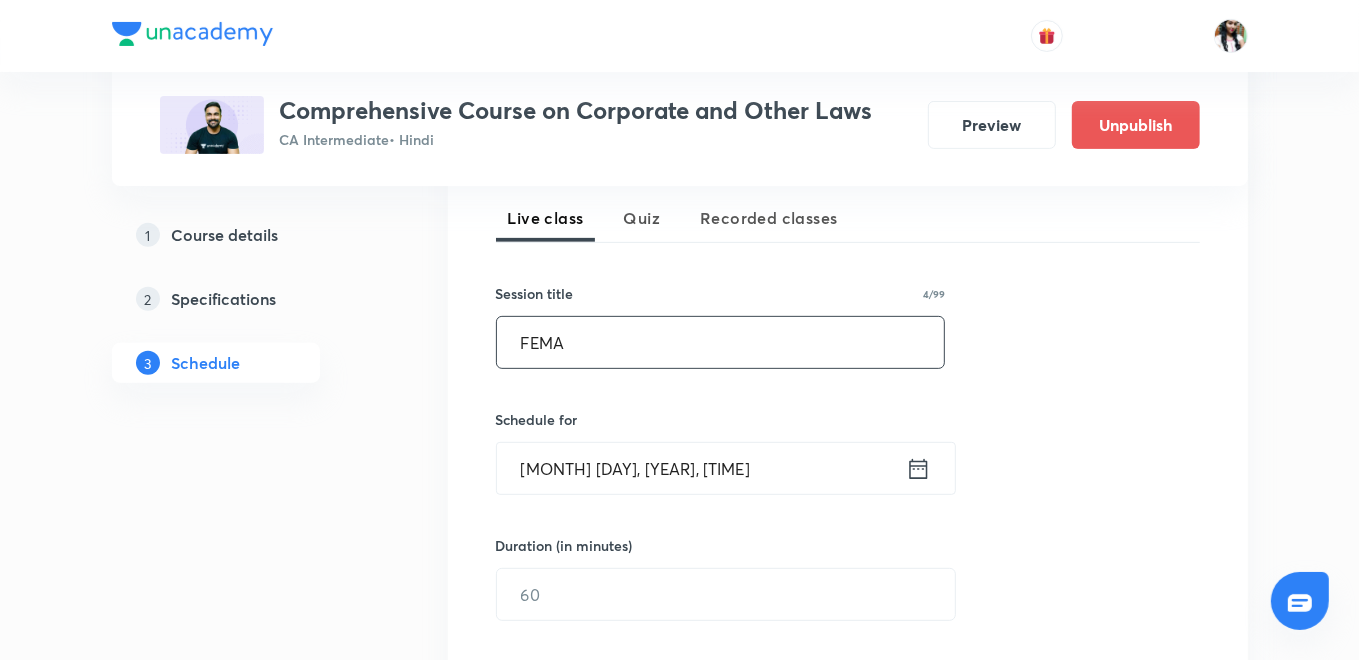 type on "FEMA" 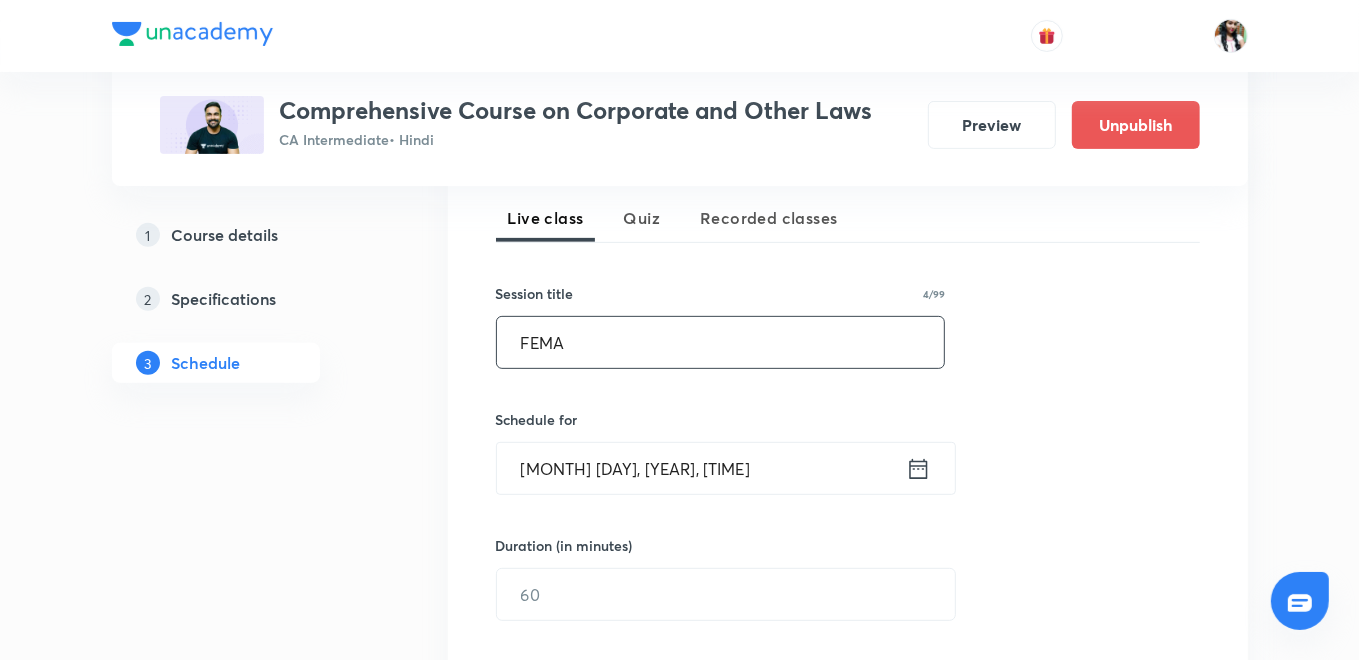 click 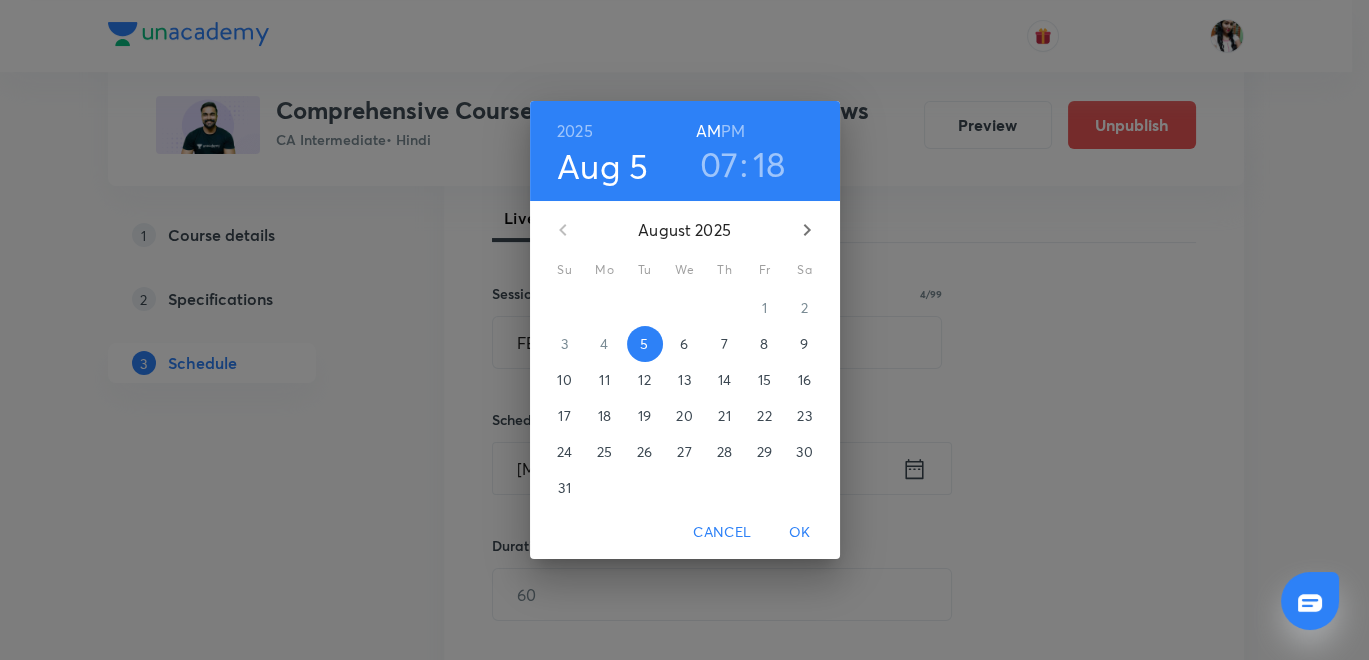 click on "6" at bounding box center (684, 344) 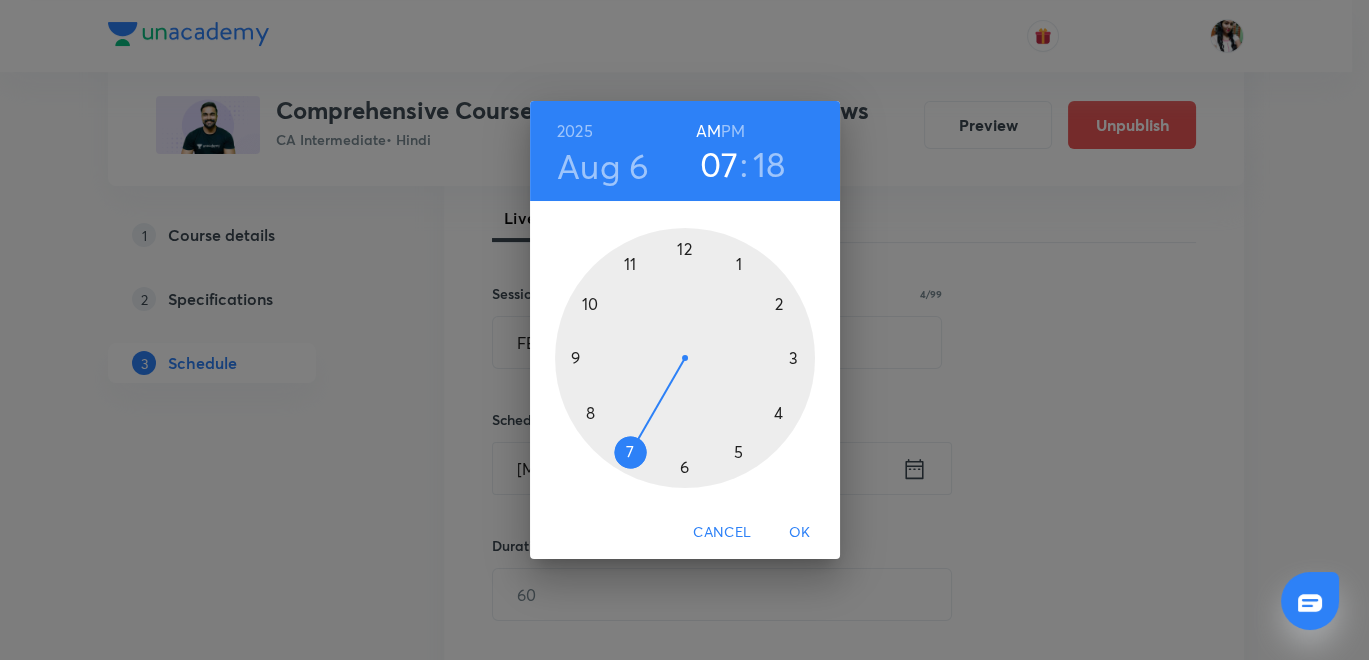 click at bounding box center [685, 358] 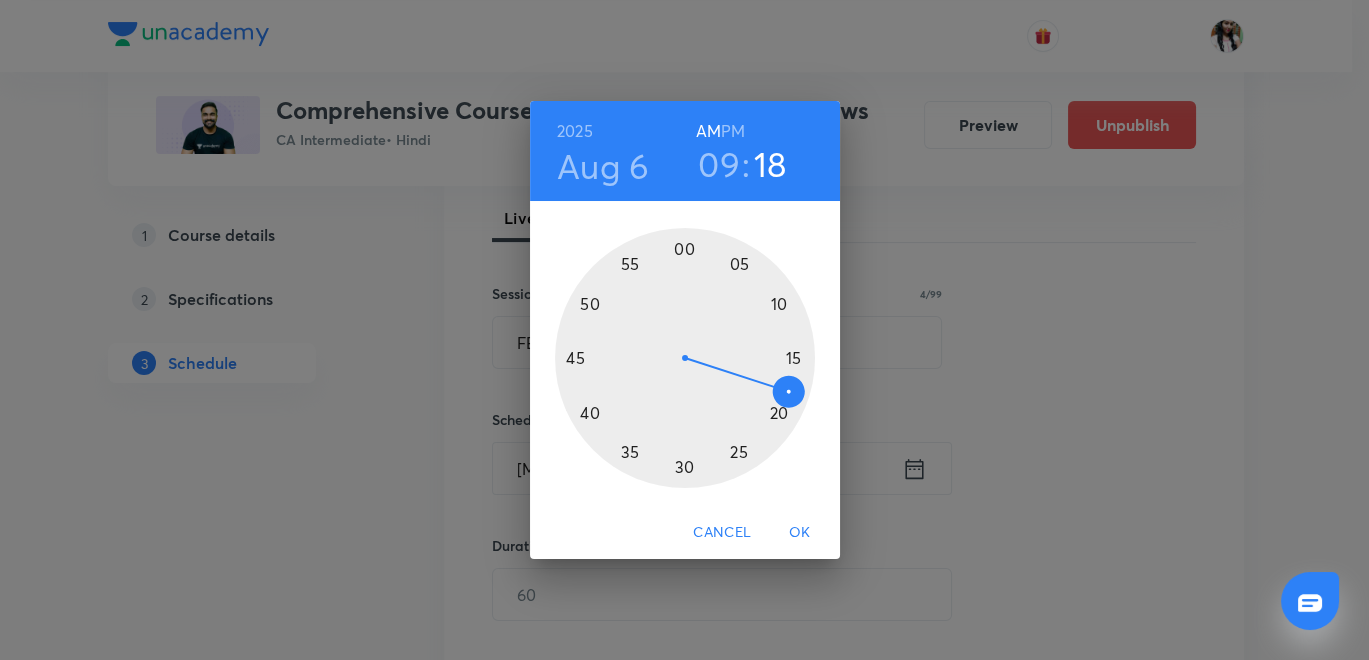 click at bounding box center [685, 358] 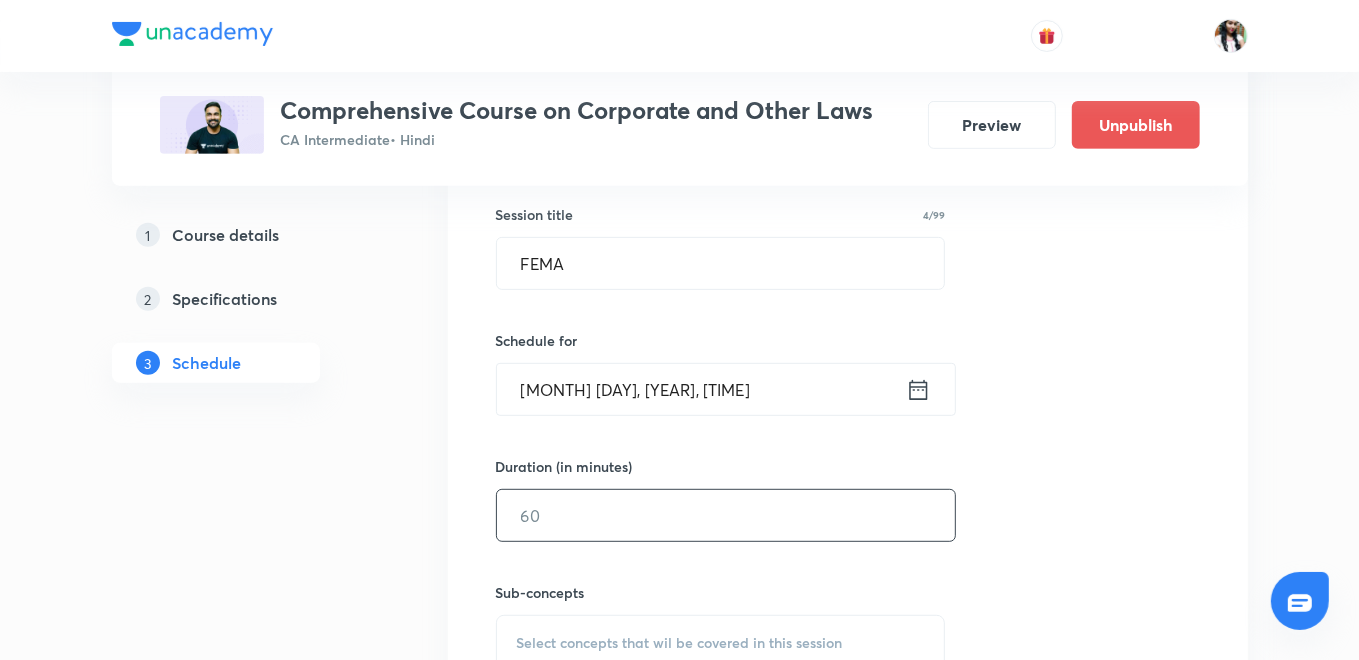 scroll, scrollTop: 555, scrollLeft: 0, axis: vertical 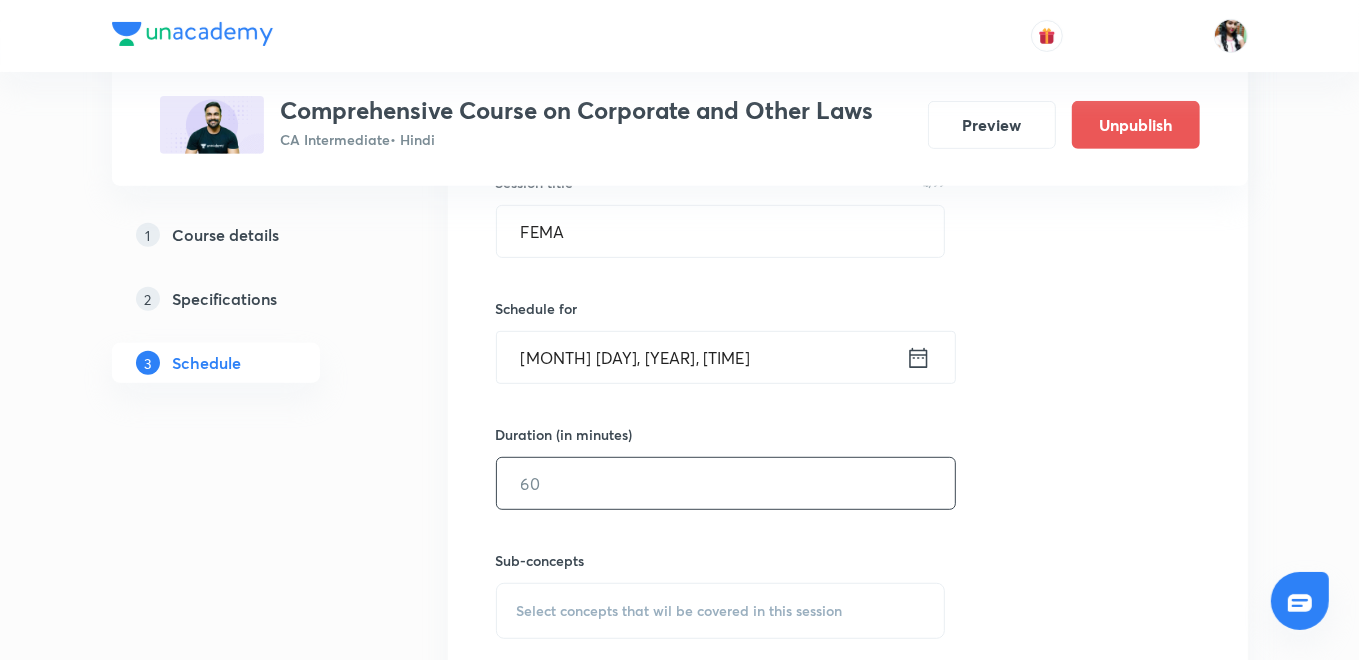 click at bounding box center [726, 483] 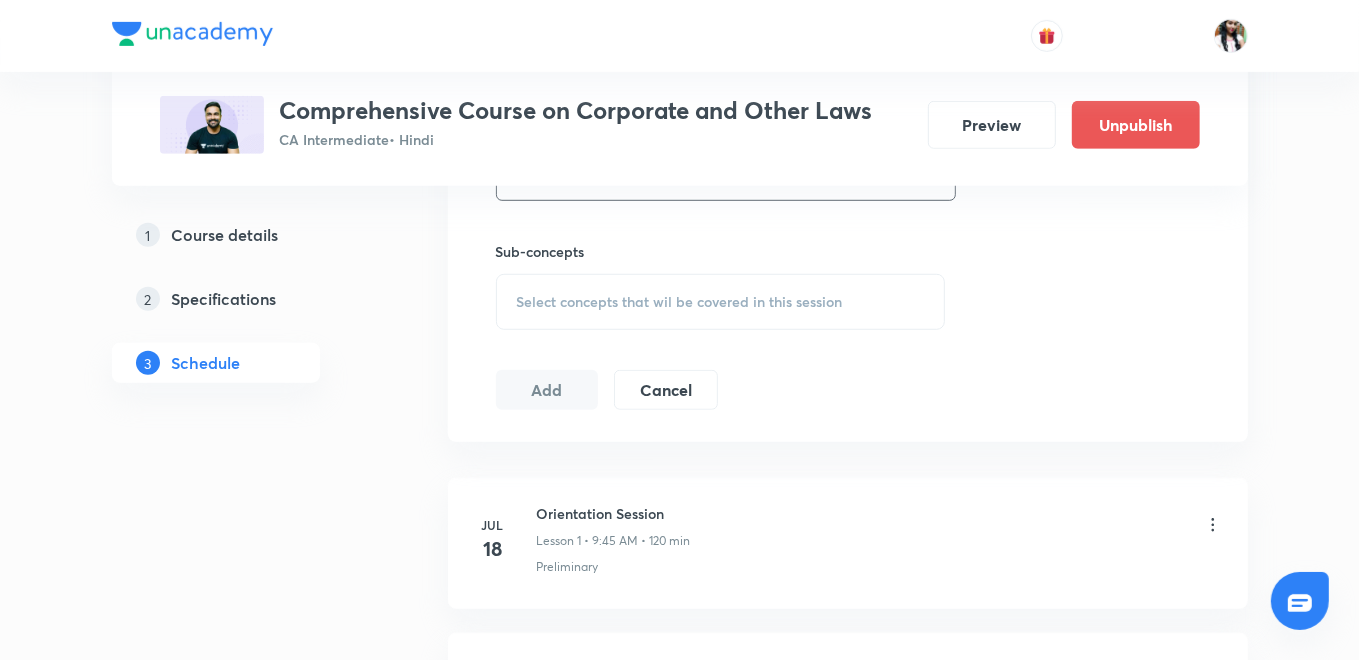 scroll, scrollTop: 888, scrollLeft: 0, axis: vertical 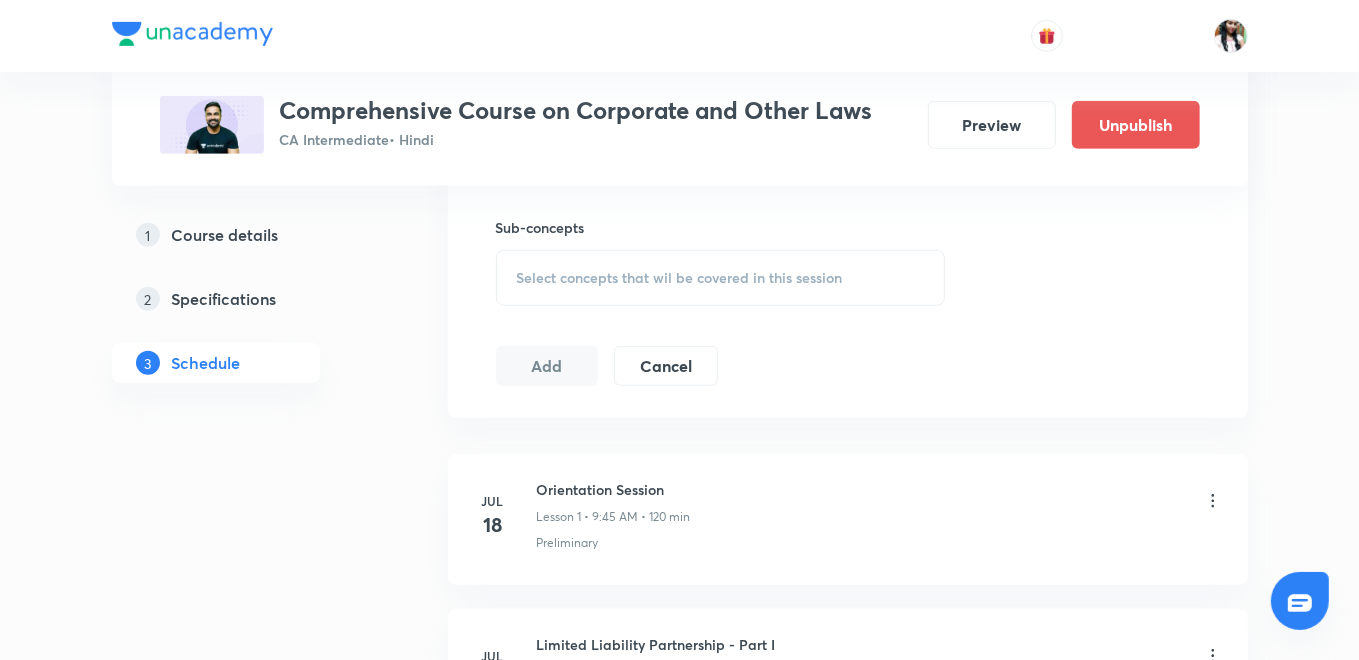 type on "120" 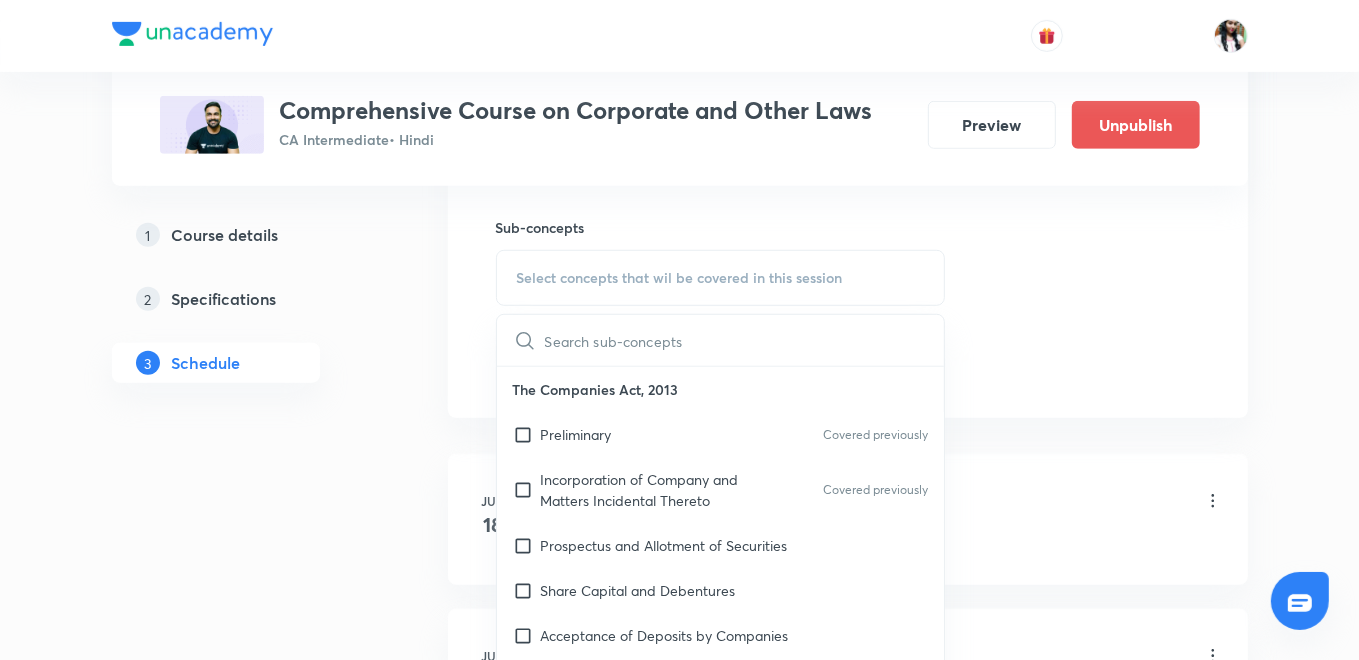 drag, startPoint x: 628, startPoint y: 442, endPoint x: 568, endPoint y: 411, distance: 67.53518 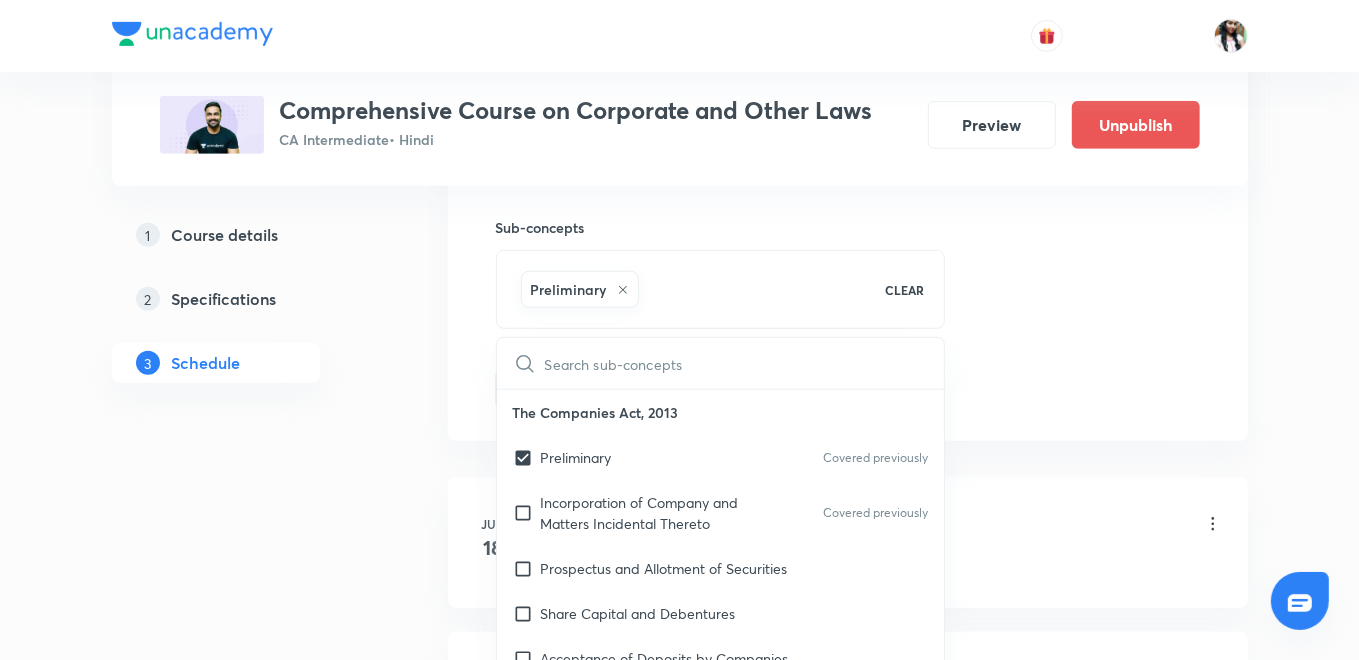 click on "Plus Courses Comprehensive Course on Corporate and Other Laws CA Intermediate  • Hindi Preview Unpublish 1 Course details 2 Specifications 3 Schedule Schedule 15  classes Topic coverage Corporate & Other Laws Cover at least  60 % View details Session  16 Live class Quiz Recorded classes Session title 4/99 FEMA ​ Schedule for Aug 6, 2025, 9:45 AM ​ Duration (in minutes) 120 ​ Sub-concepts Preliminary CLEAR ​ The Companies Act, 2013 Preliminary Covered previously Incorporation of Company and Matters Incidental Thereto Covered previously Prospectus and Allotment of Securities Share Capital and Debentures Acceptance of Deposits by Companies Registration of Charges Management and Administration Declaration and Payment of Dividend Accounts of Companies Audit and Auditors The Indian Contract Act, 1872 The Indian Contract Act, 1872 The Negotiable Instruments Act The Negotiable Instruments Act The General Clauses Act, 1897 Important Definitions Extent and Applicability General Rules of Construction Add Jul 2" at bounding box center (680, 1077) 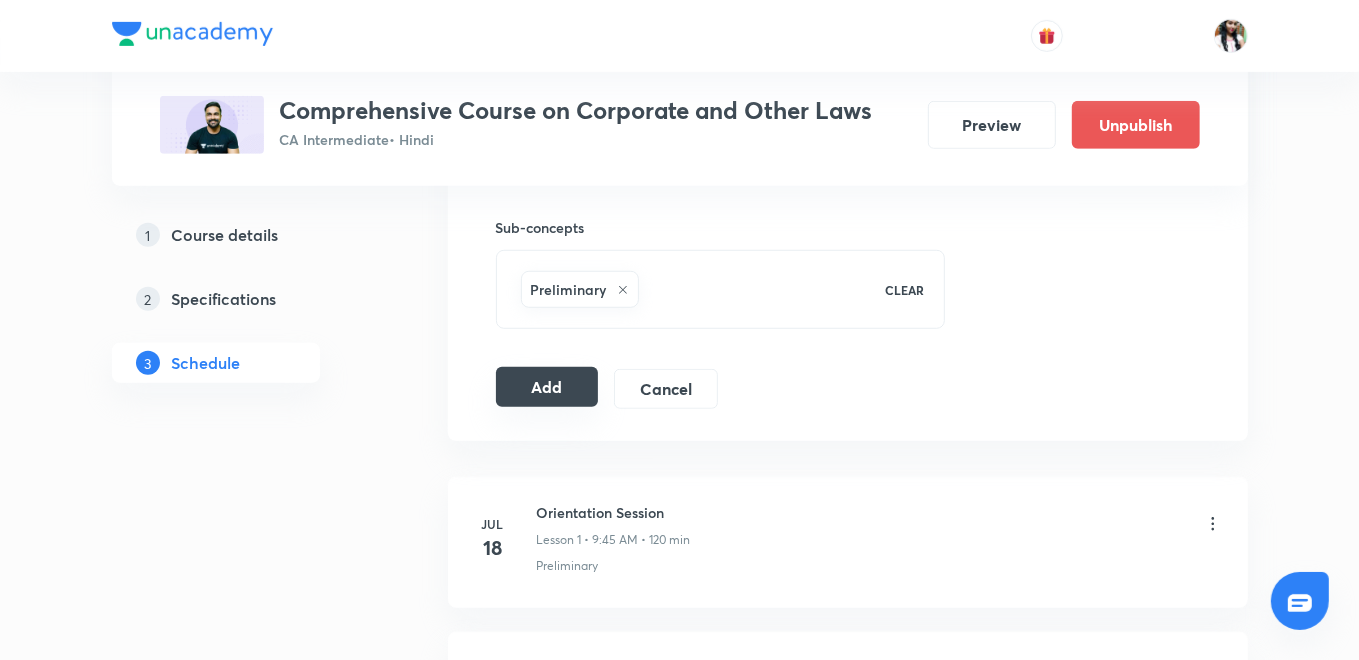 click on "Add" at bounding box center [547, 387] 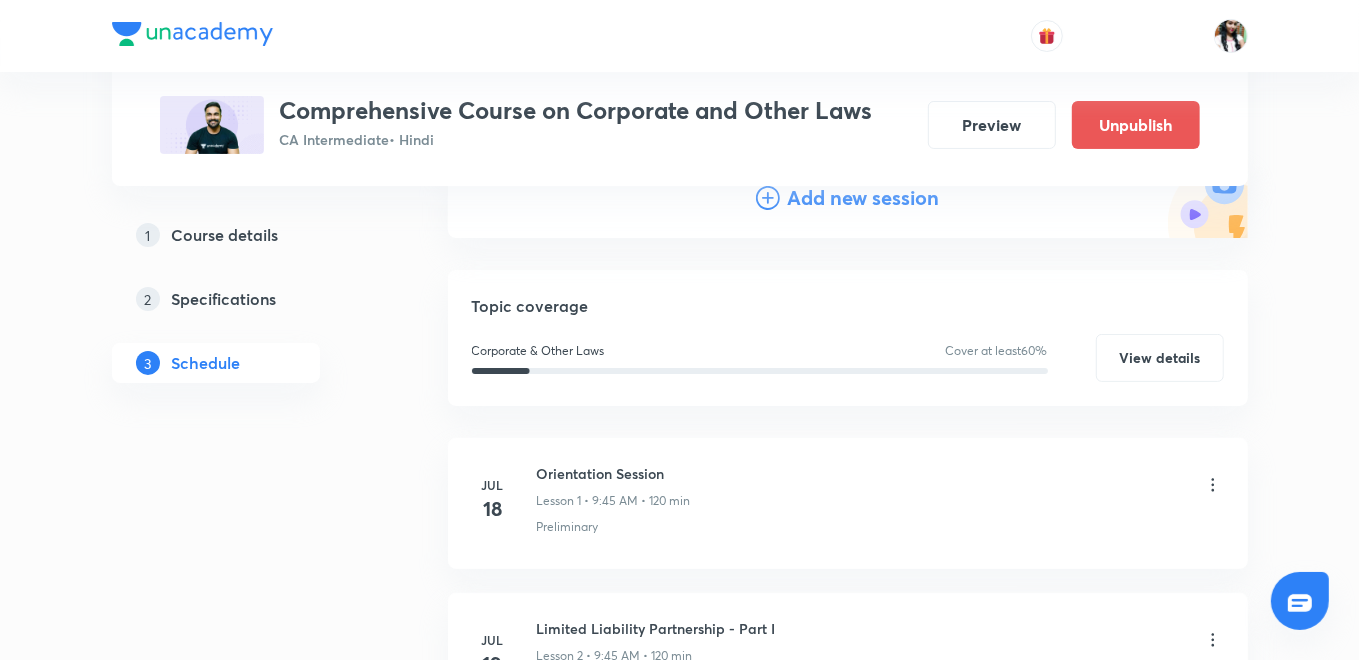 scroll, scrollTop: 100, scrollLeft: 0, axis: vertical 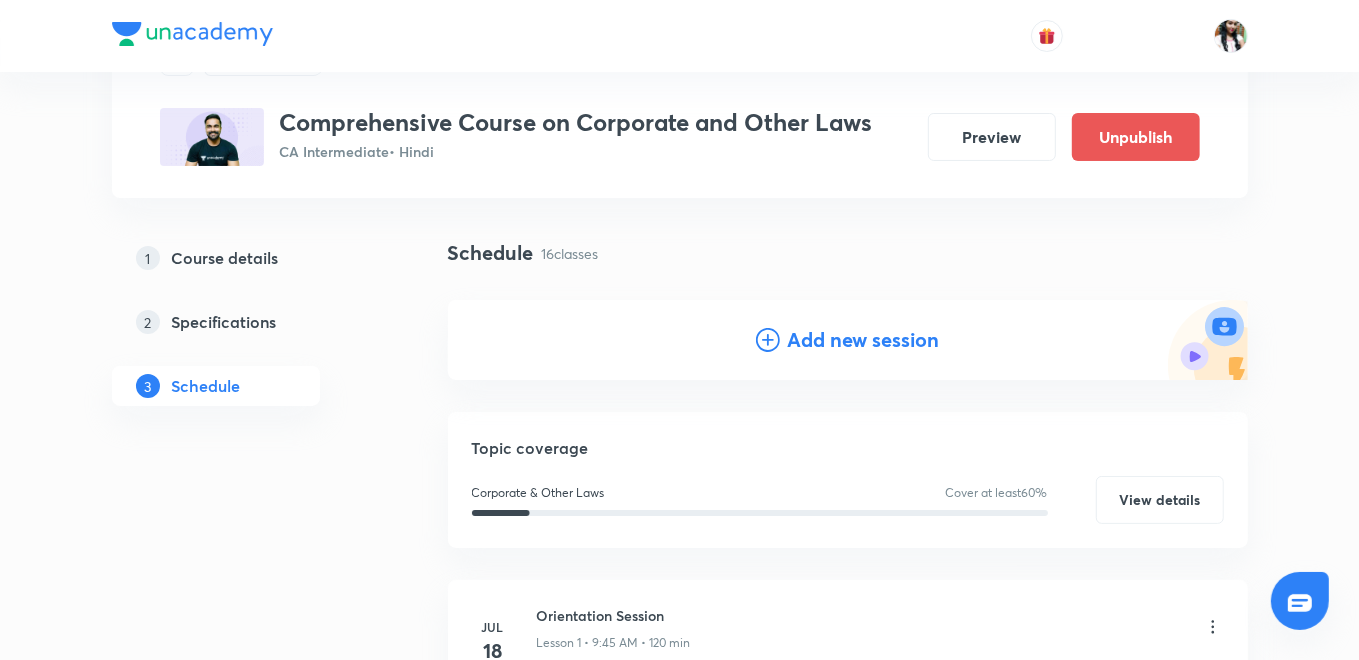 click on "Add new session" at bounding box center (864, 340) 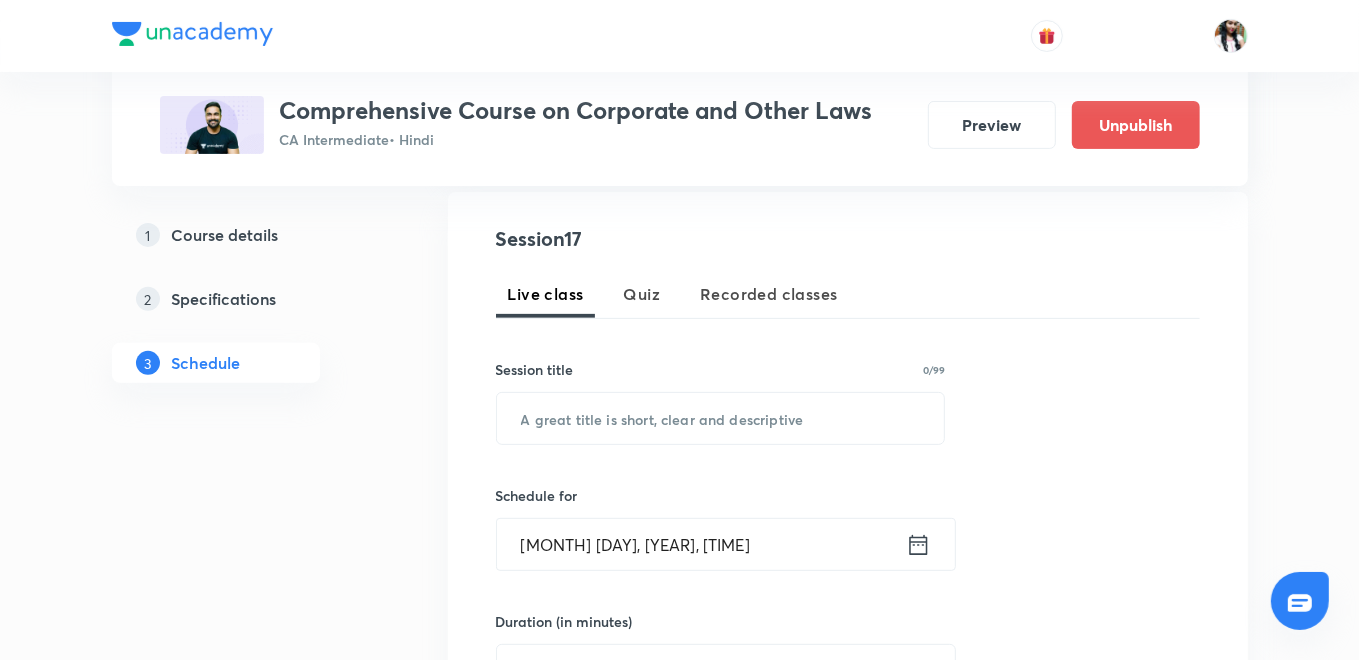 scroll, scrollTop: 433, scrollLeft: 0, axis: vertical 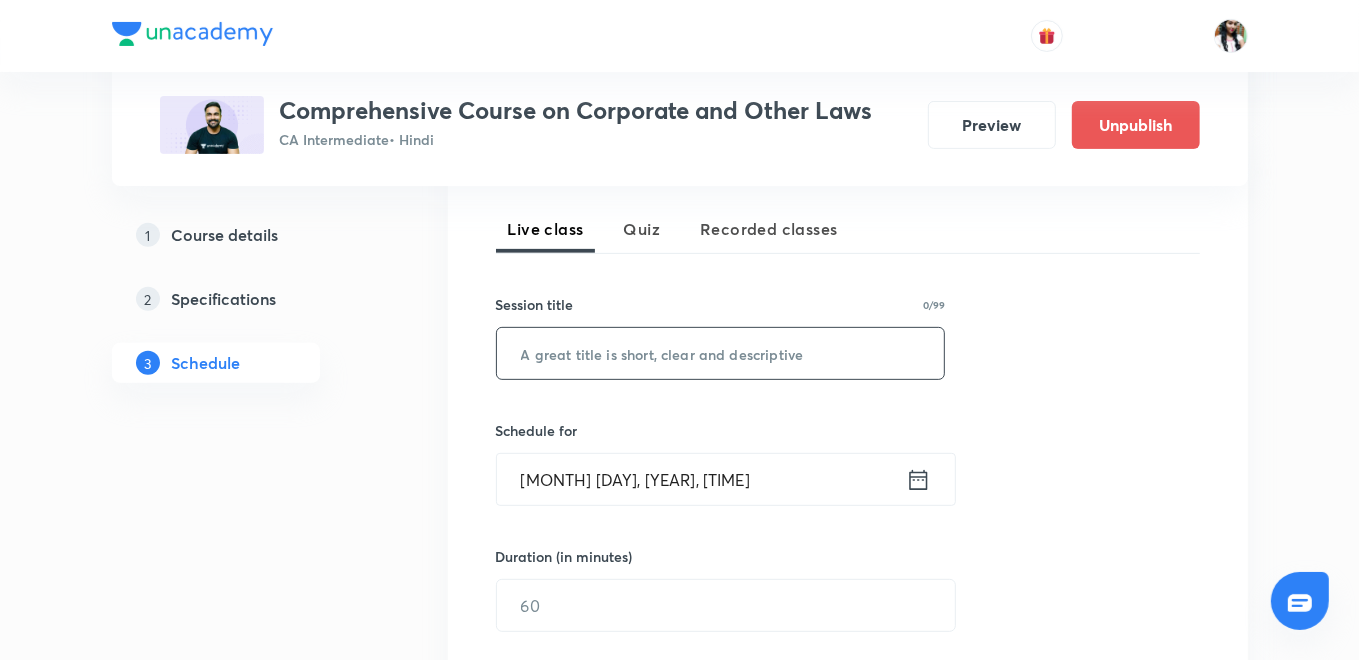 paste on "FEMA" 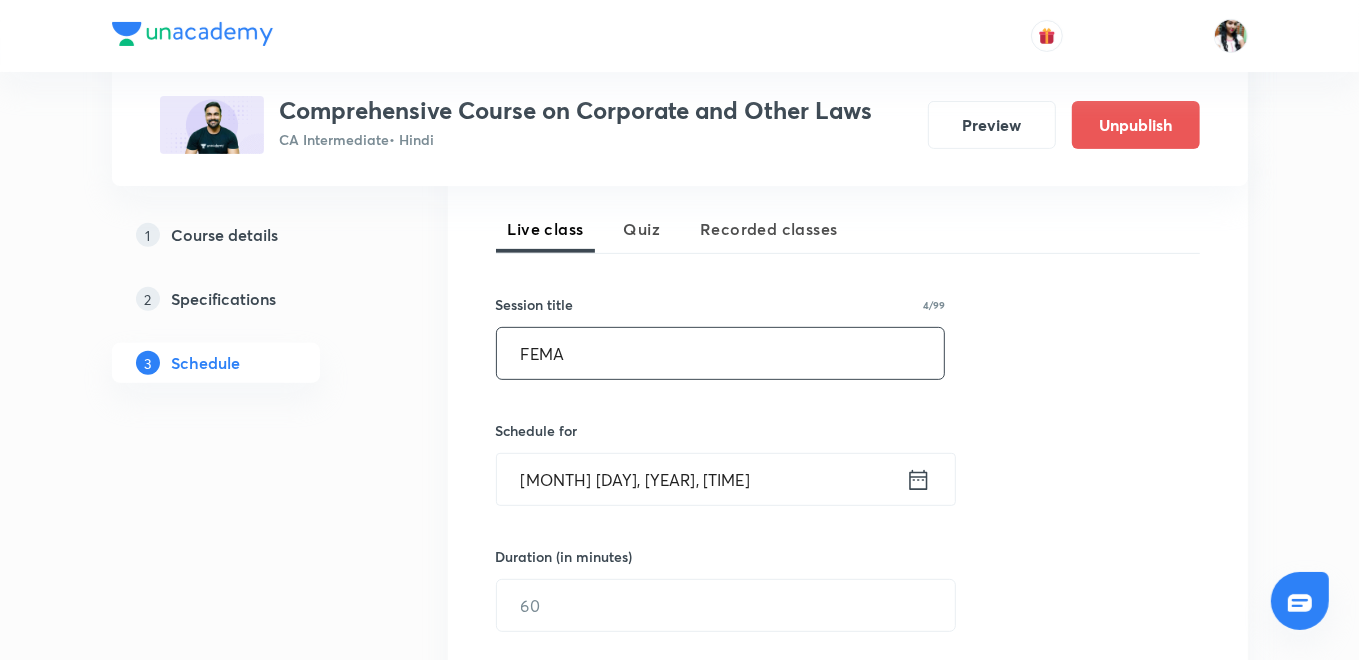 type on "FEMA" 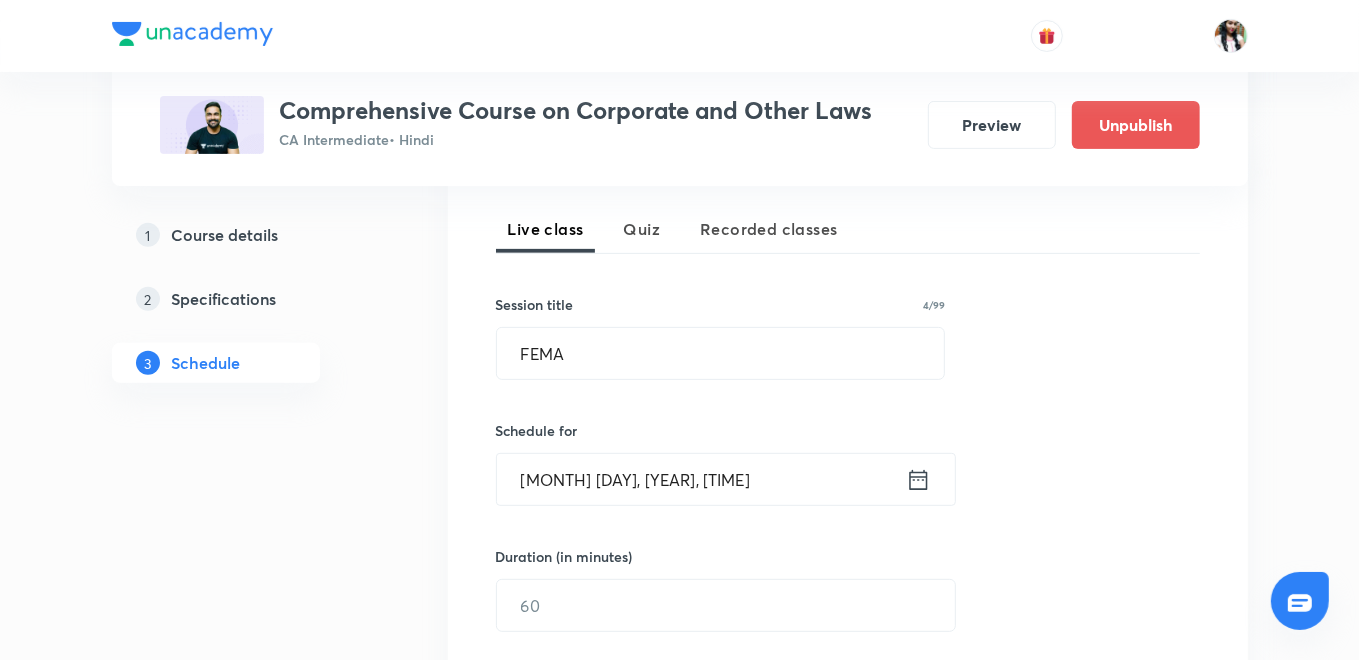 click 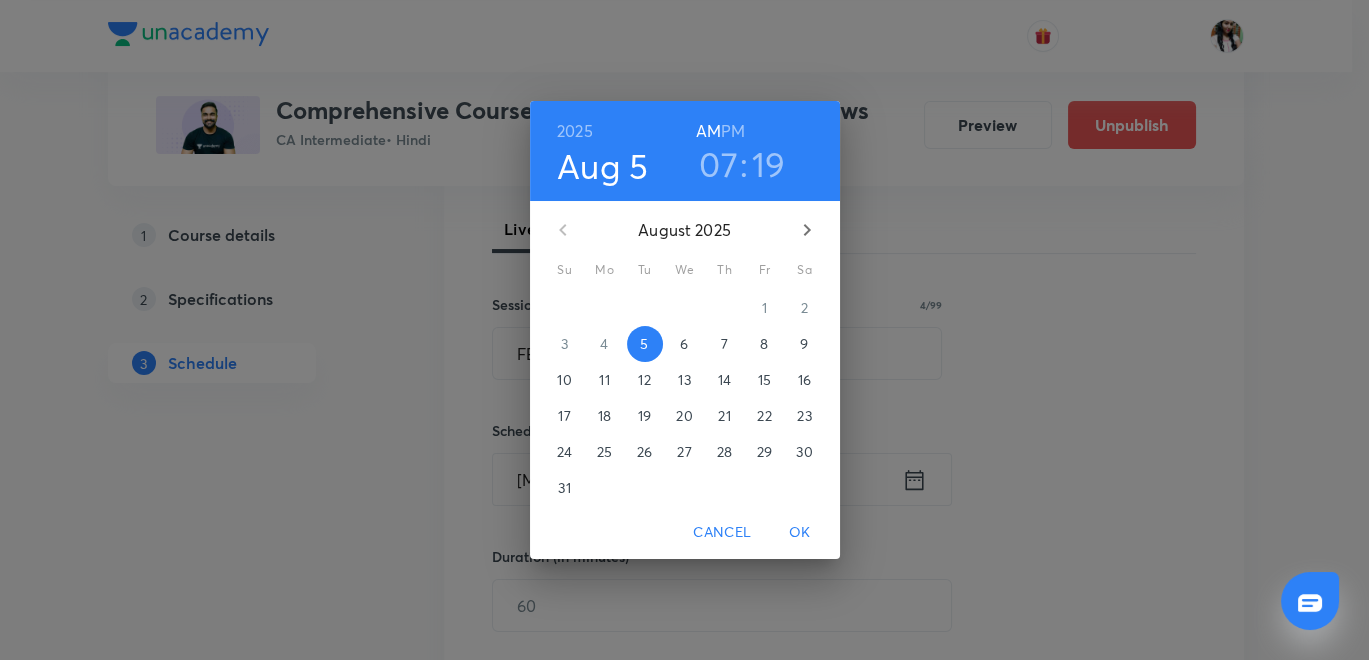 click on "7" at bounding box center (725, 344) 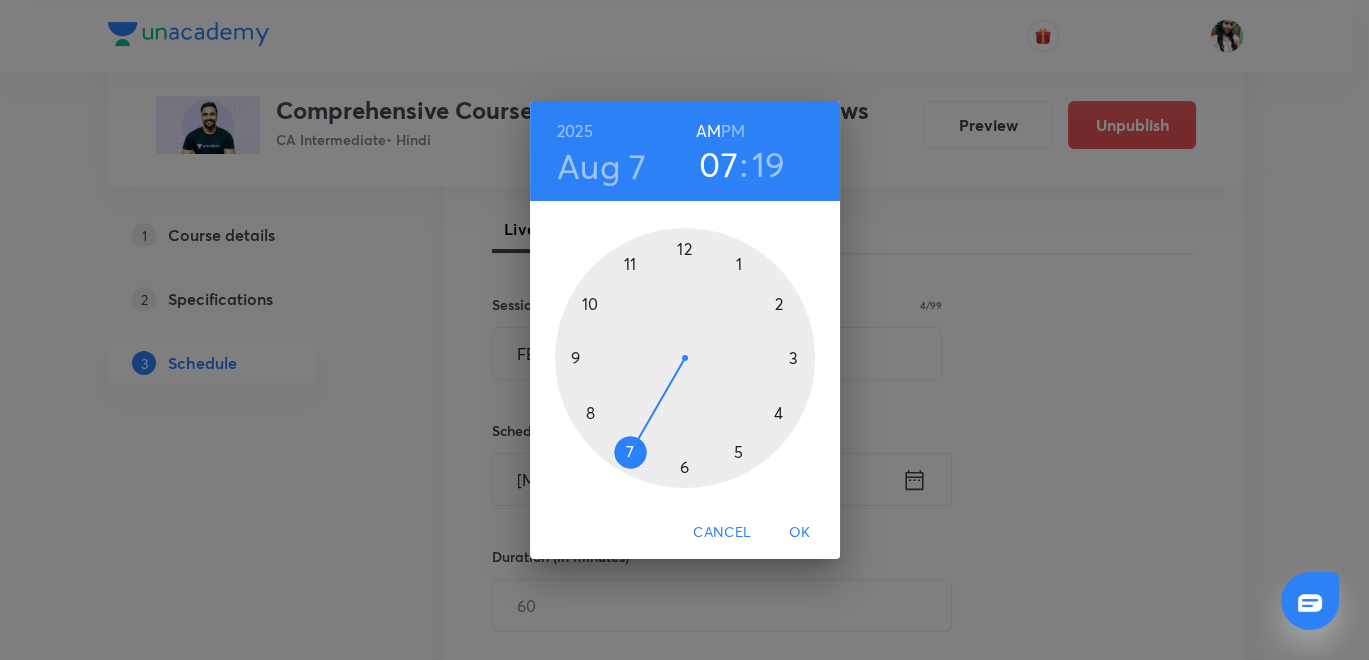 click at bounding box center (685, 358) 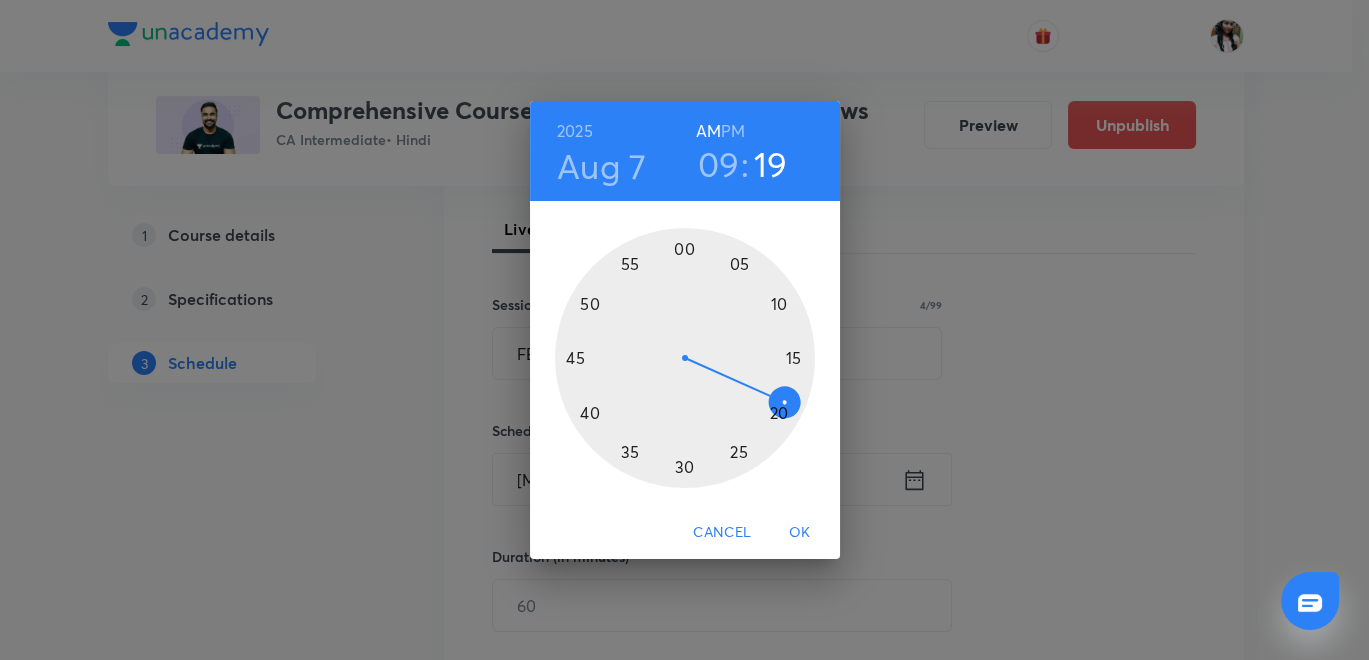 click at bounding box center [685, 358] 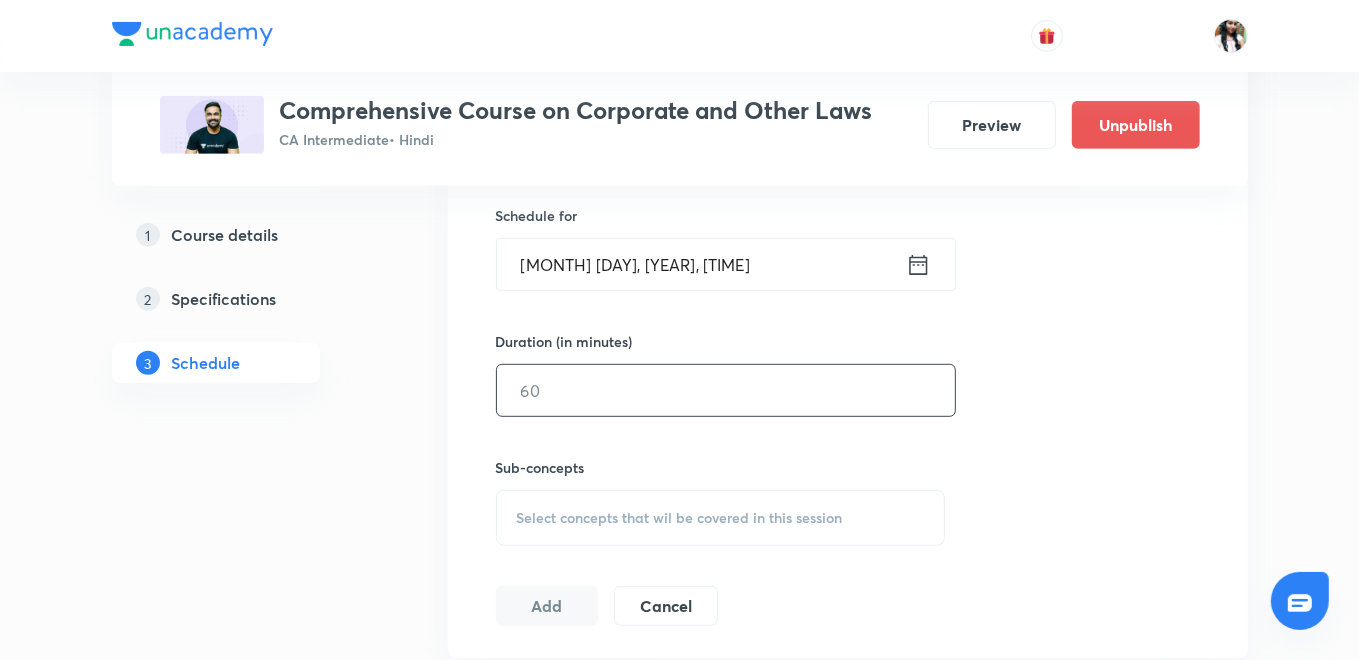 scroll, scrollTop: 655, scrollLeft: 0, axis: vertical 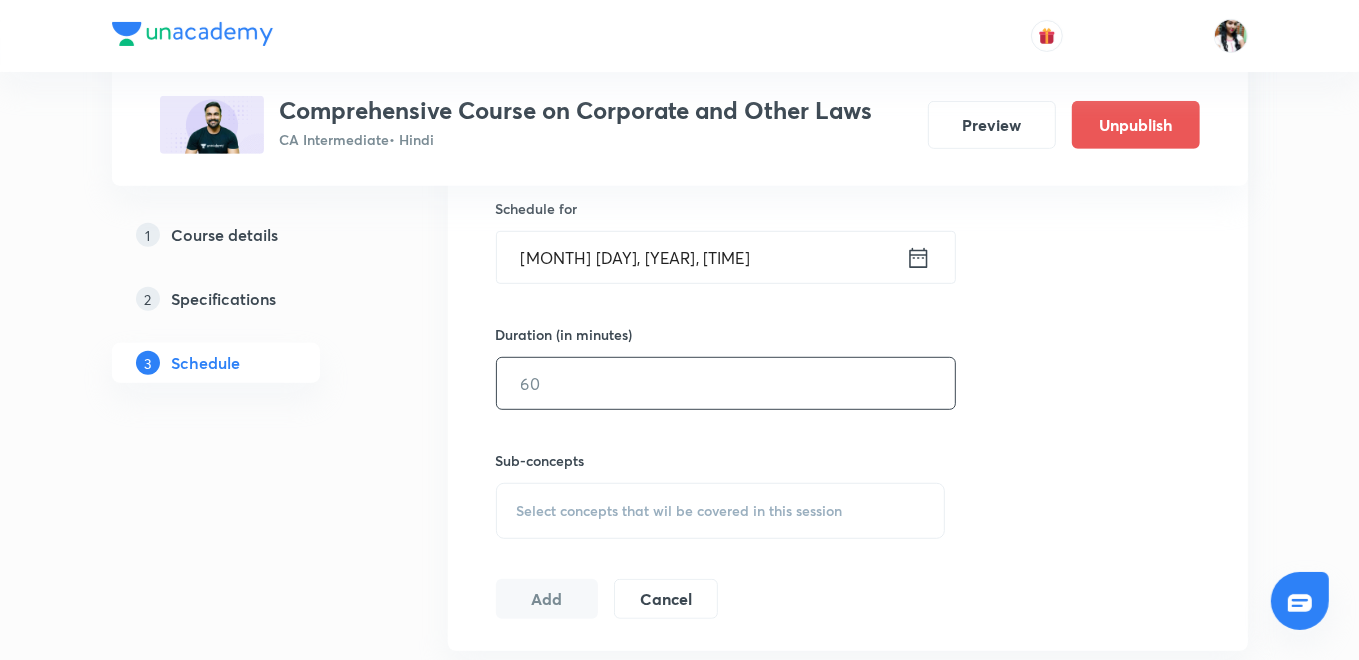 click at bounding box center [726, 383] 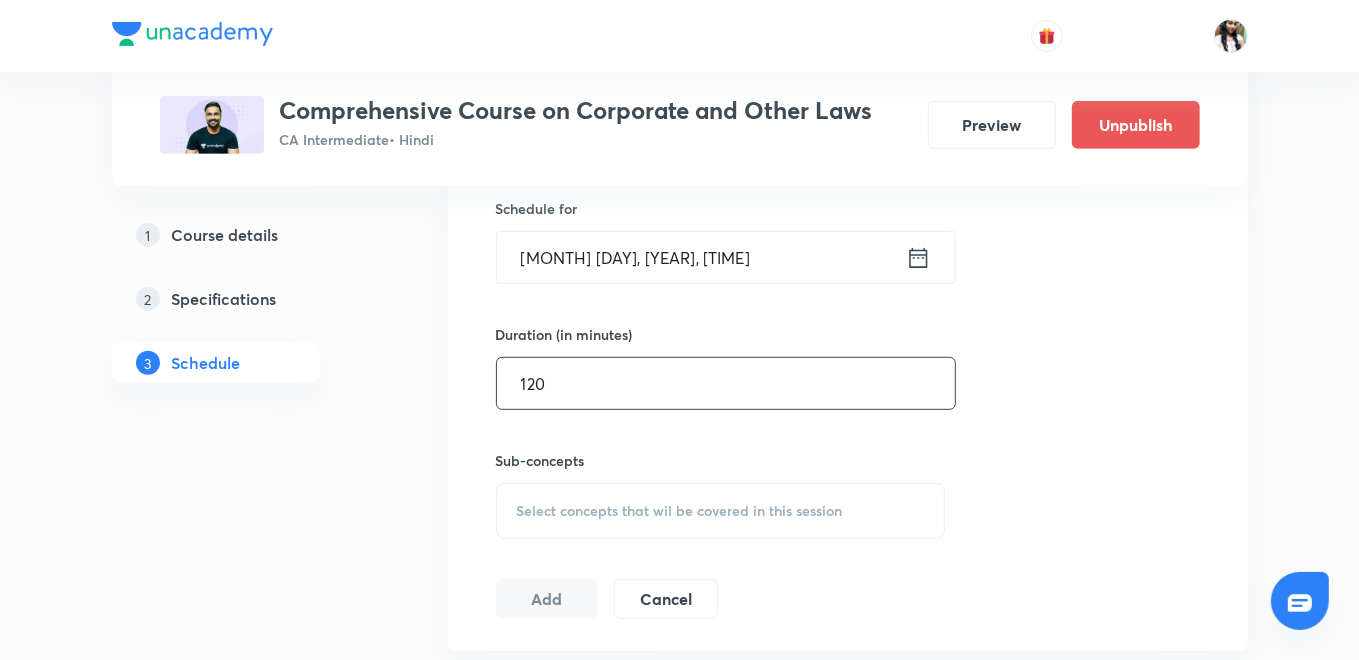 type on "120" 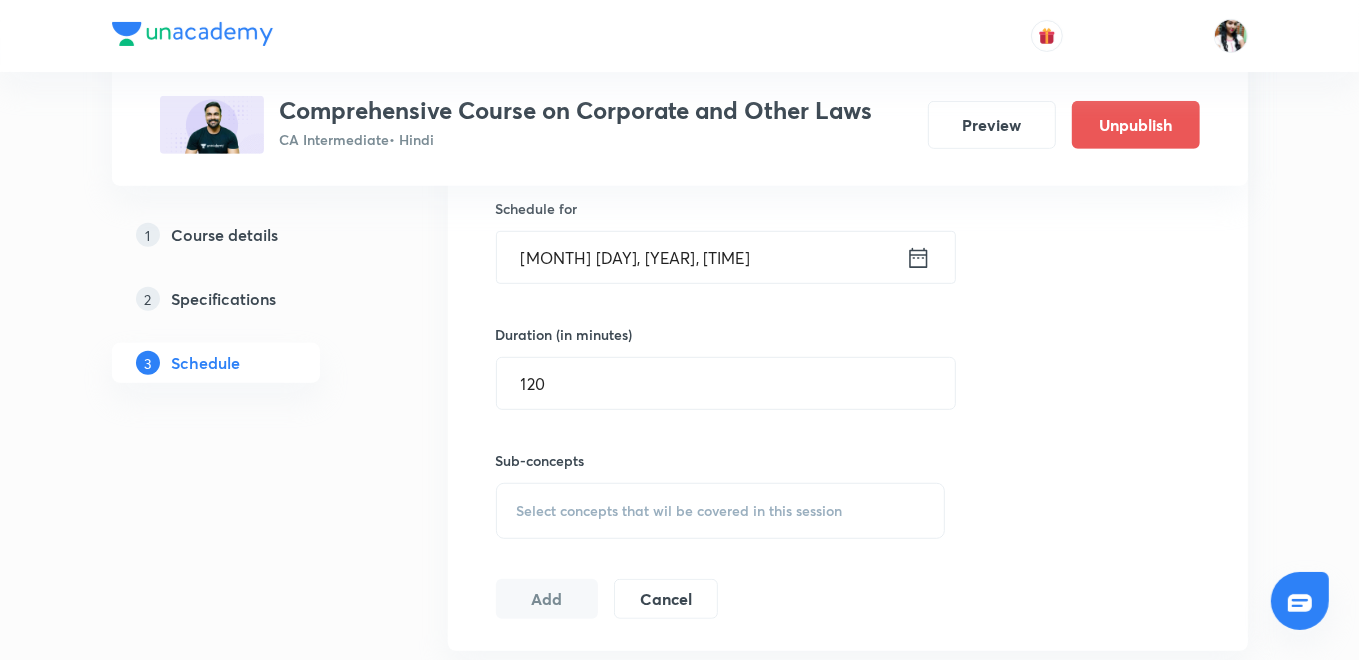 click on "Select concepts that wil be covered in this session" at bounding box center [680, 511] 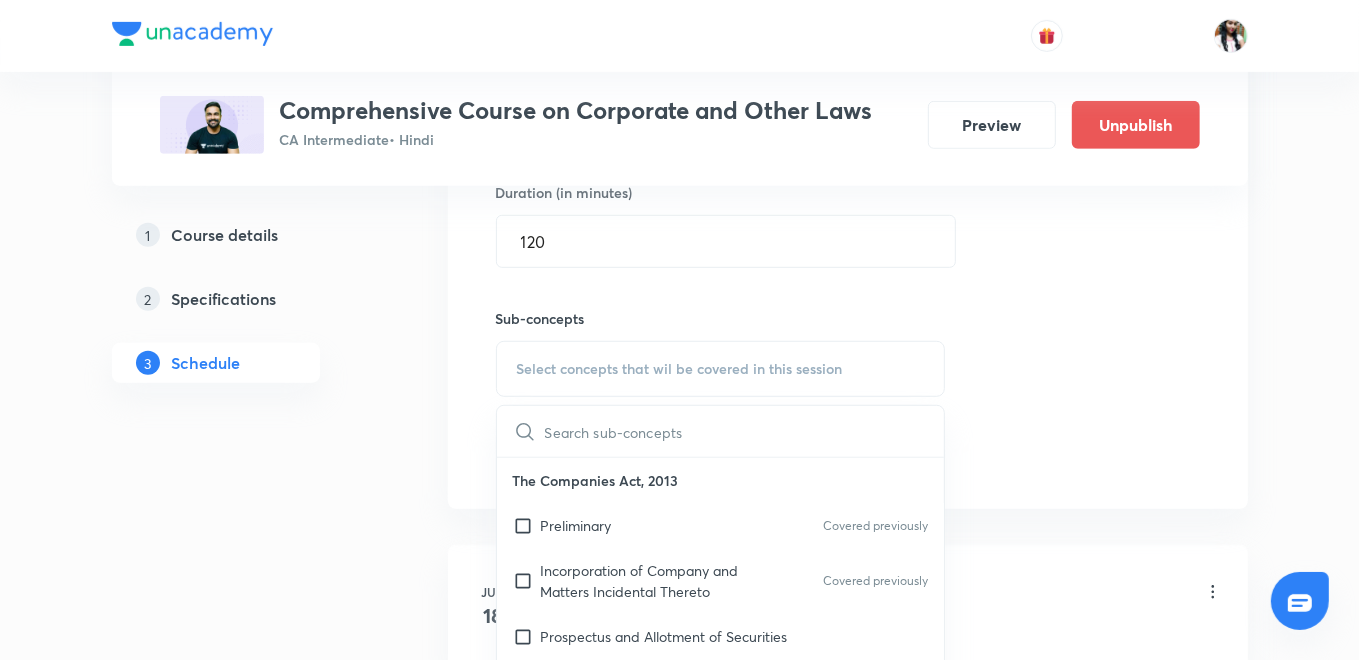 scroll, scrollTop: 877, scrollLeft: 0, axis: vertical 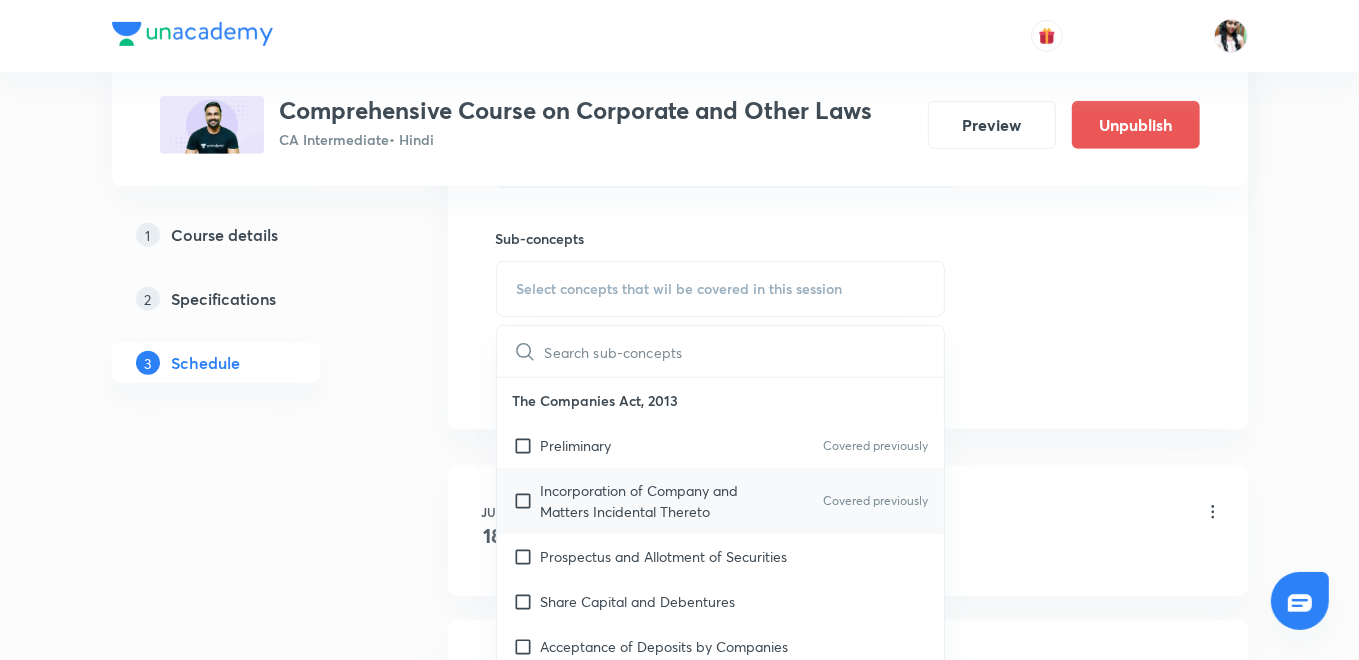click on "Incorporation of Company and Matters Incidental Thereto Covered previously" at bounding box center [721, 501] 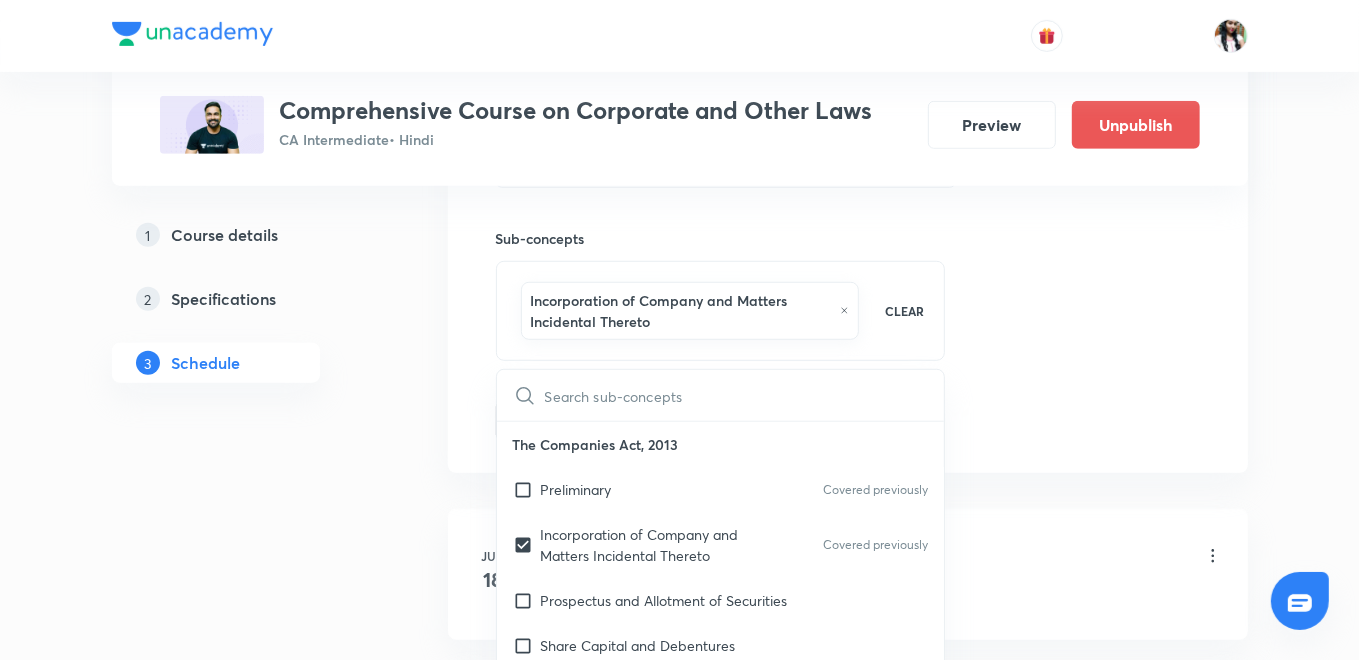 checkbox on "true" 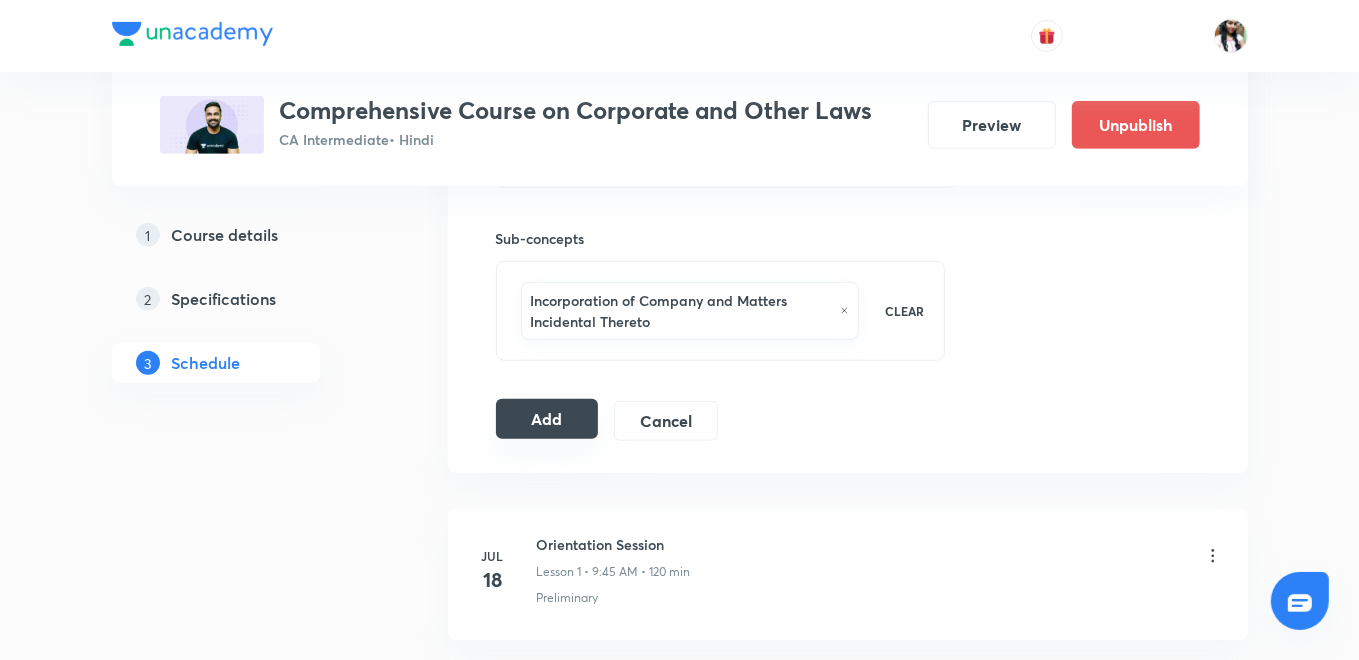 click on "Add" at bounding box center [547, 419] 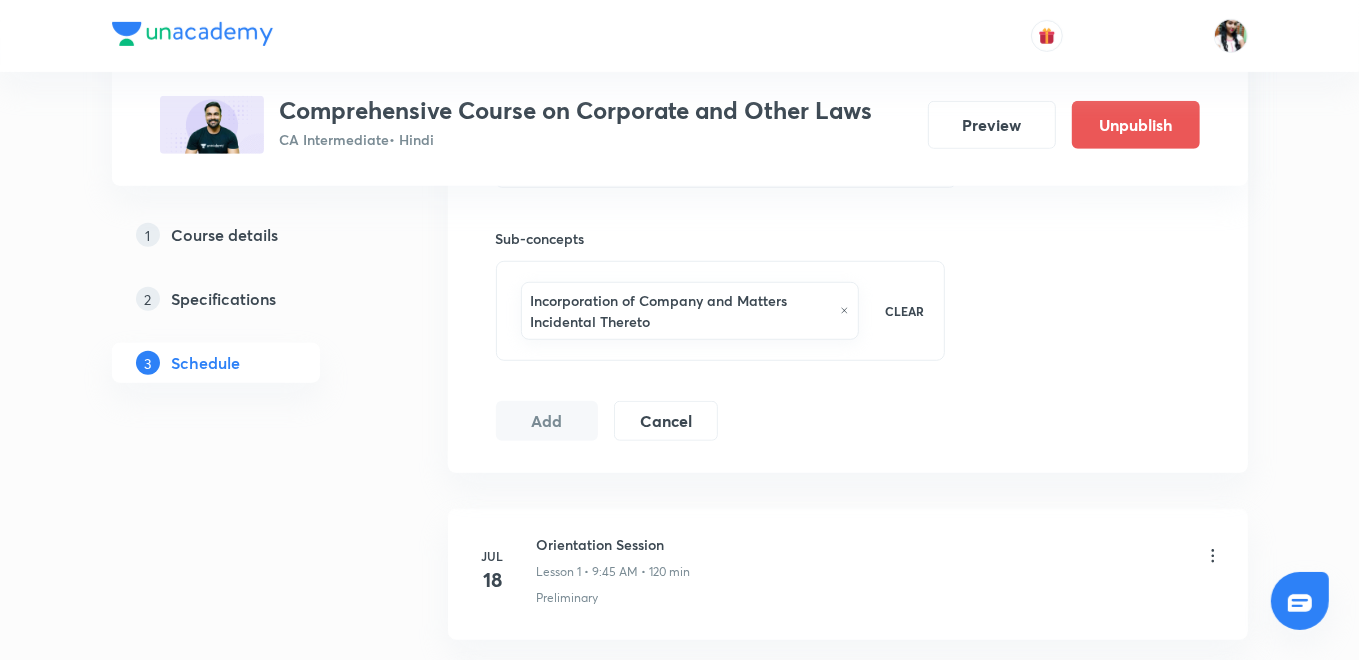 scroll, scrollTop: 544, scrollLeft: 0, axis: vertical 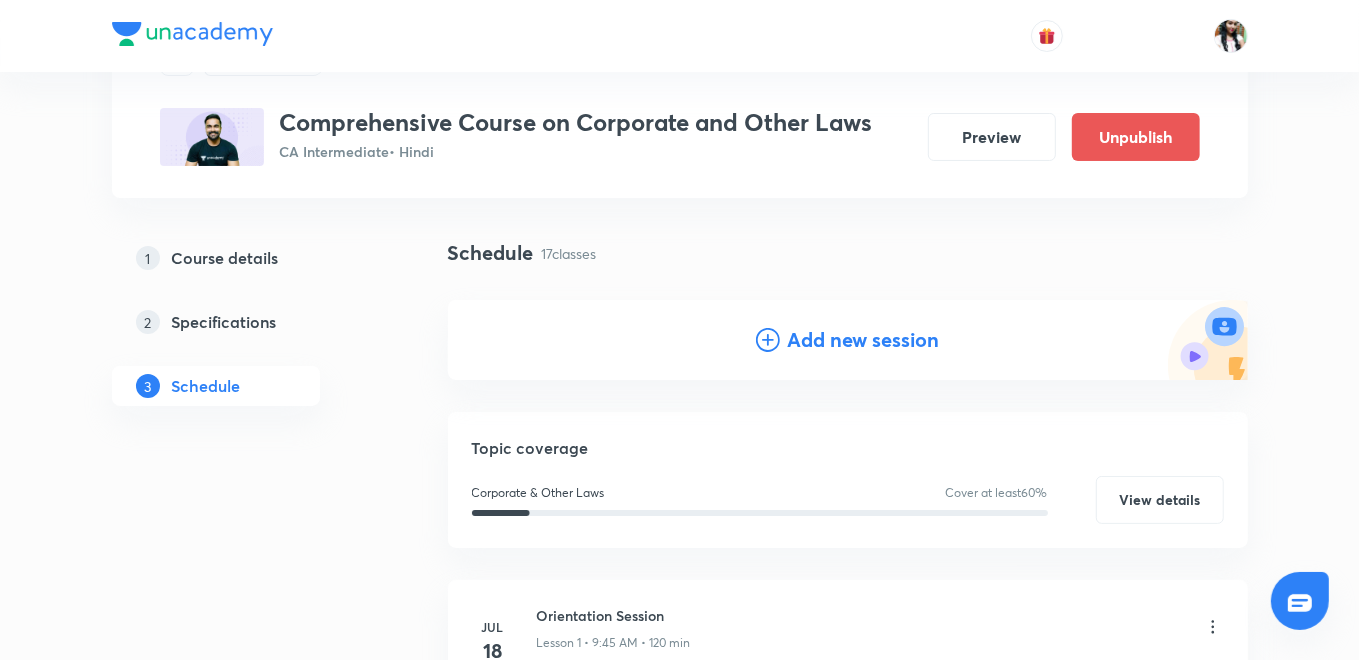 click on "Add new session" at bounding box center [864, 340] 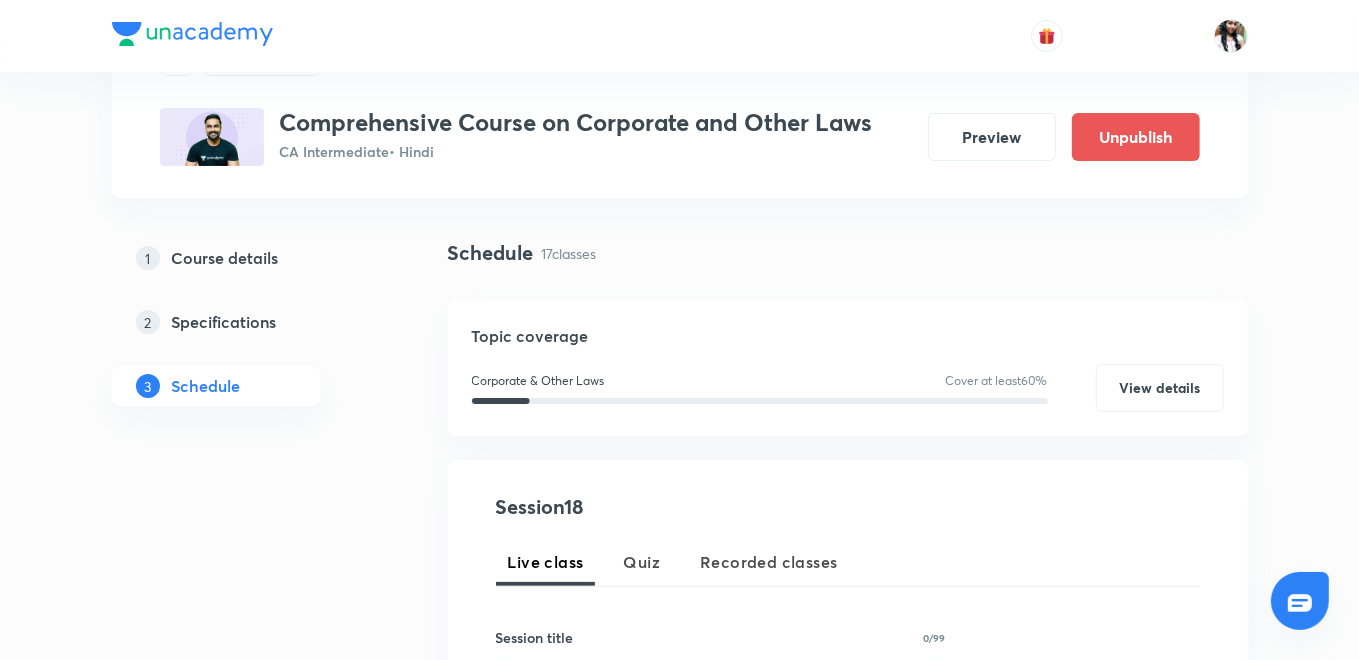 scroll, scrollTop: 433, scrollLeft: 0, axis: vertical 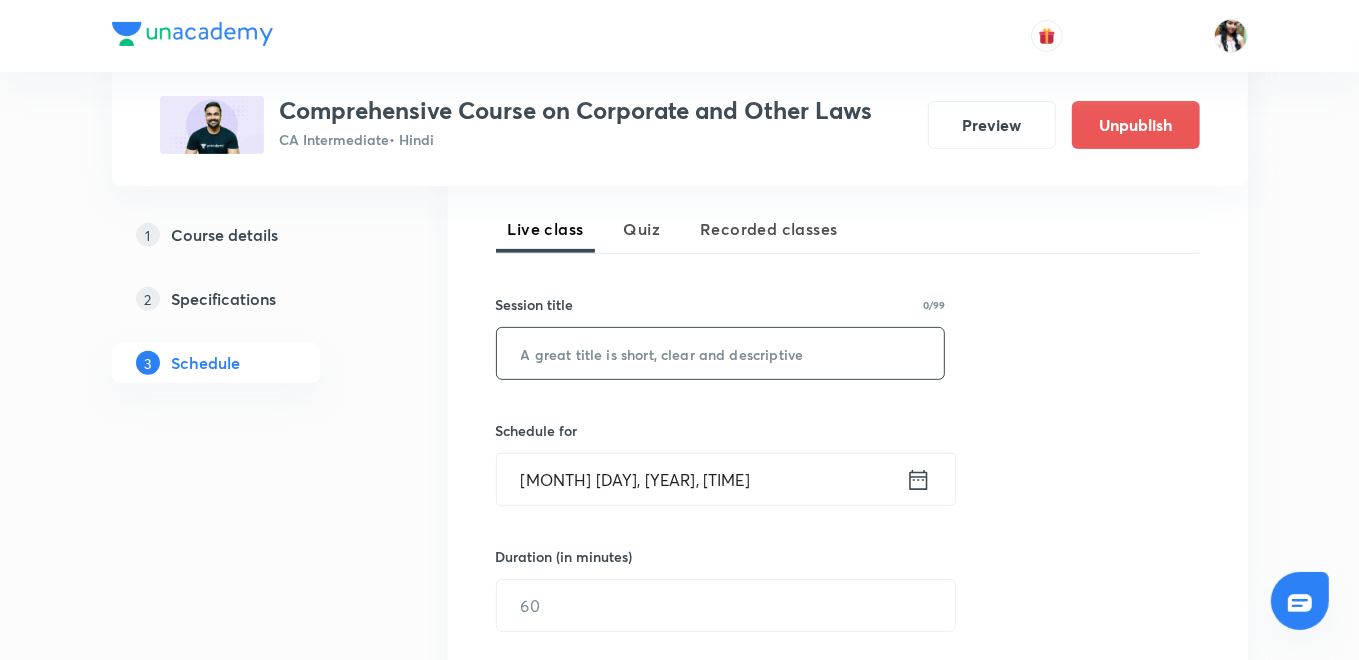 paste on "FEMA" 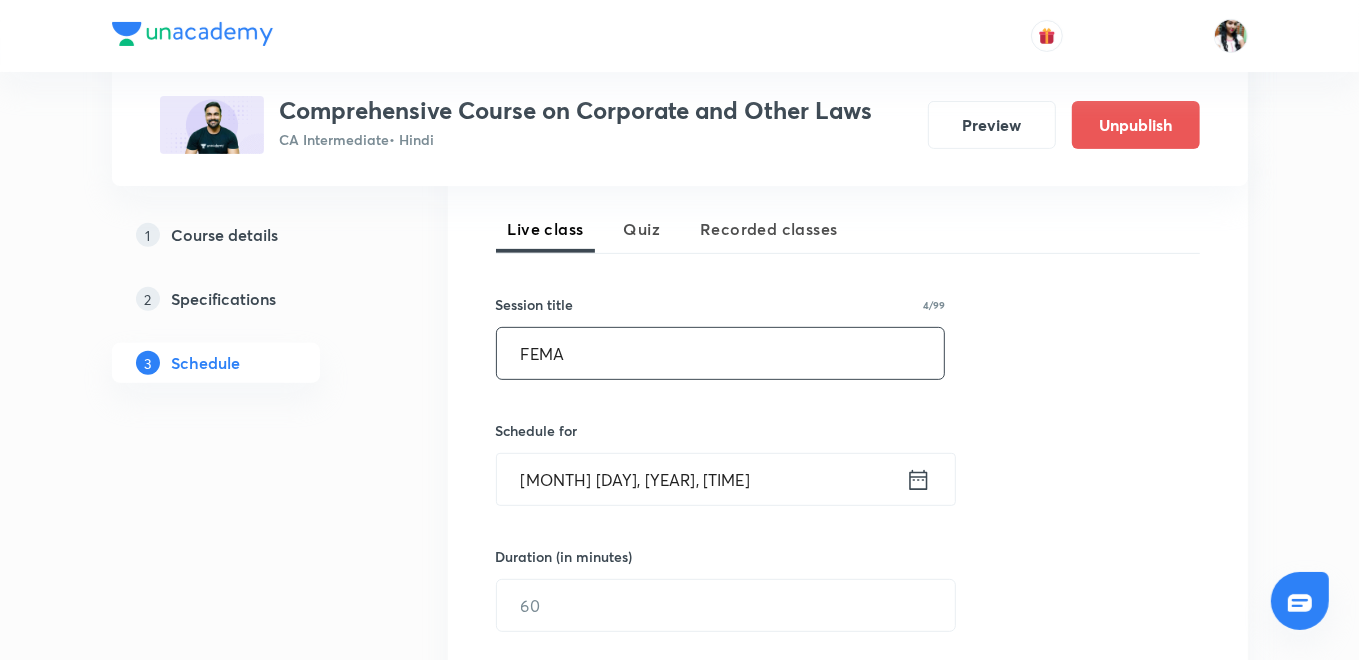 type on "FEMA" 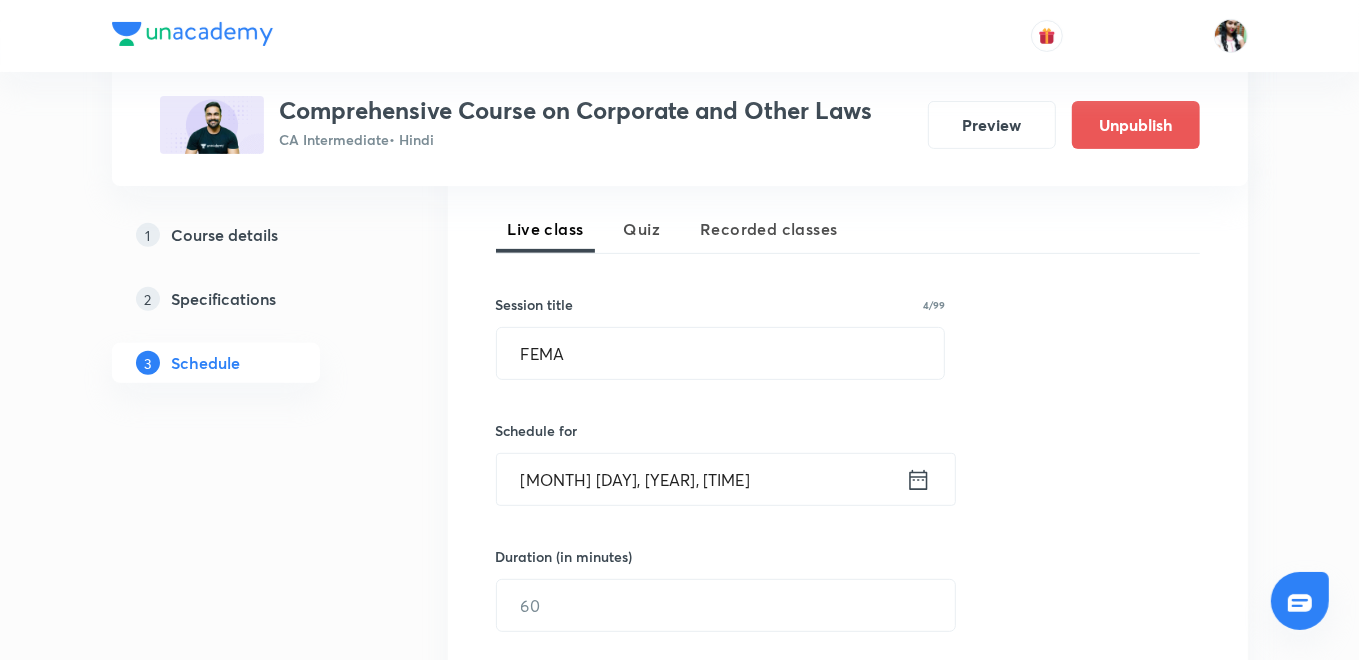 click 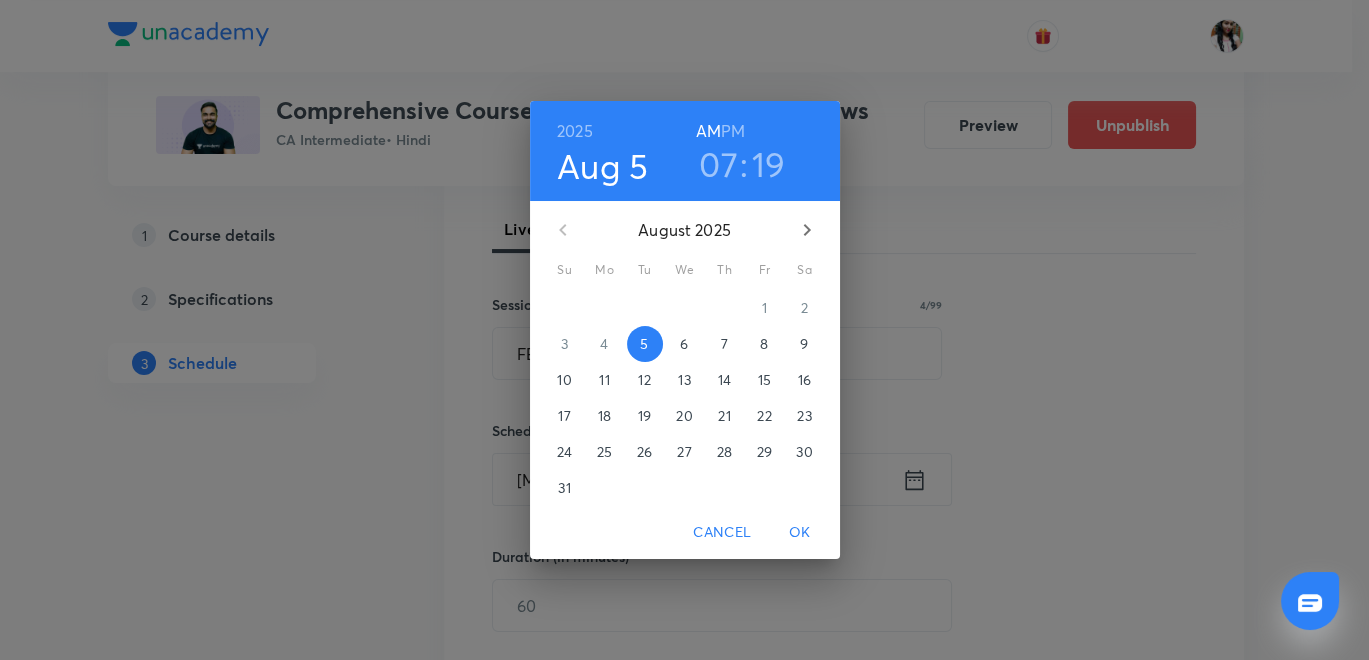 click on "8" at bounding box center (765, 344) 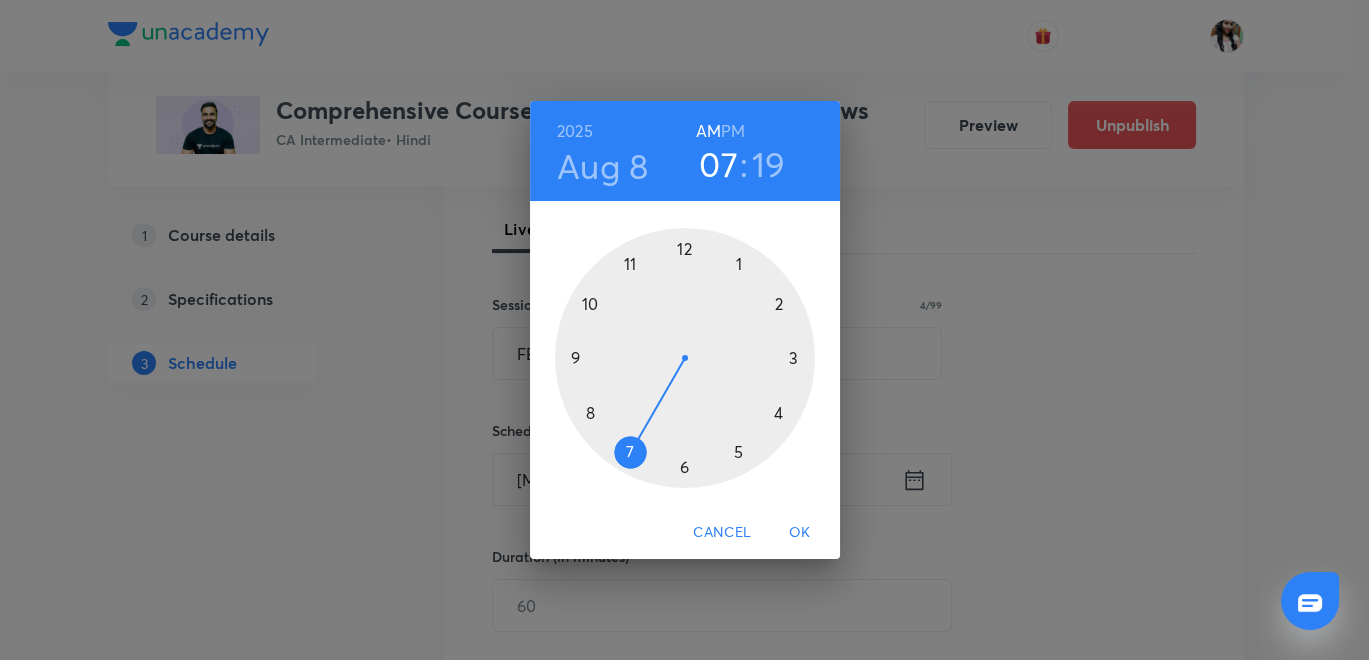 click at bounding box center [685, 358] 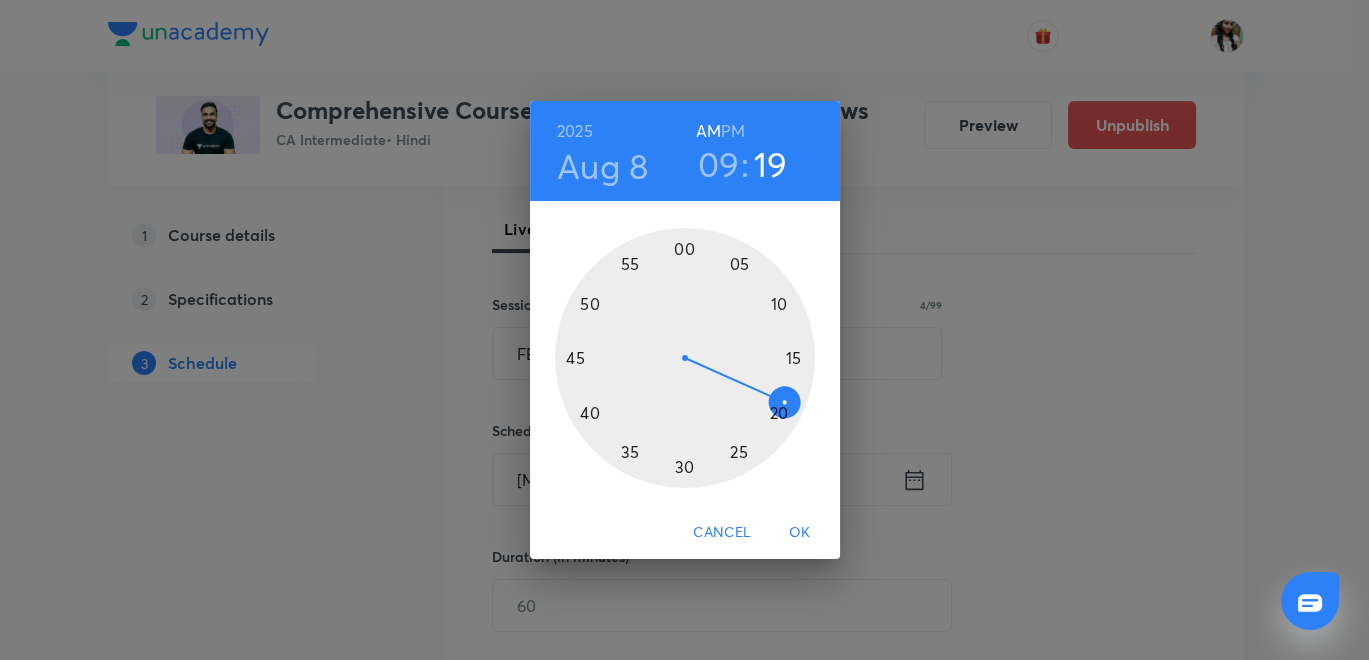 click at bounding box center (685, 358) 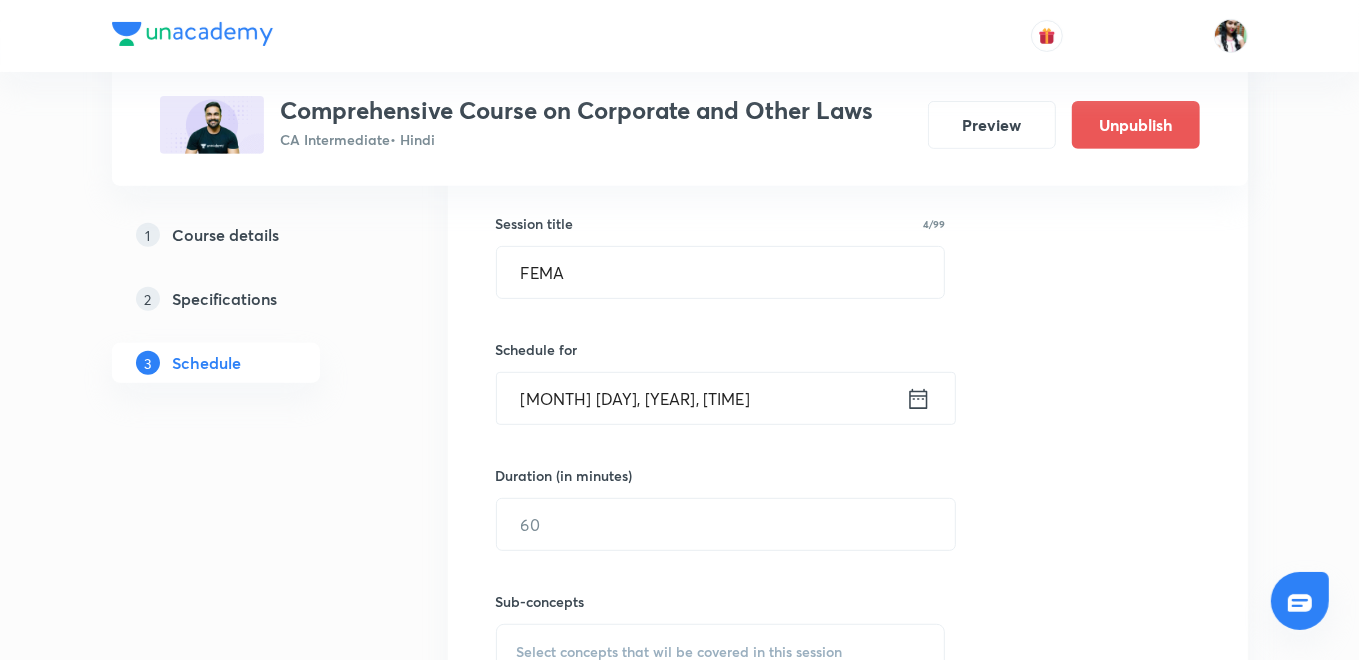 scroll, scrollTop: 544, scrollLeft: 0, axis: vertical 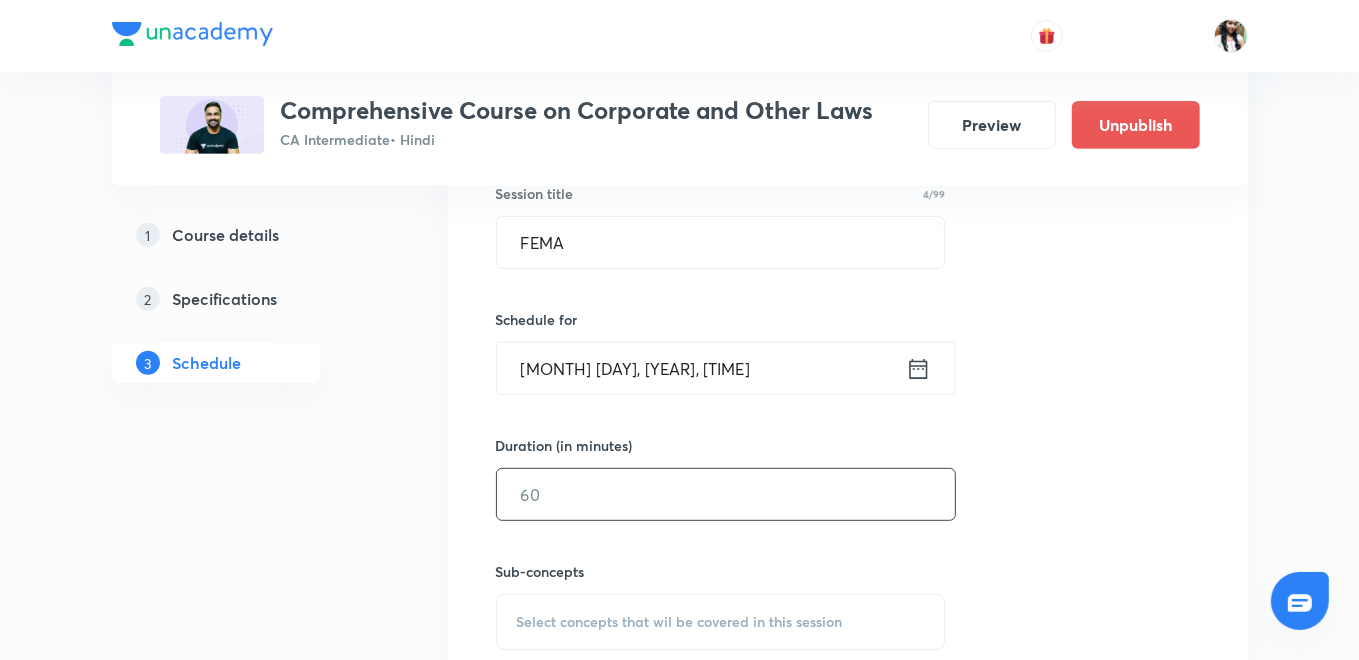 click at bounding box center [726, 494] 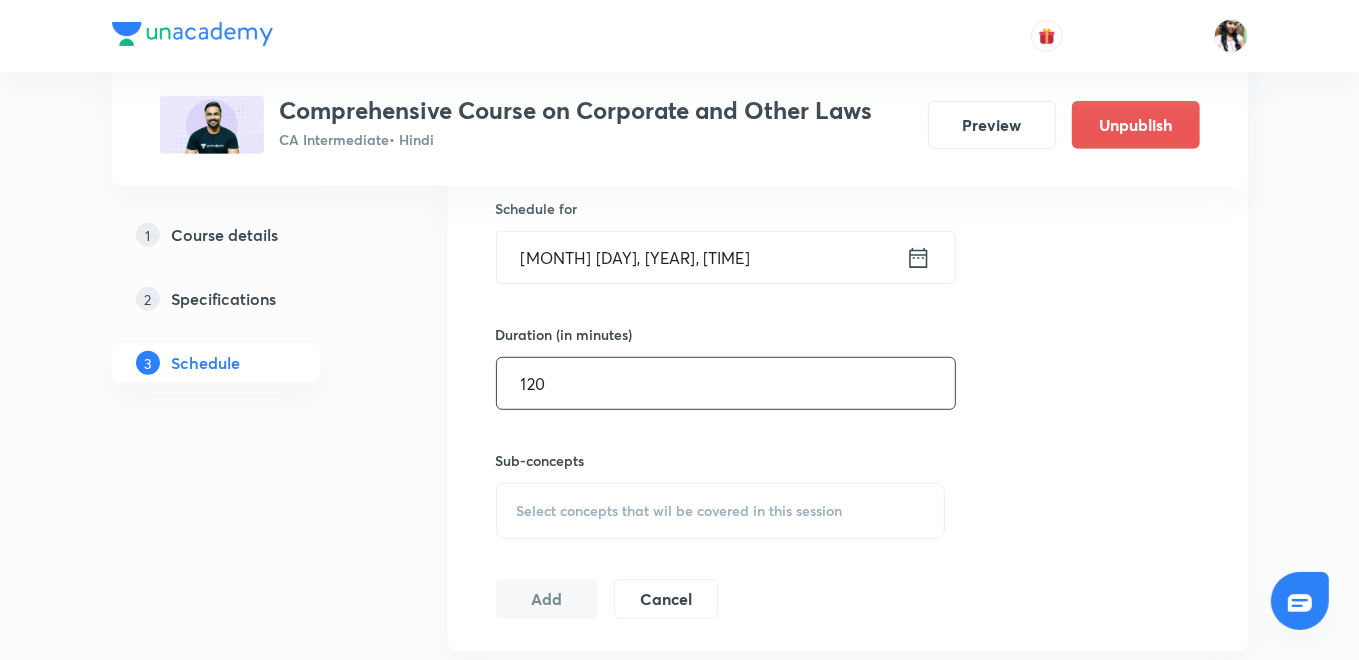 type on "120" 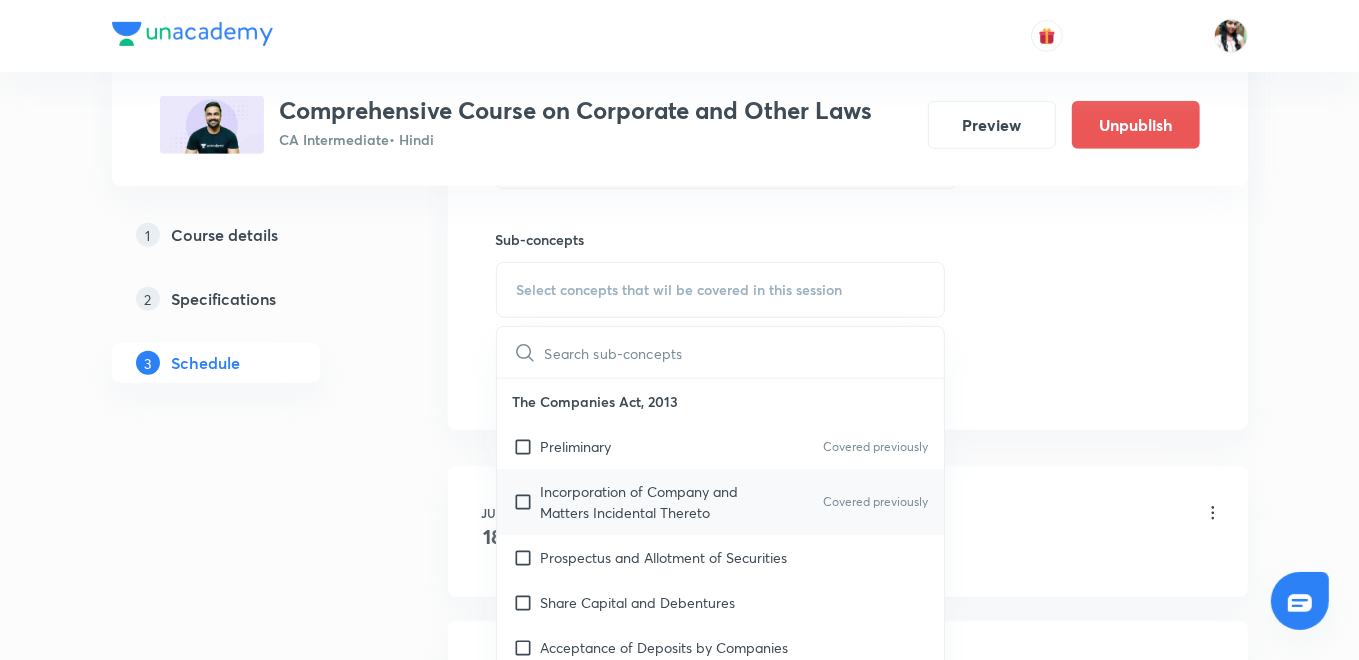 scroll, scrollTop: 877, scrollLeft: 0, axis: vertical 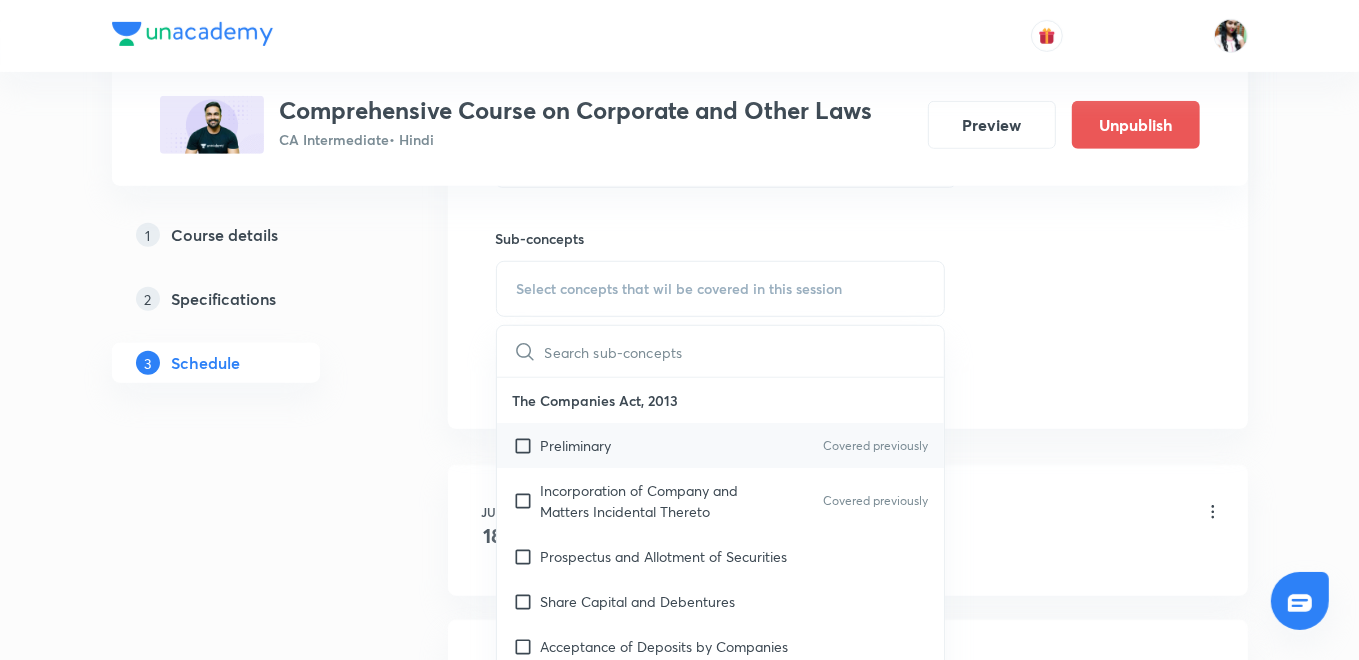 click on "Preliminary Covered previously" at bounding box center (721, 445) 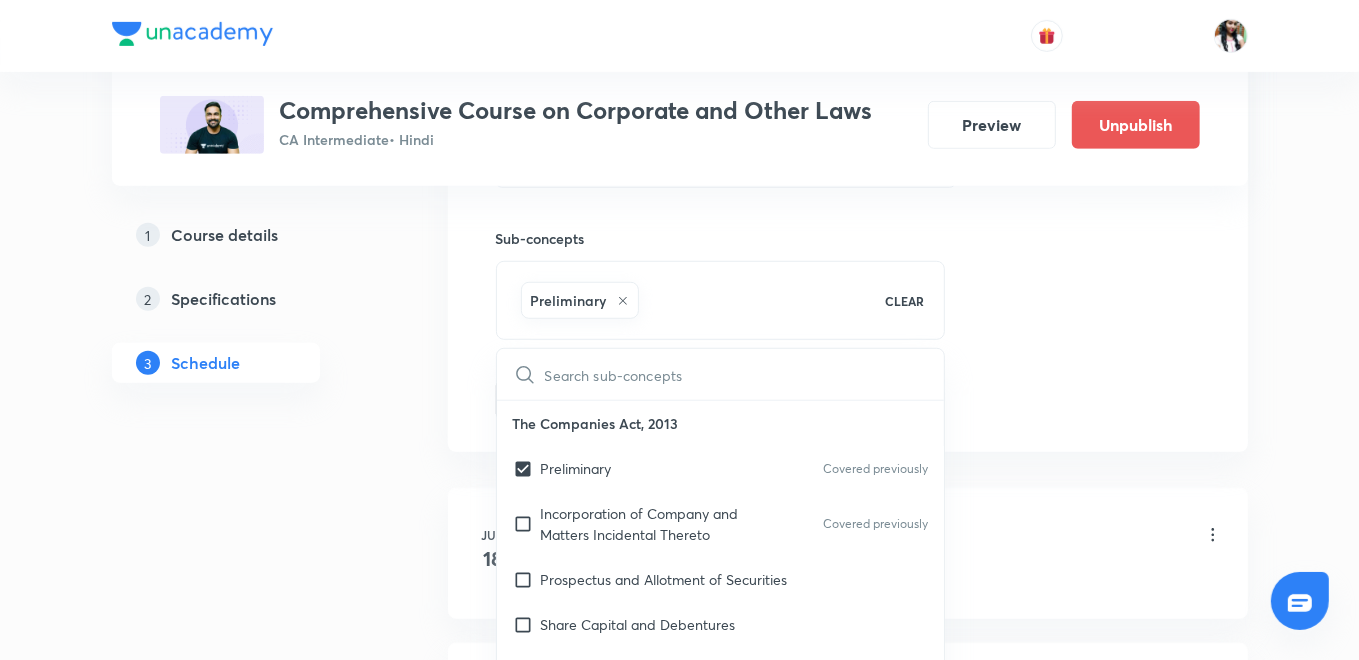 click on "Session  18 Live class Quiz Recorded classes Session title 4/99 FEMA ​ Schedule for Aug 8, 2025, 9:45 AM ​ Duration (in minutes) 120 ​ Sub-concepts Preliminary CLEAR ​ The Companies Act, 2013 Preliminary Covered previously Incorporation of Company and Matters Incidental Thereto Covered previously Prospectus and Allotment of Securities Share Capital and Debentures Acceptance of Deposits by Companies Registration of Charges Management and Administration Declaration and Payment of Dividend Accounts of Companies Audit and Auditors The Indian Contract Act, 1872 The Indian Contract Act, 1872 The Negotiable Instruments Act The Negotiable Instruments Act The General Clauses Act, 1897 Important Definitions Extent and Applicability General Rules of Construction Powers and Functionaries Provisions as to Orders, Rules, Etc. Made Under Enactments Miscellaneous Interpretation of Statuses Rules of Interpretation of Statutes Aids to Interpretation Rules of Interpretation/Construction of Deeds and Documents Add Cancel" at bounding box center (848, 67) 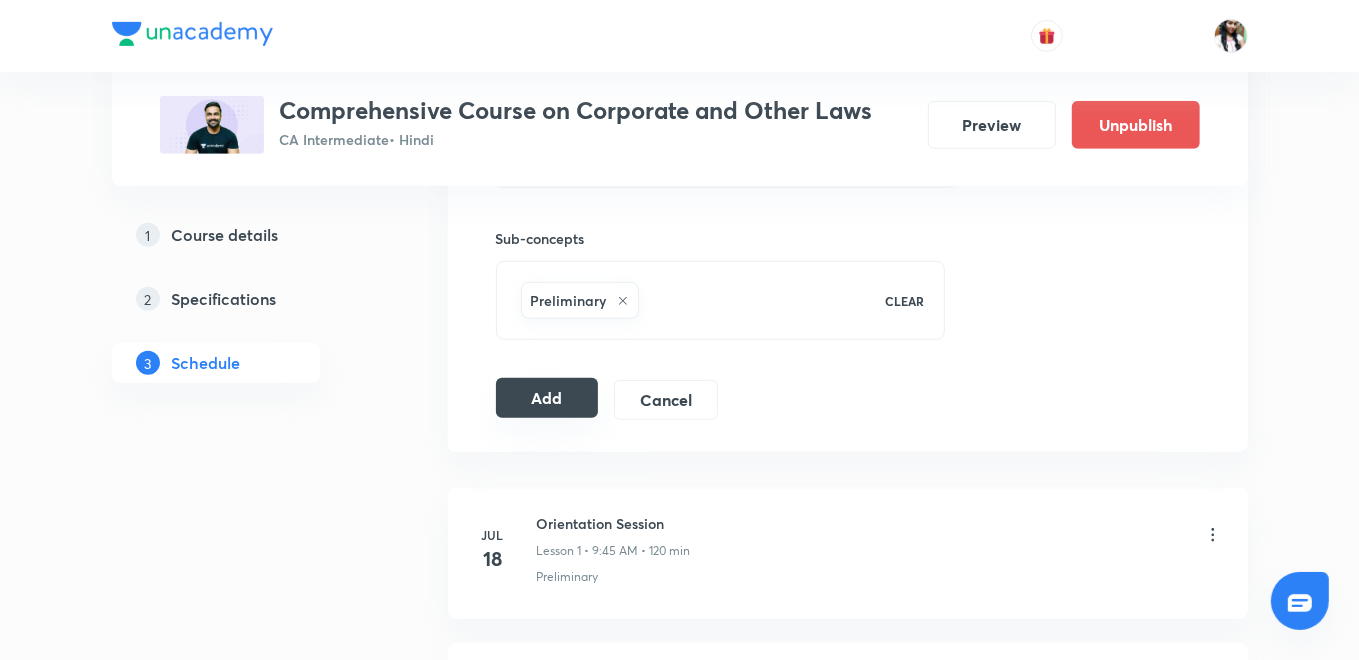 click on "Add" at bounding box center [547, 398] 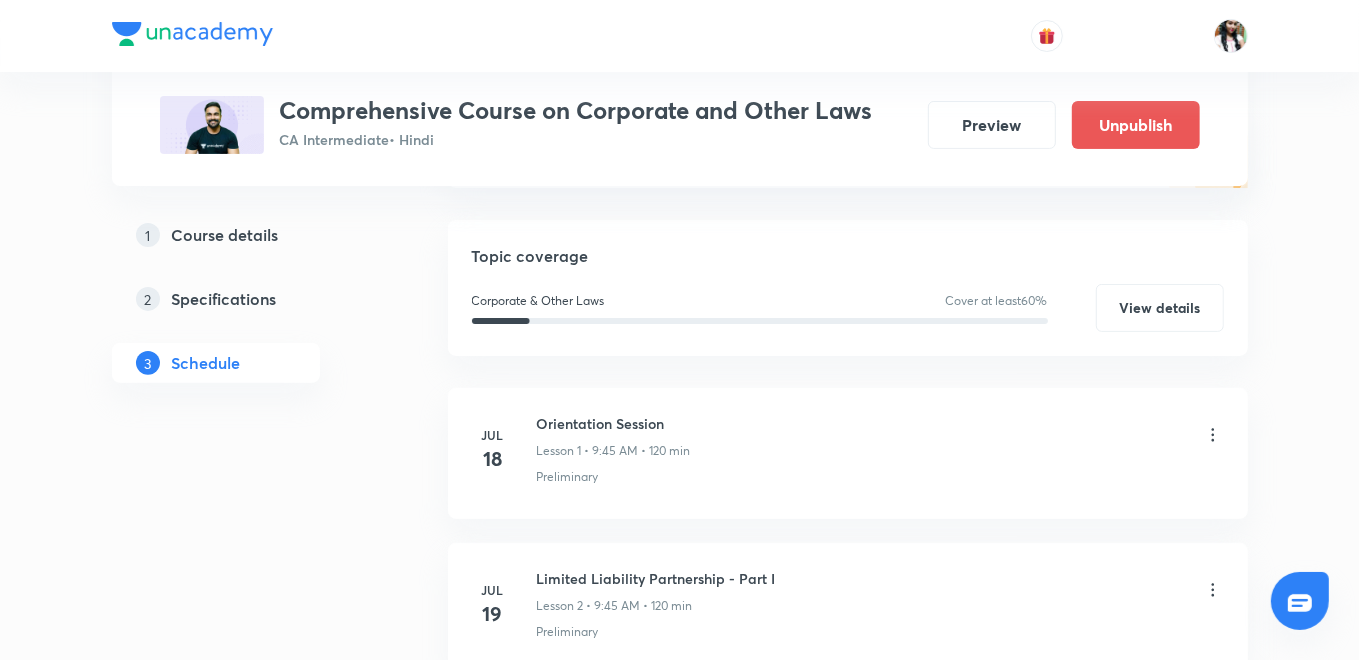 scroll, scrollTop: 211, scrollLeft: 0, axis: vertical 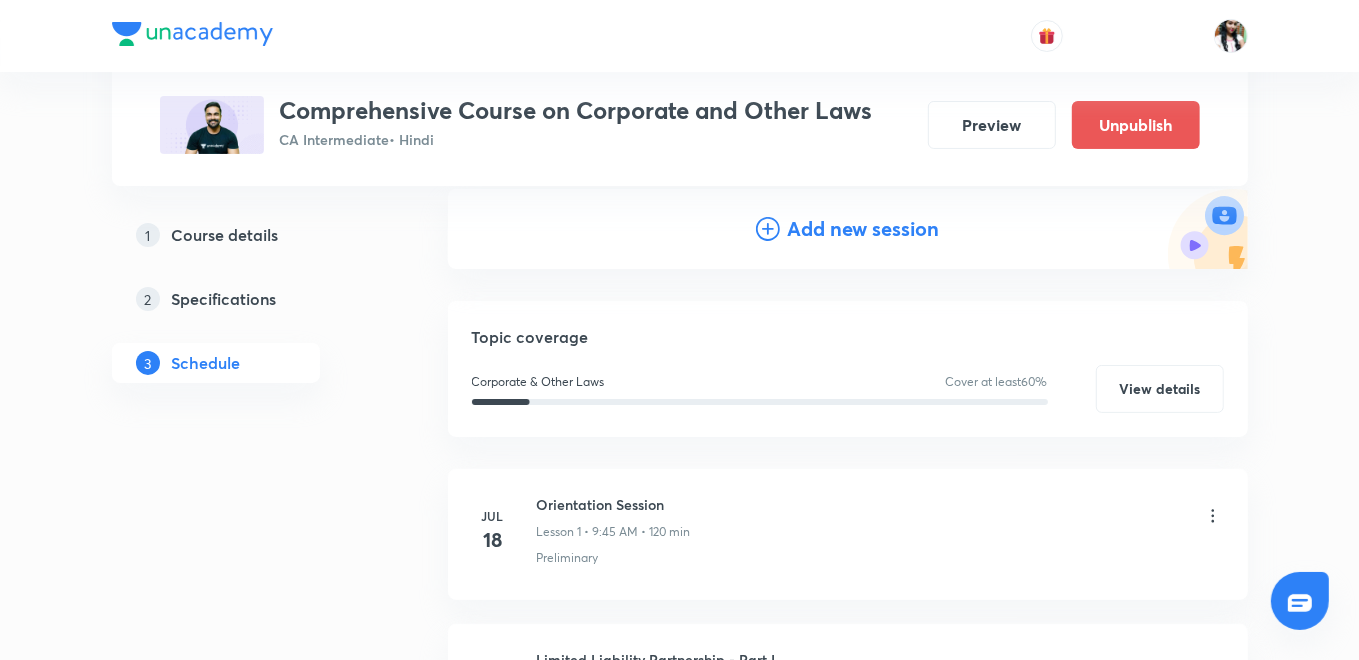 drag, startPoint x: 800, startPoint y: 204, endPoint x: 794, endPoint y: 217, distance: 14.3178215 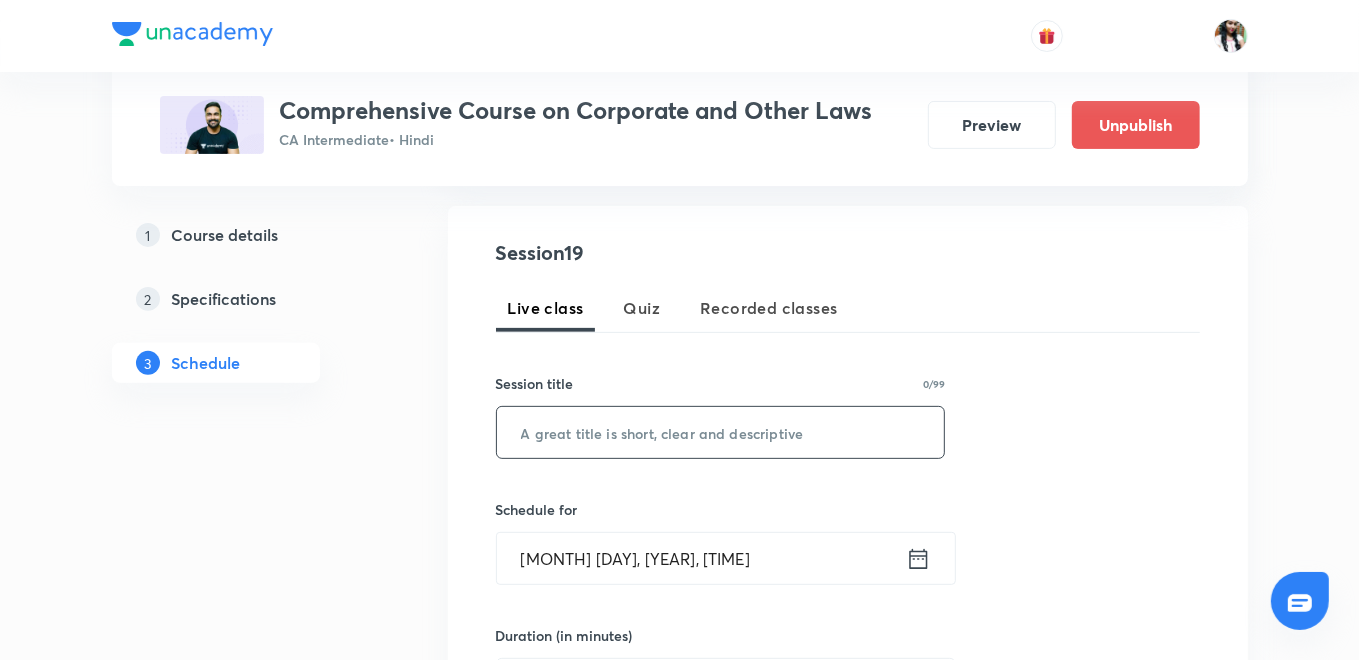 scroll, scrollTop: 433, scrollLeft: 0, axis: vertical 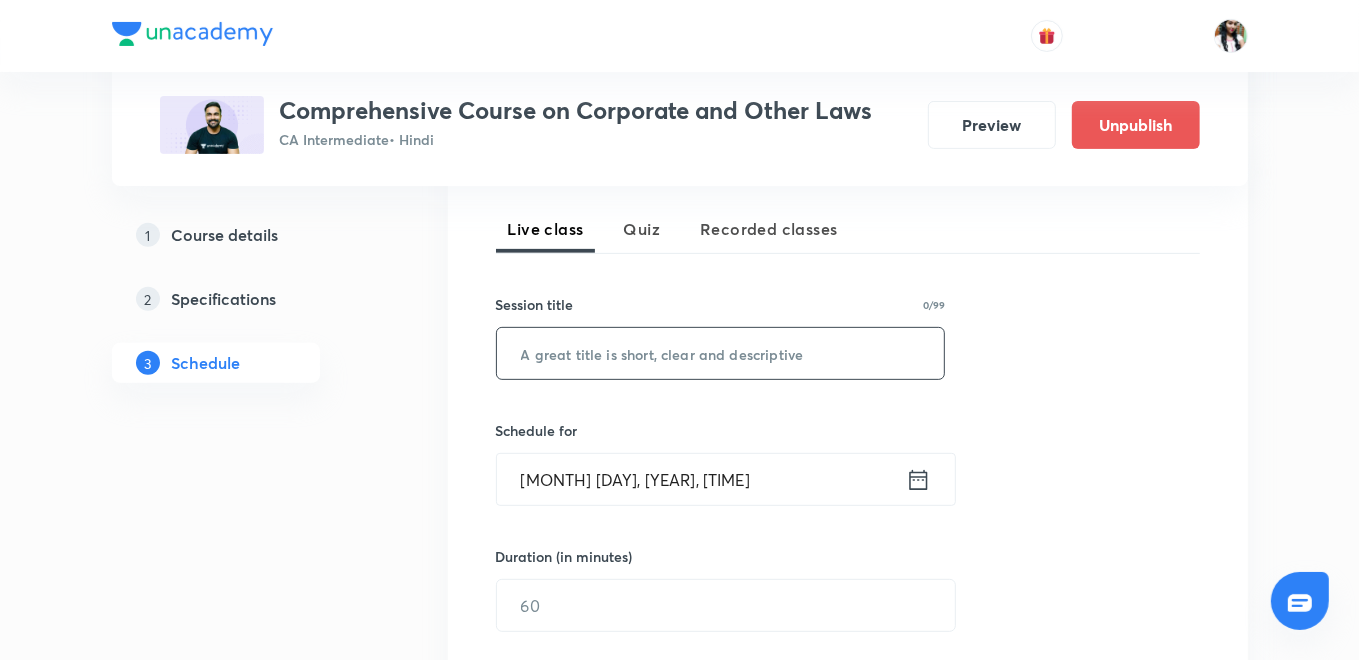 paste on "FEMA" 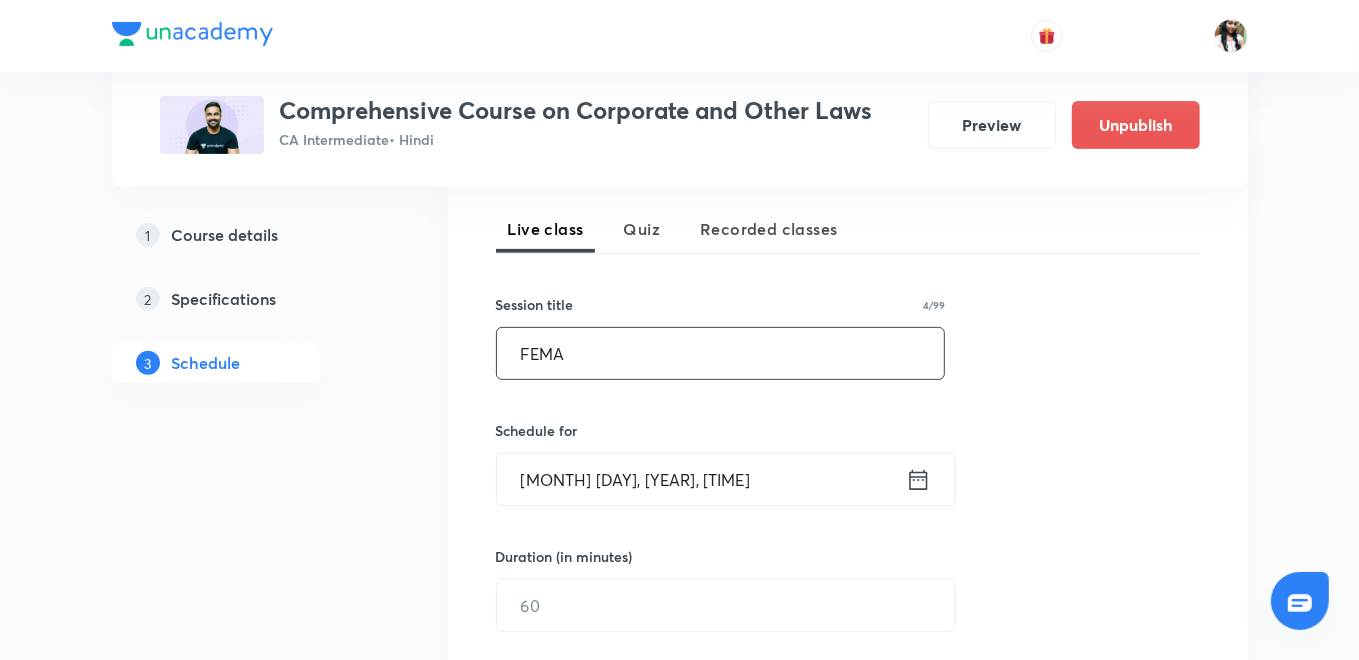 type on "FEMA" 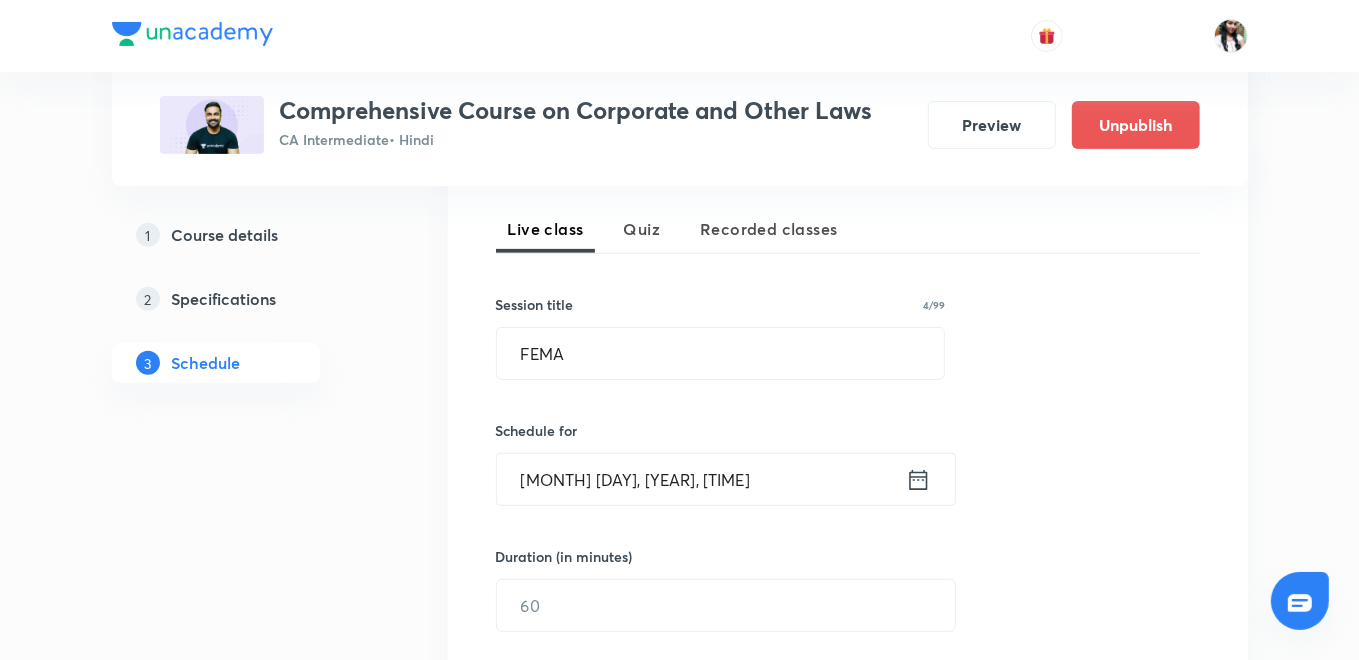 click 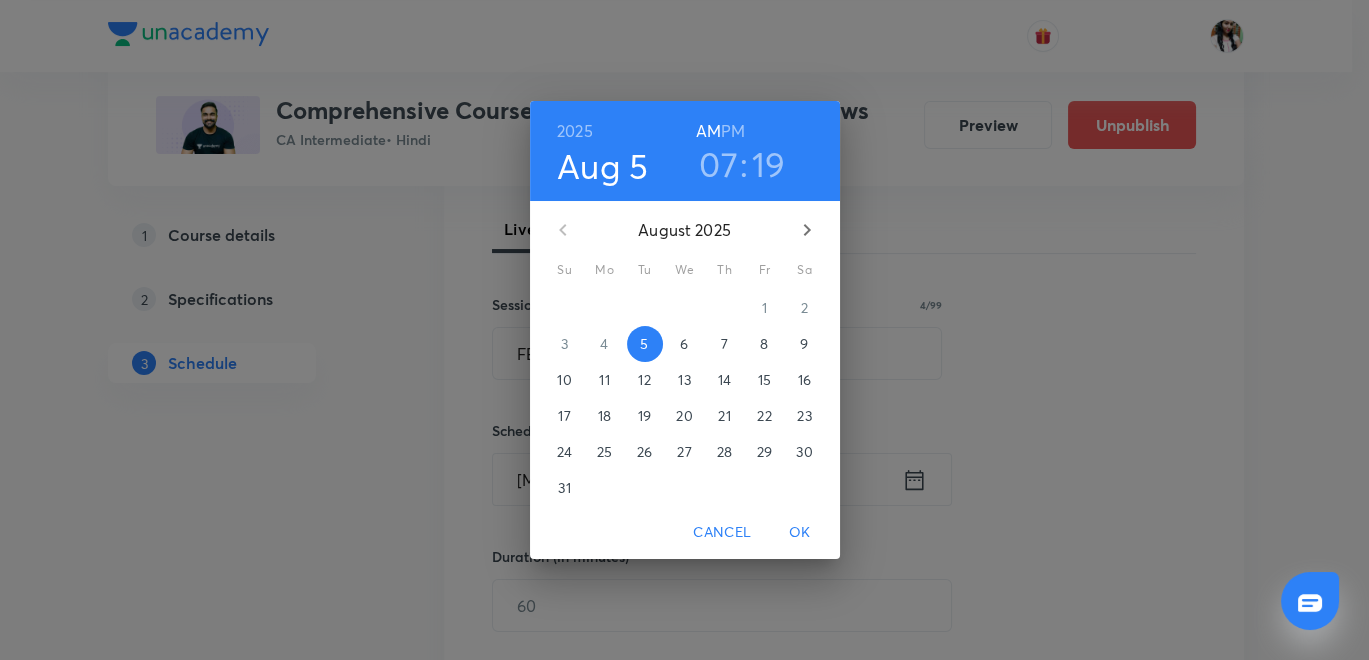 click on "9" at bounding box center [805, 344] 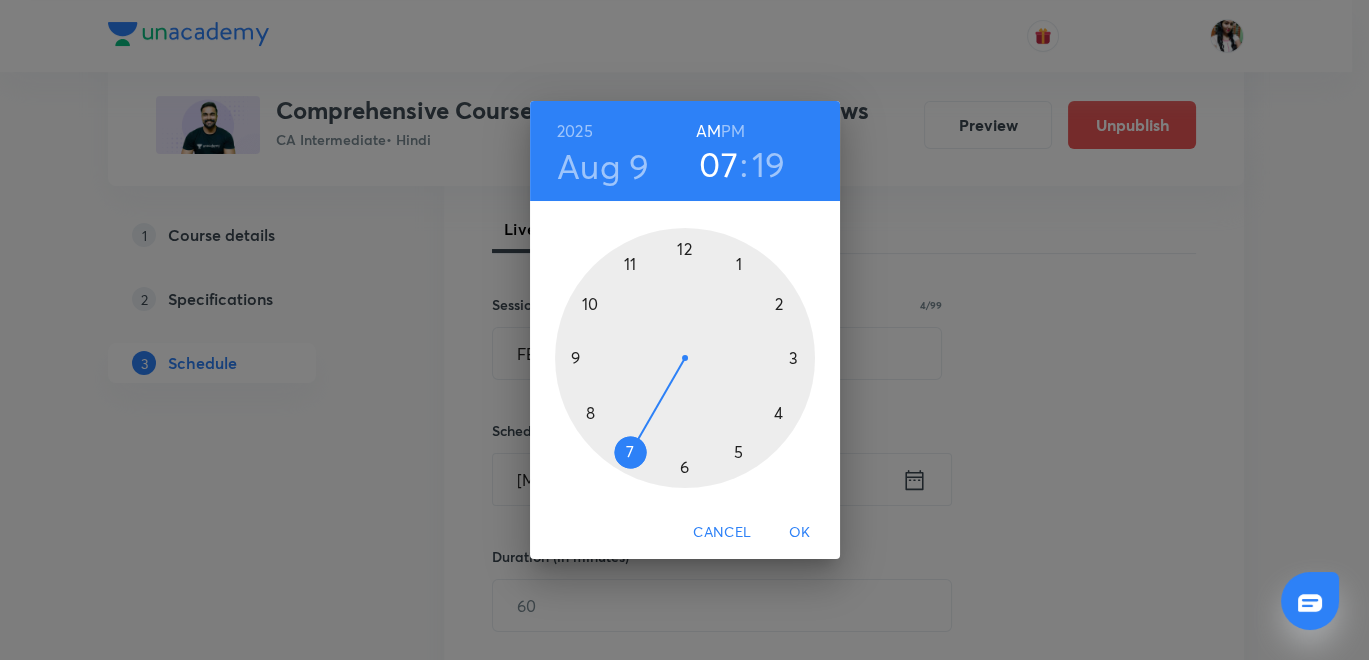 click at bounding box center (685, 358) 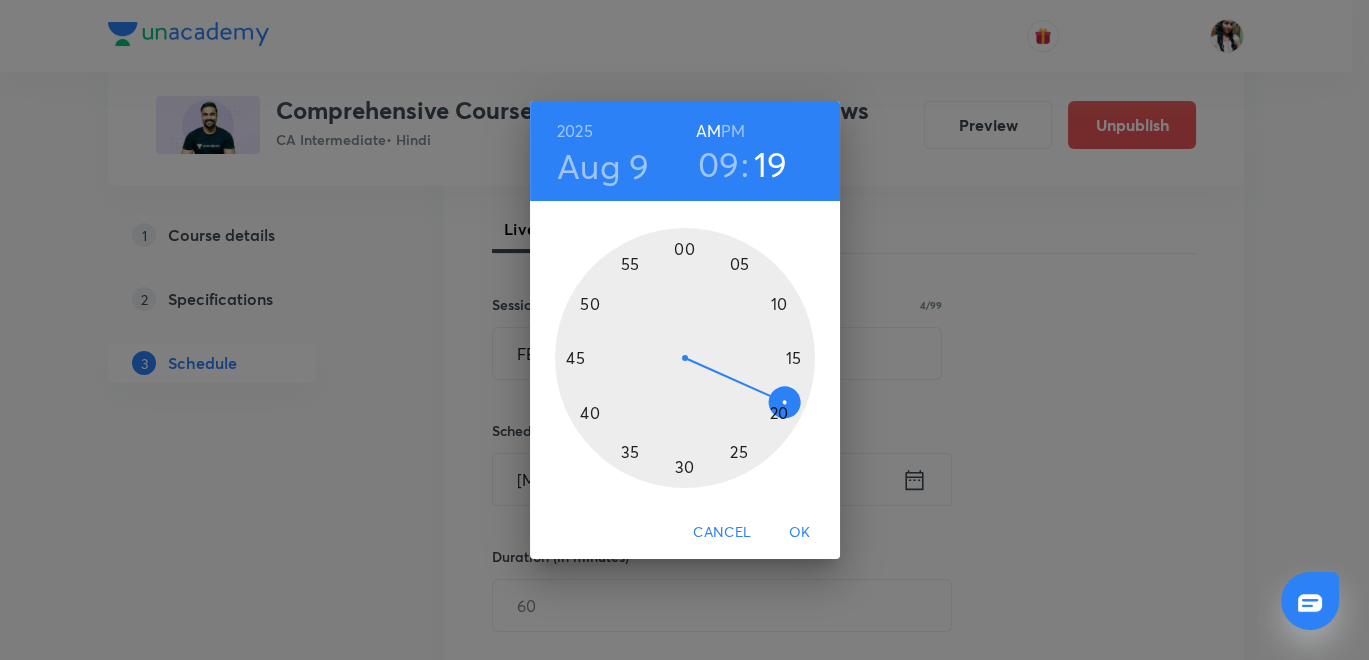 click at bounding box center (685, 358) 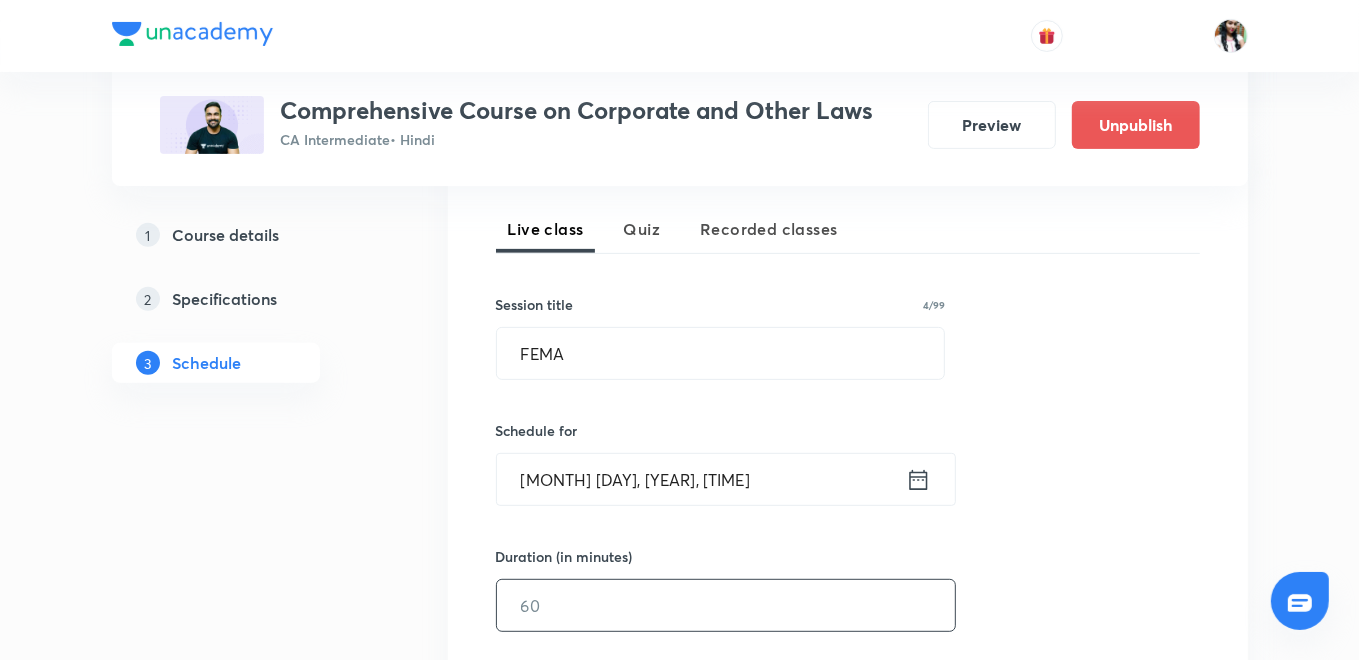 click at bounding box center (726, 605) 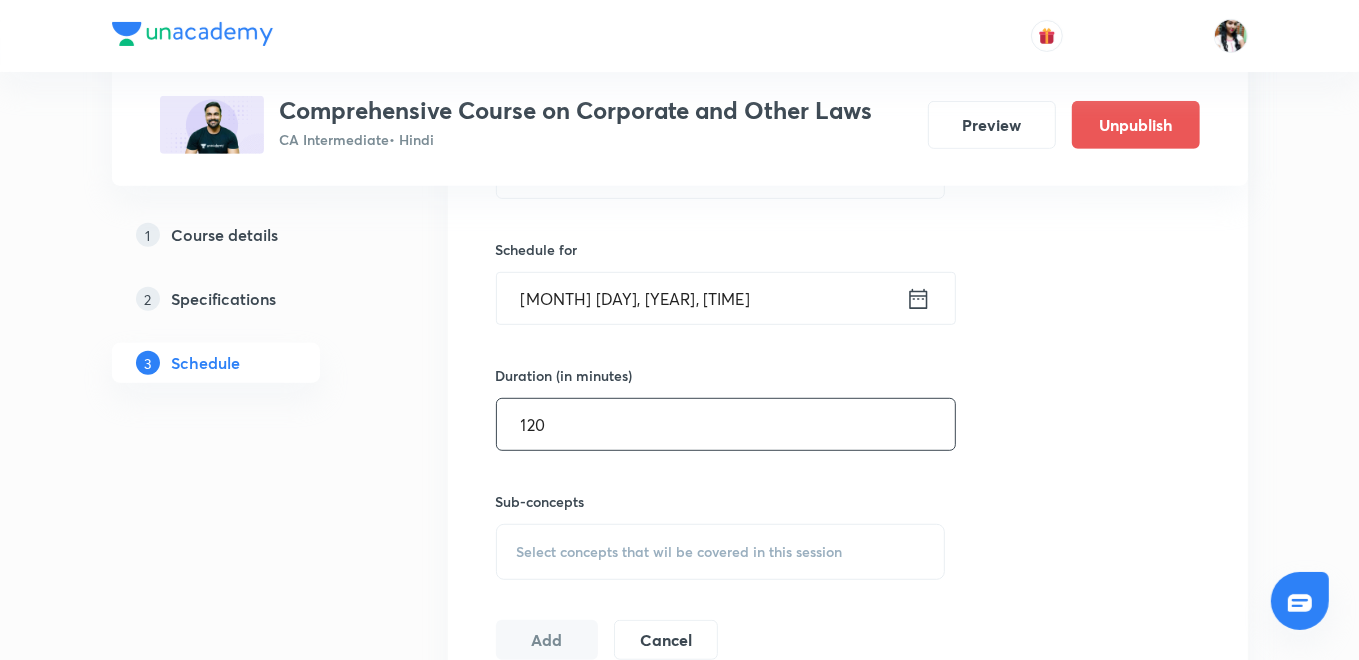 scroll, scrollTop: 766, scrollLeft: 0, axis: vertical 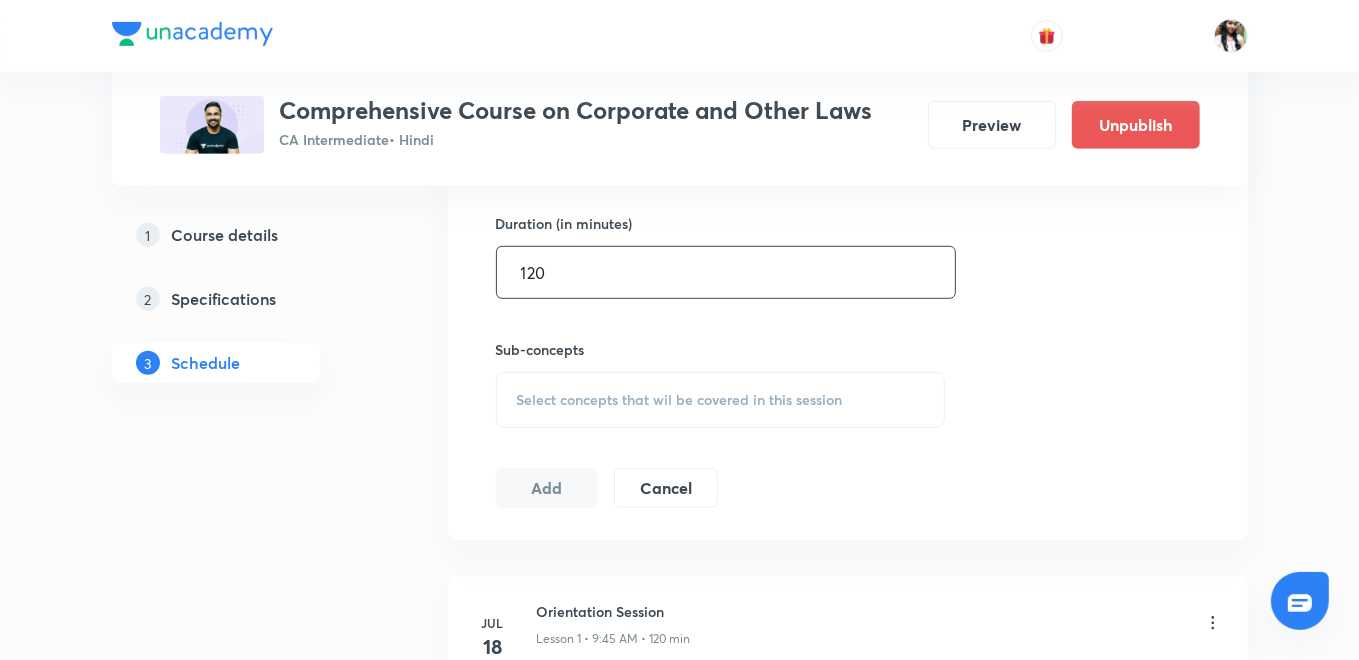 type on "120" 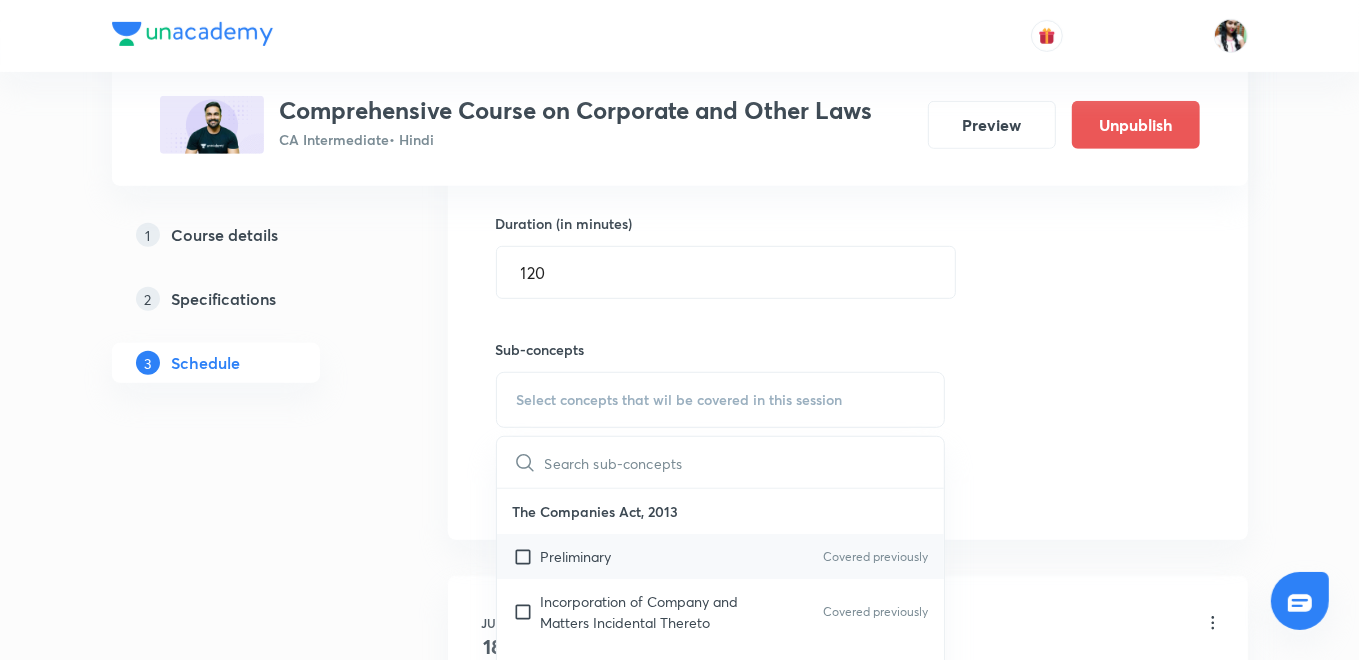 click on "Preliminary" at bounding box center [576, 556] 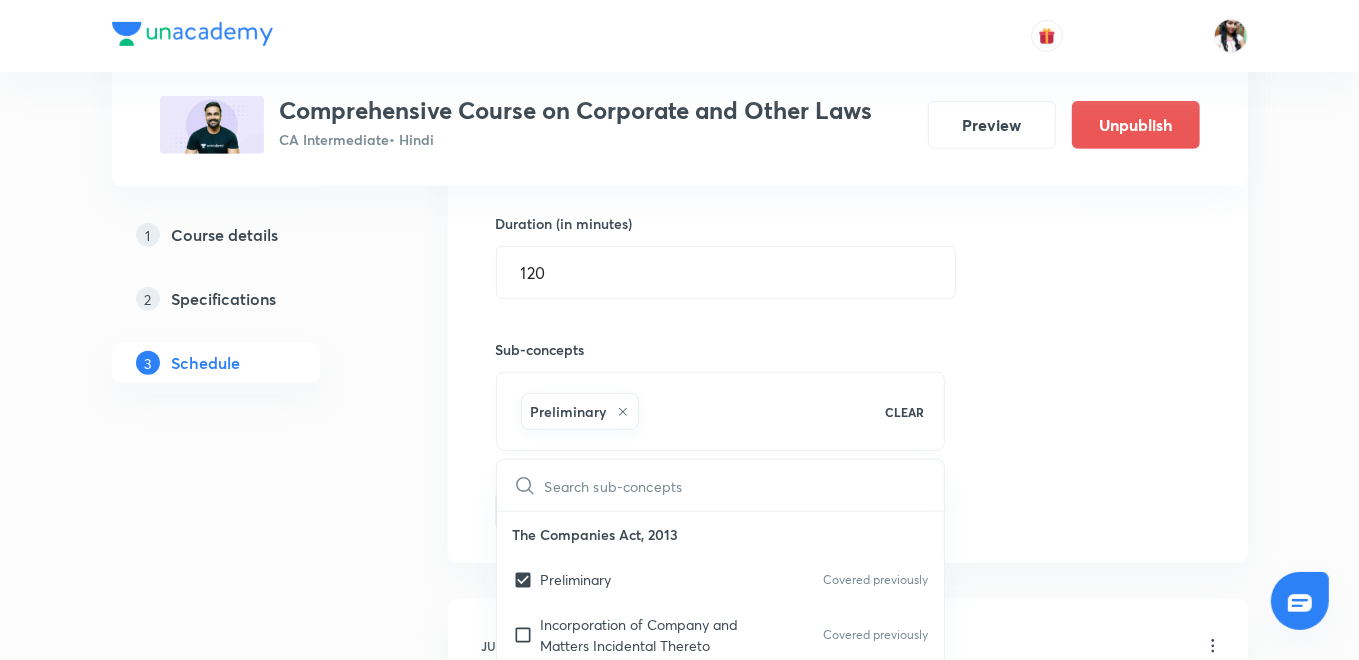 click on "Session  19 Live class Quiz Recorded classes Session title 4/99 FEMA ​ Schedule for Aug 9, 2025, 9:45 AM ​ Duration (in minutes) 120 ​ Sub-concepts Preliminary CLEAR ​ The Companies Act, 2013 Preliminary Covered previously Incorporation of Company and Matters Incidental Thereto Covered previously Prospectus and Allotment of Securities Share Capital and Debentures Acceptance of Deposits by Companies Registration of Charges Management and Administration Declaration and Payment of Dividend Accounts of Companies Audit and Auditors The Indian Contract Act, 1872 The Indian Contract Act, 1872 The Negotiable Instruments Act The Negotiable Instruments Act The General Clauses Act, 1897 Important Definitions Extent and Applicability General Rules of Construction Powers and Functionaries Provisions as to Orders, Rules, Etc. Made Under Enactments Miscellaneous Interpretation of Statuses Rules of Interpretation of Statutes Aids to Interpretation Rules of Interpretation/Construction of Deeds and Documents Add Cancel" at bounding box center (848, 178) 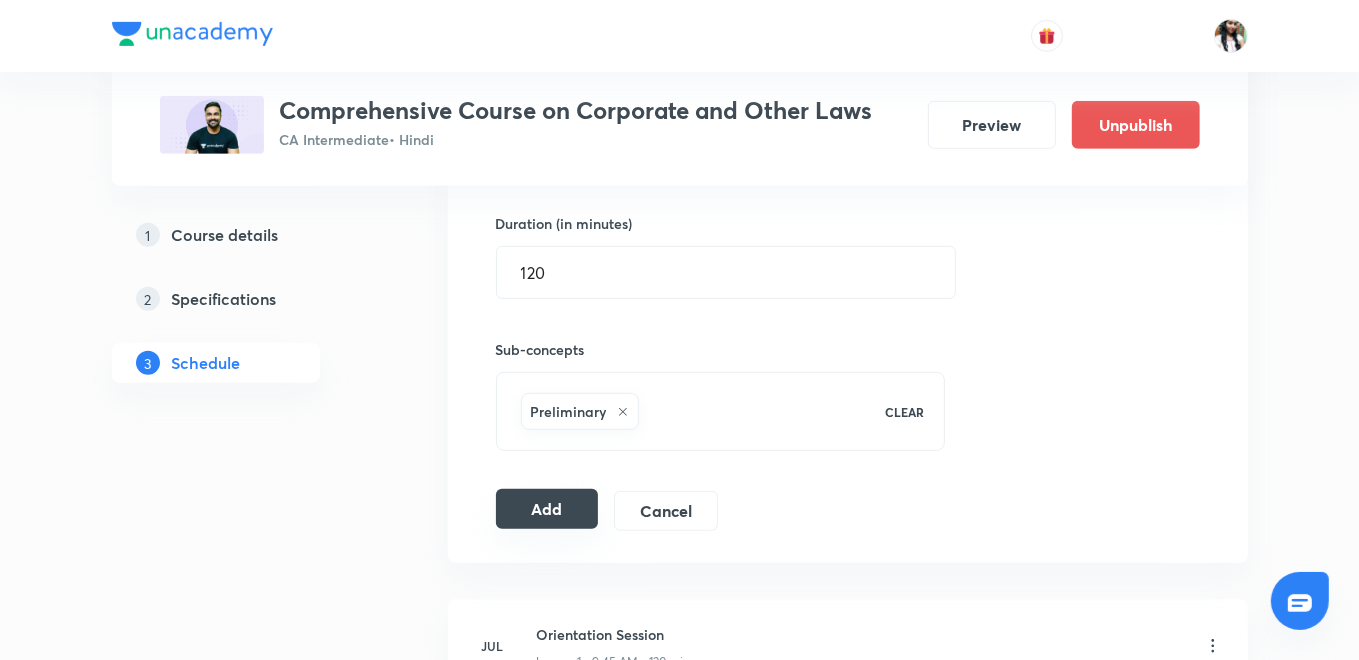 click on "Add" at bounding box center (547, 509) 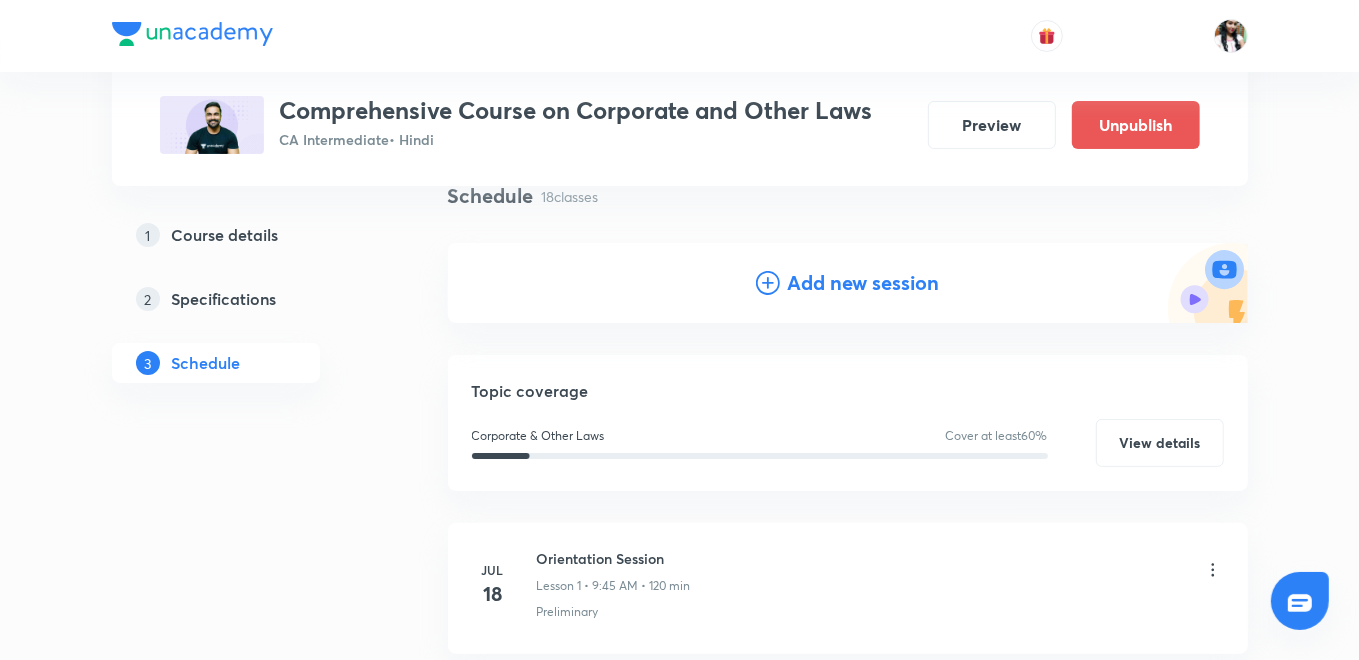 scroll, scrollTop: 0, scrollLeft: 0, axis: both 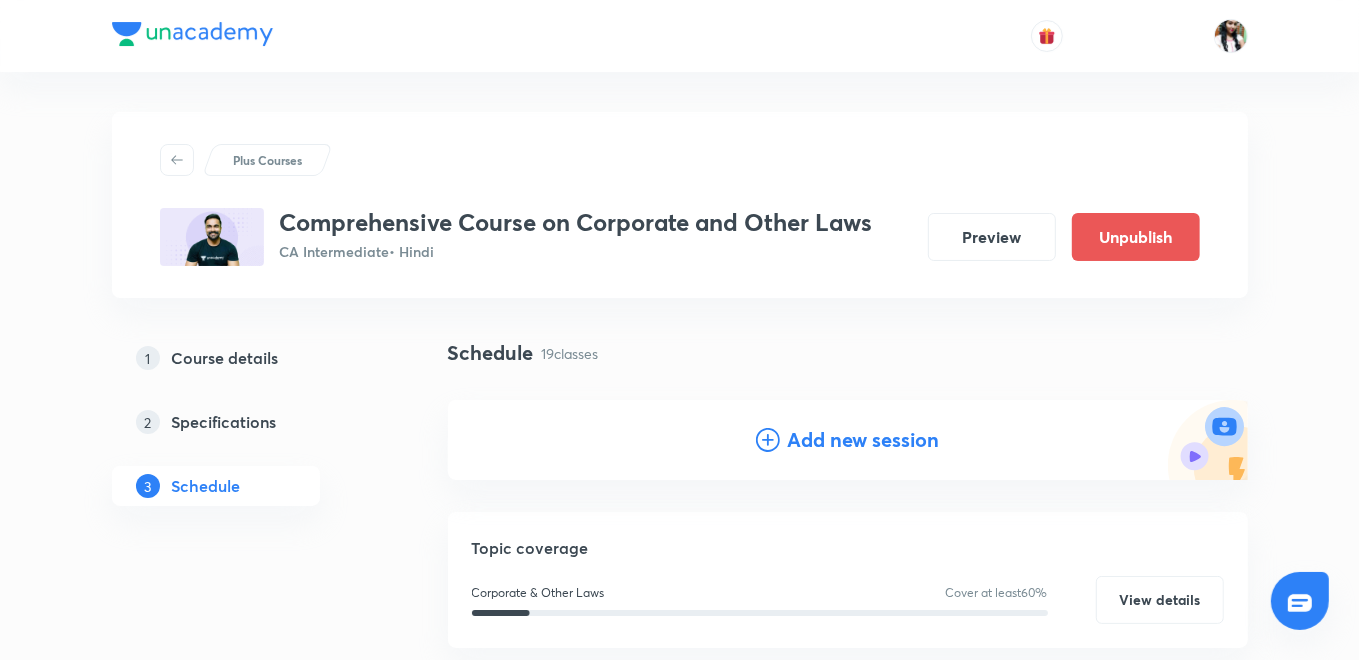 click on "Add new session" at bounding box center [864, 440] 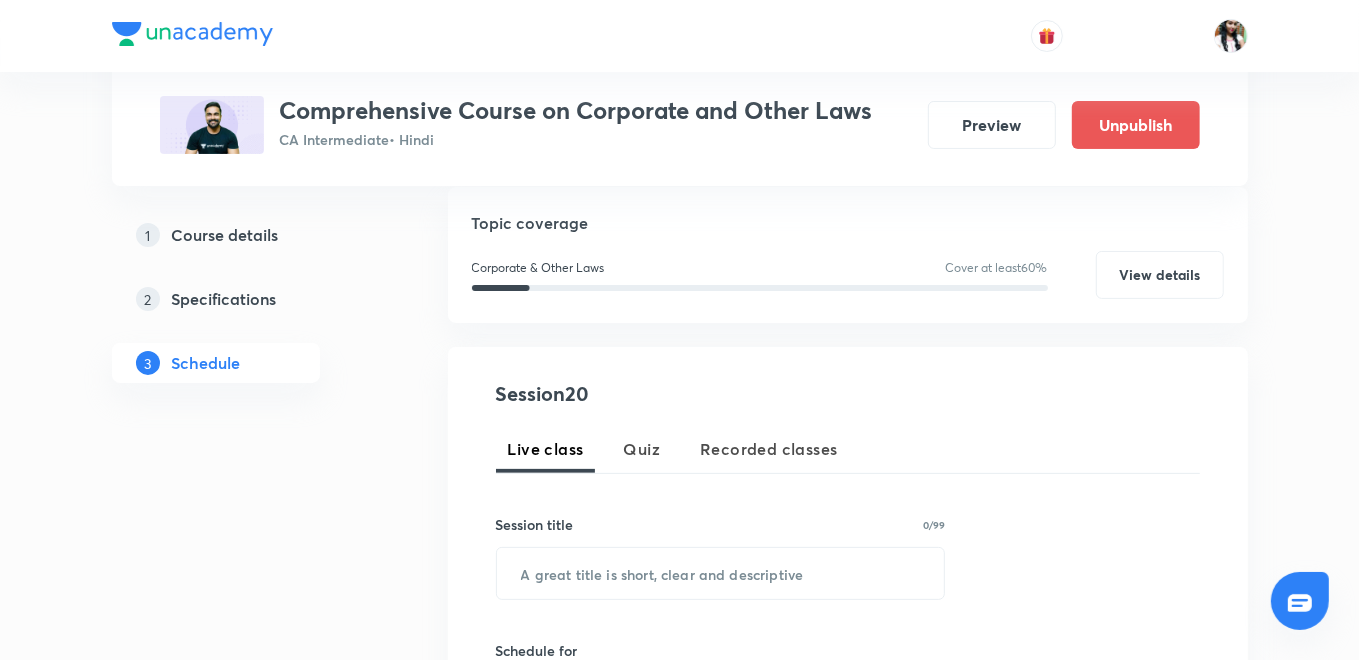 scroll, scrollTop: 333, scrollLeft: 0, axis: vertical 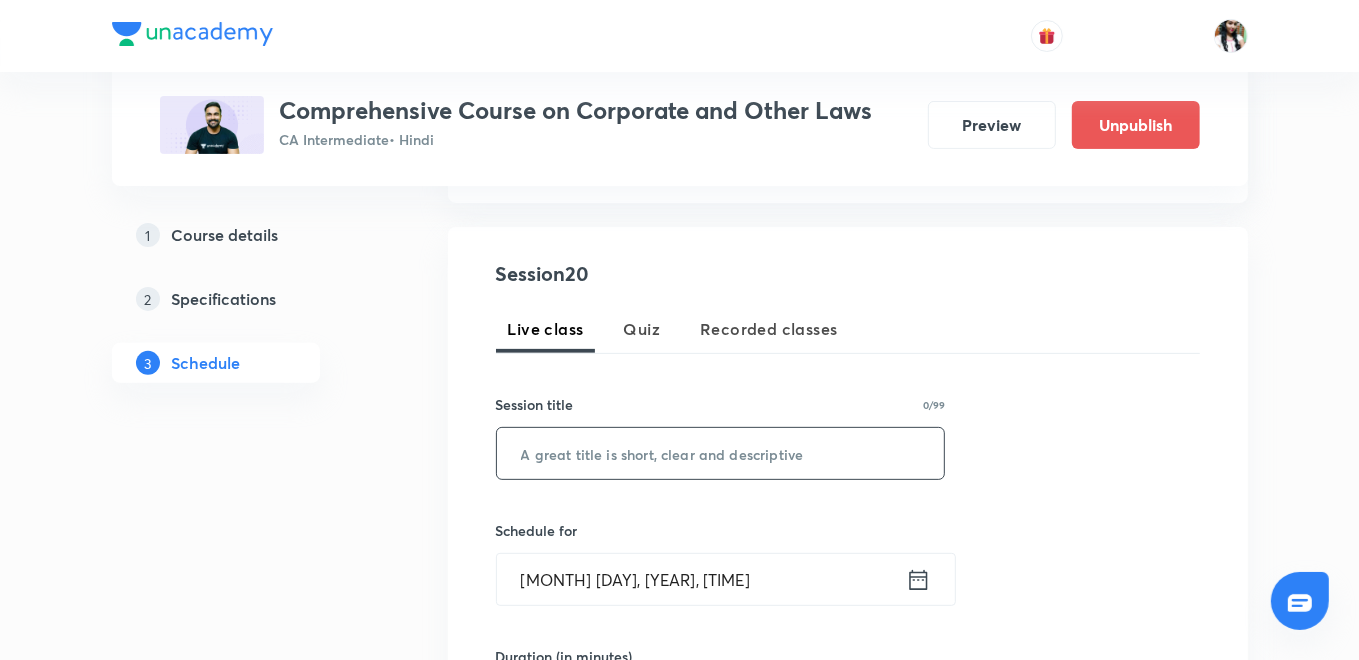 paste on "FEMA" 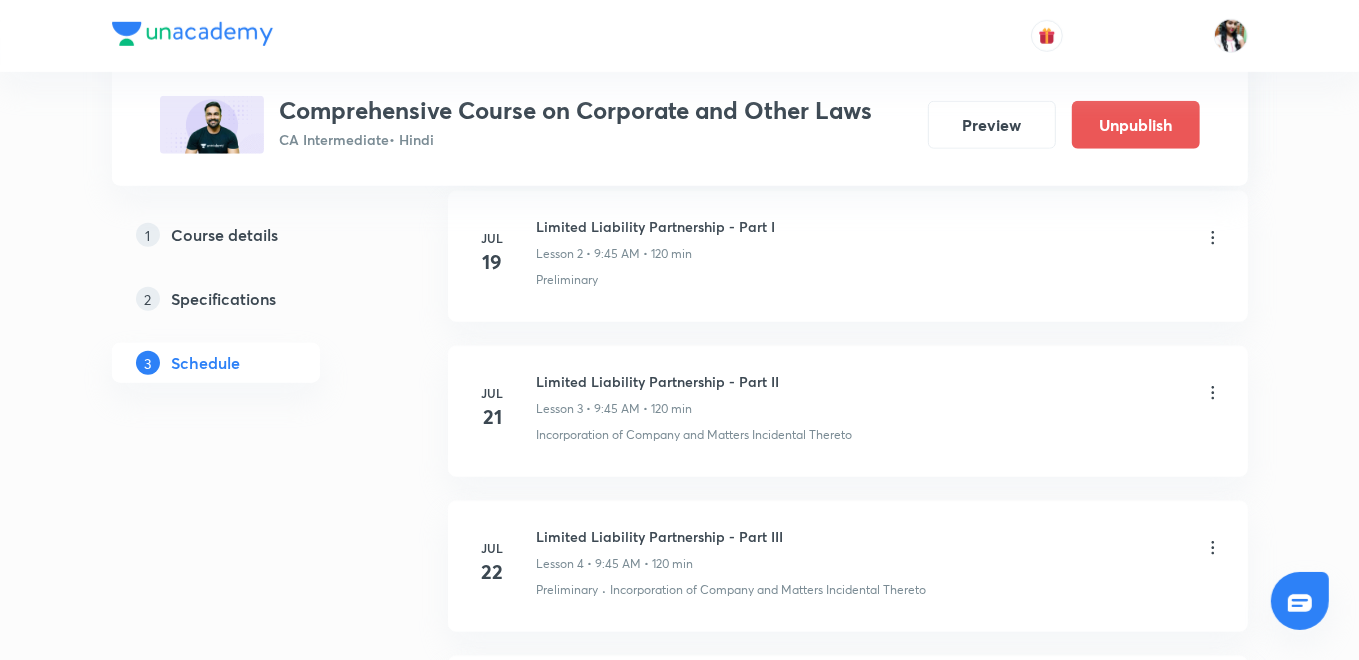 scroll, scrollTop: 1112, scrollLeft: 0, axis: vertical 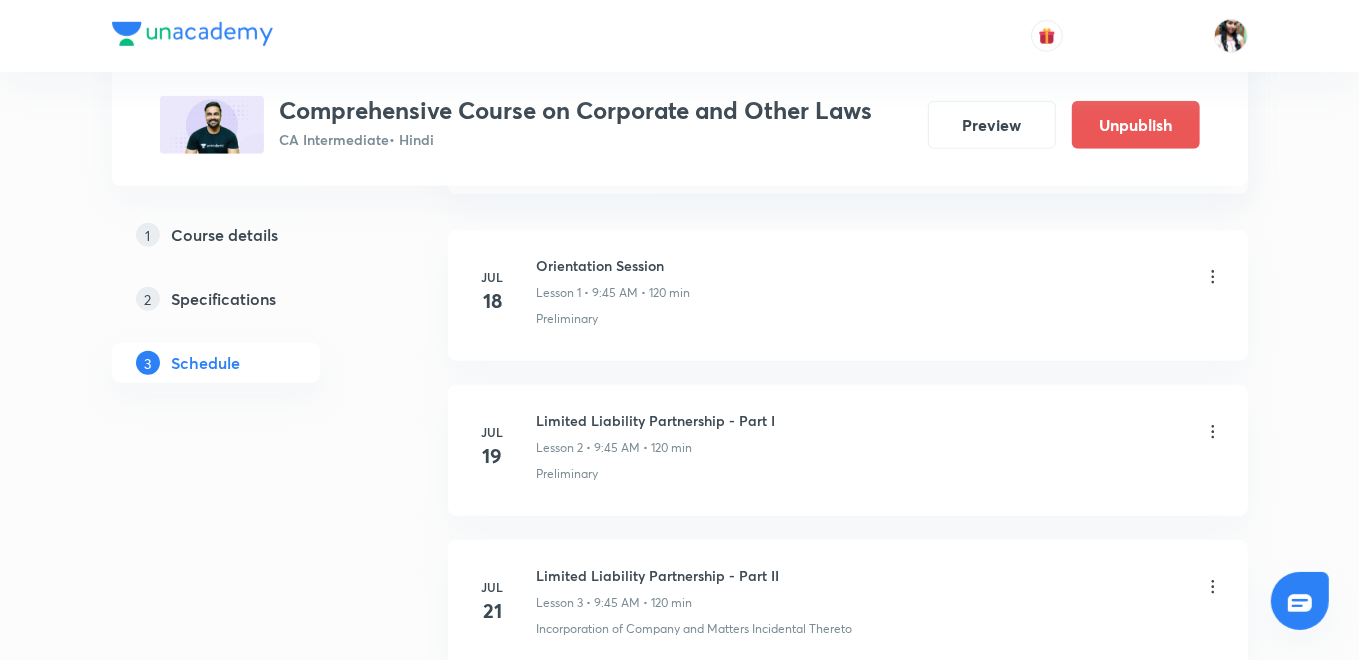 type on "FEMA" 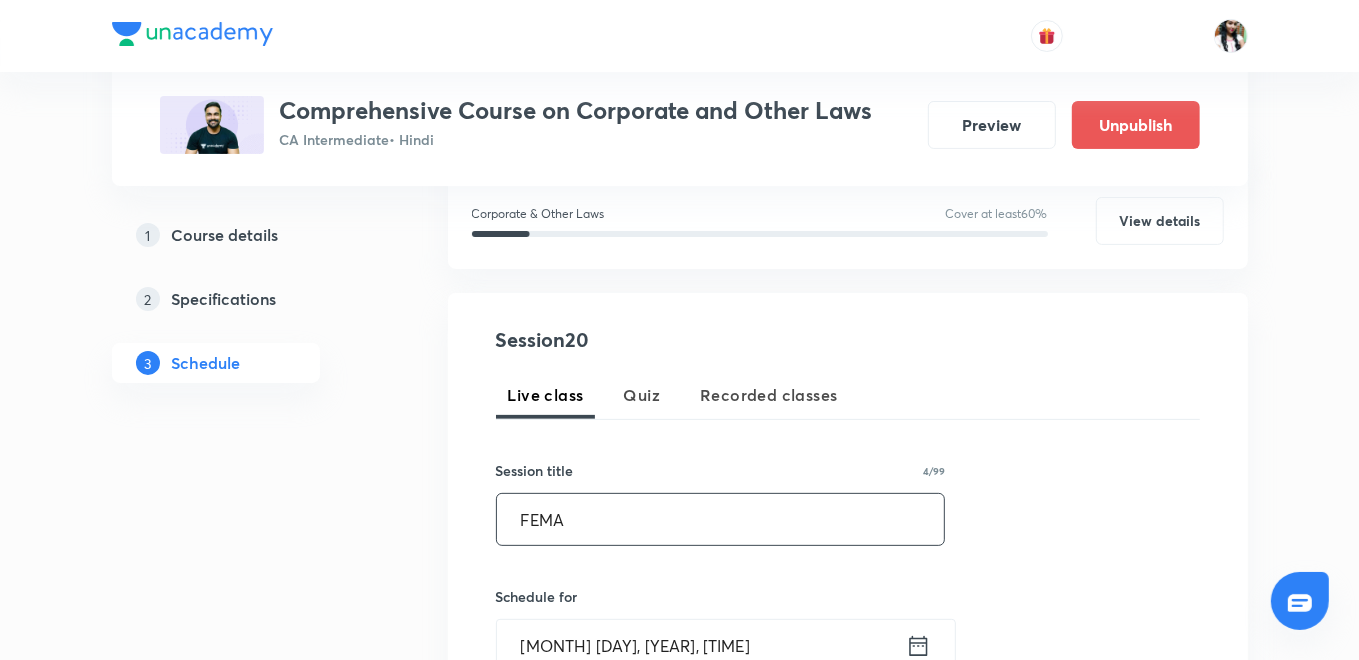 scroll, scrollTop: 557, scrollLeft: 0, axis: vertical 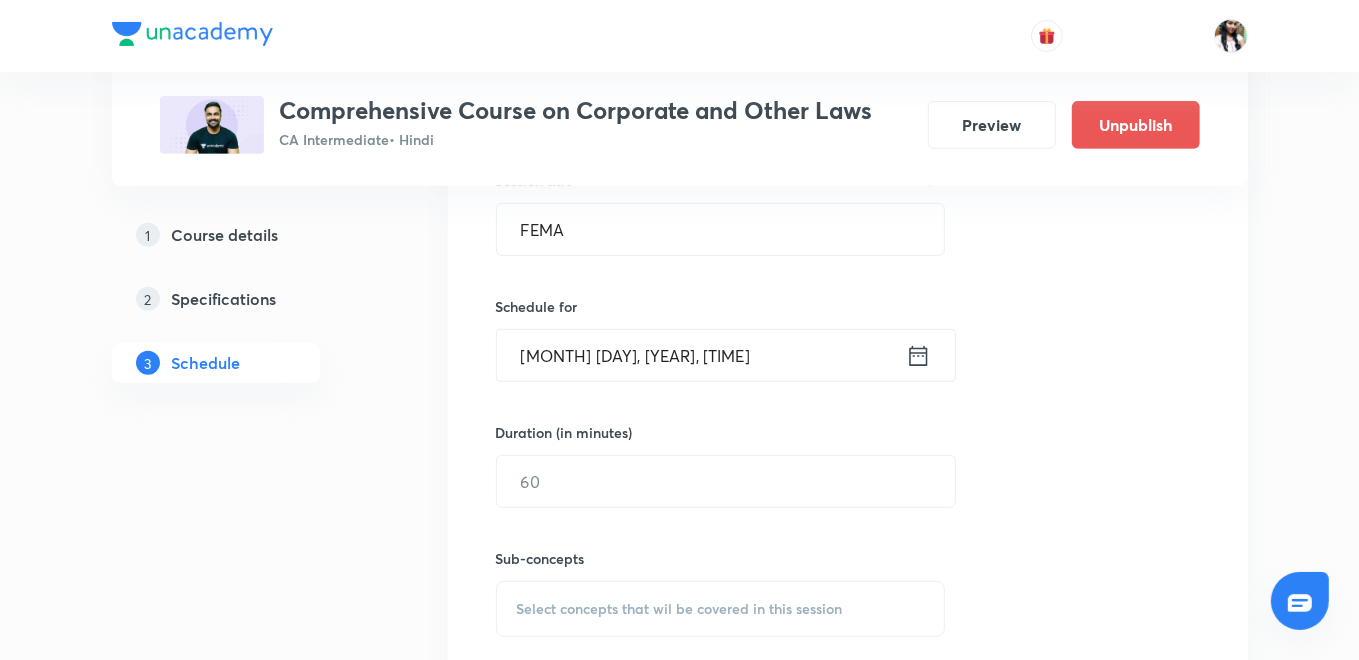 click 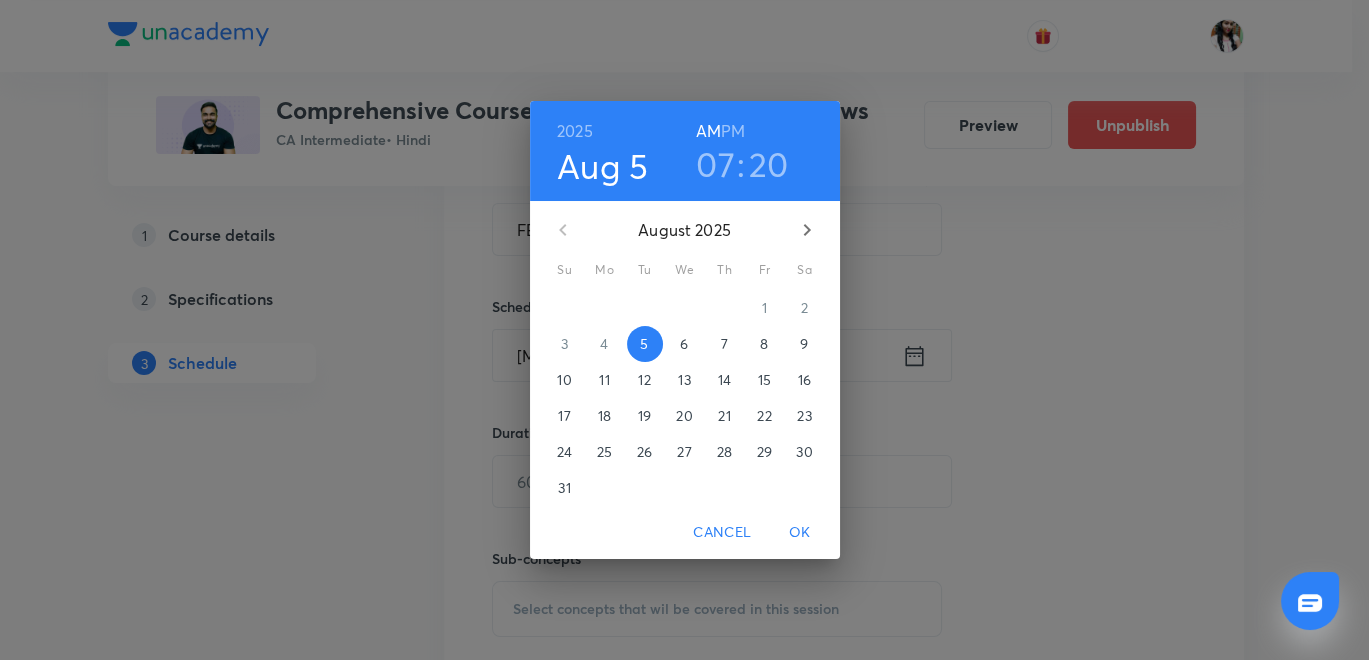 click on "11" at bounding box center [604, 380] 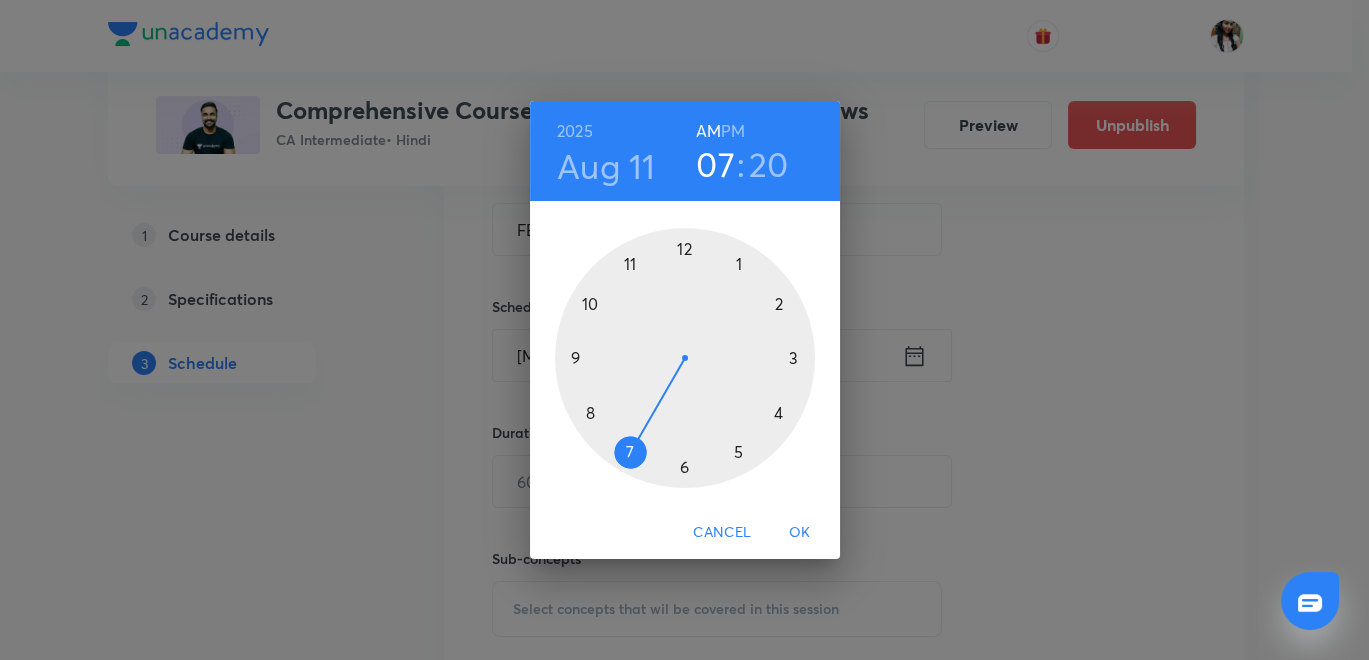 click at bounding box center (685, 358) 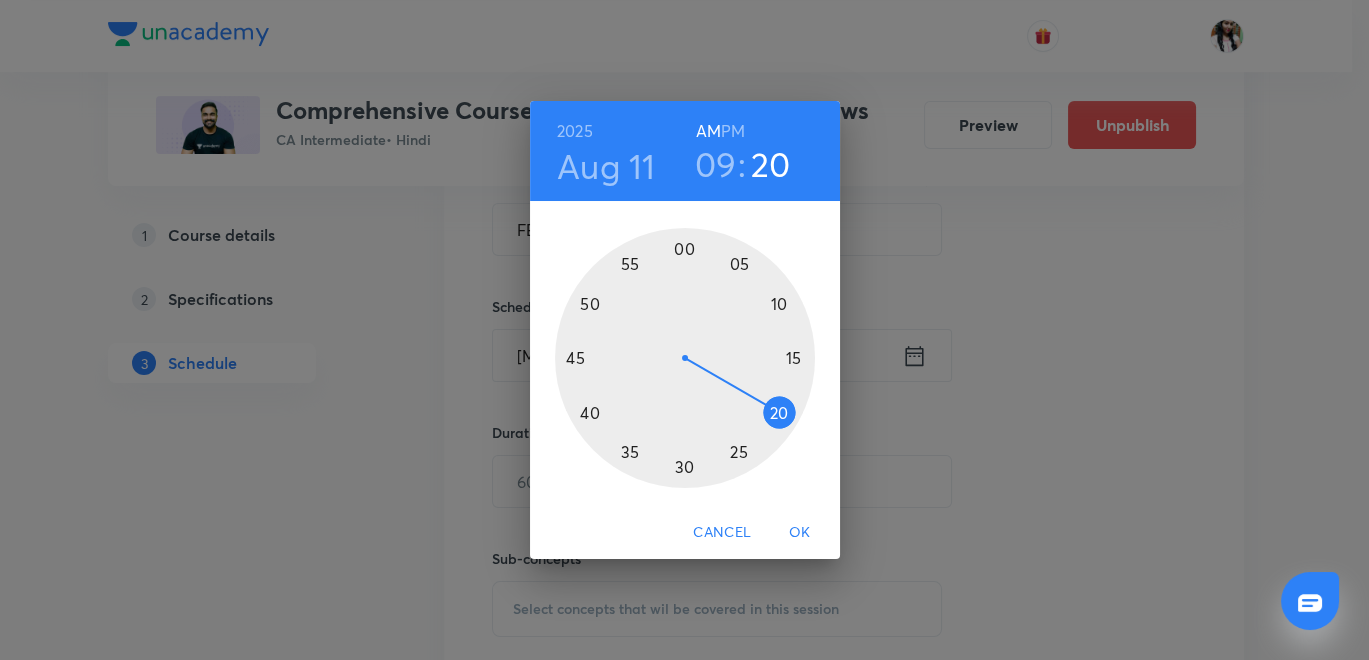 click at bounding box center [685, 358] 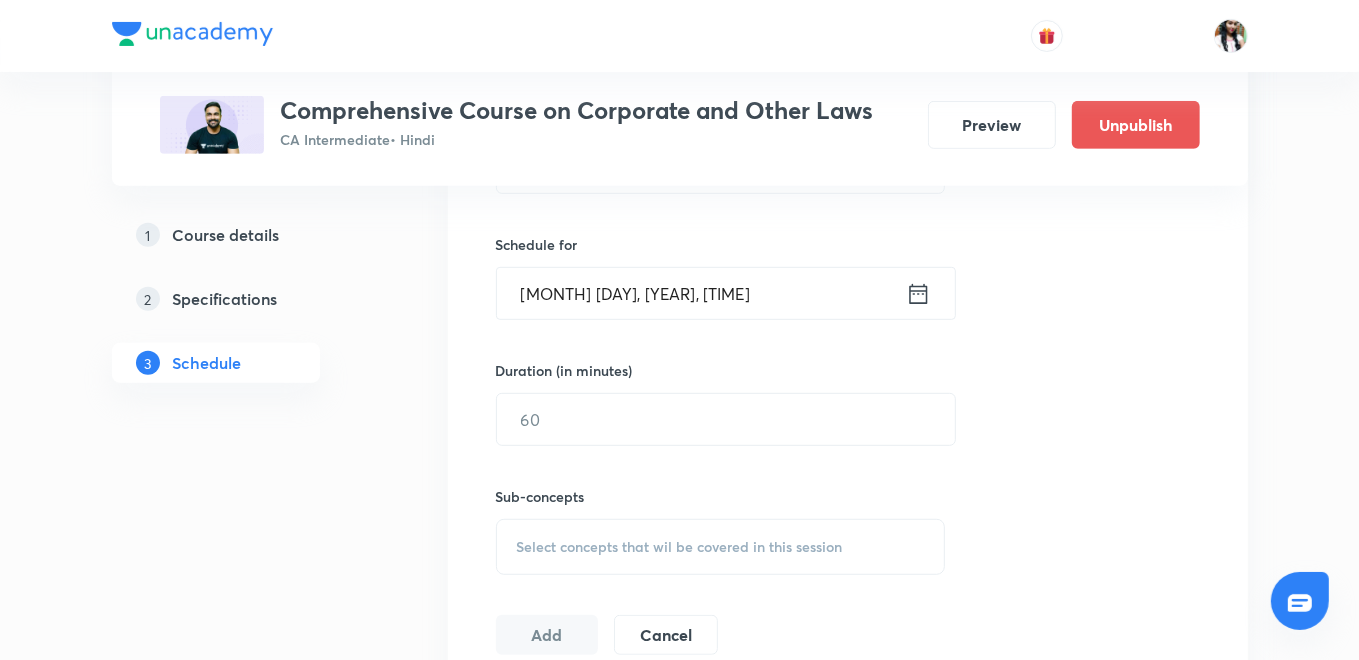 scroll, scrollTop: 668, scrollLeft: 0, axis: vertical 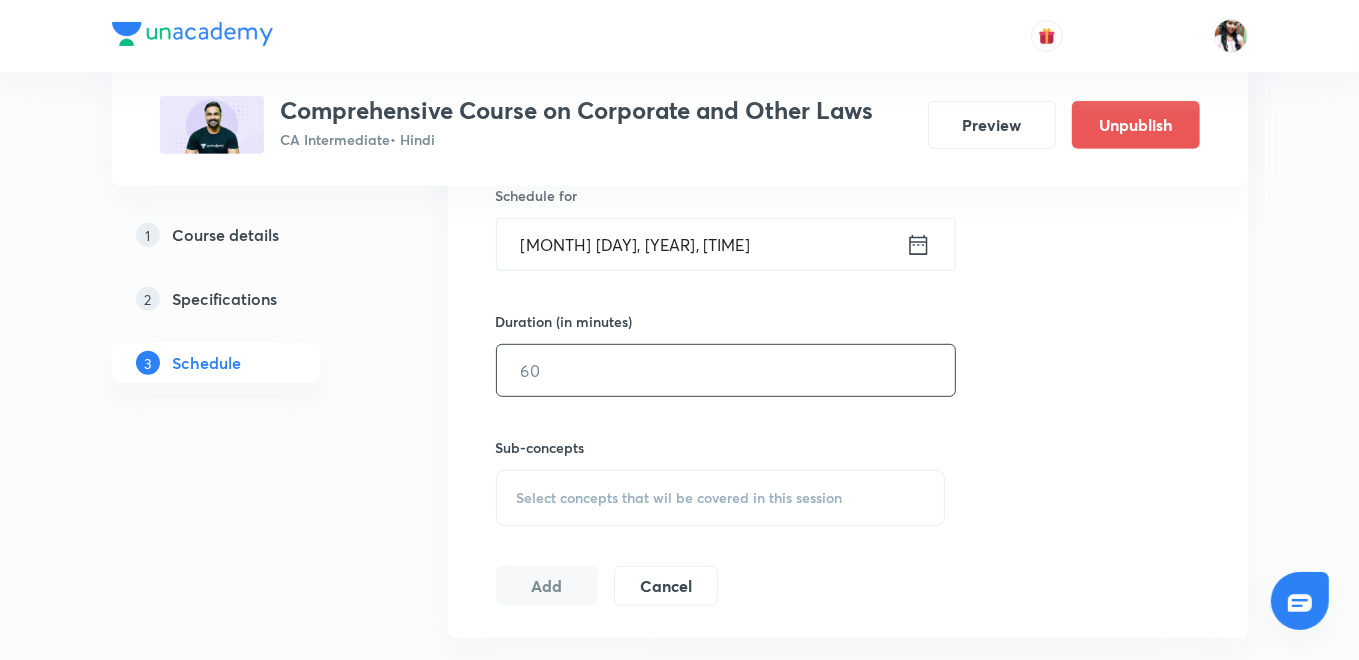 click at bounding box center [726, 370] 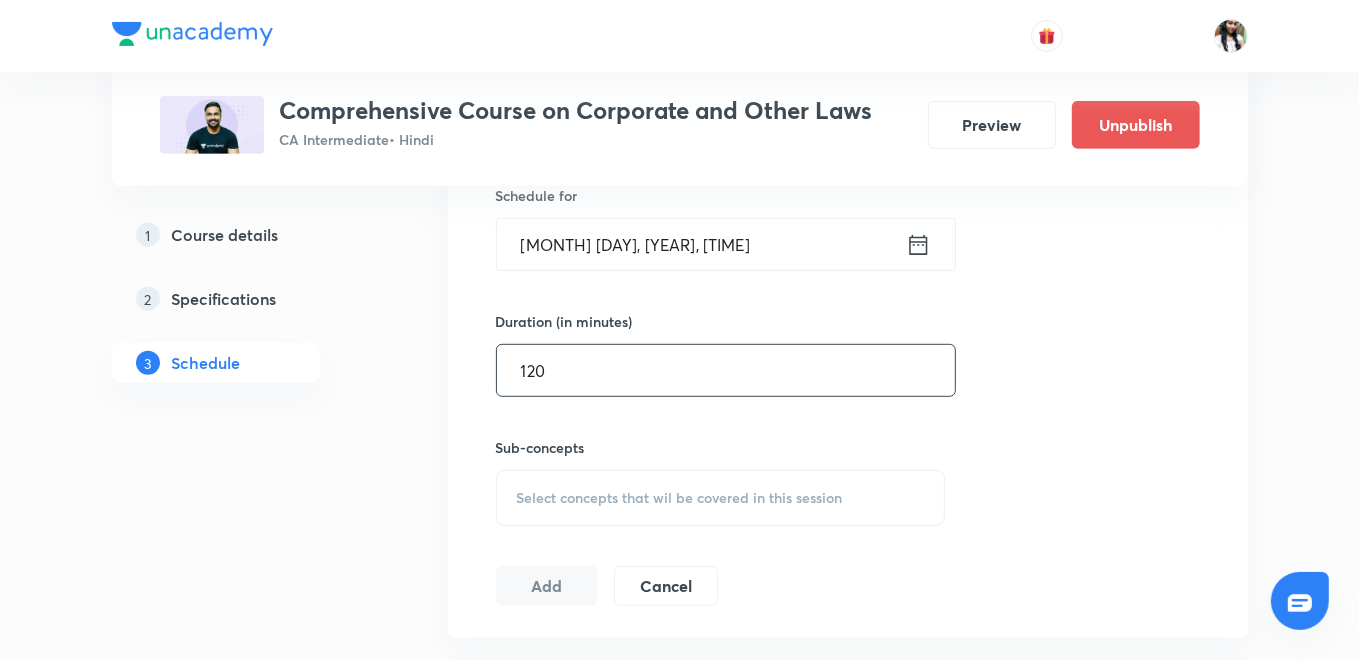 type on "120" 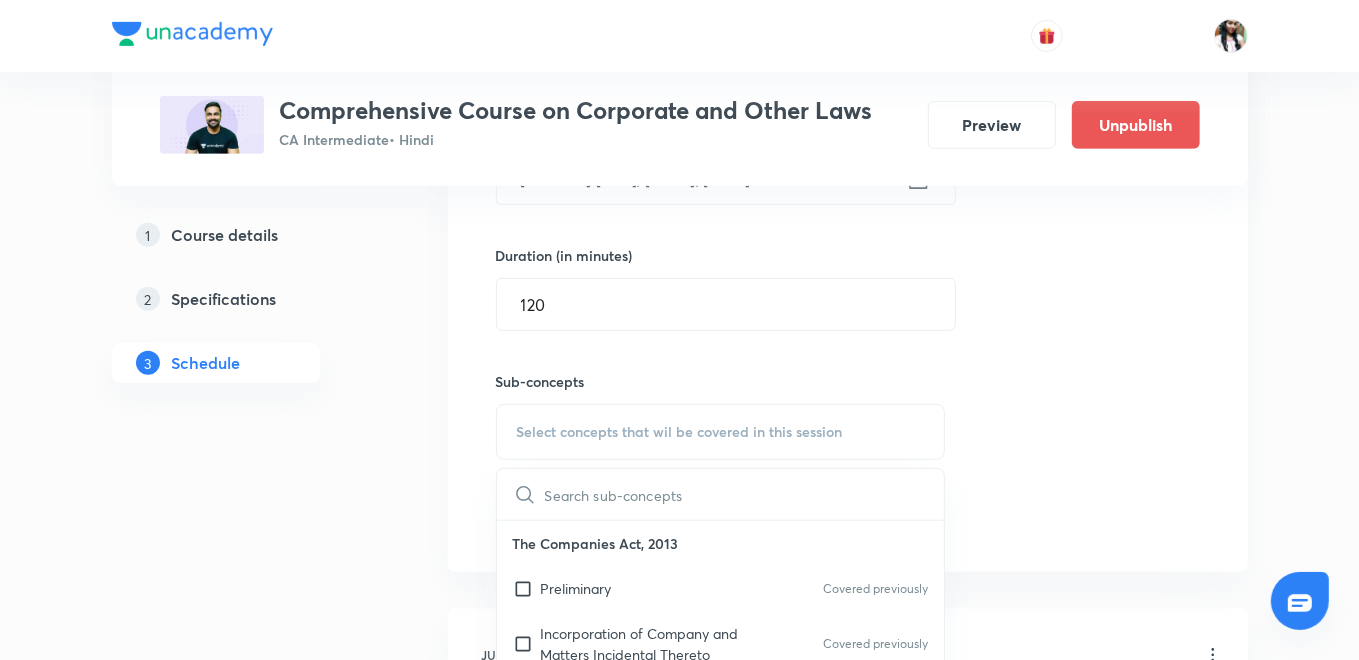 scroll, scrollTop: 779, scrollLeft: 0, axis: vertical 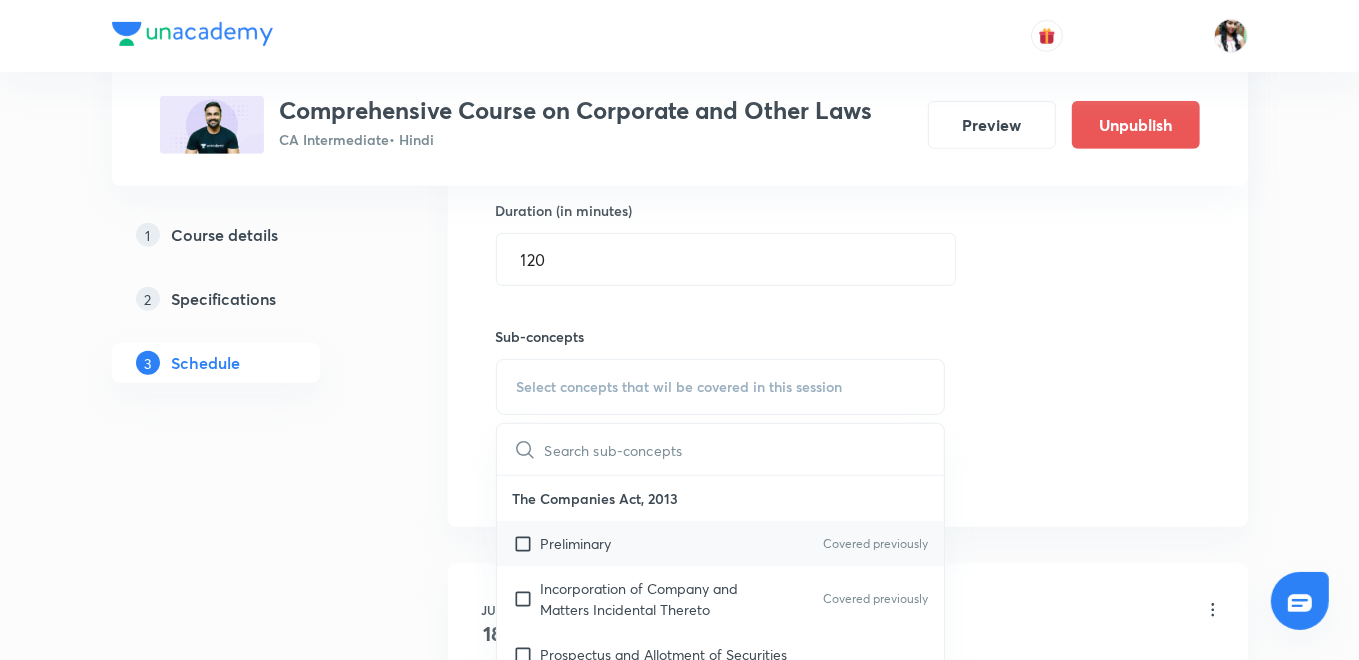 click on "Preliminary" at bounding box center [576, 543] 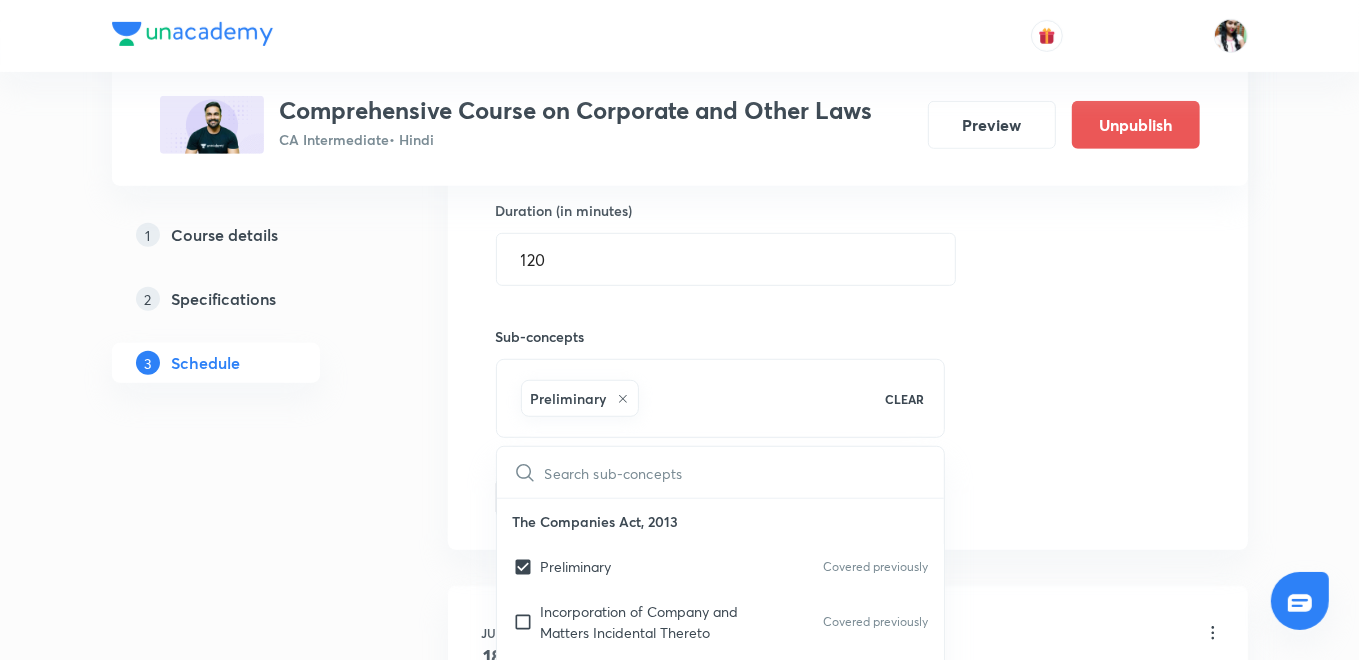 checkbox on "true" 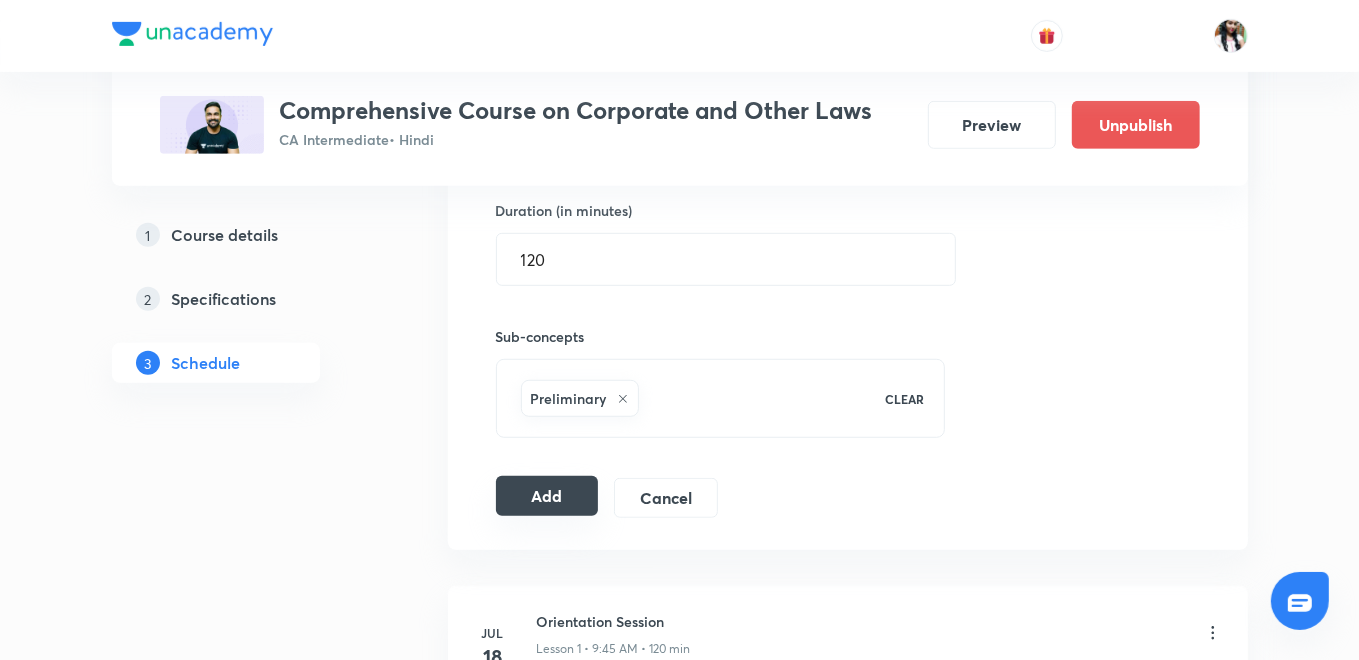 click on "Add" at bounding box center [547, 496] 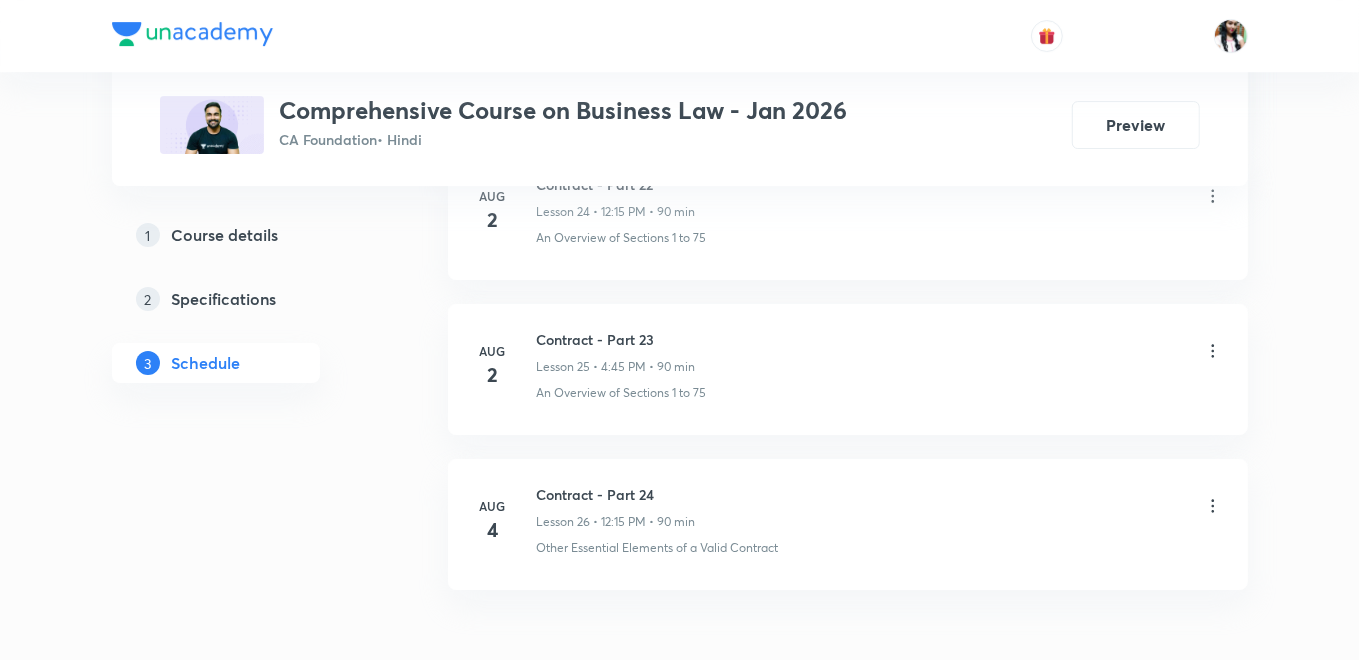 scroll, scrollTop: 0, scrollLeft: 0, axis: both 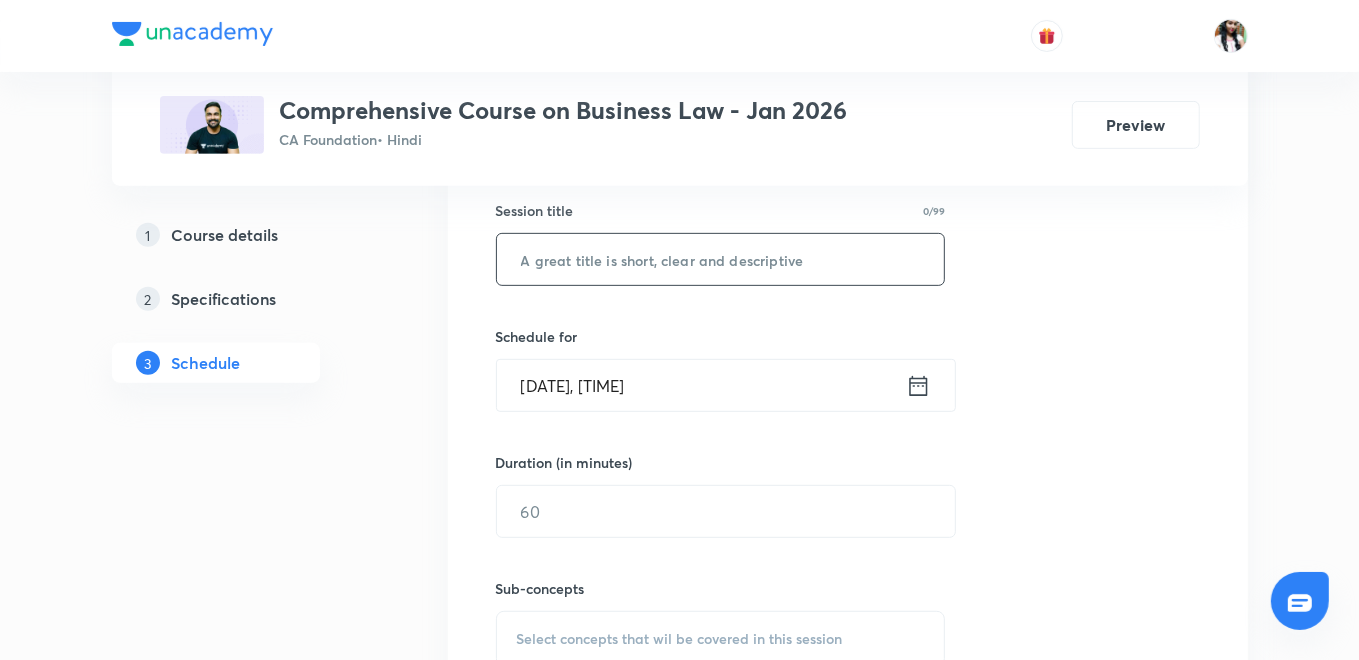 click at bounding box center (721, 259) 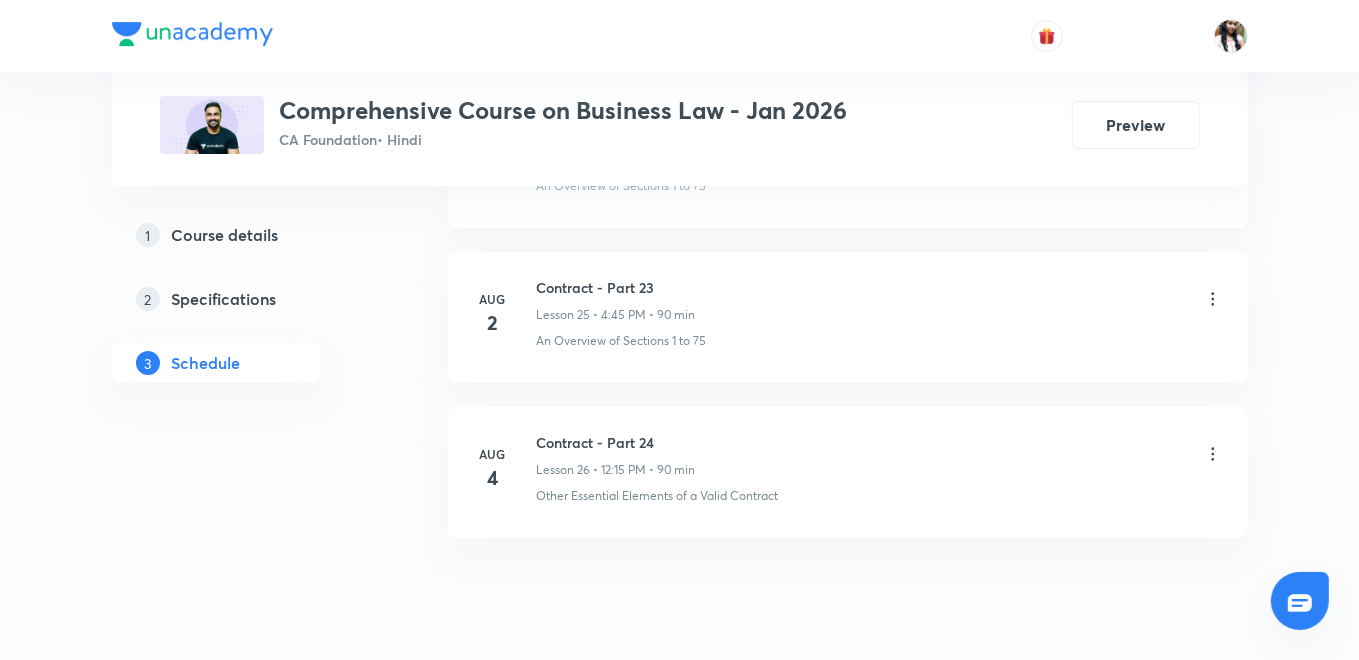 scroll, scrollTop: 4860, scrollLeft: 0, axis: vertical 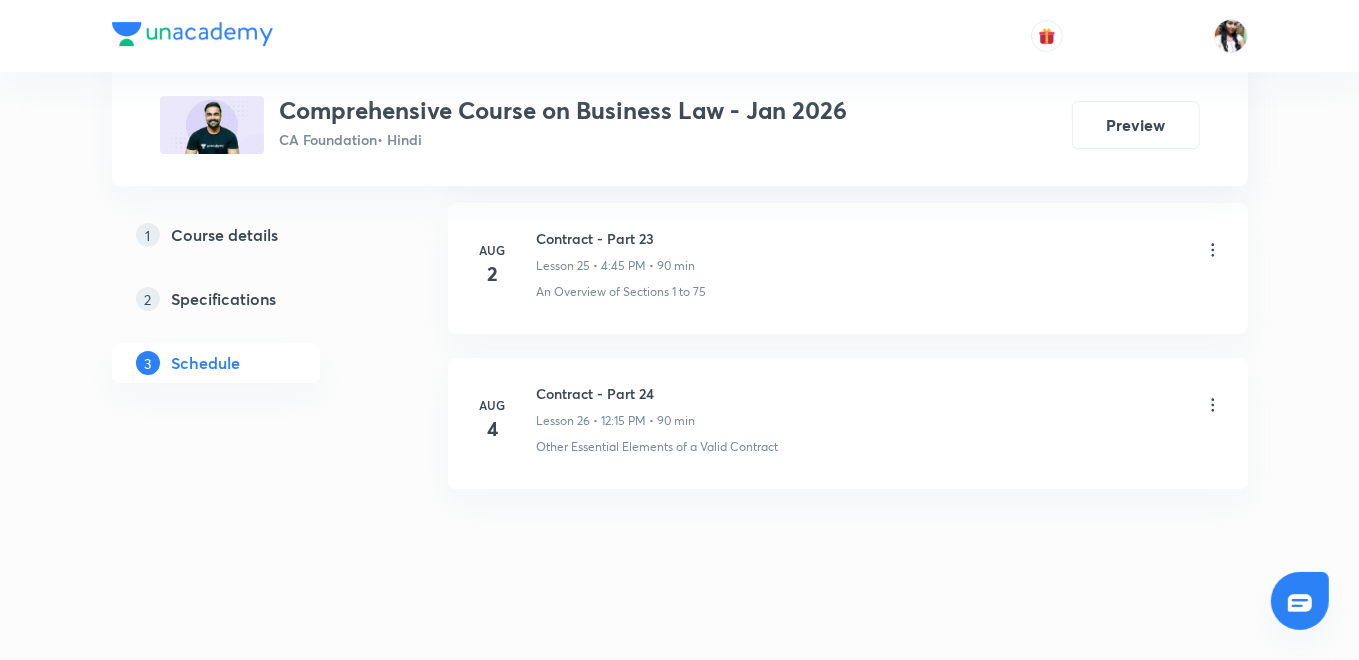 click on "Contract - Part 24" at bounding box center [616, 393] 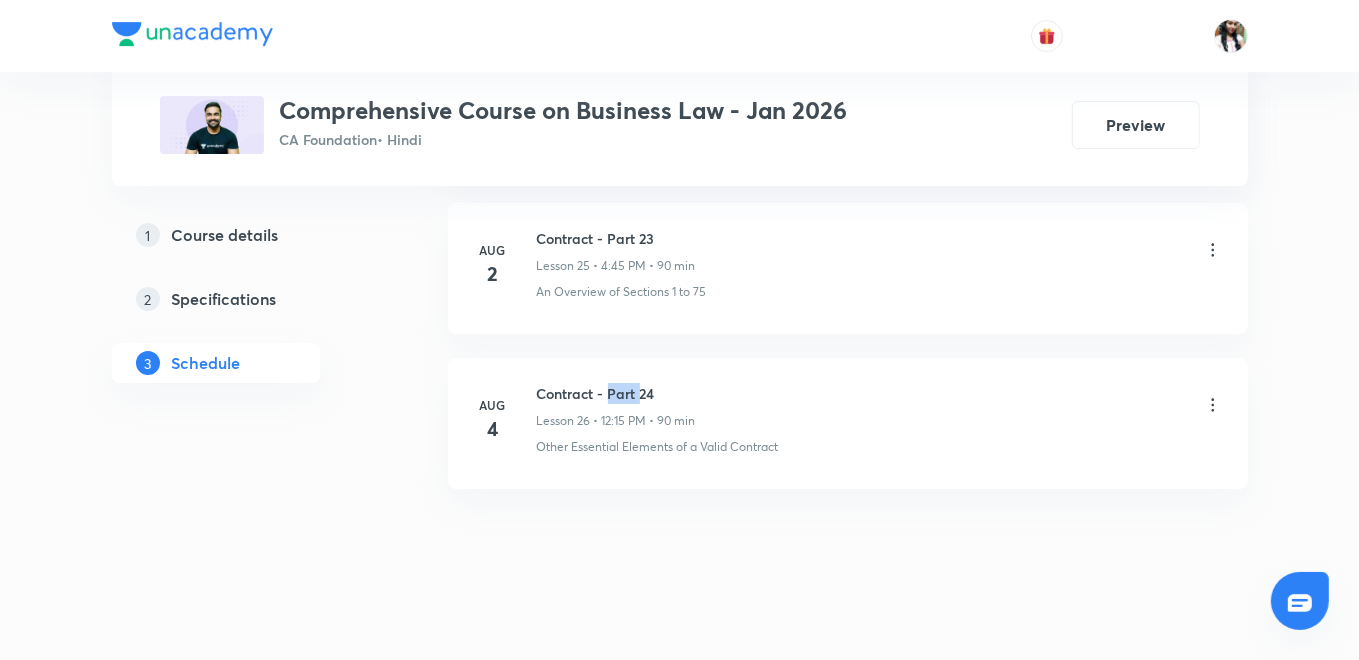 click on "Contract - Part 24" at bounding box center (616, 393) 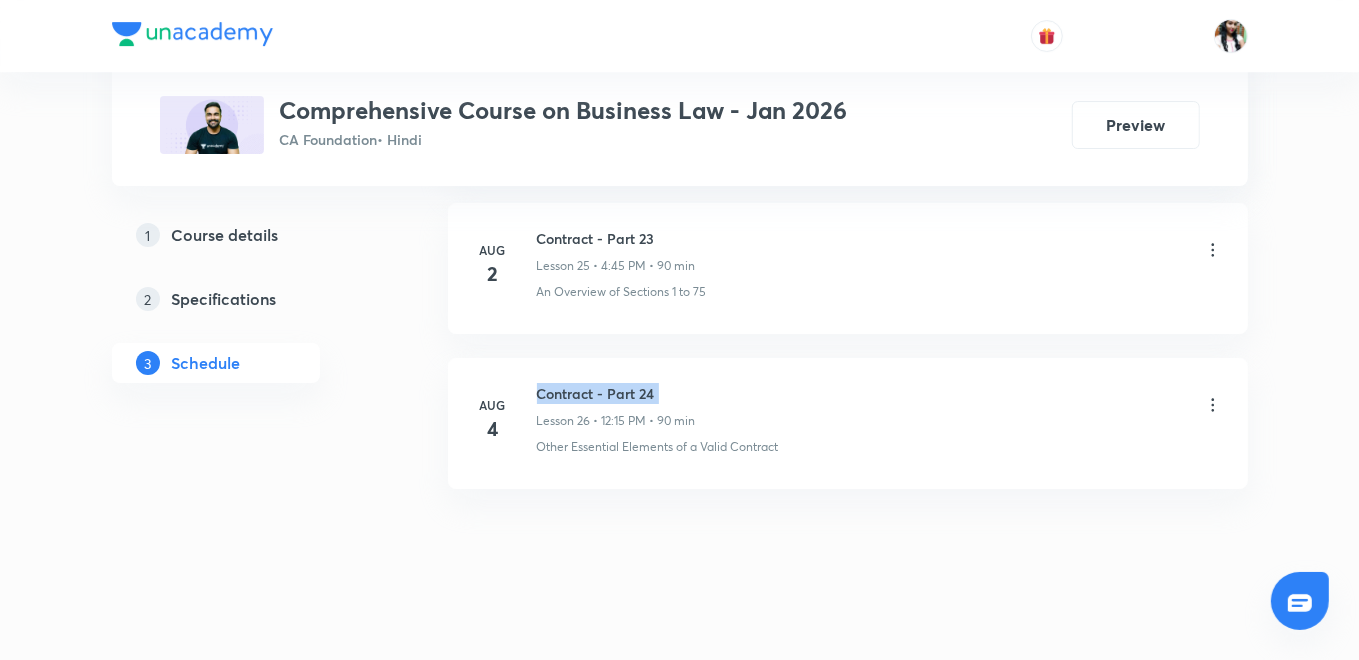 click on "Contract - Part 24" at bounding box center [616, 393] 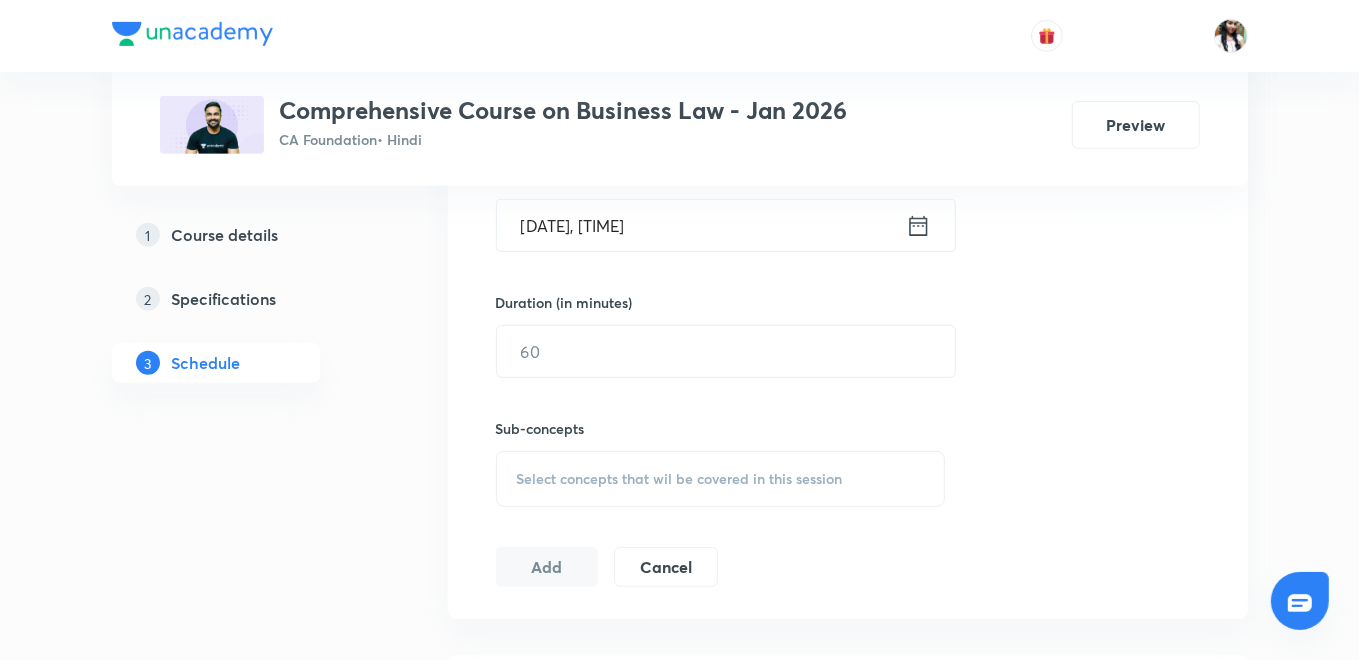 scroll, scrollTop: 305, scrollLeft: 0, axis: vertical 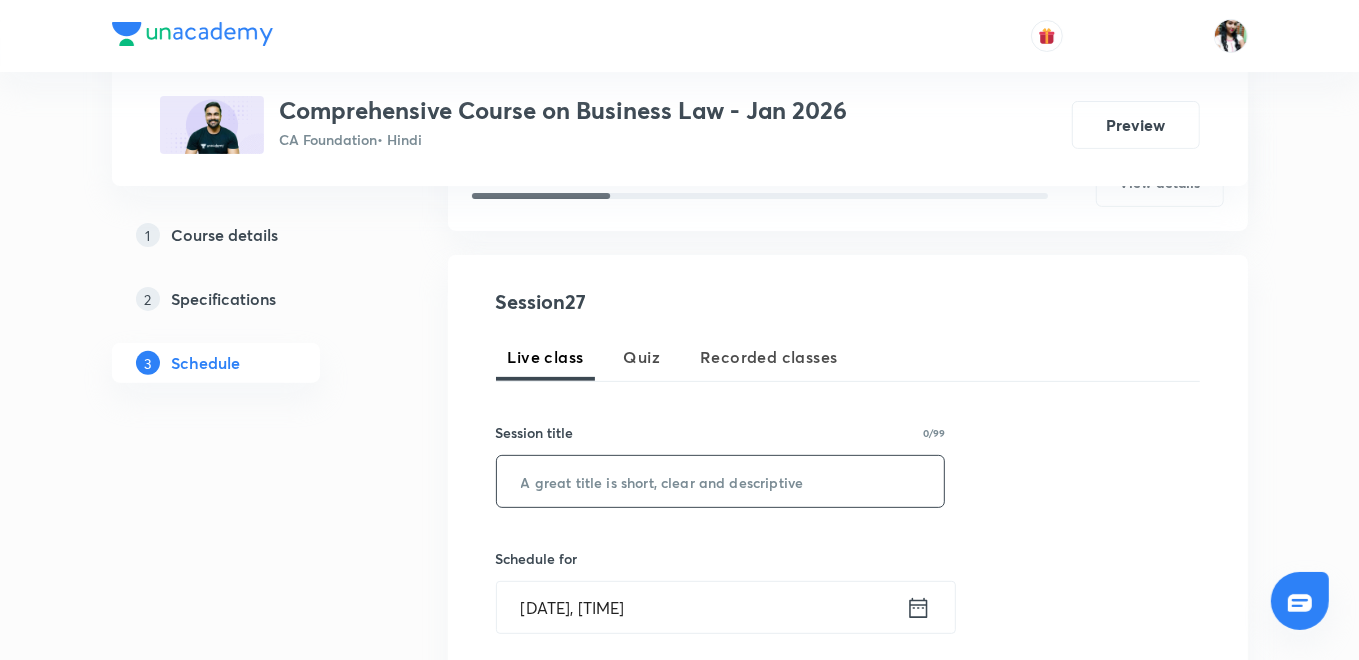 paste on "Contract - Part 24" 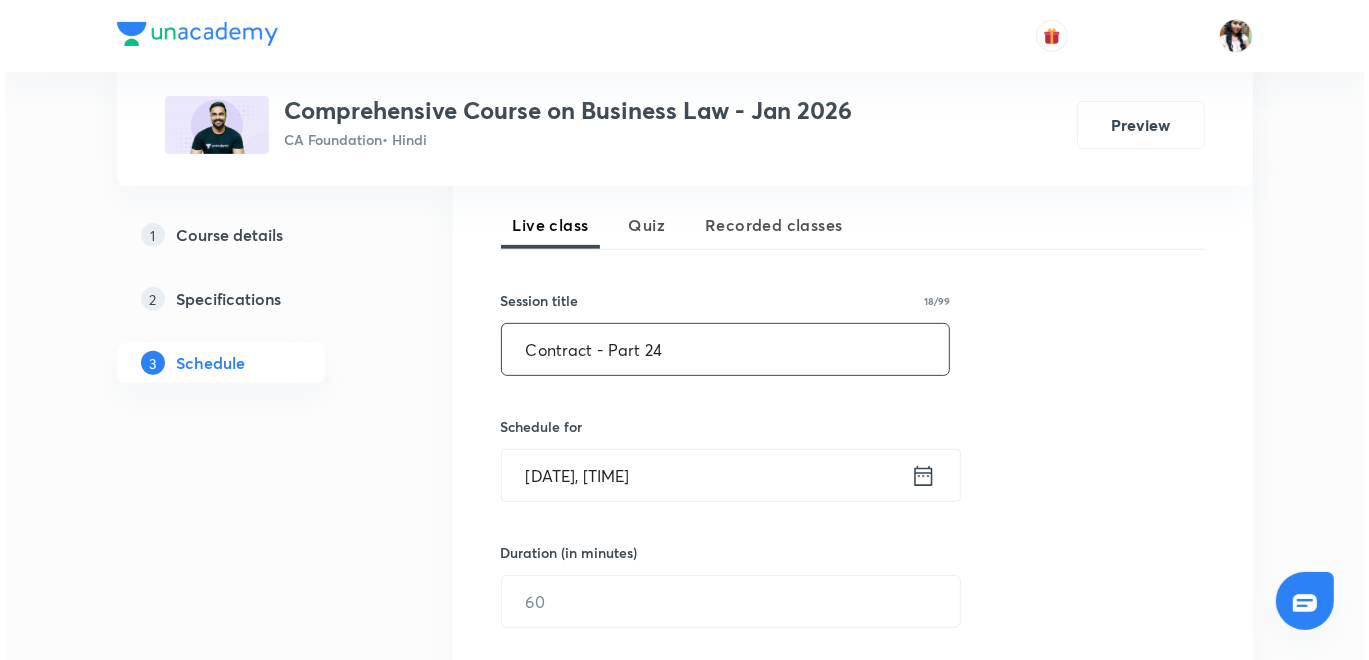 scroll, scrollTop: 527, scrollLeft: 0, axis: vertical 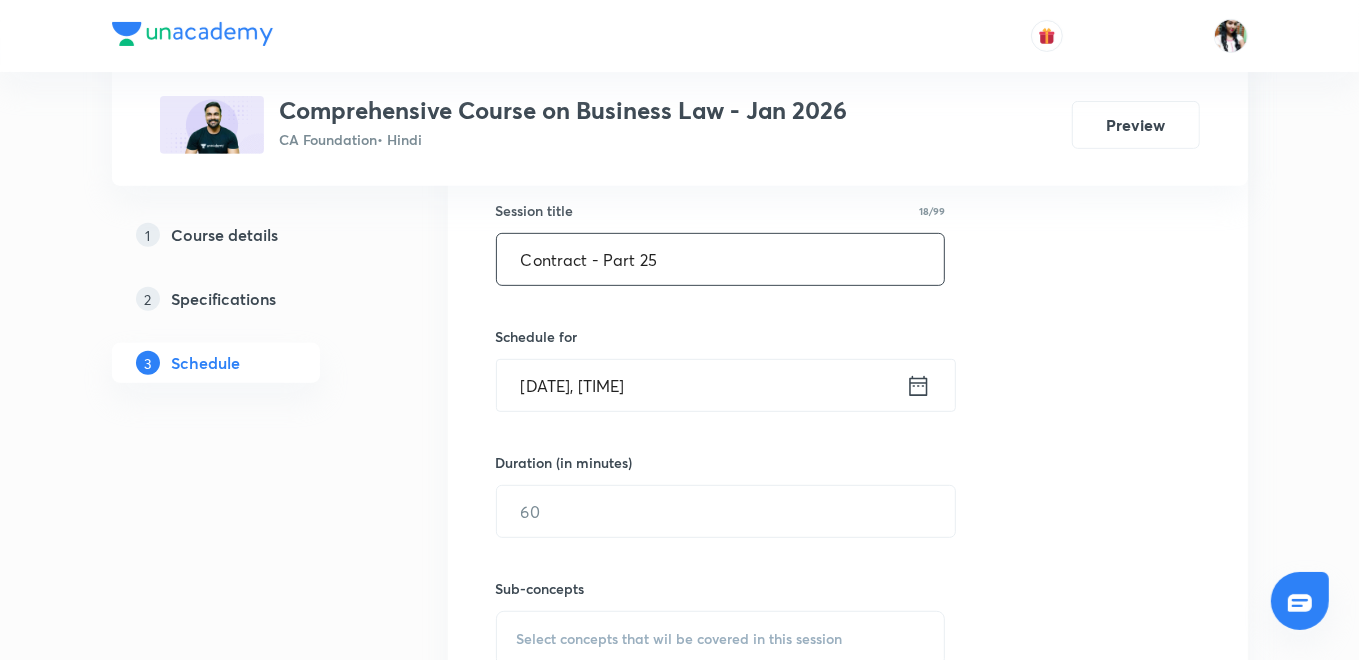type on "Contract - Part 25" 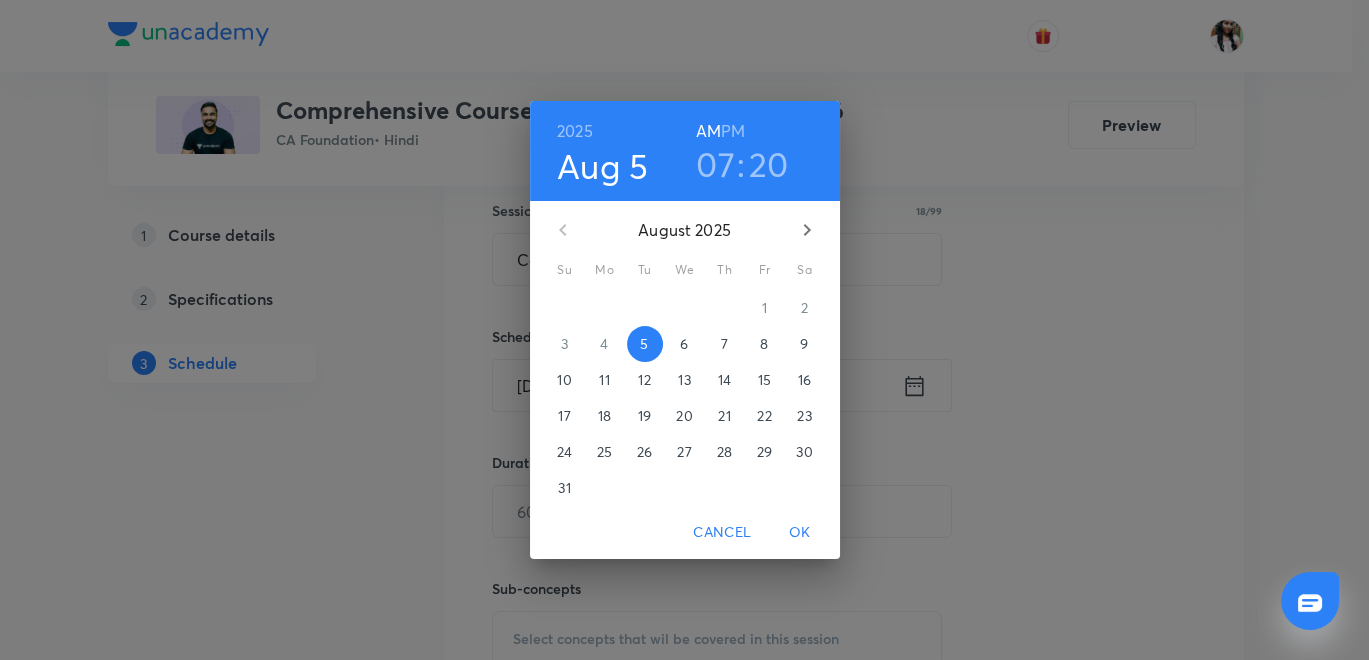 click on "6" at bounding box center [684, 344] 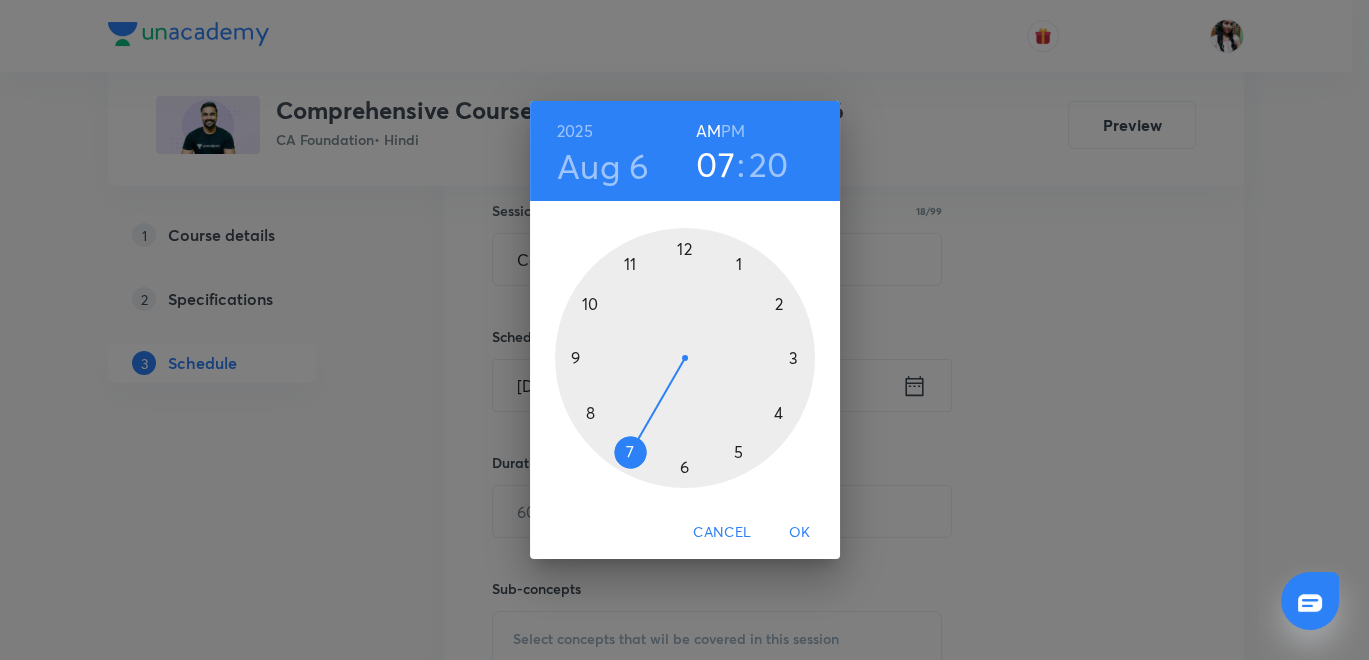 click on "PM" at bounding box center [733, 131] 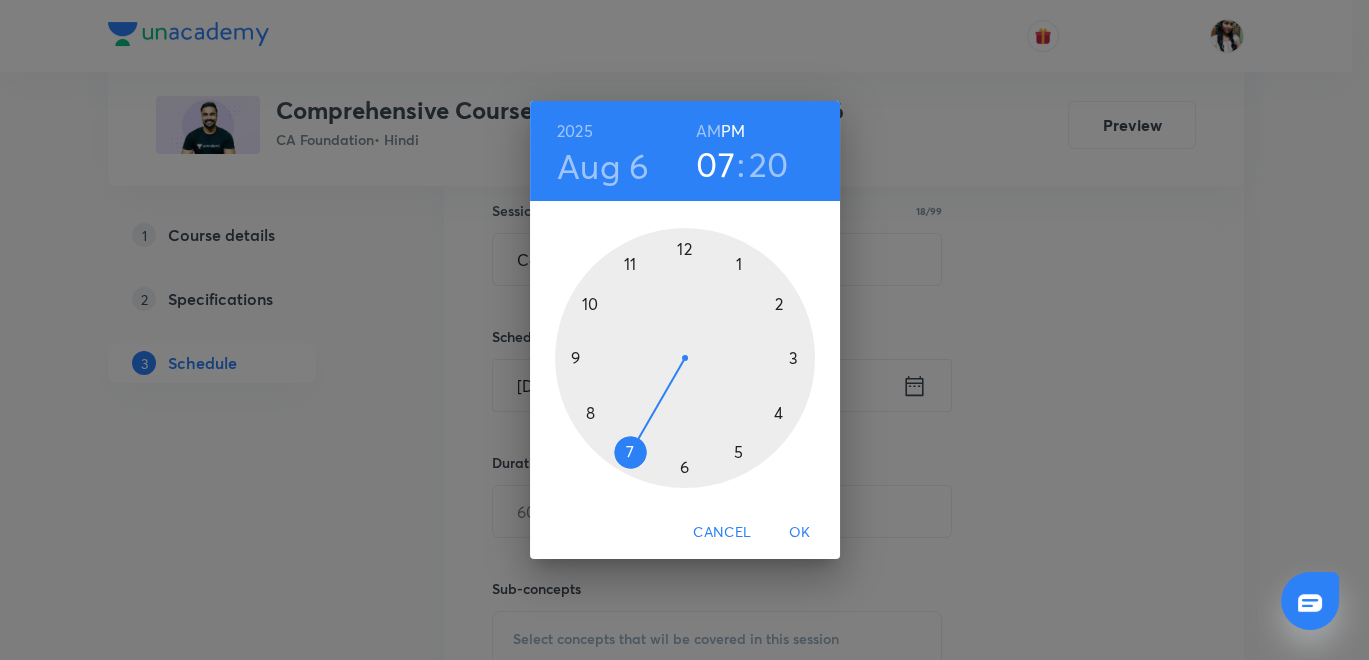 click at bounding box center (685, 358) 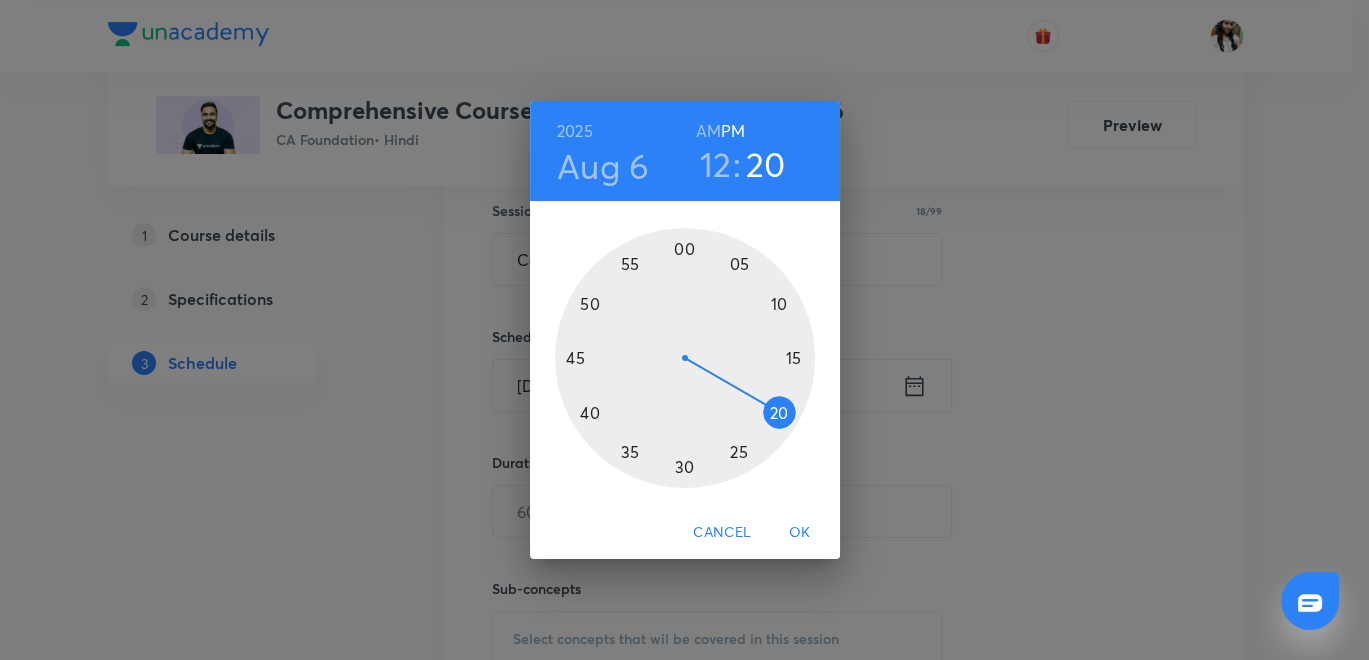 click at bounding box center (685, 358) 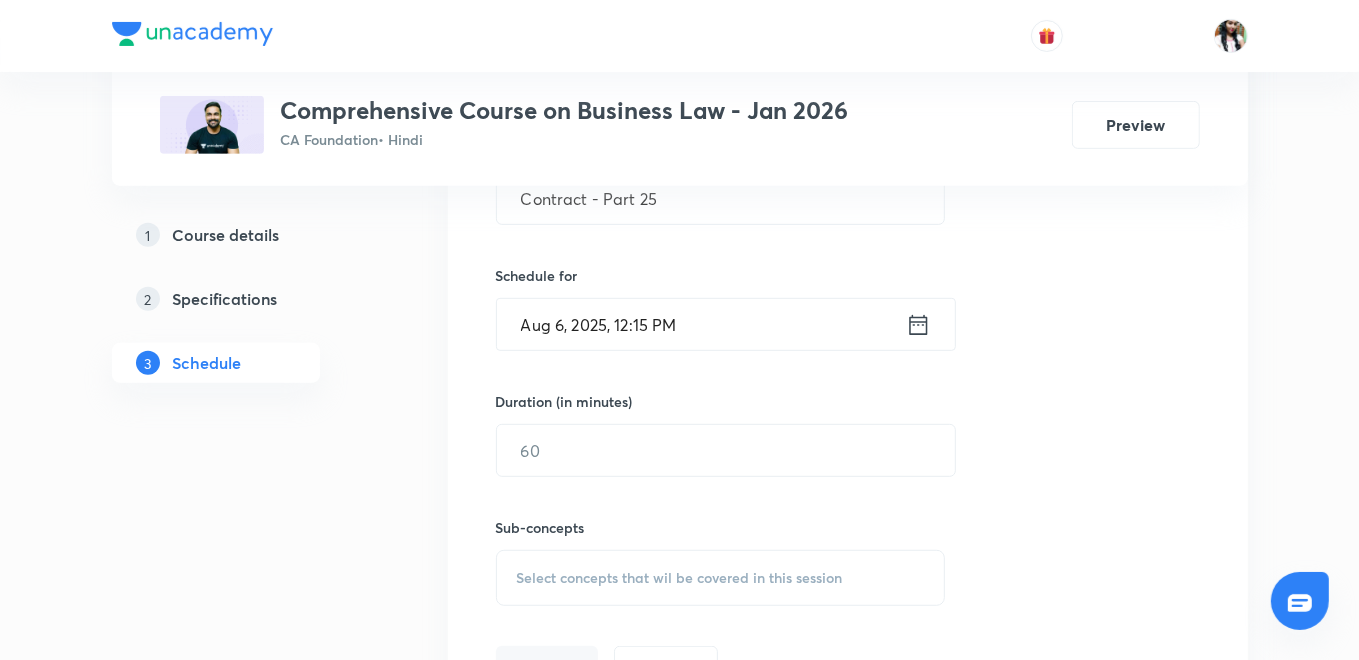 scroll, scrollTop: 638, scrollLeft: 0, axis: vertical 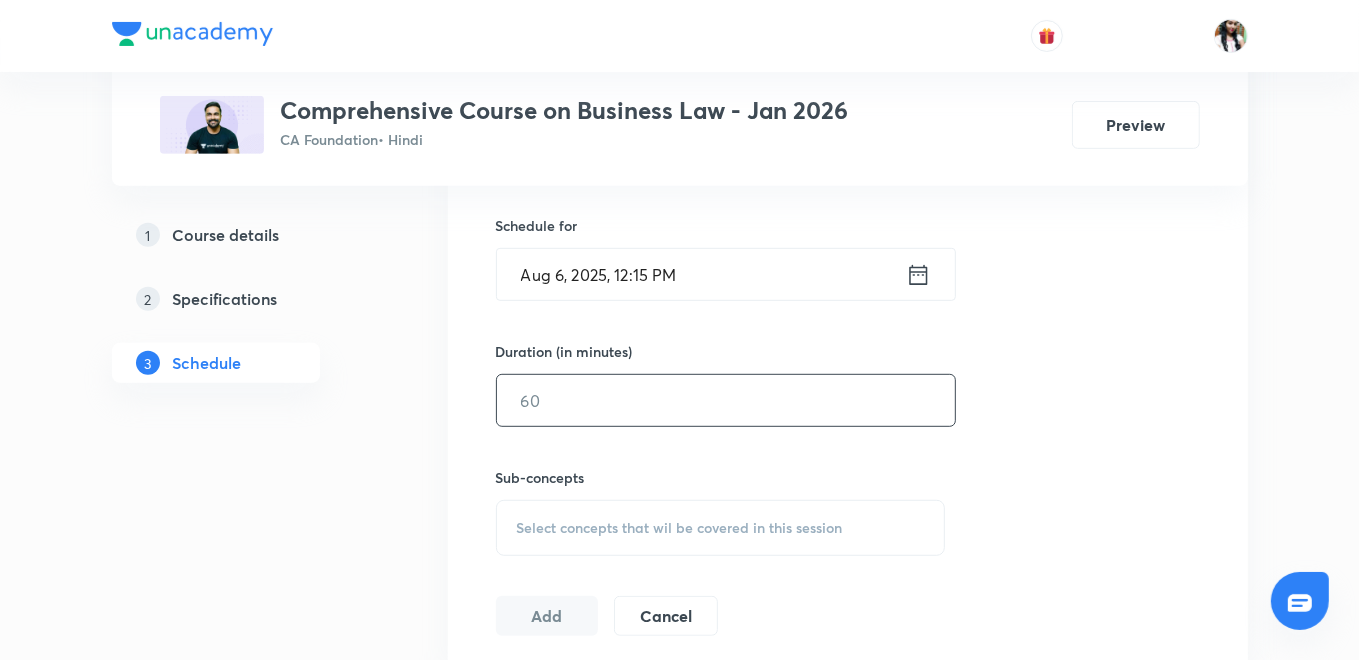 click at bounding box center (726, 400) 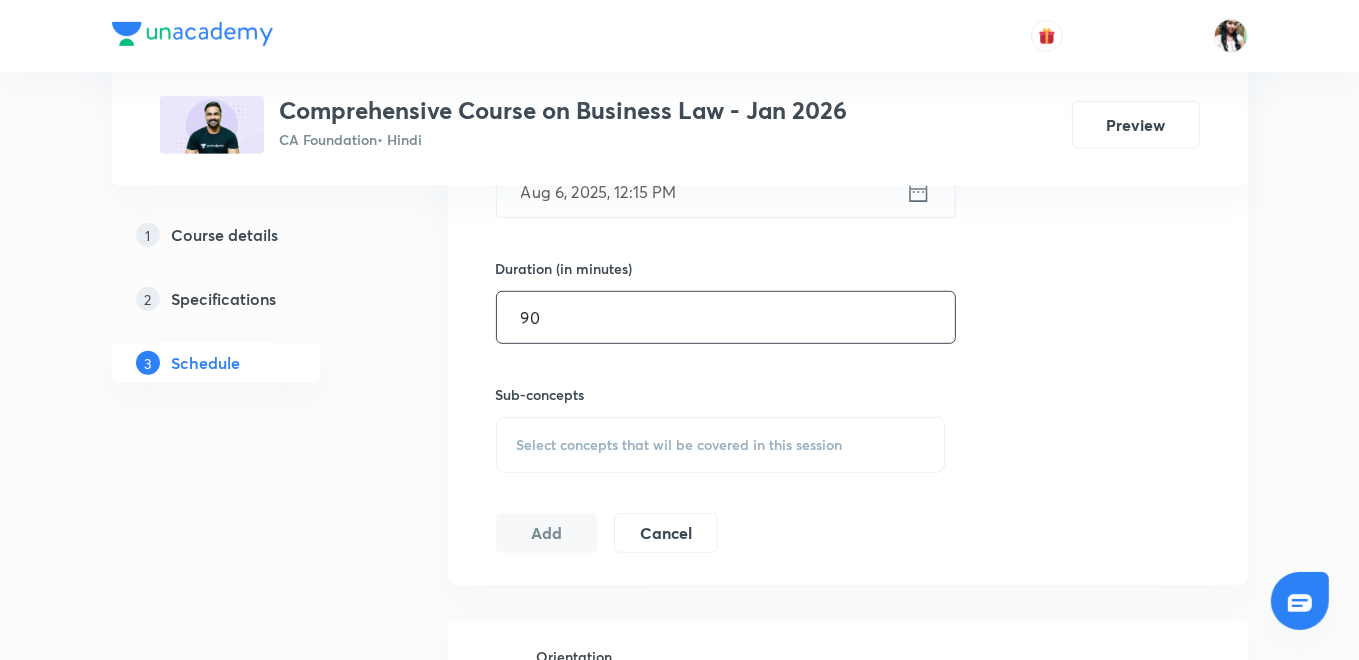 scroll, scrollTop: 860, scrollLeft: 0, axis: vertical 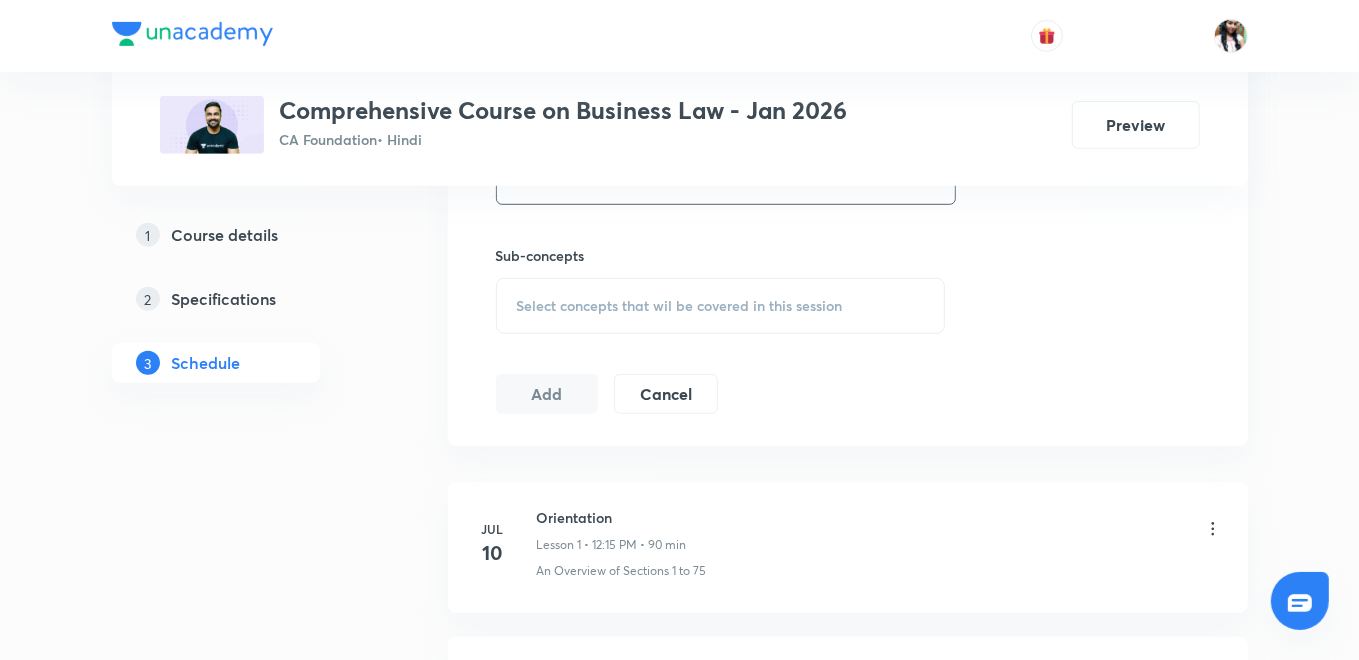 type on "90" 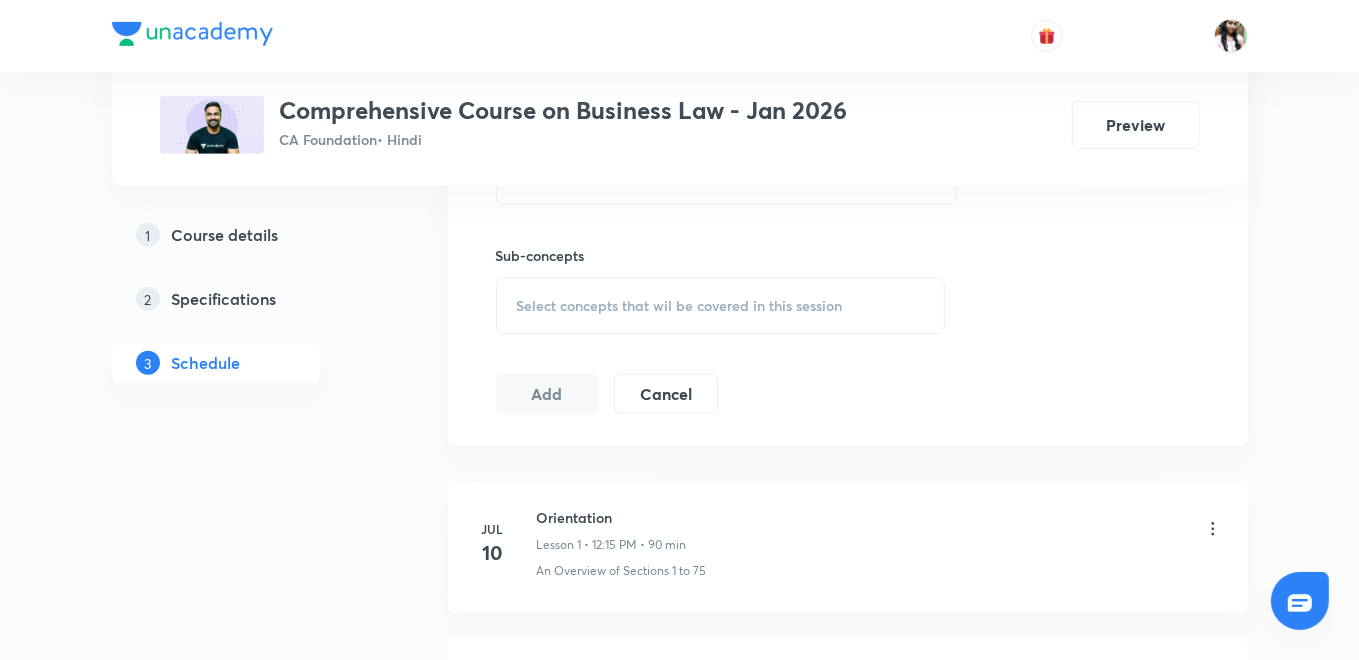 click on "Select concepts that wil be covered in this session" at bounding box center (680, 306) 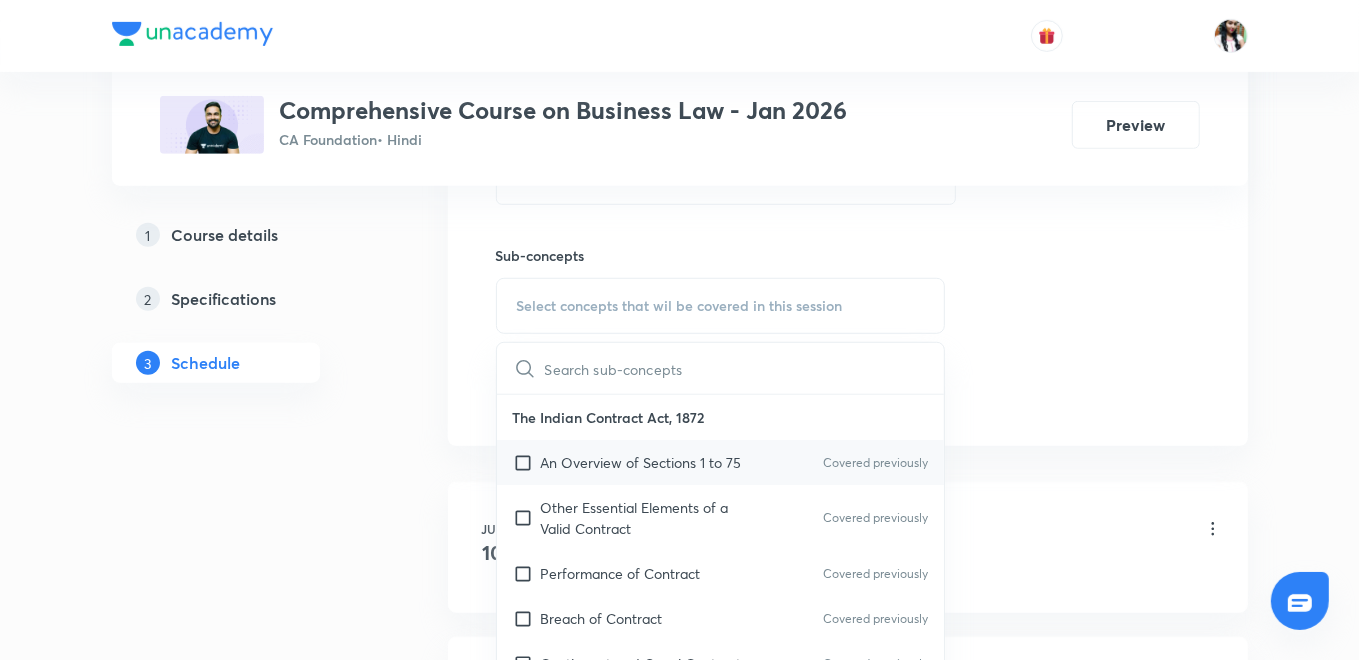 click on "An Overview of Sections 1 to 75" at bounding box center [641, 462] 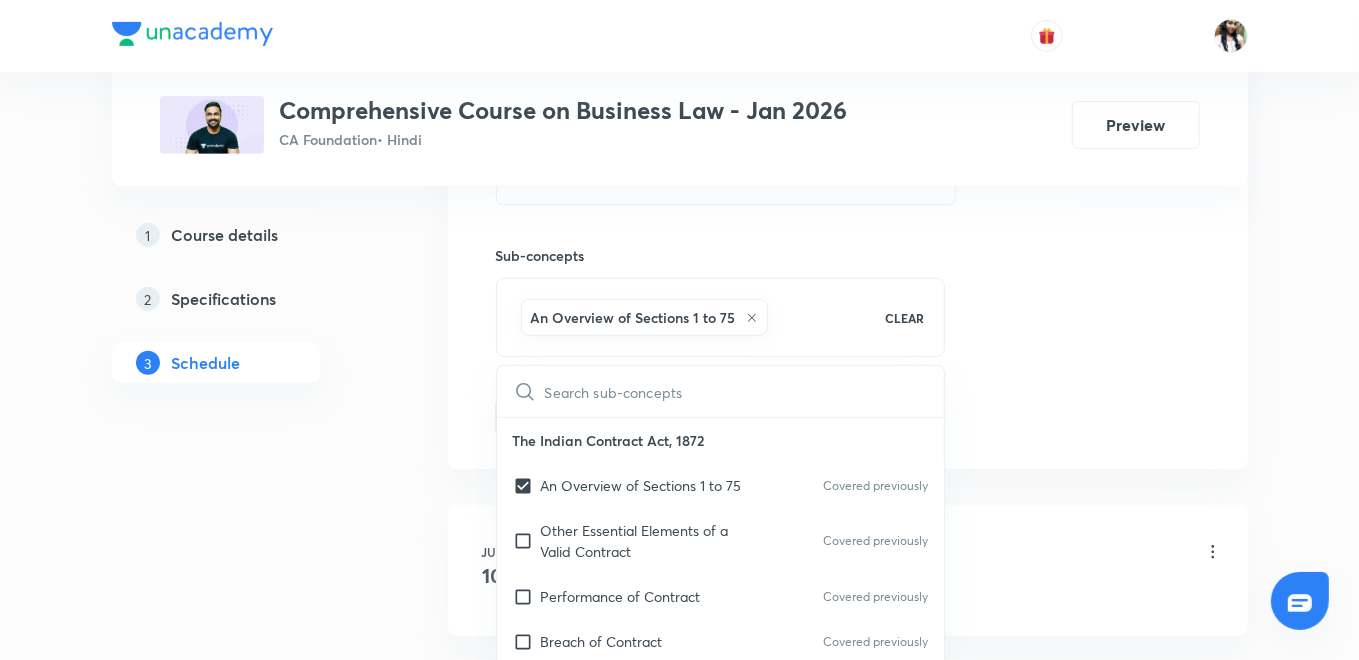 click on "Plus Courses Comprehensive Course on Business Law - [YEAR] CA Foundation  • Hindi Preview 1 Course details 2 Specifications 3 Schedule Schedule 26  classes Topic coverage Business Laws Cover at least  60 % View details Session  27 Live class Quiz Recorded classes Session title 18/99 Contract - Part 25 ​ Schedule for [DATE], [TIME] ​ Duration (in minutes) 90 ​ Sub-concepts An Overview of Sections 1 to 75 CLEAR ​ The Indian Contract Act, 1872 An Overview of Sections 1 to 75 Covered previously Other Essential Elements of a Valid Contract Covered previously Performance of Contract Covered previously Breach of Contract Covered previously Contingent and Quasi Contract Covered previously The Sale of Goods Act, 1930 Formation of the Contract of Sale Covered previously Conditions and Warranties Transfer of Ownership and Delivery of Goods Unpaid Seller and His Rights Indian Partnership Act 1932 General Nature of Partnership Rights and Duties of Partners Reconstitution of Firms The LLP Act, 2008 Add 1" at bounding box center [680, 1958] 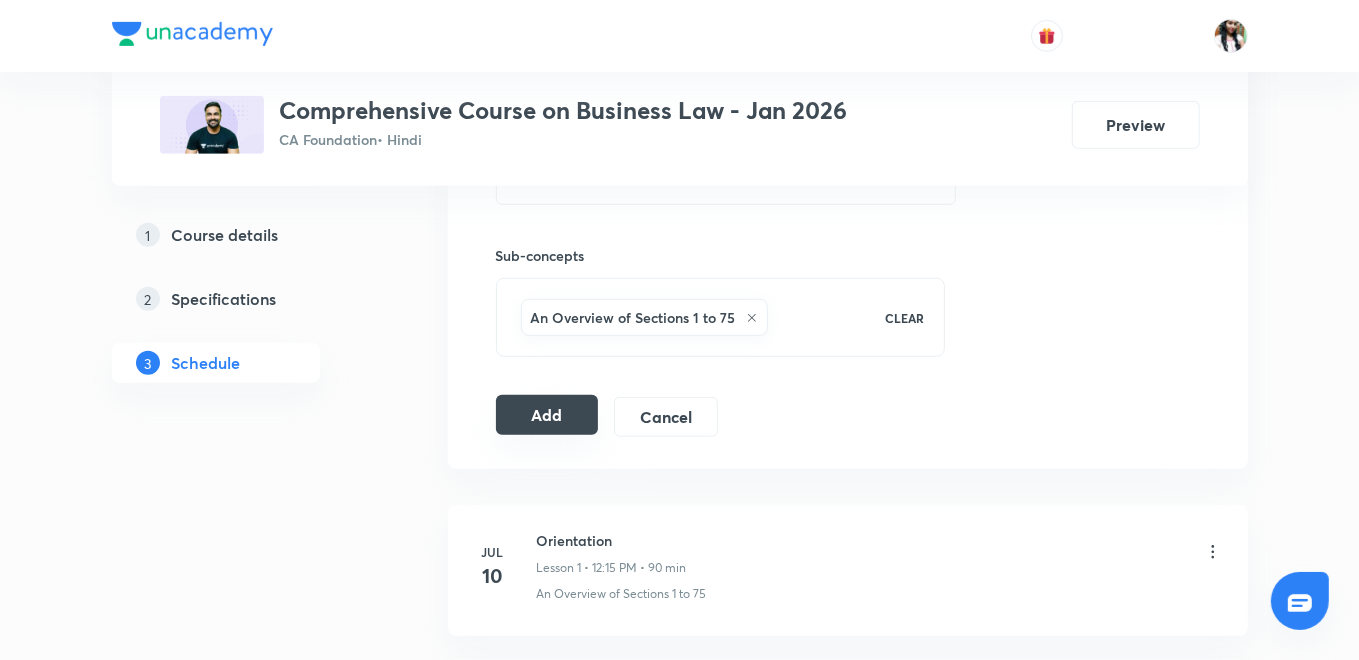 click on "Add" at bounding box center [547, 415] 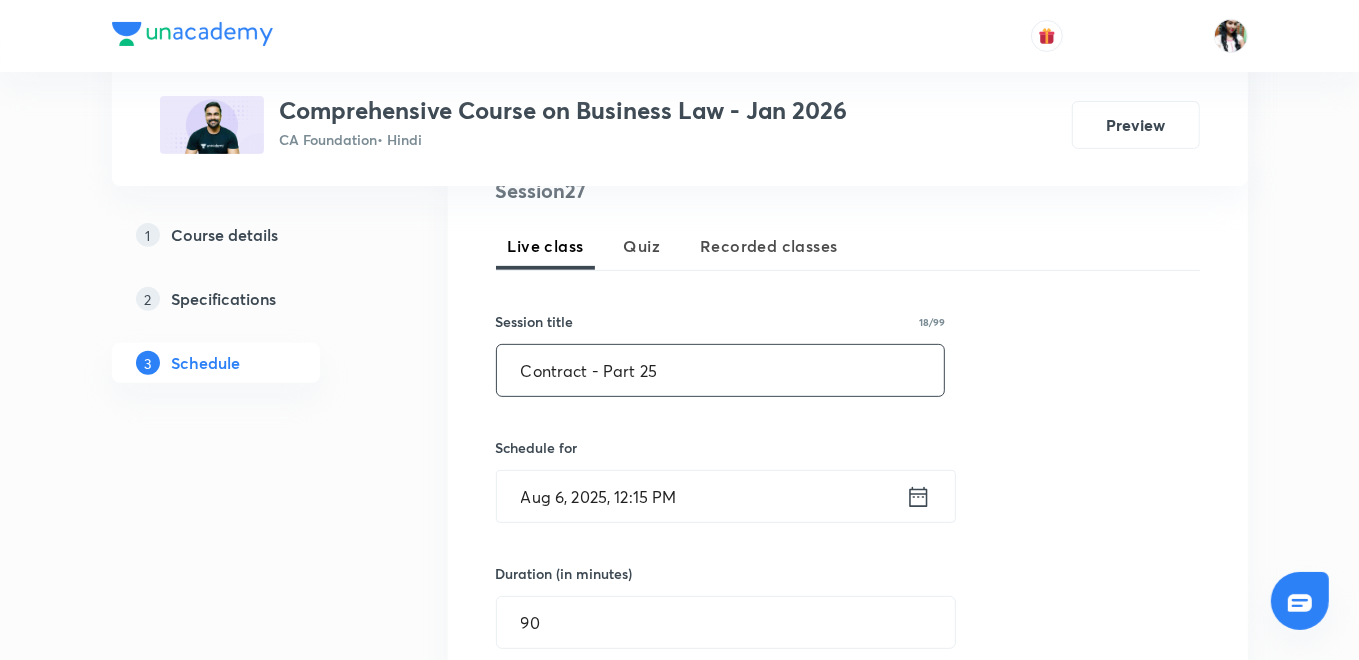 scroll, scrollTop: 749, scrollLeft: 0, axis: vertical 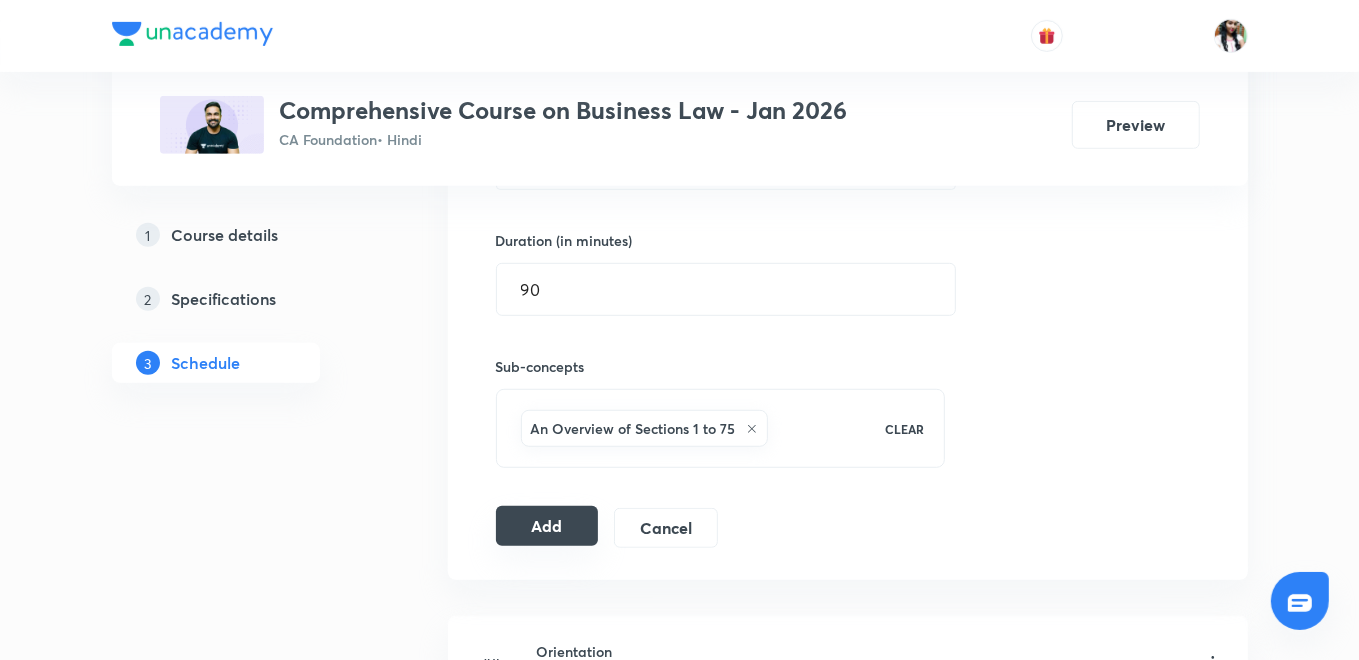 click on "Add" at bounding box center [547, 526] 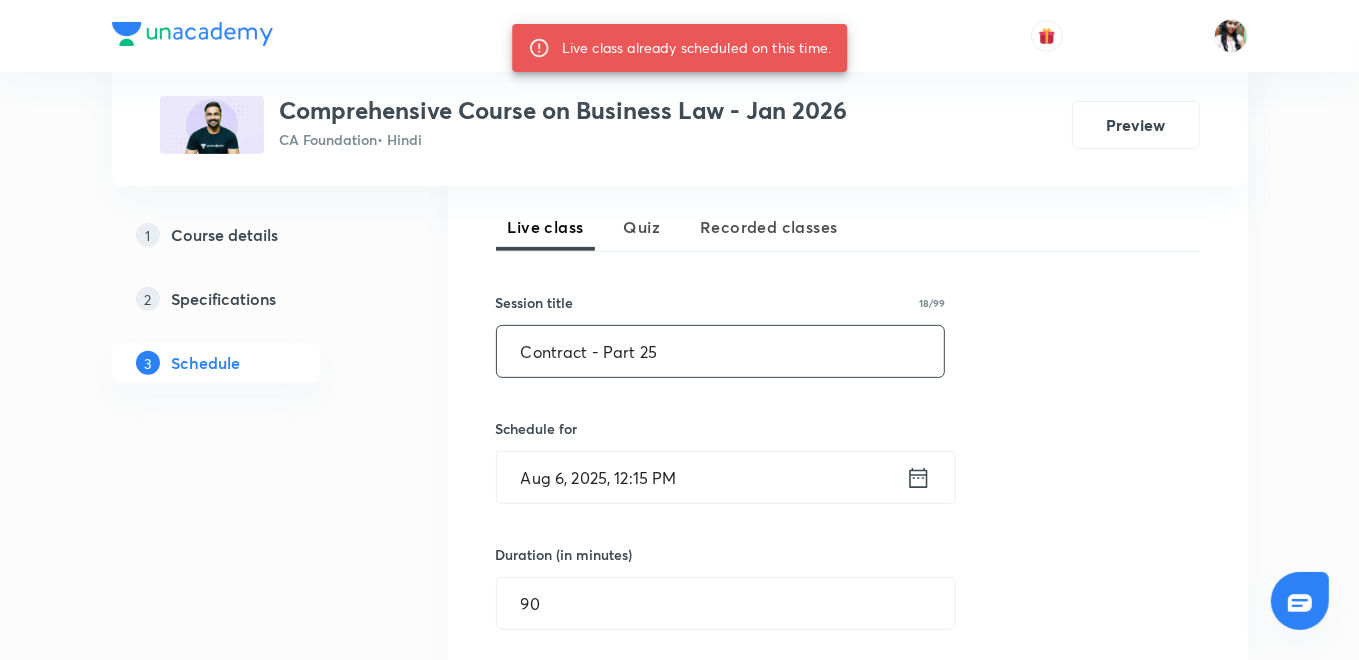 scroll, scrollTop: 416, scrollLeft: 0, axis: vertical 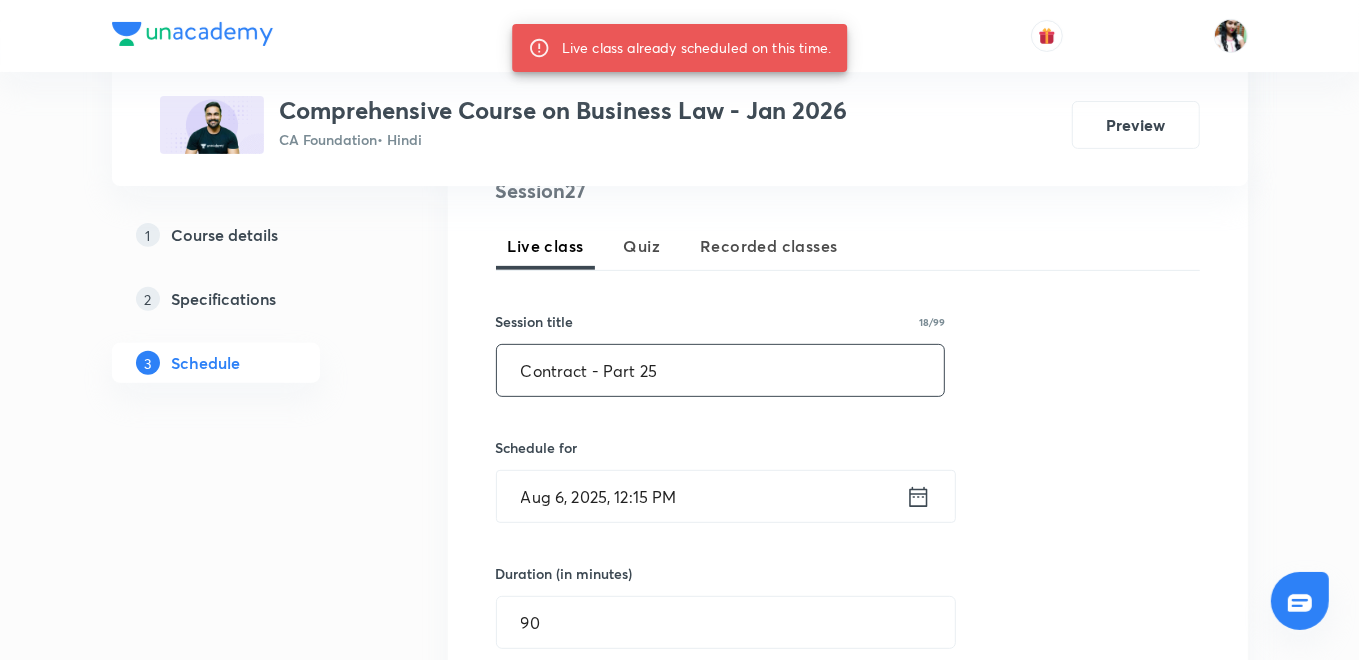 click on "Contract - Part 25" at bounding box center (721, 370) 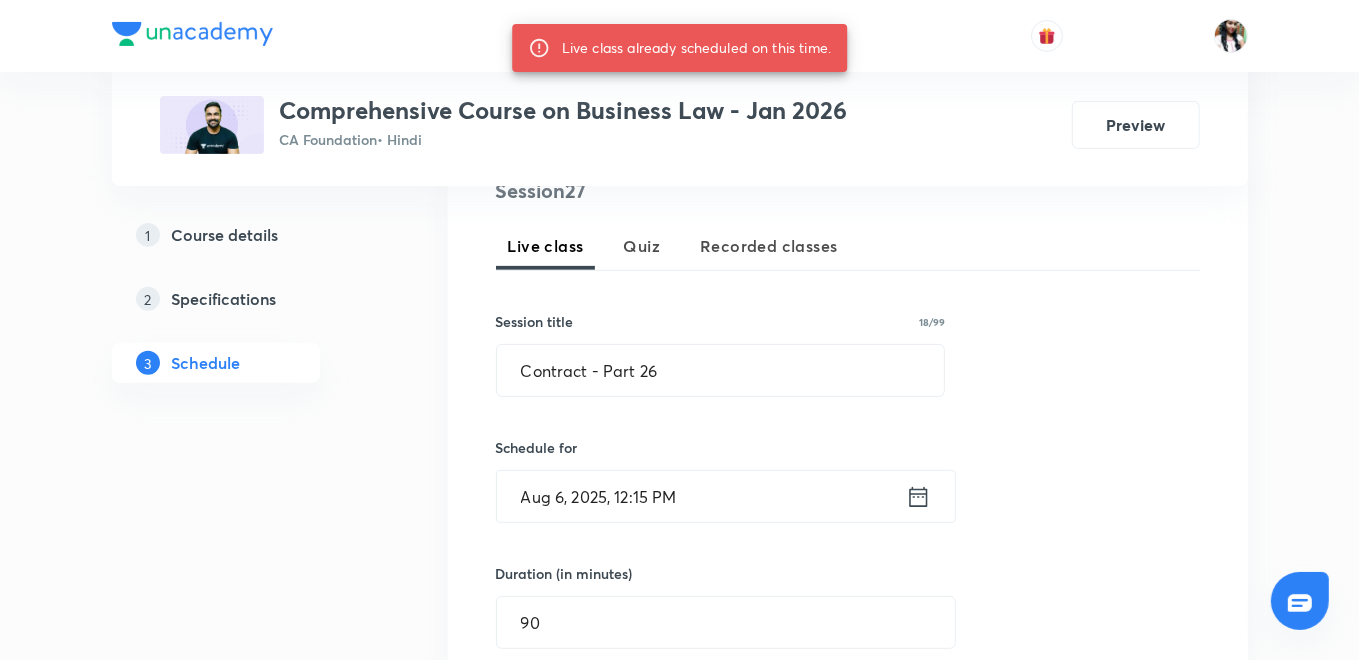 click 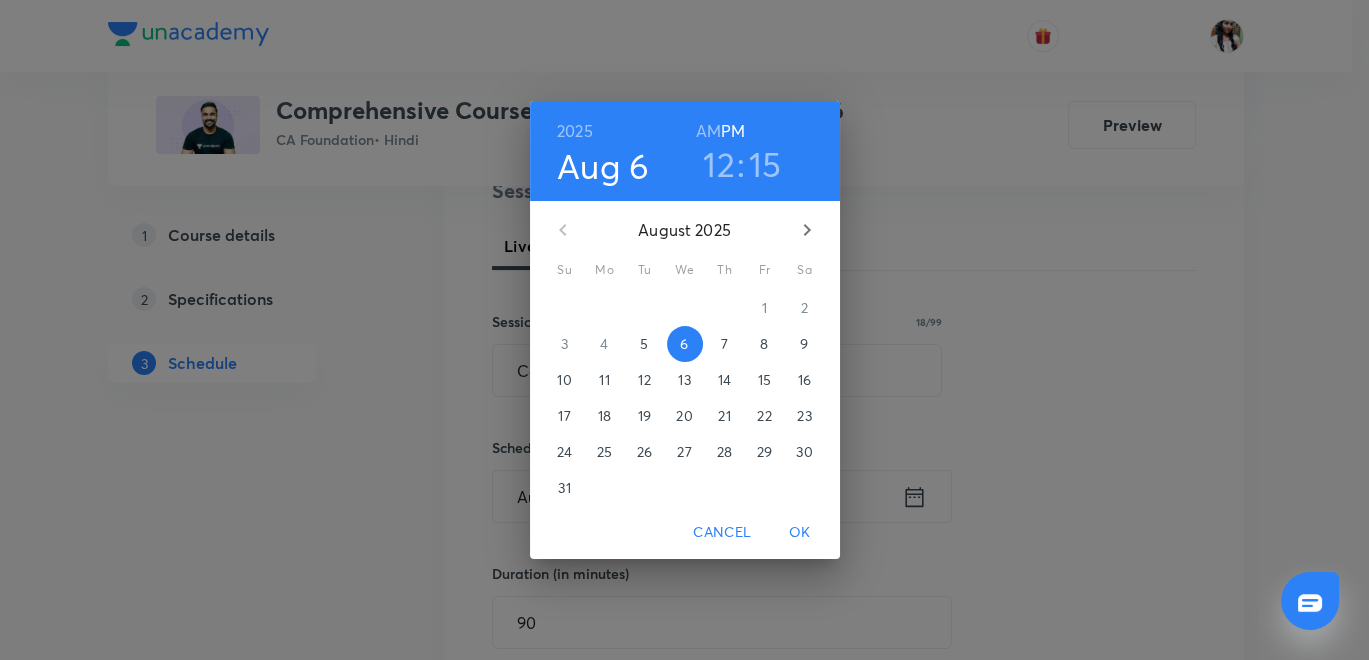 click on "7" at bounding box center [725, 344] 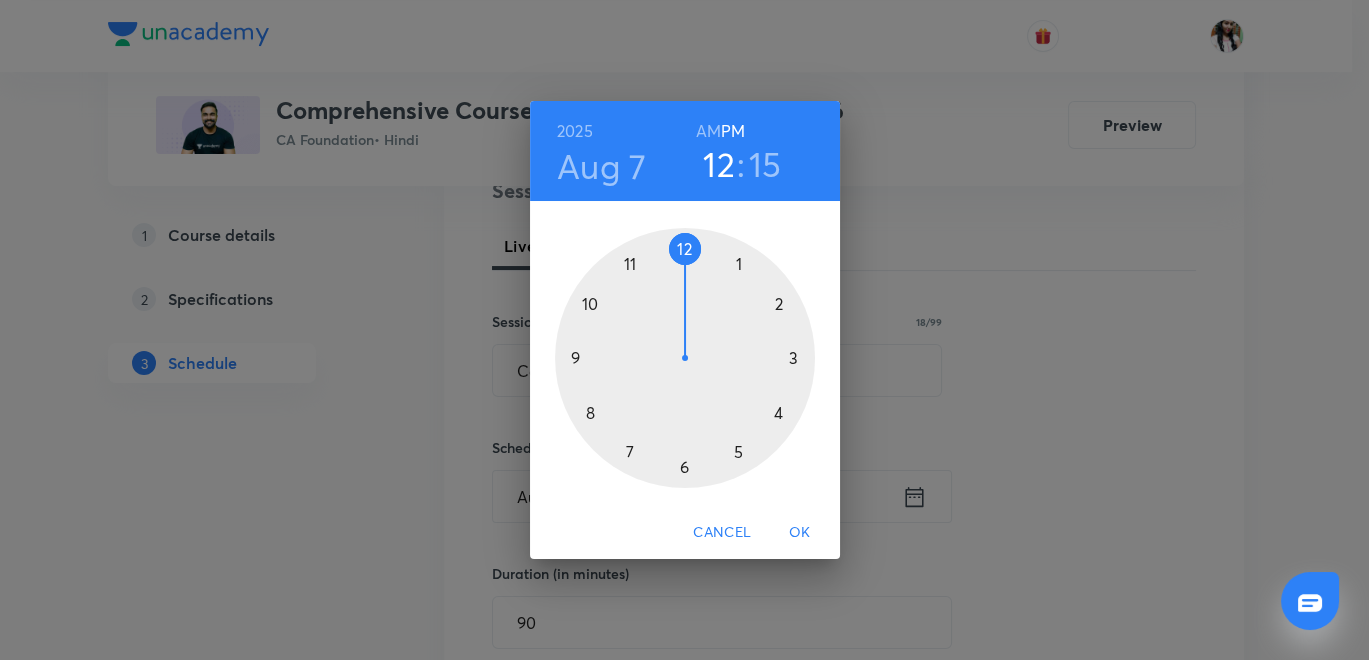 click on "OK" at bounding box center (800, 532) 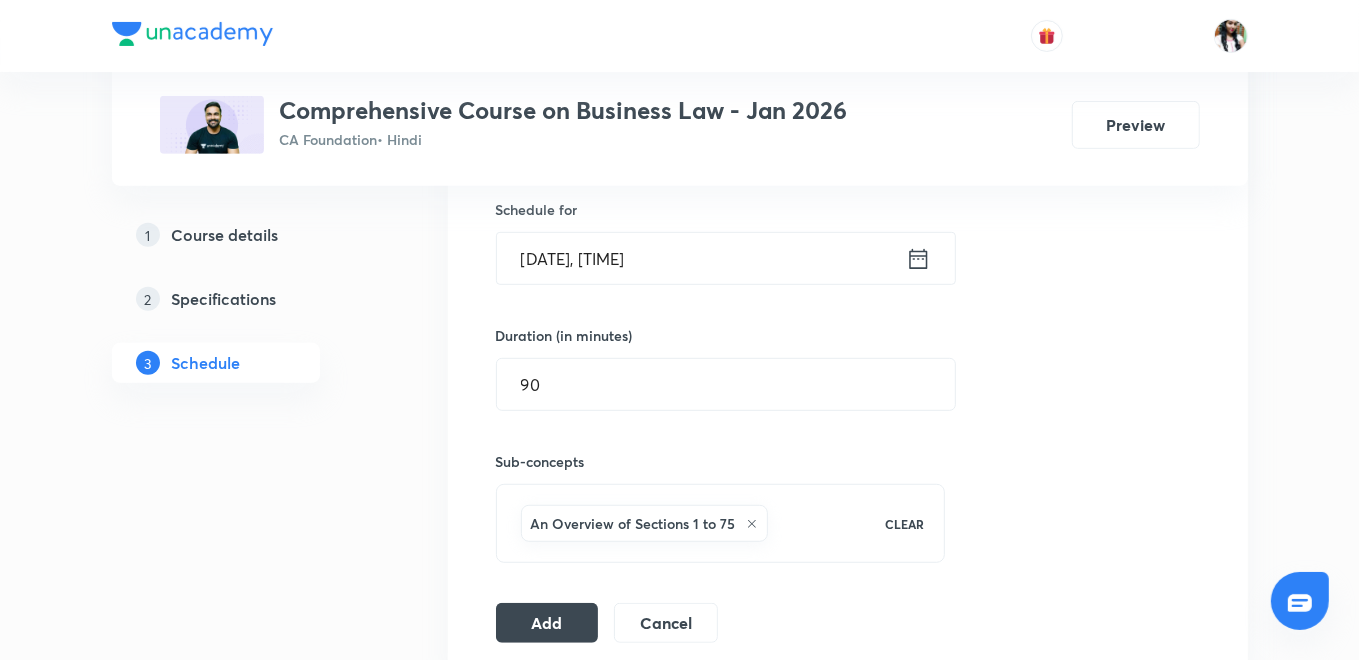 scroll, scrollTop: 749, scrollLeft: 0, axis: vertical 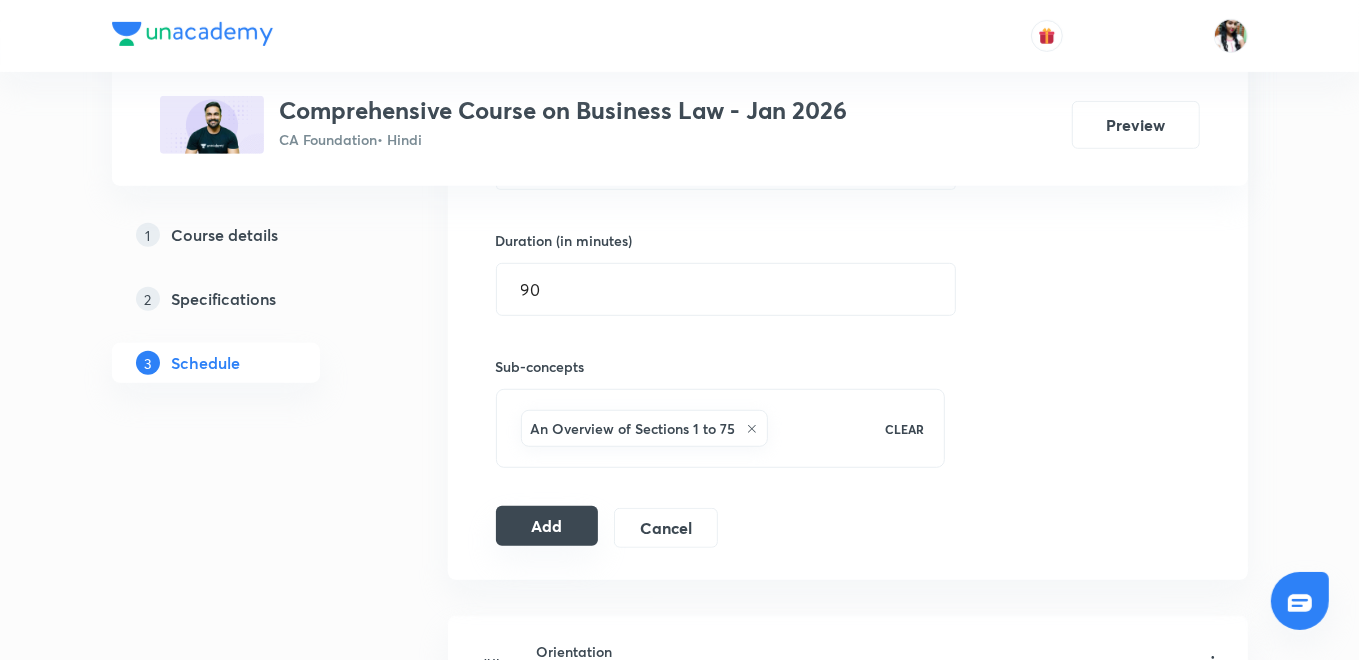 click on "Add" at bounding box center [547, 526] 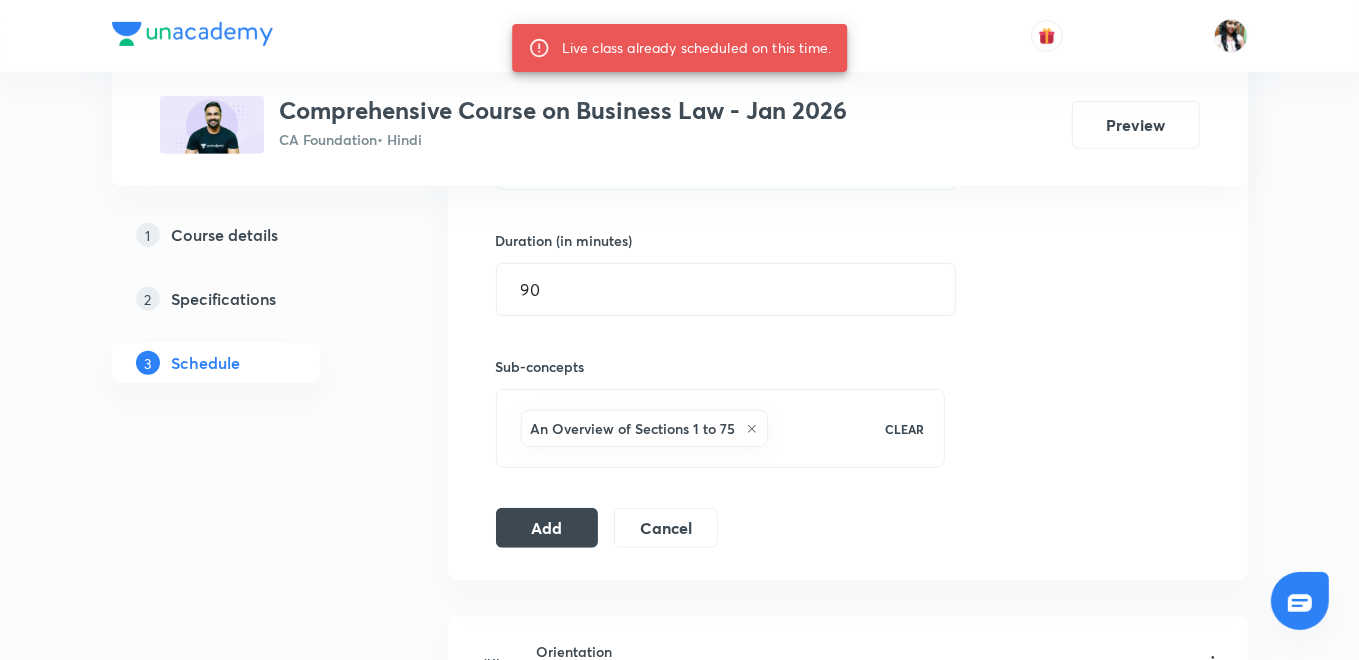 scroll, scrollTop: 527, scrollLeft: 0, axis: vertical 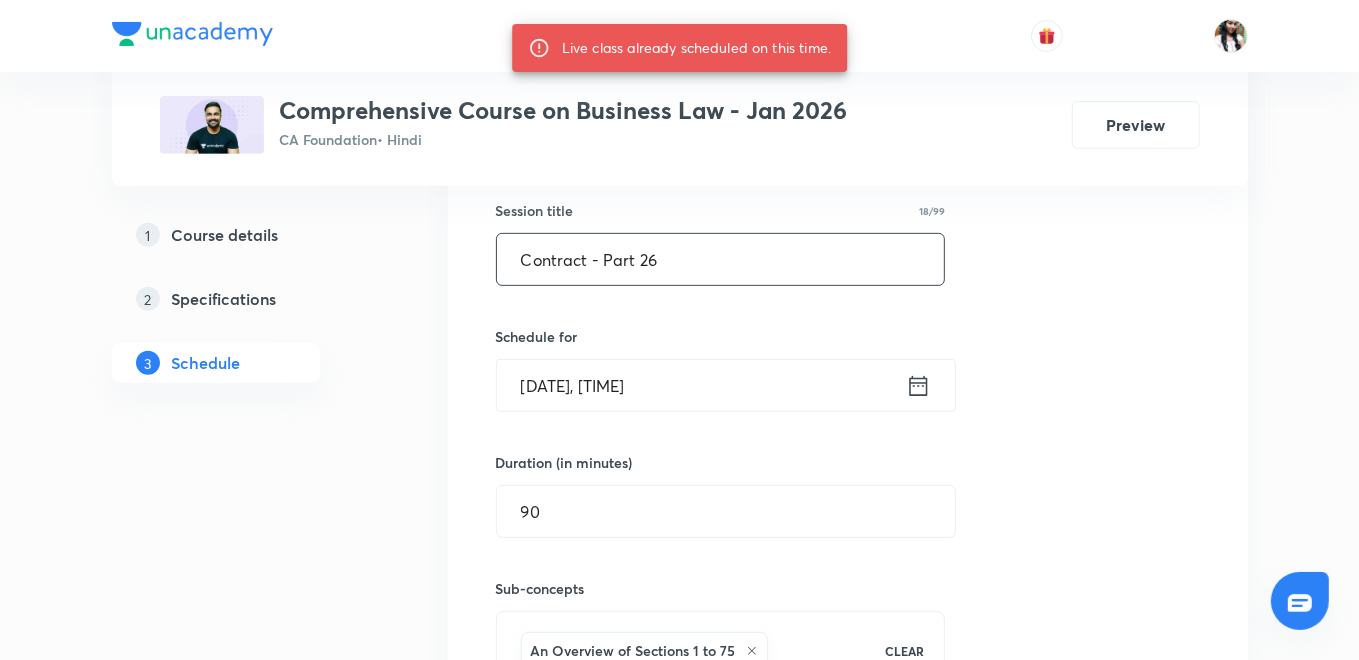 click on "Contract - Part 26" at bounding box center (721, 259) 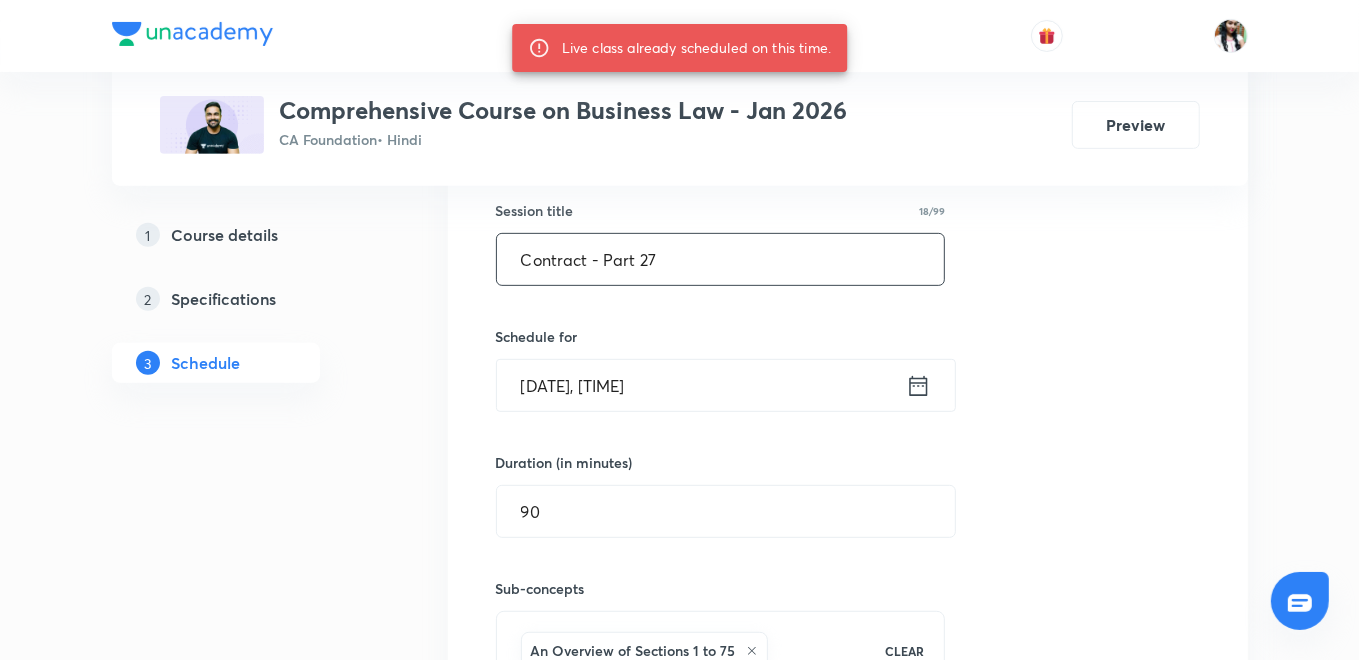 click 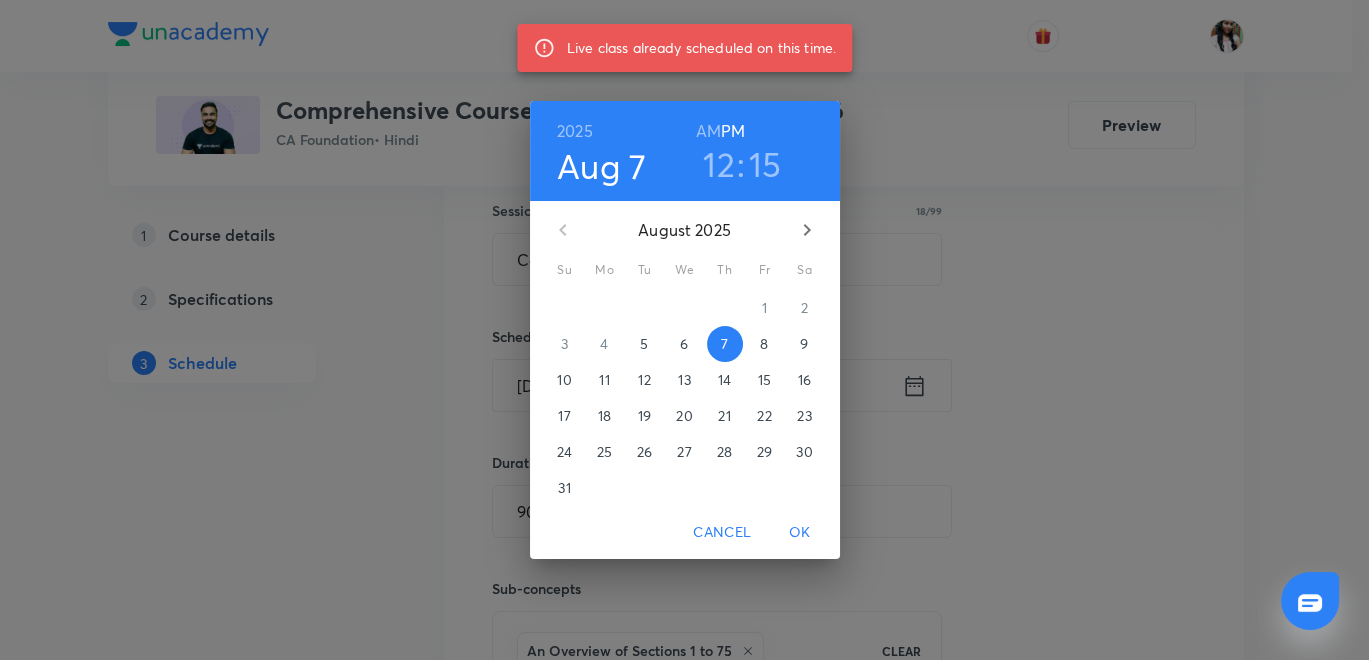 click on "8" at bounding box center (765, 344) 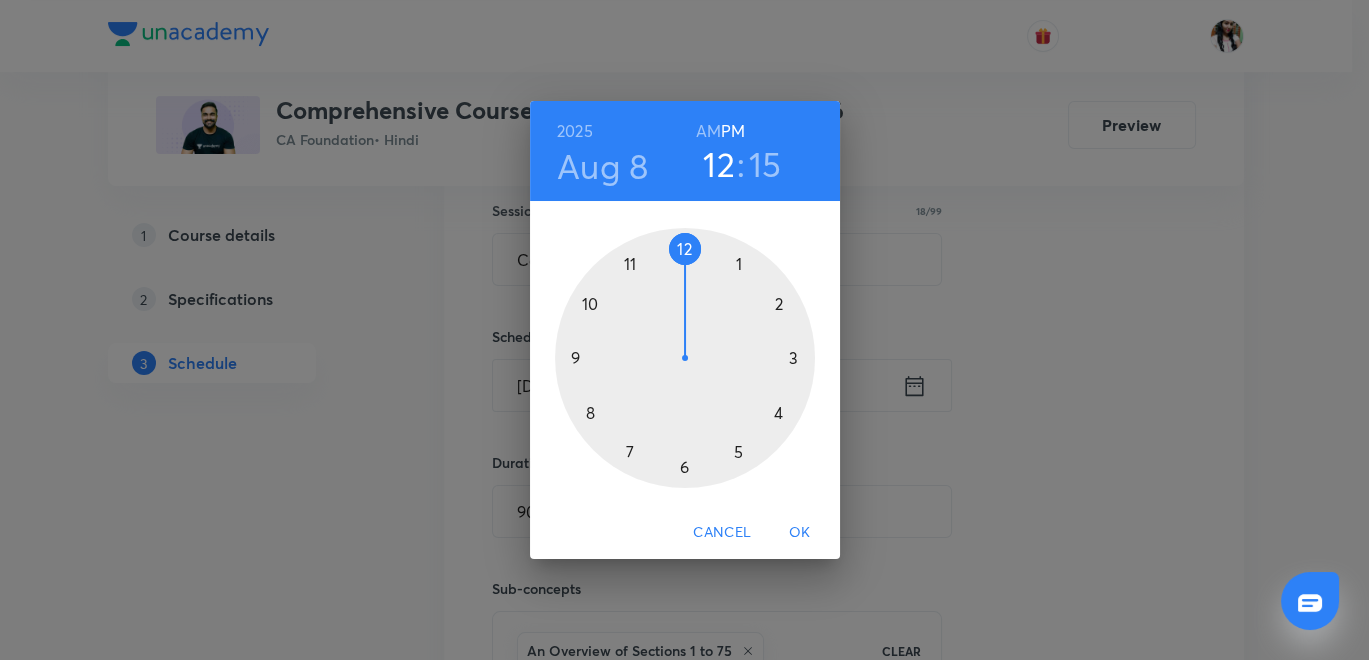 click on "OK" at bounding box center (800, 532) 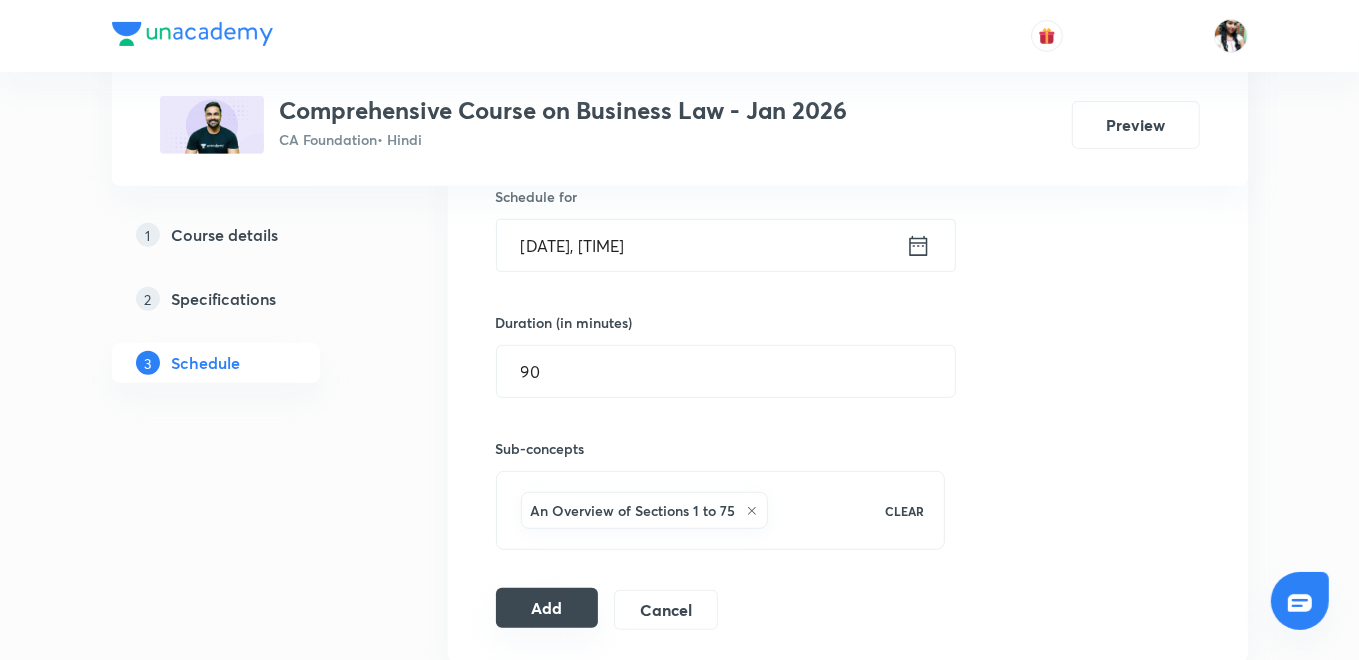 scroll, scrollTop: 749, scrollLeft: 0, axis: vertical 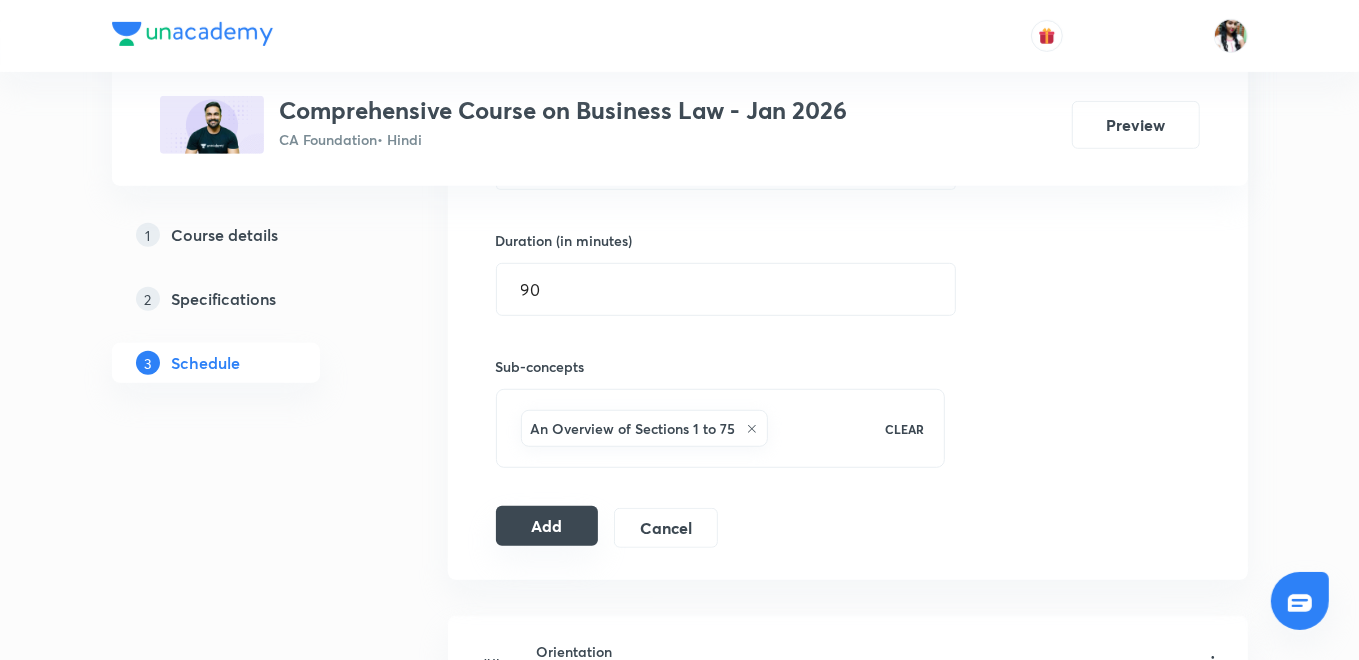 click on "Add" at bounding box center (547, 526) 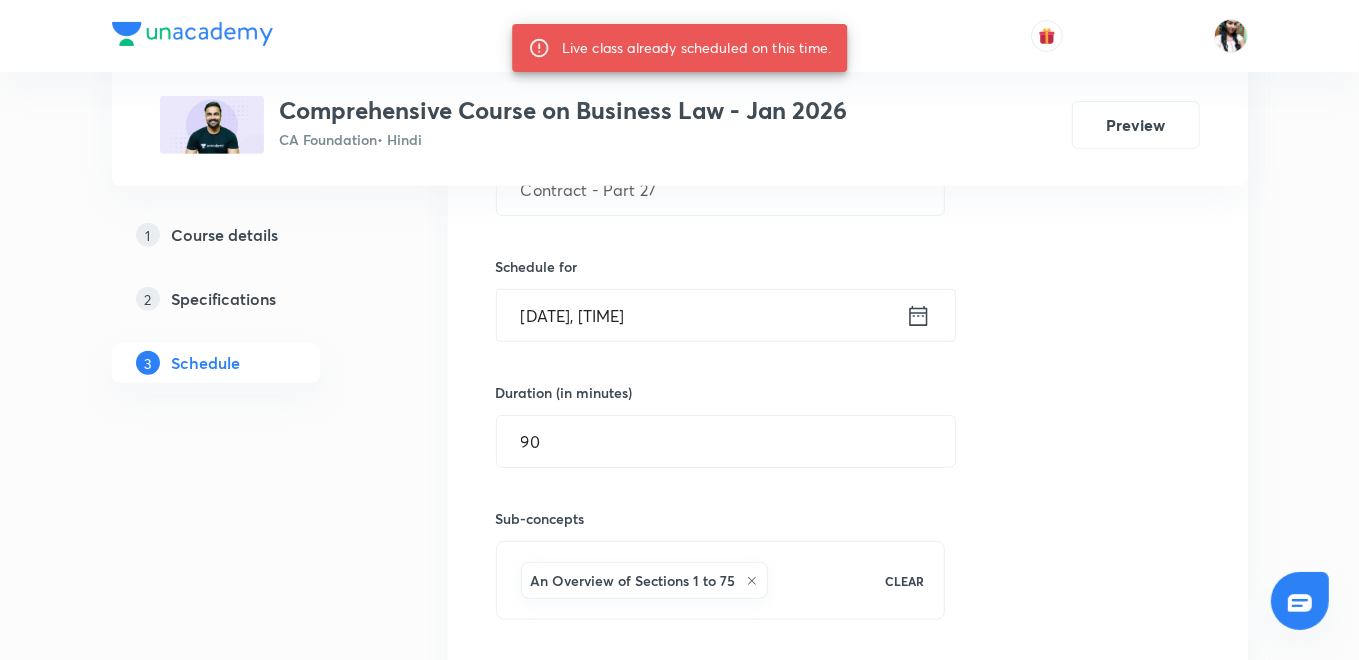 scroll, scrollTop: 416, scrollLeft: 0, axis: vertical 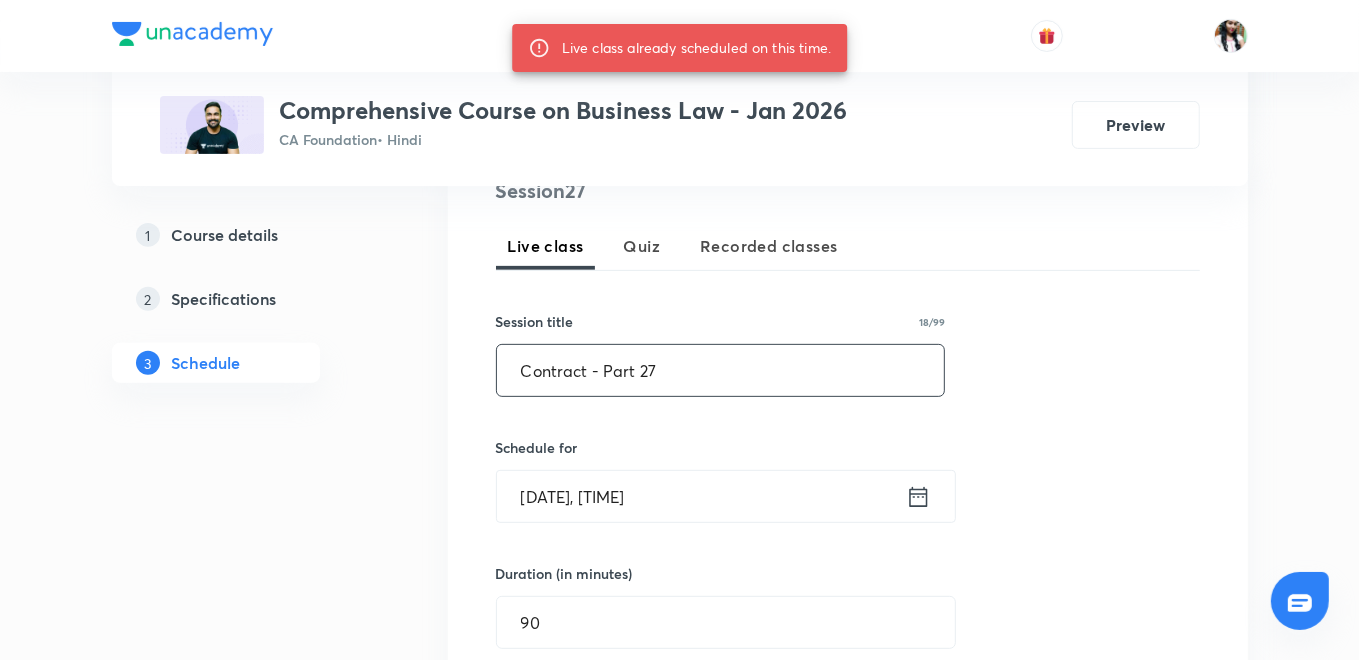 click on "Contract - Part 27" at bounding box center (721, 370) 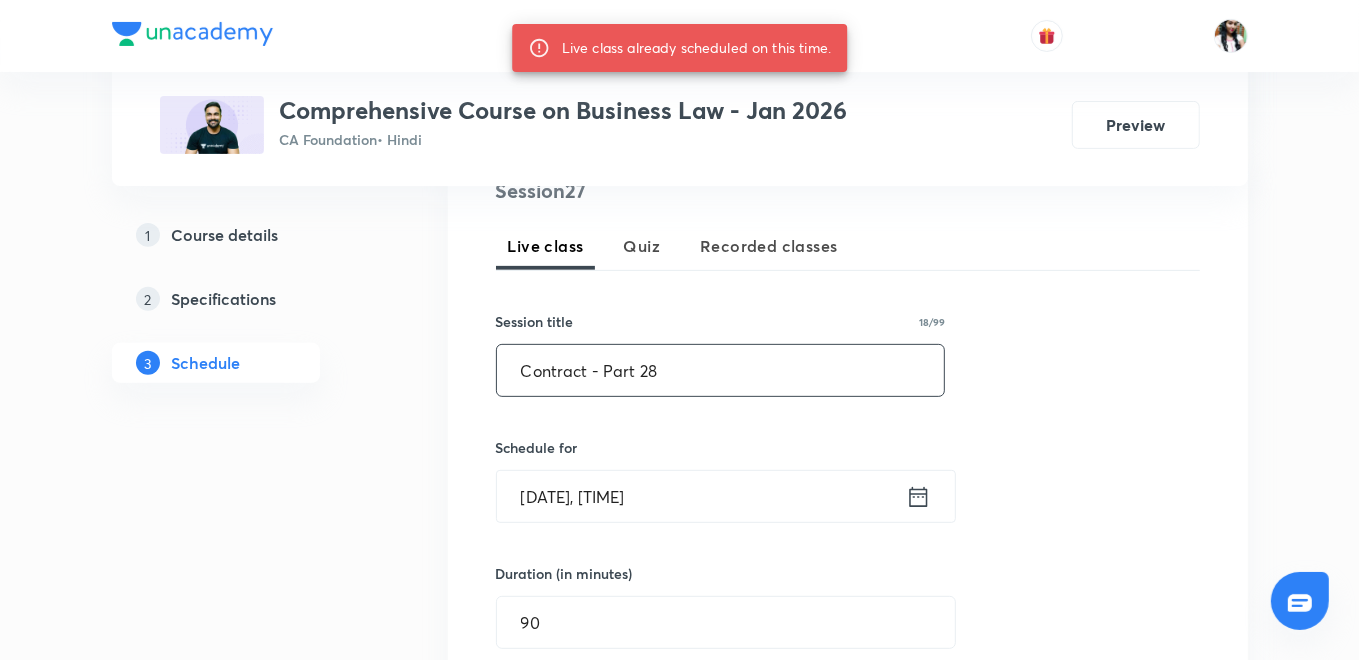 click 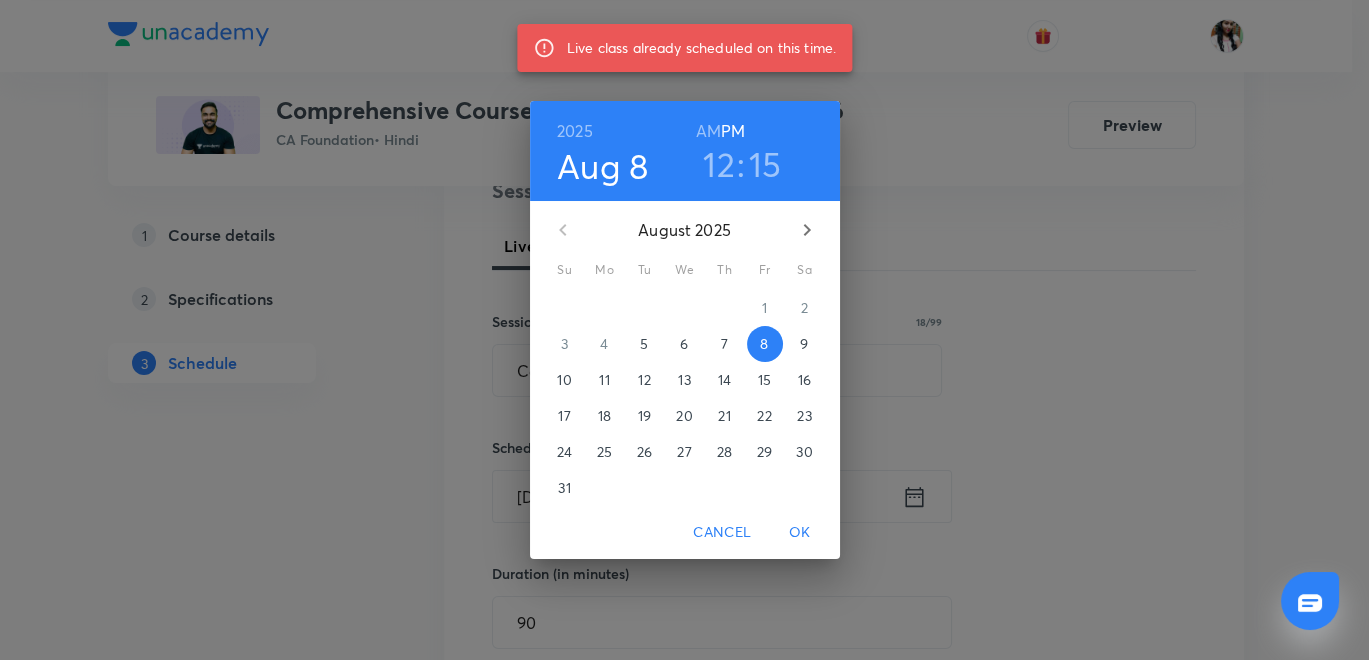 click on "9" at bounding box center (804, 344) 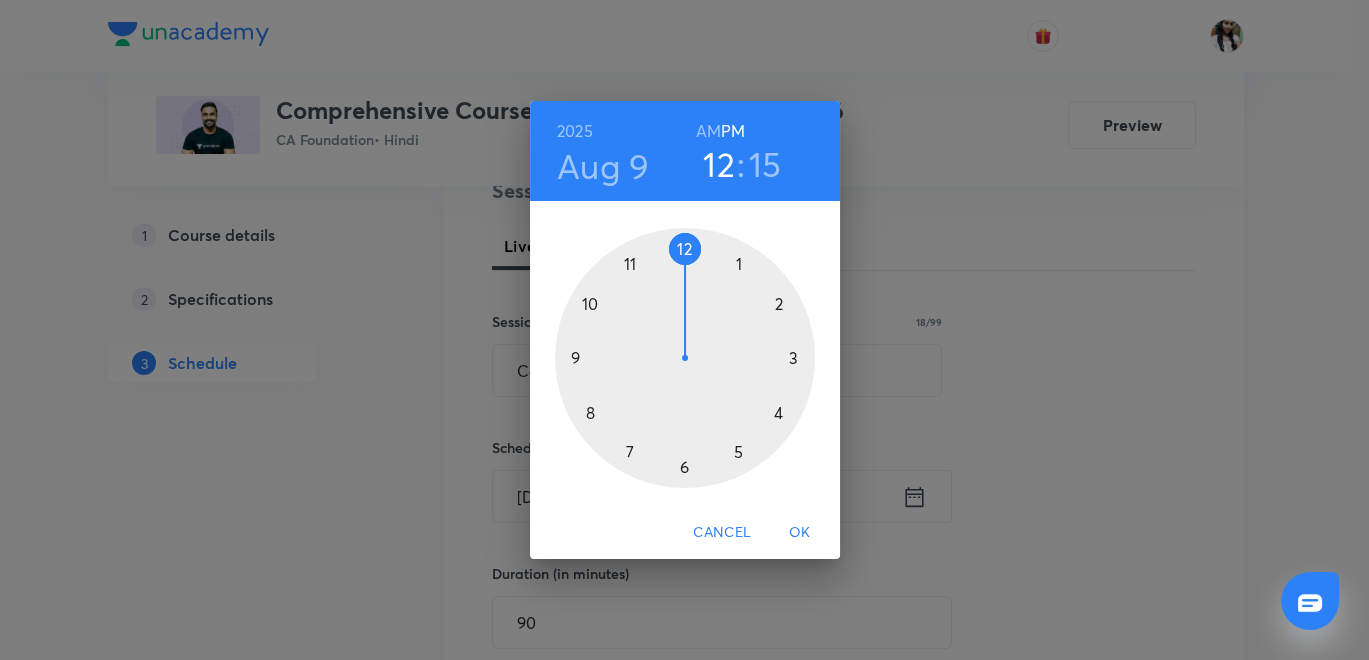 click on "OK" at bounding box center [800, 532] 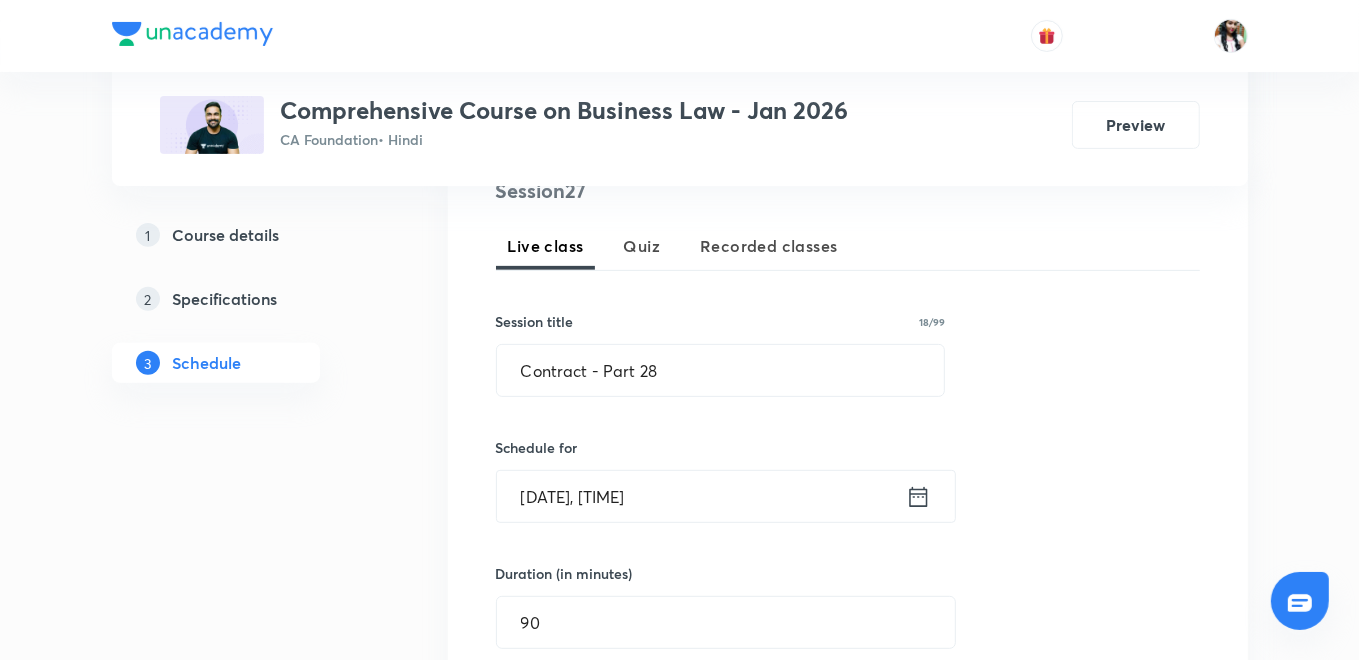 scroll, scrollTop: 638, scrollLeft: 0, axis: vertical 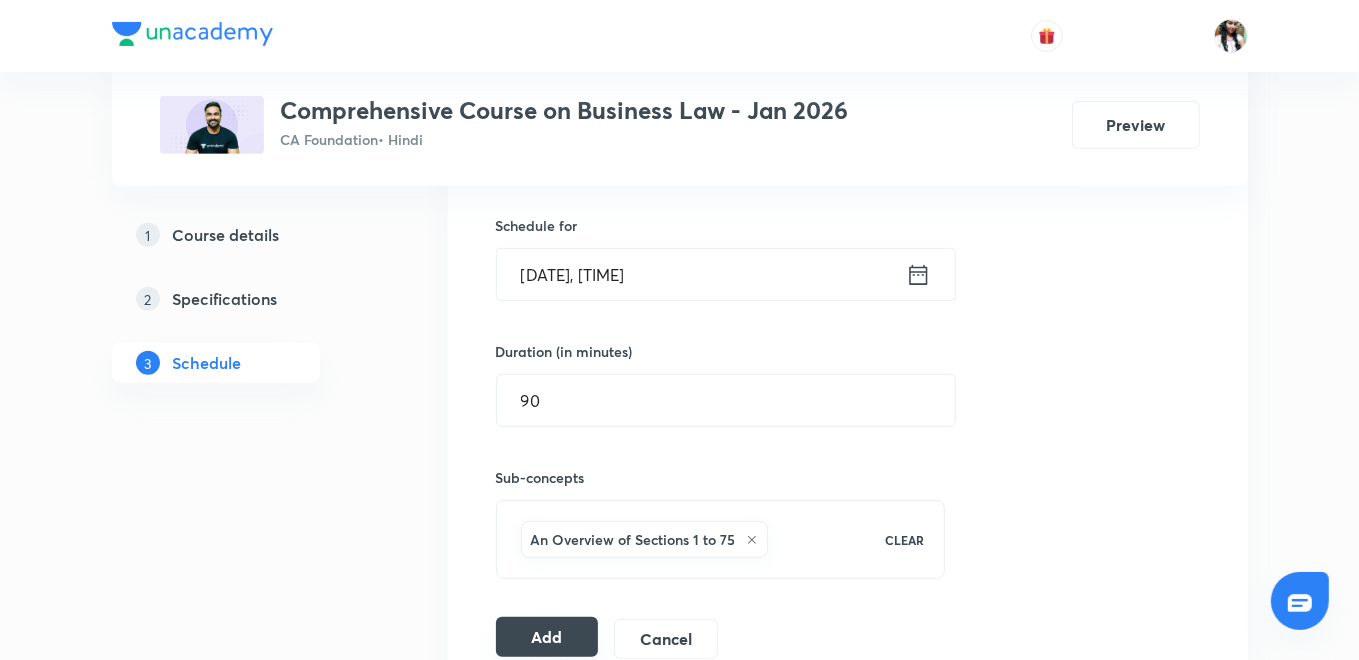 click on "Add" at bounding box center [547, 637] 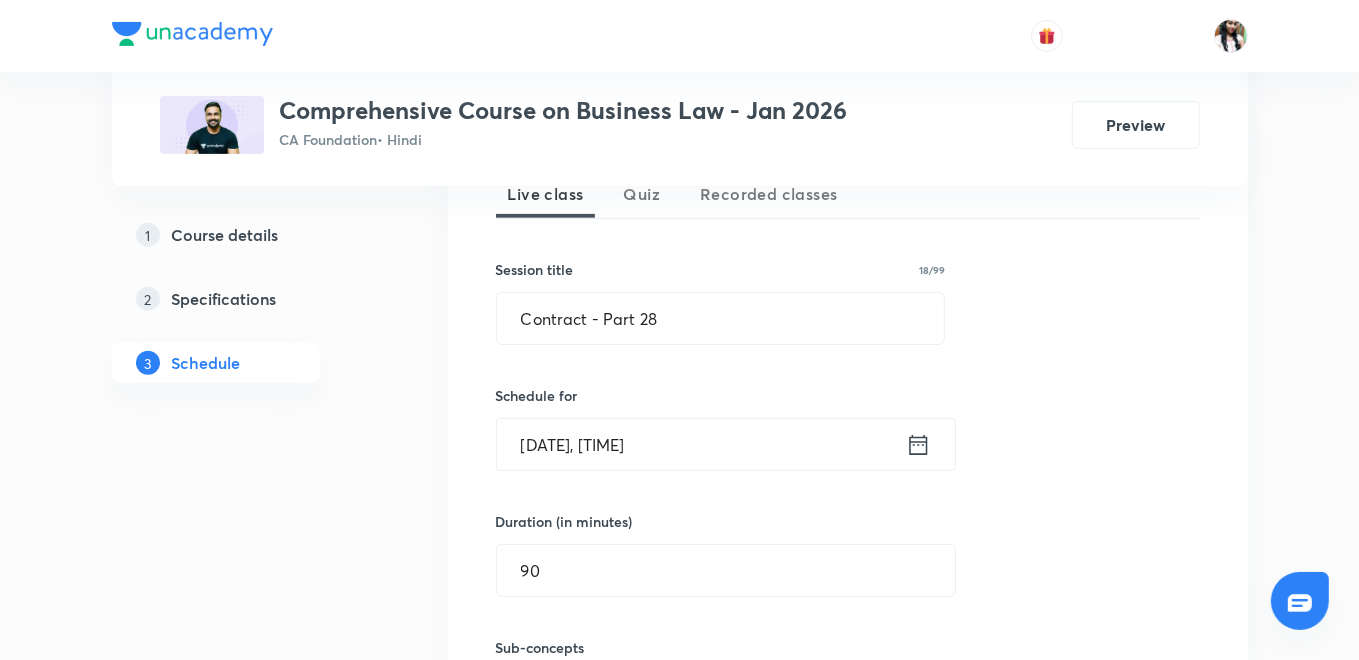 scroll, scrollTop: 305, scrollLeft: 0, axis: vertical 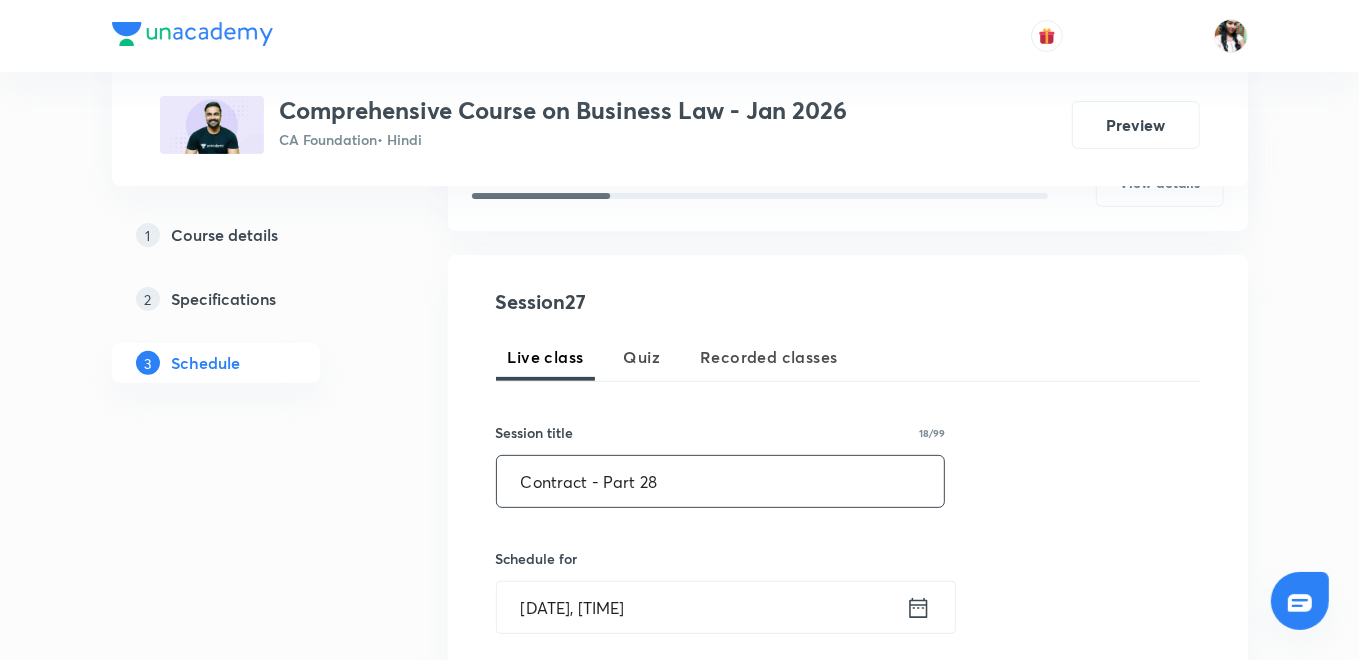 click on "Contract - Part 28" at bounding box center (721, 481) 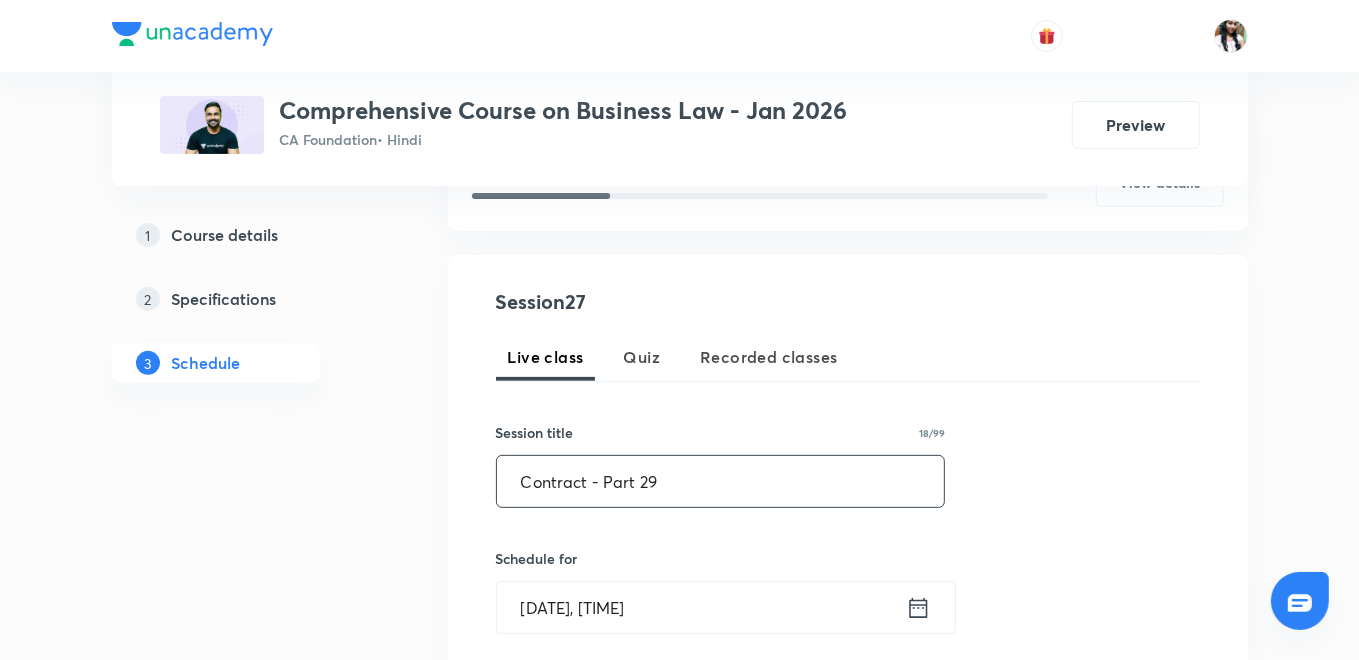 scroll, scrollTop: 416, scrollLeft: 0, axis: vertical 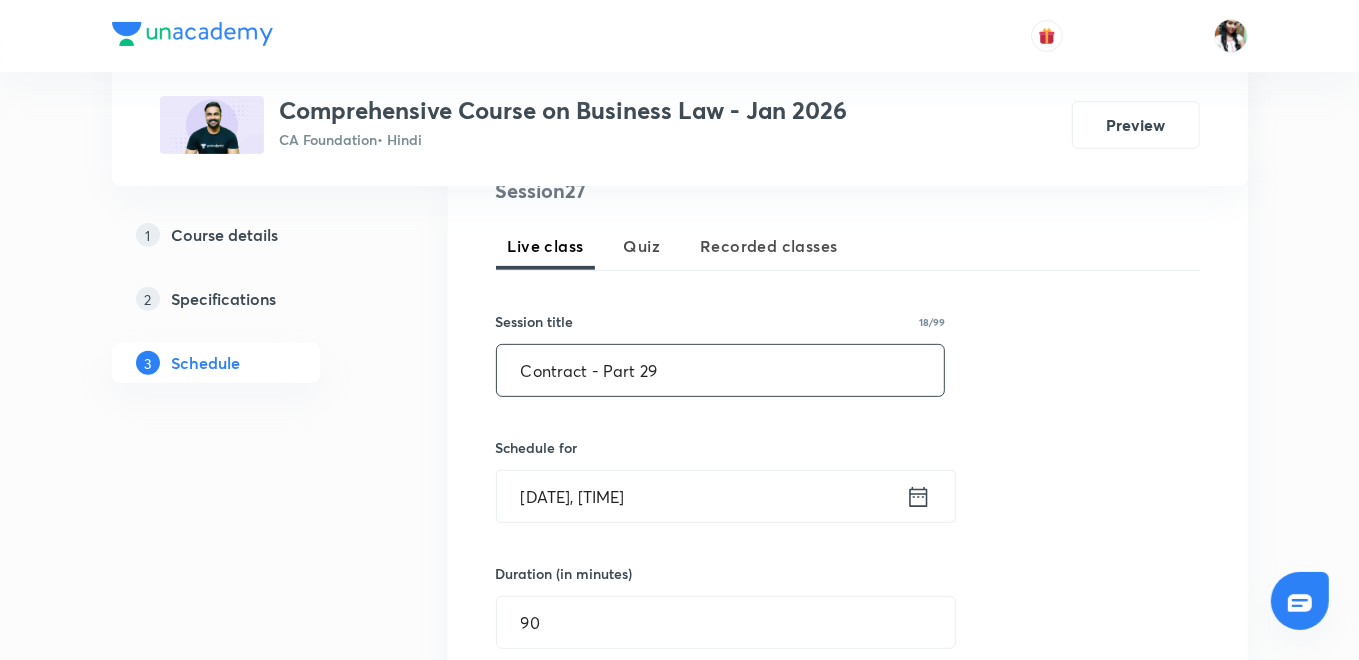 click 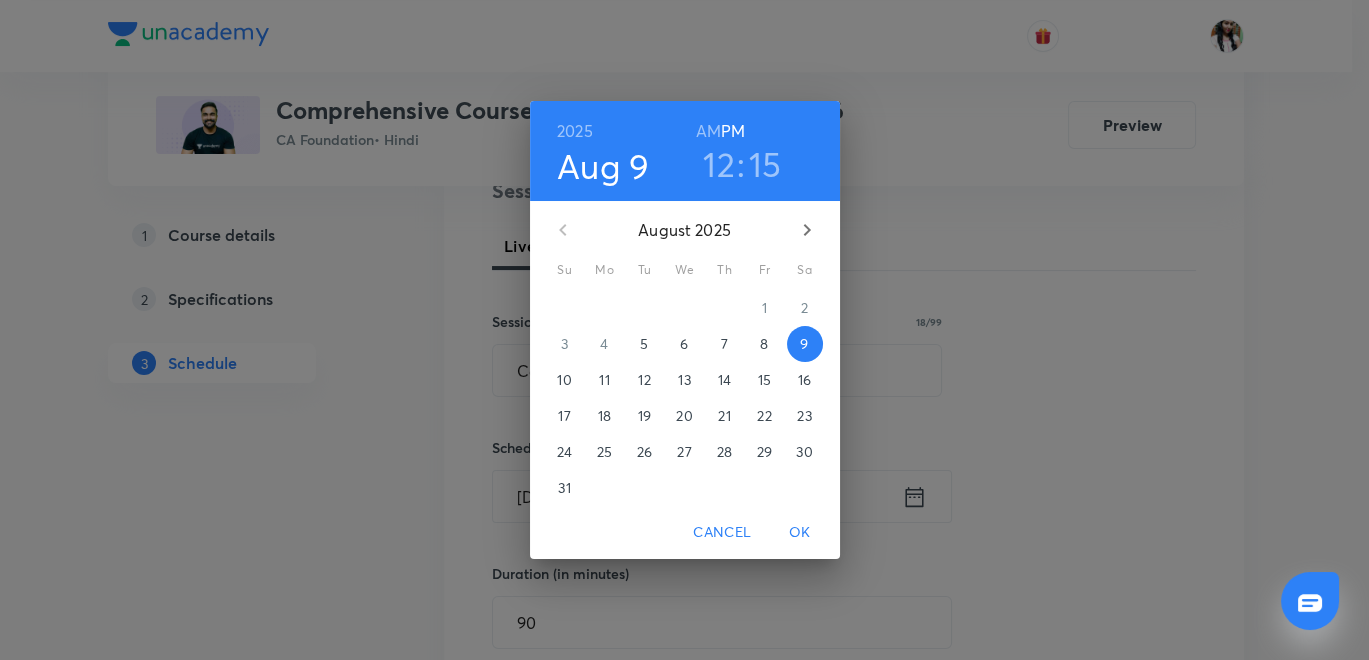 click on "11" at bounding box center (604, 380) 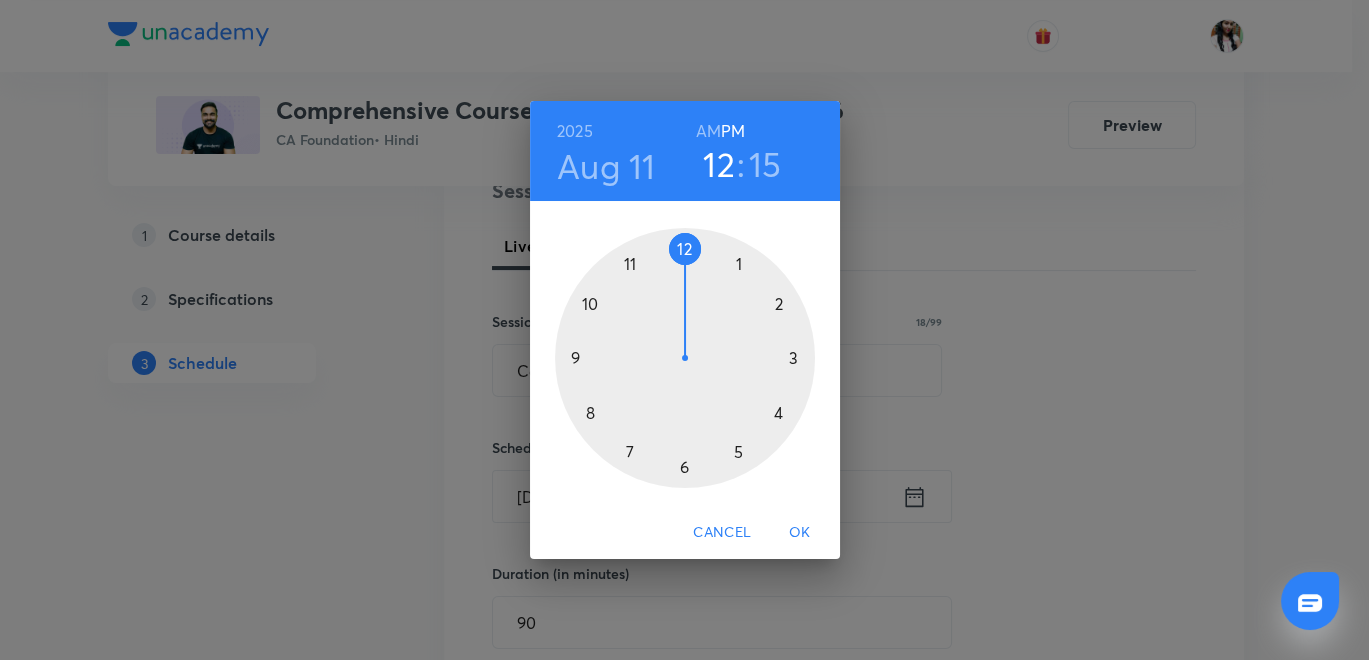 click on "OK" at bounding box center (800, 532) 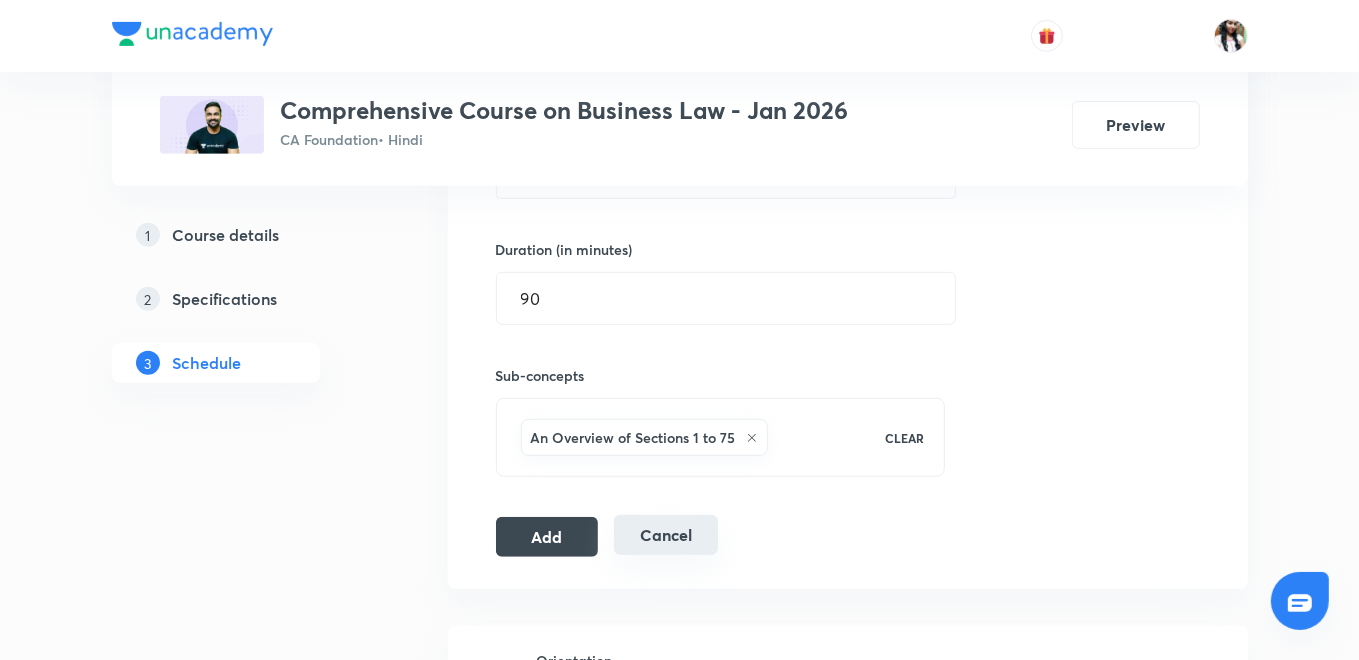 scroll, scrollTop: 749, scrollLeft: 0, axis: vertical 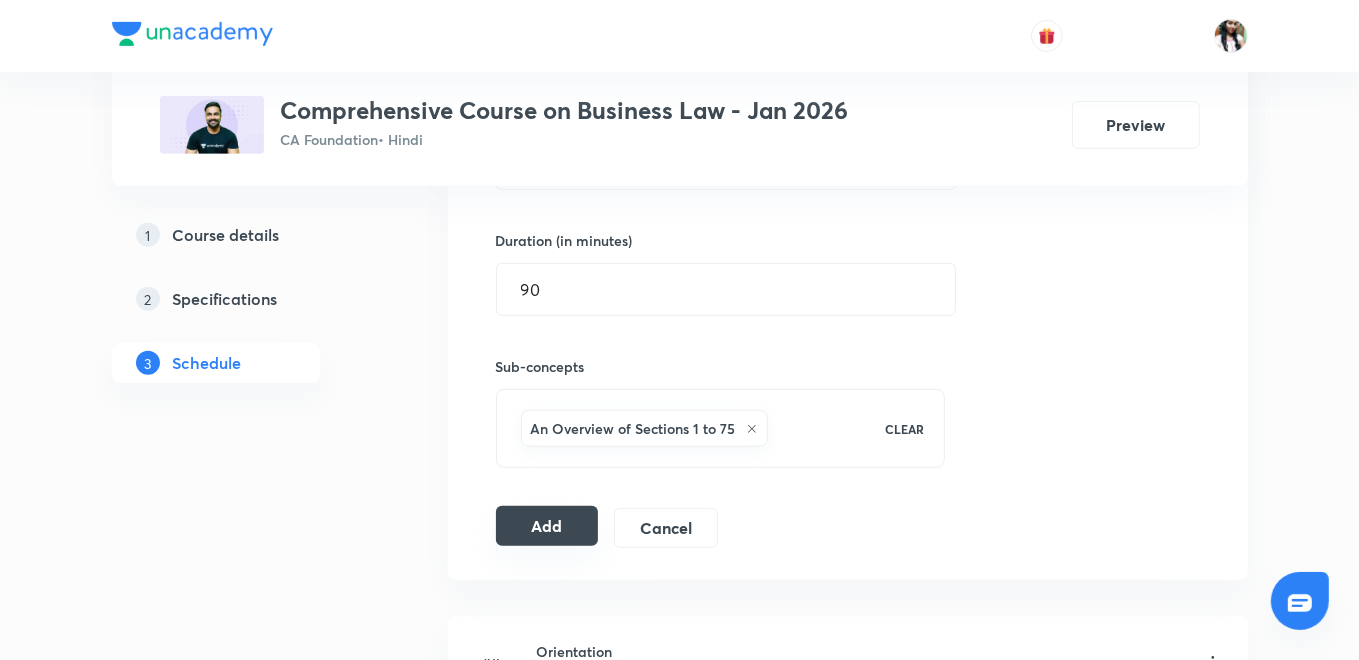 click on "Add" at bounding box center [547, 526] 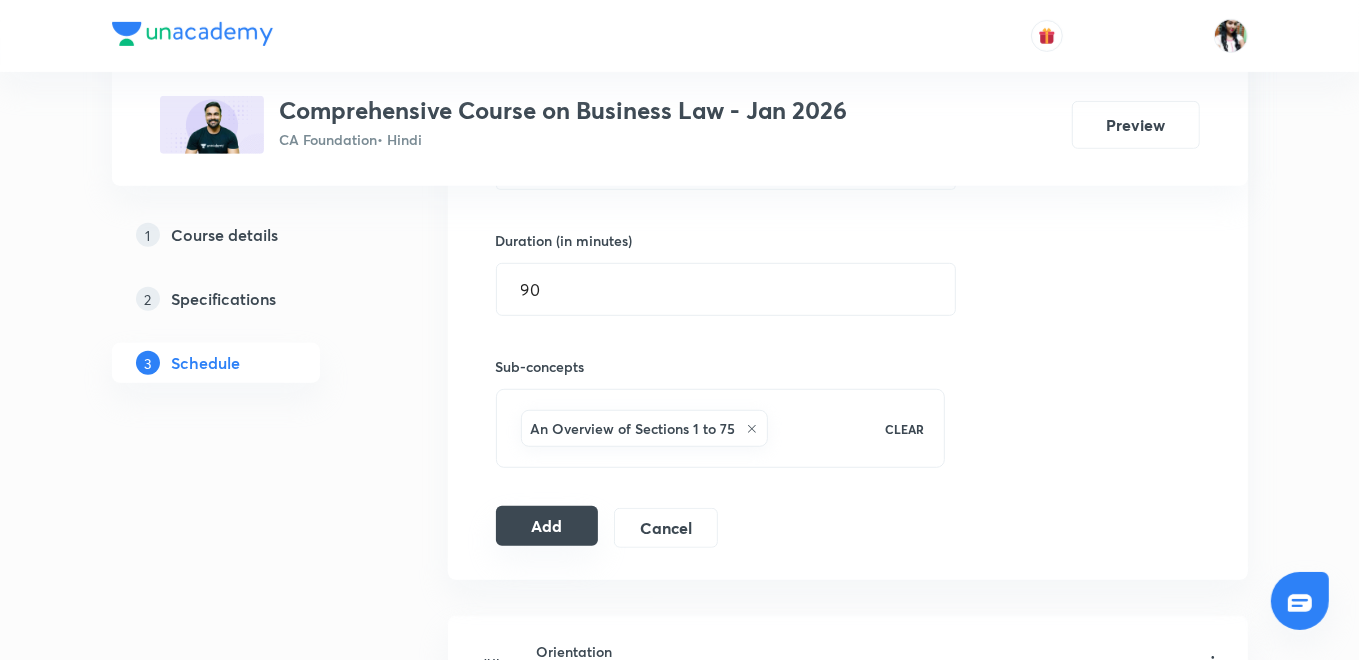 click on "Add" at bounding box center (547, 526) 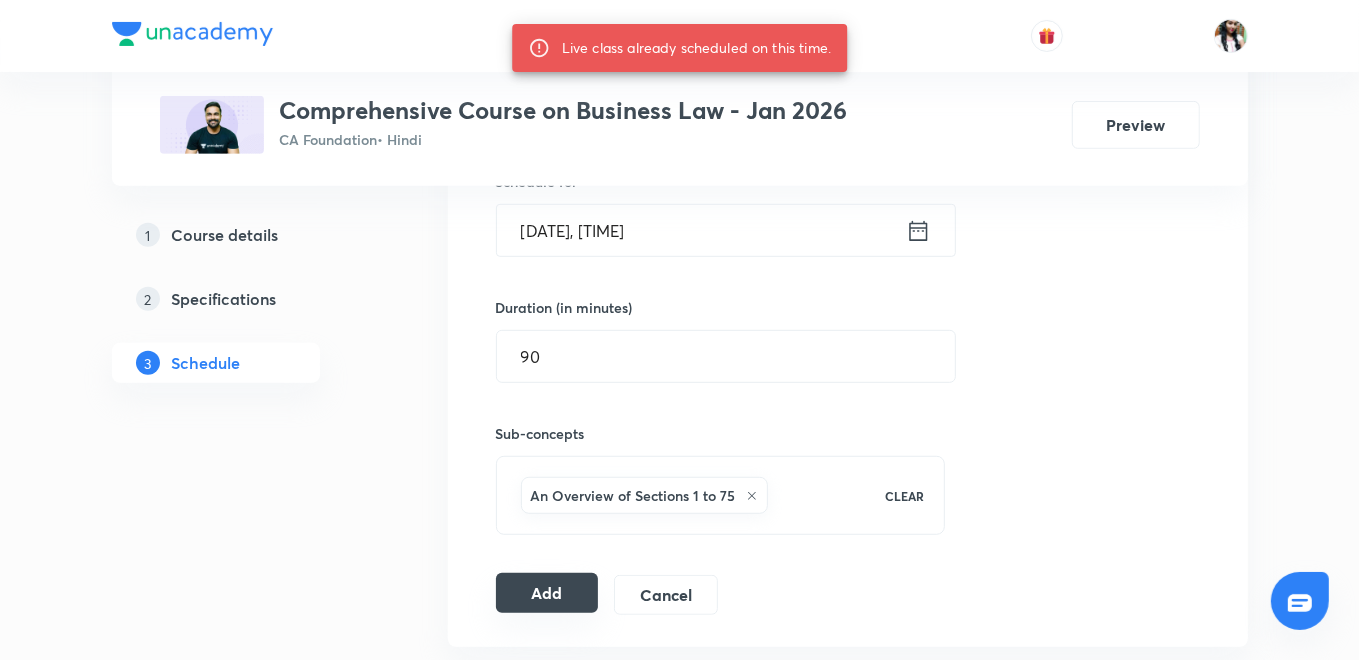 scroll, scrollTop: 416, scrollLeft: 0, axis: vertical 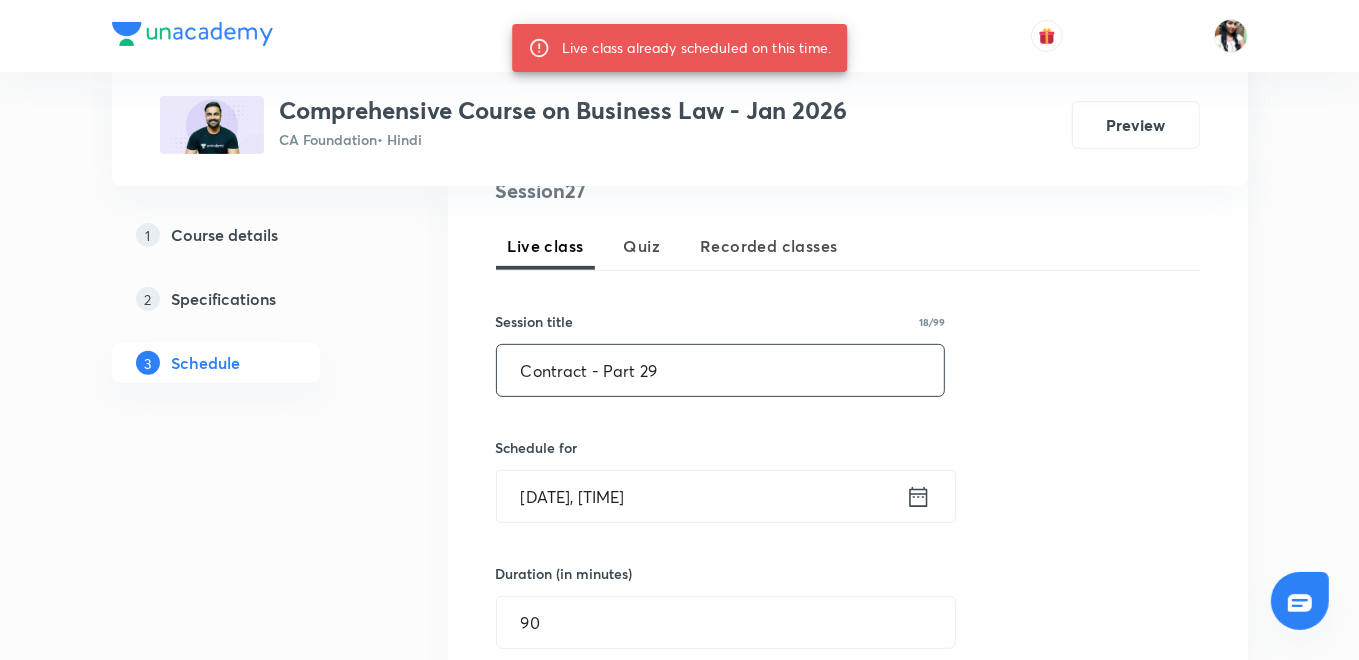 click on "Contract - Part 29" at bounding box center (721, 370) 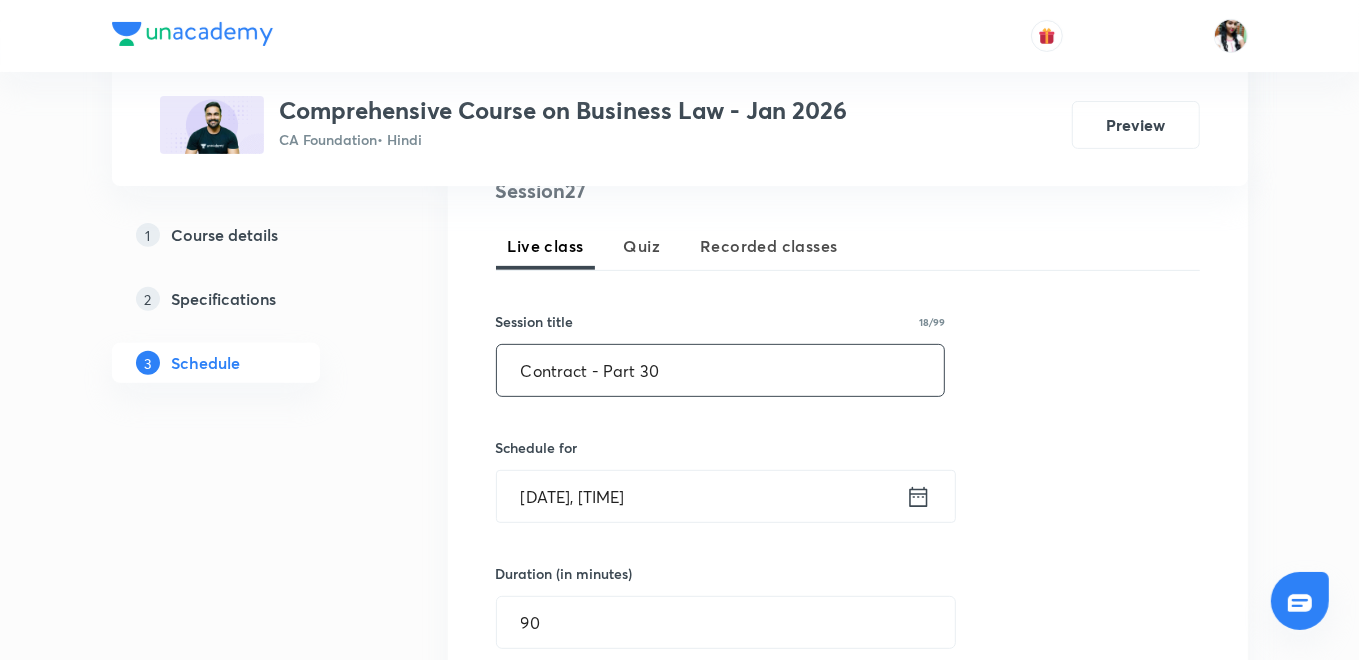type on "Contract - Part 30" 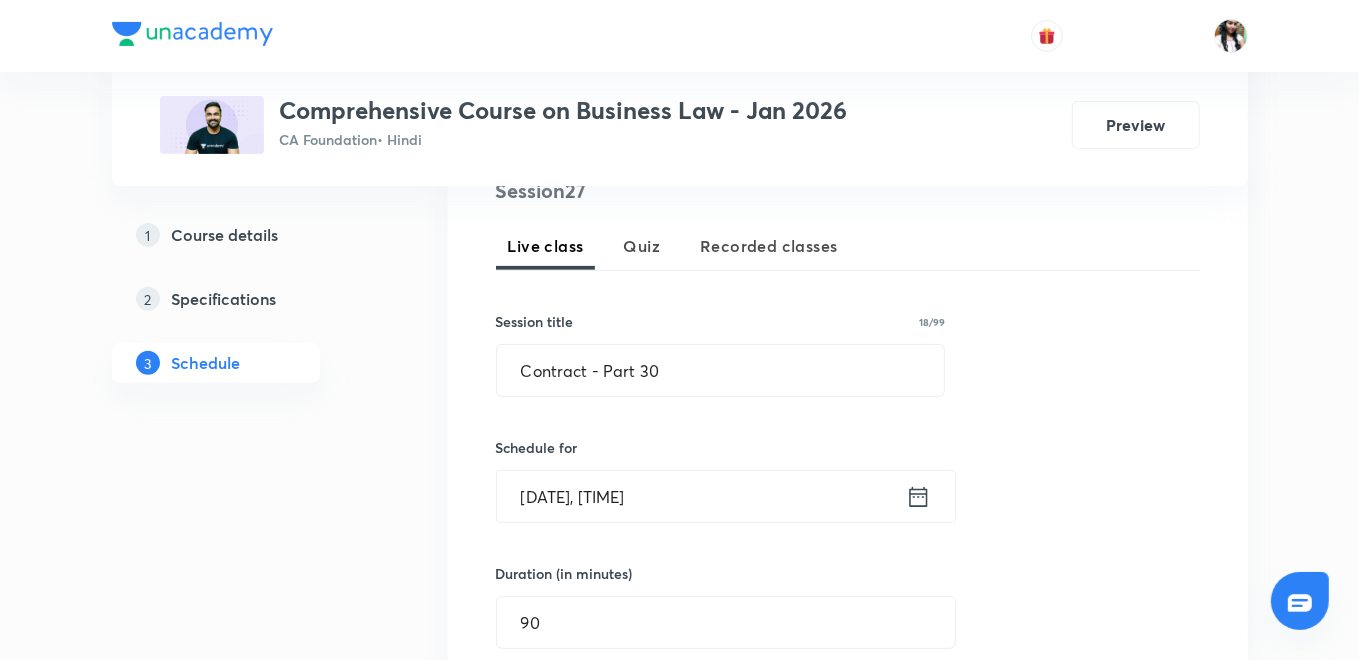click 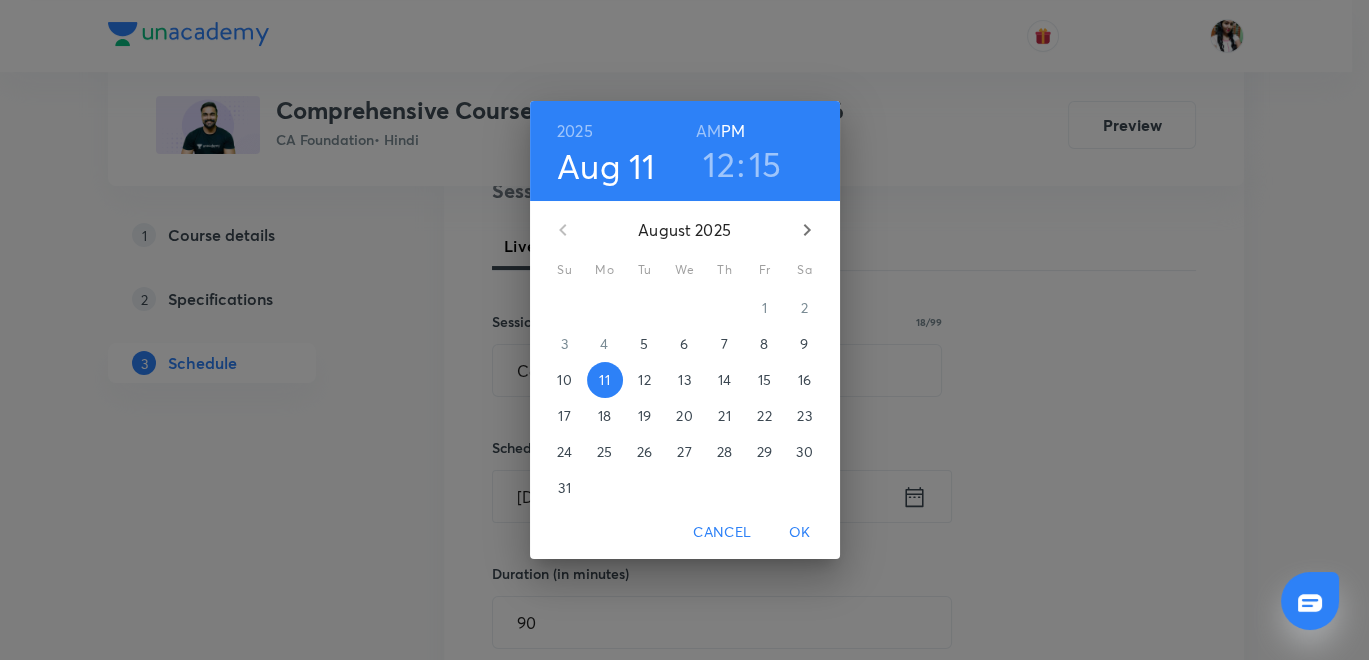 click on "12" at bounding box center (644, 380) 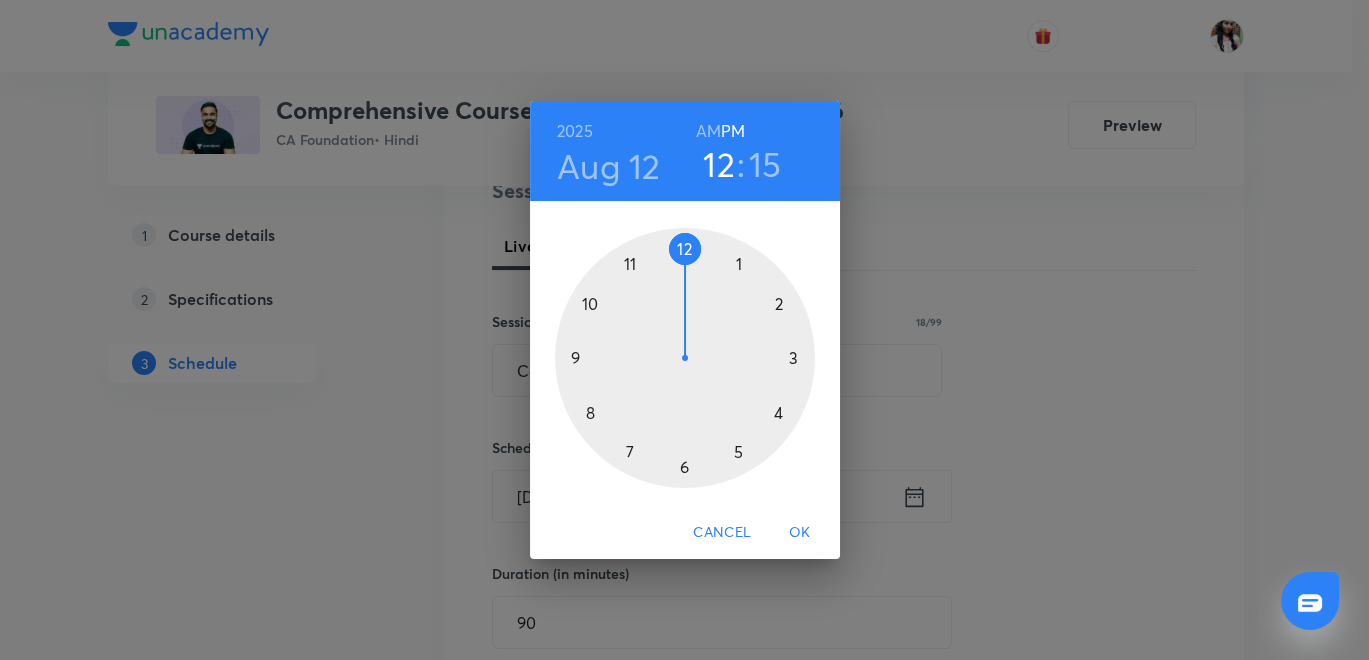 click on "OK" at bounding box center (800, 532) 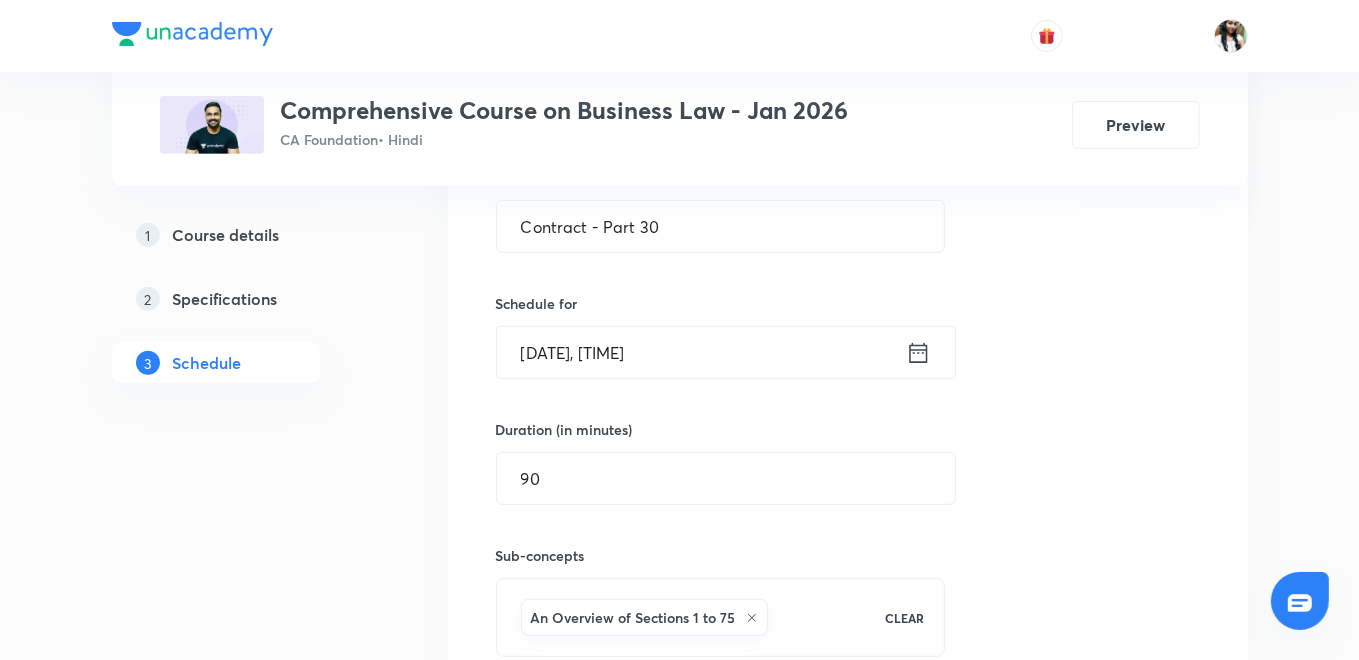 scroll, scrollTop: 749, scrollLeft: 0, axis: vertical 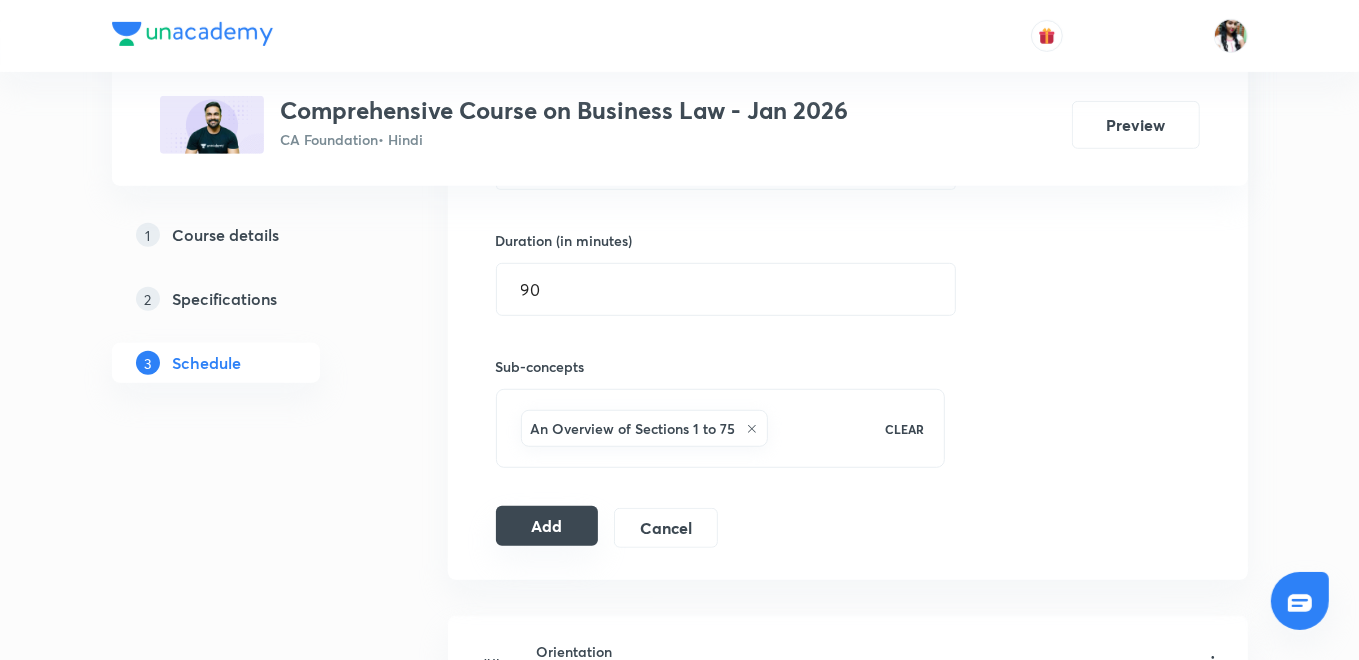 click on "Add" at bounding box center (547, 526) 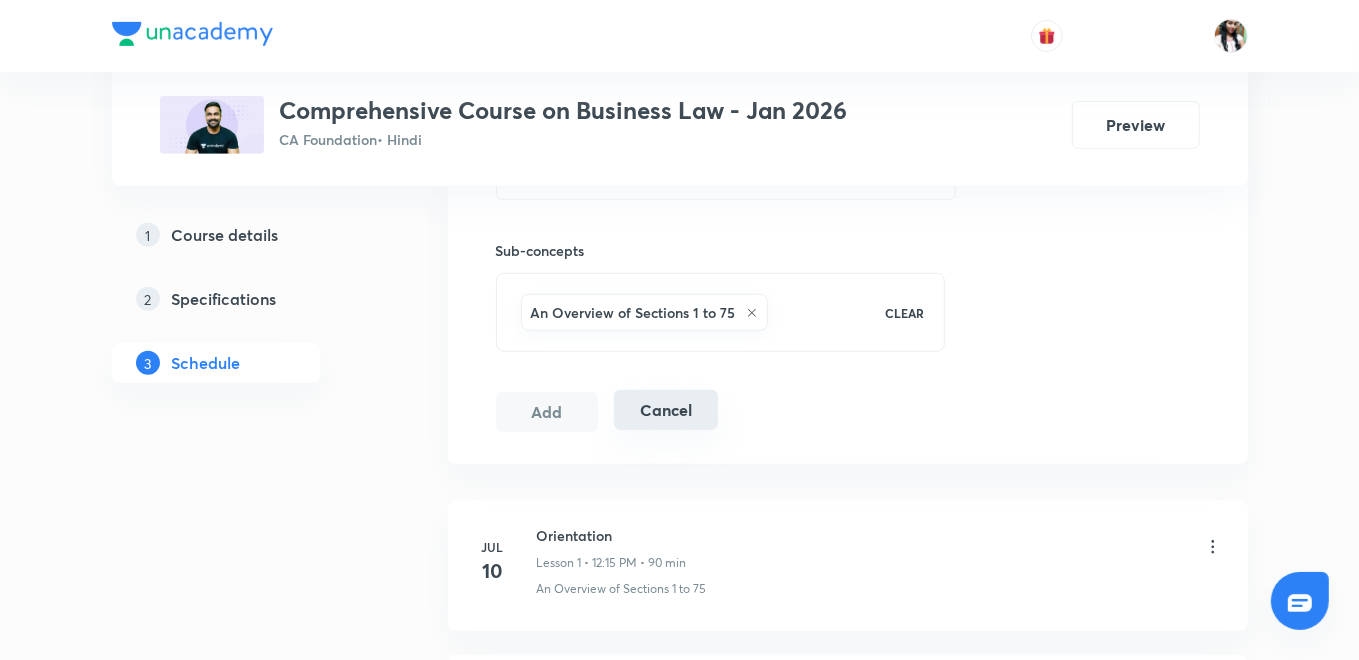 scroll, scrollTop: 1082, scrollLeft: 0, axis: vertical 